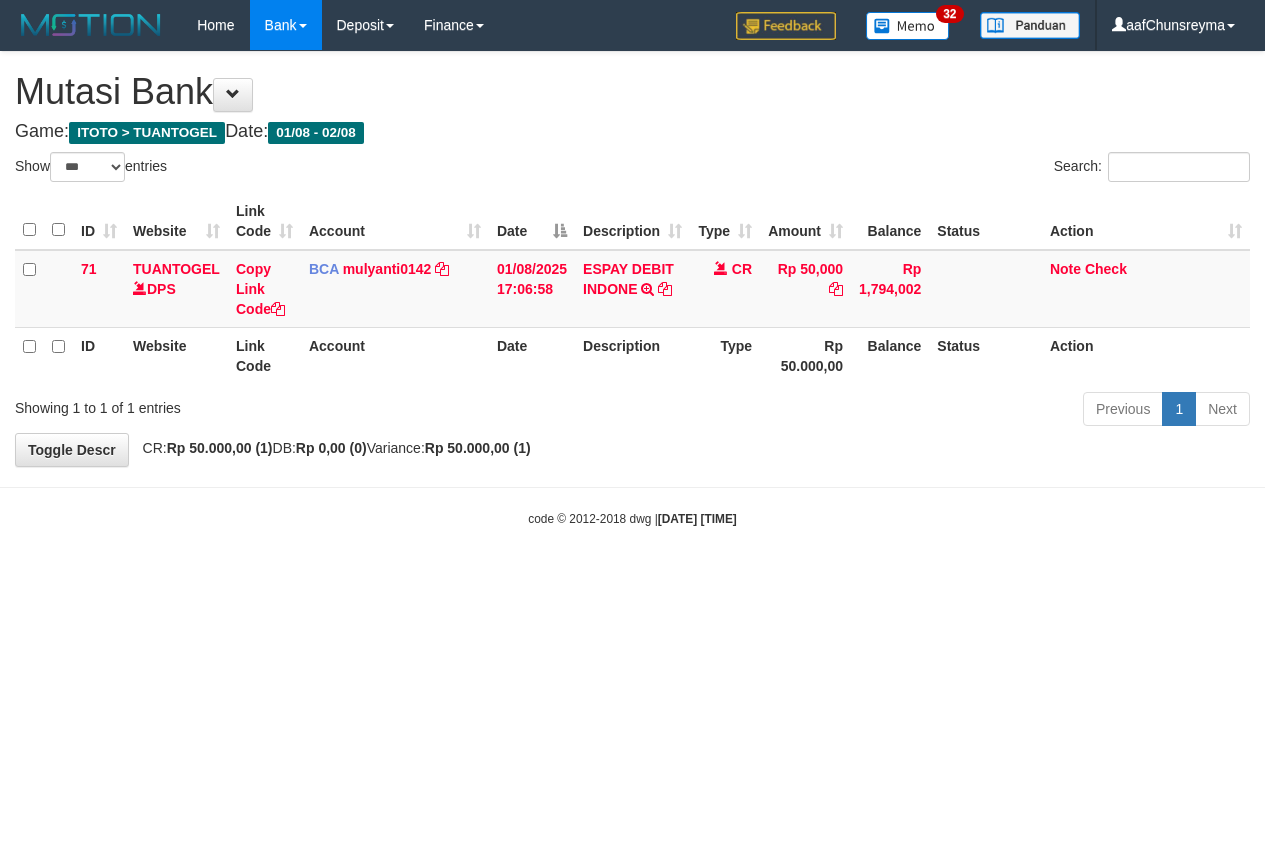 select on "***" 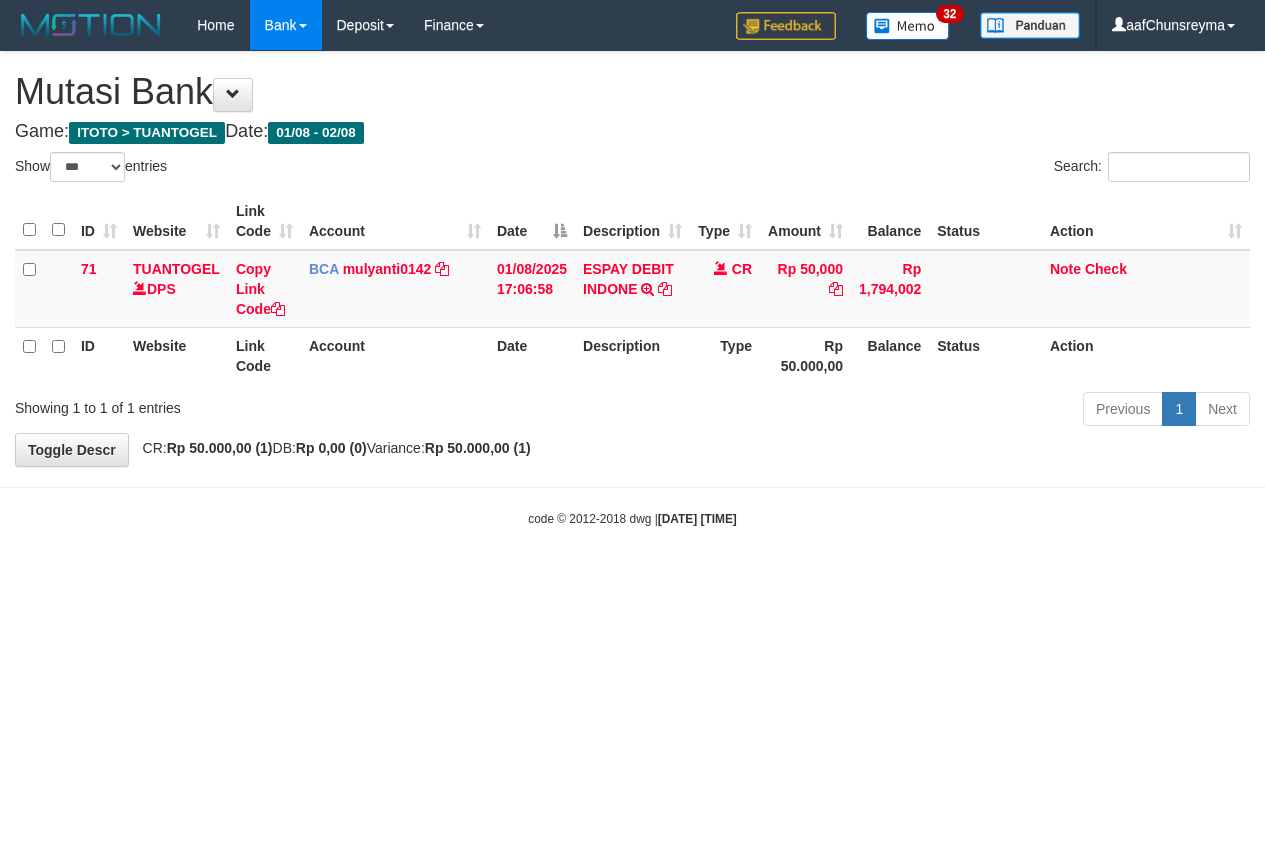 scroll, scrollTop: 0, scrollLeft: 0, axis: both 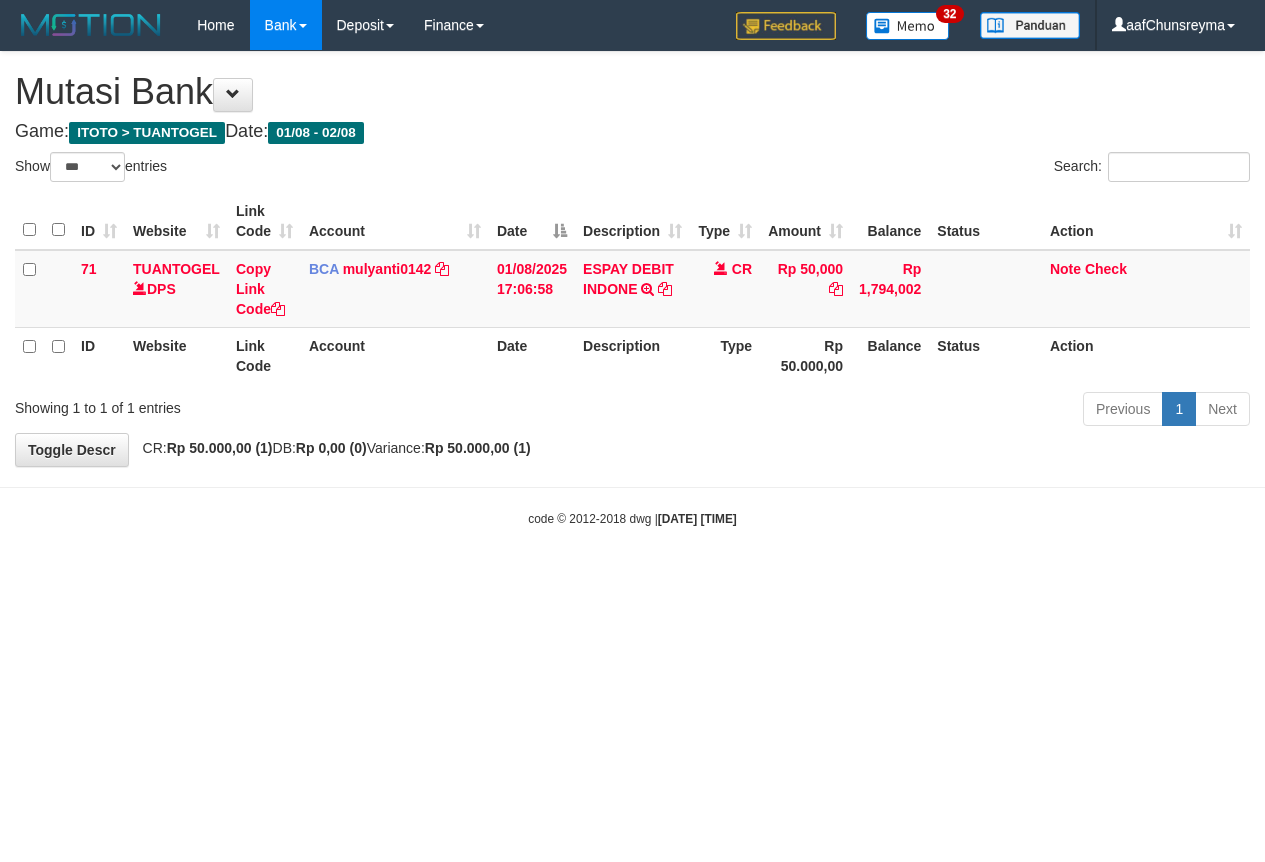 select on "***" 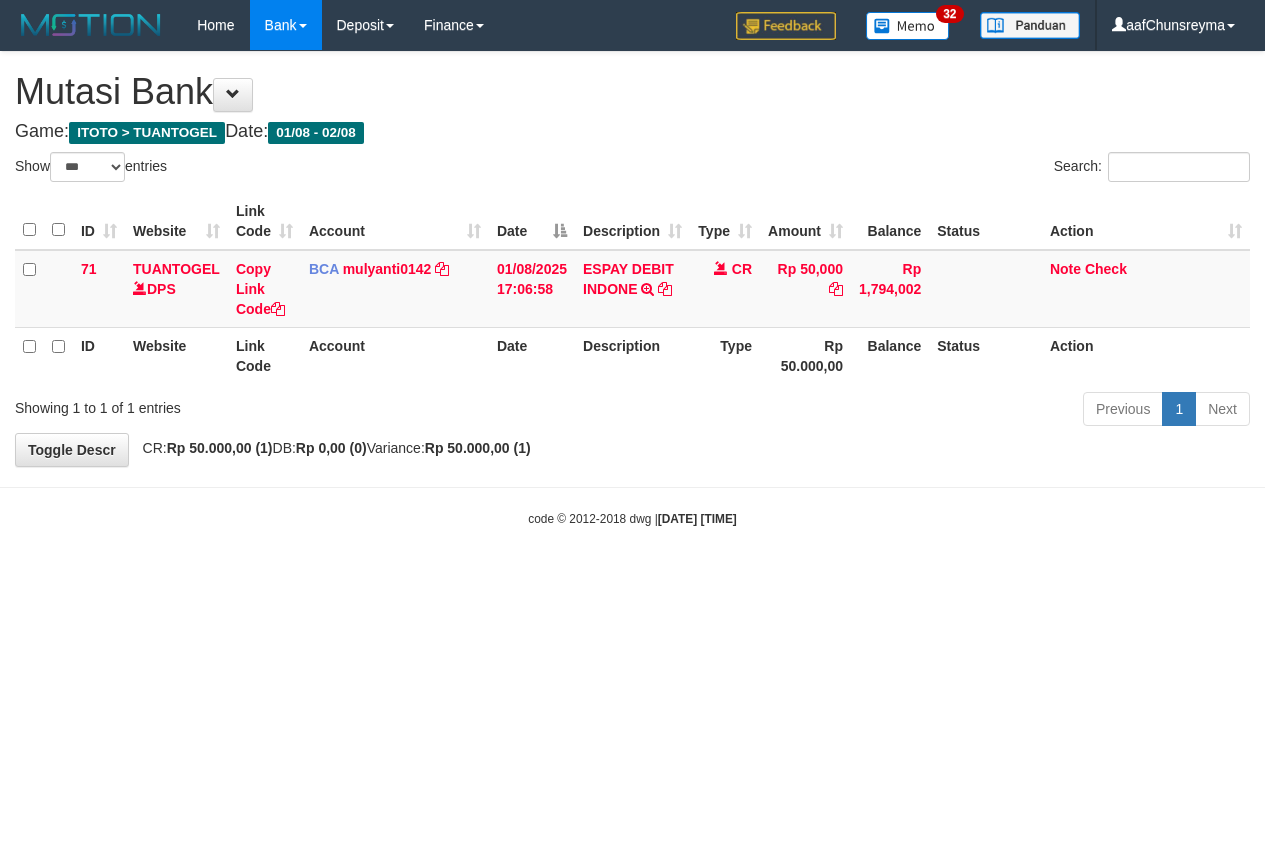 scroll, scrollTop: 0, scrollLeft: 0, axis: both 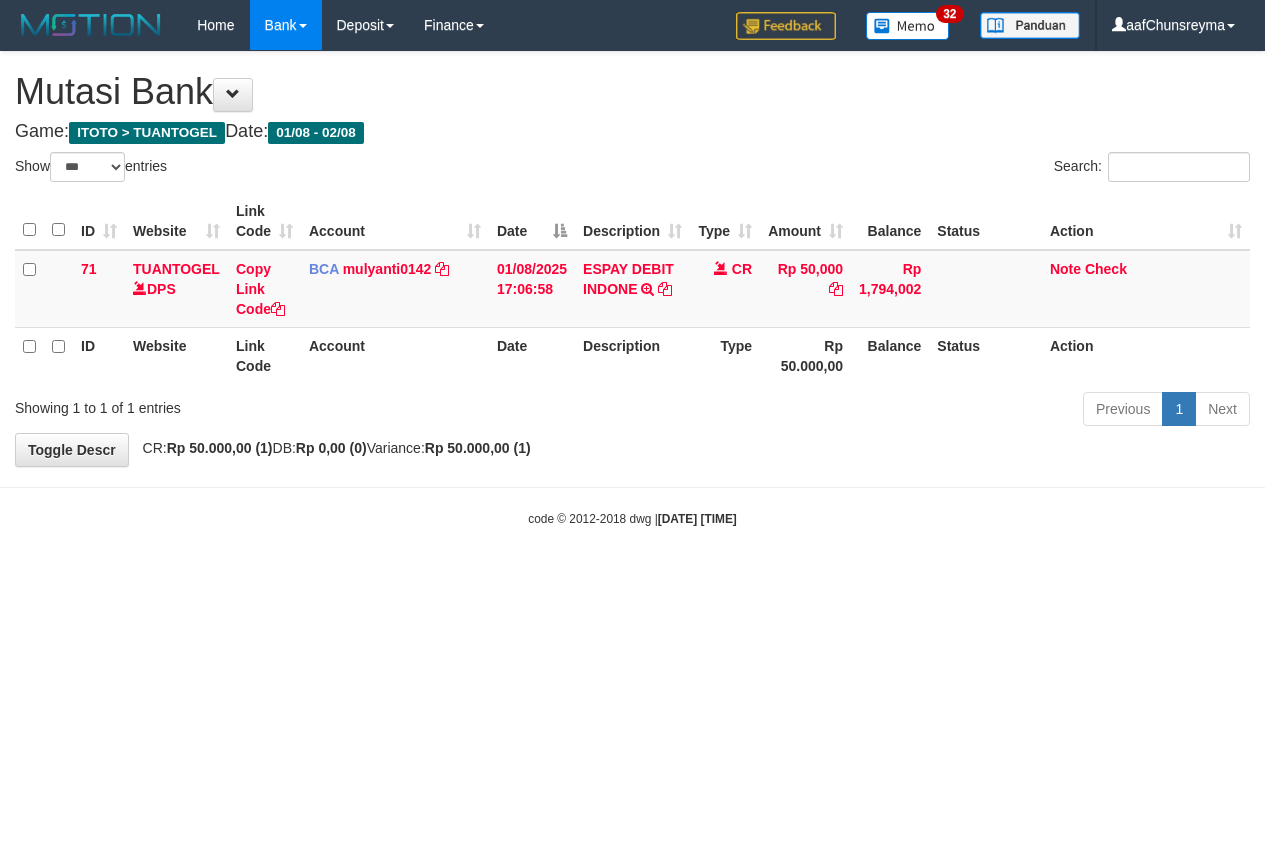 select on "***" 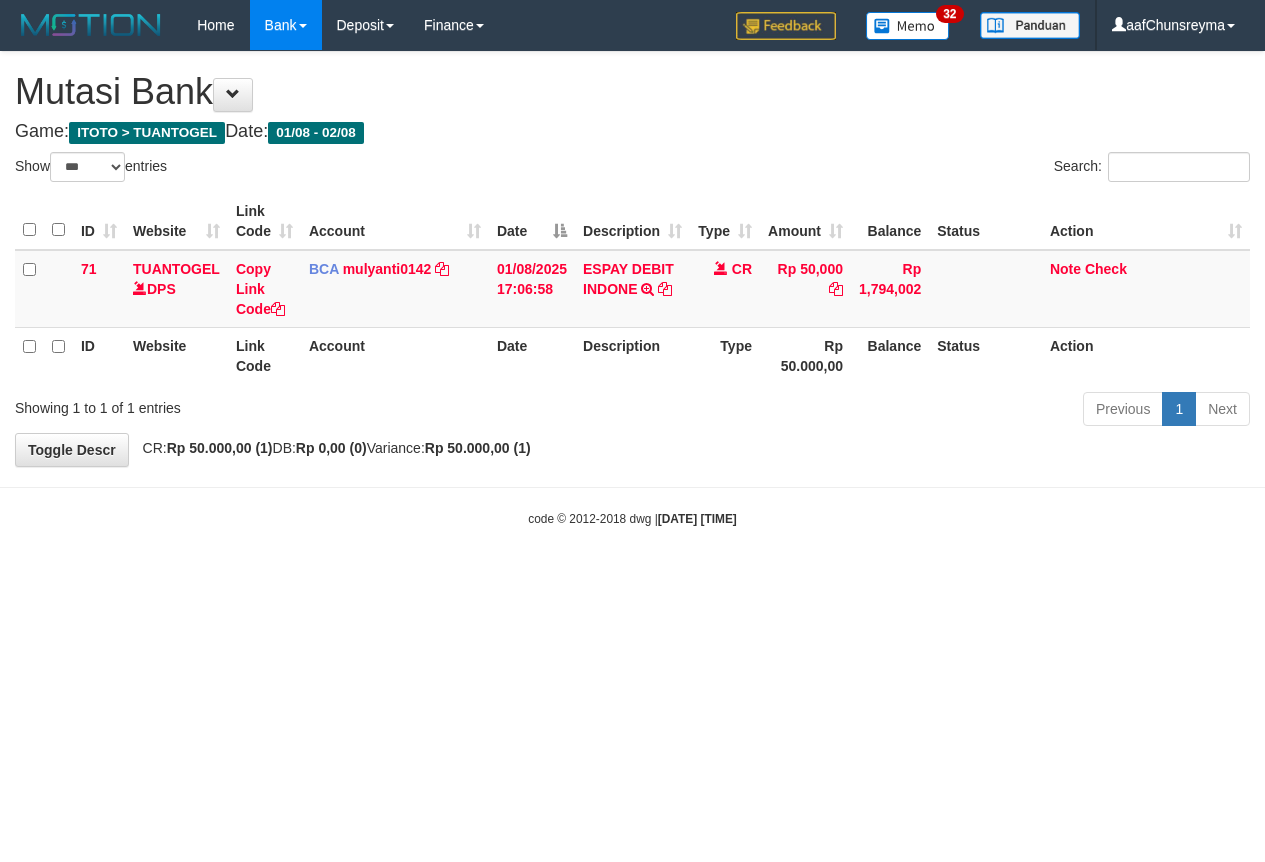 scroll, scrollTop: 0, scrollLeft: 0, axis: both 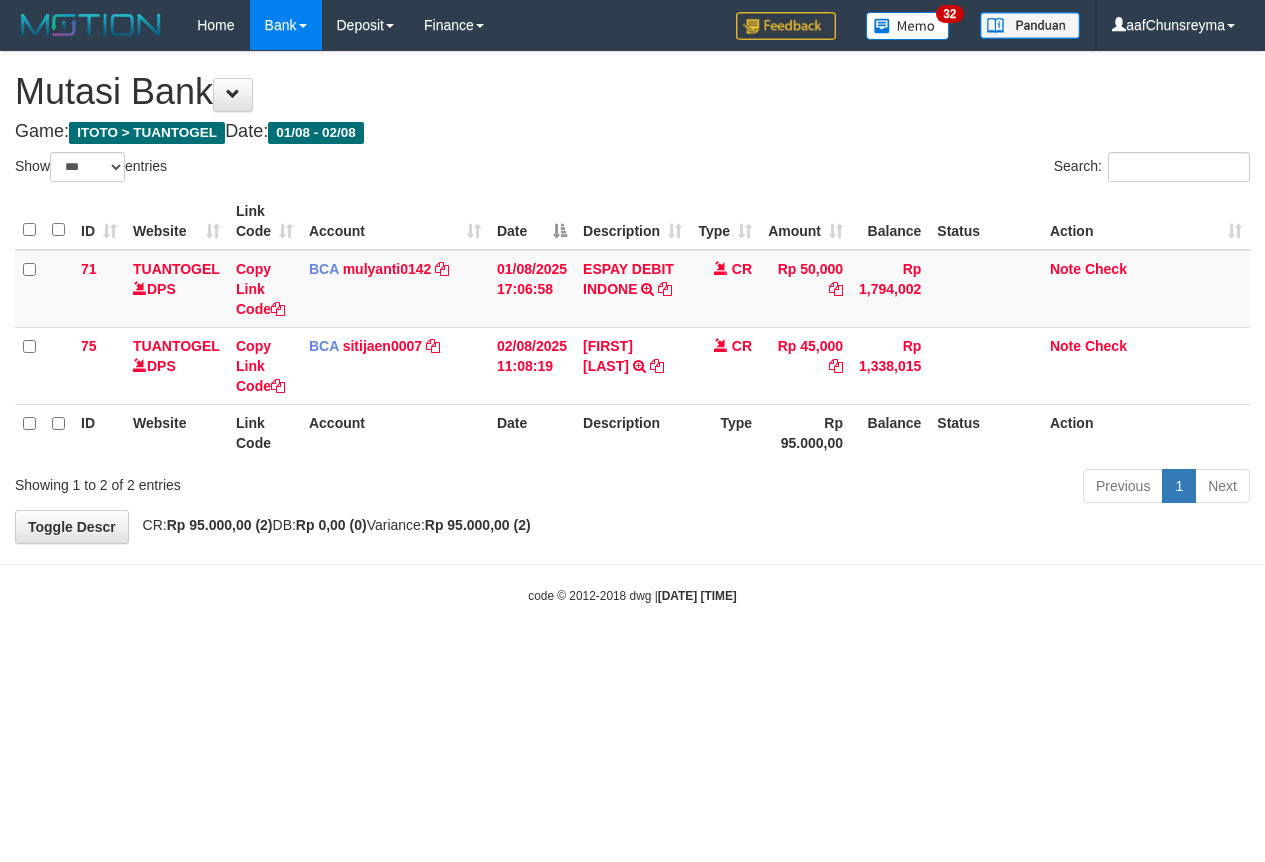 select on "***" 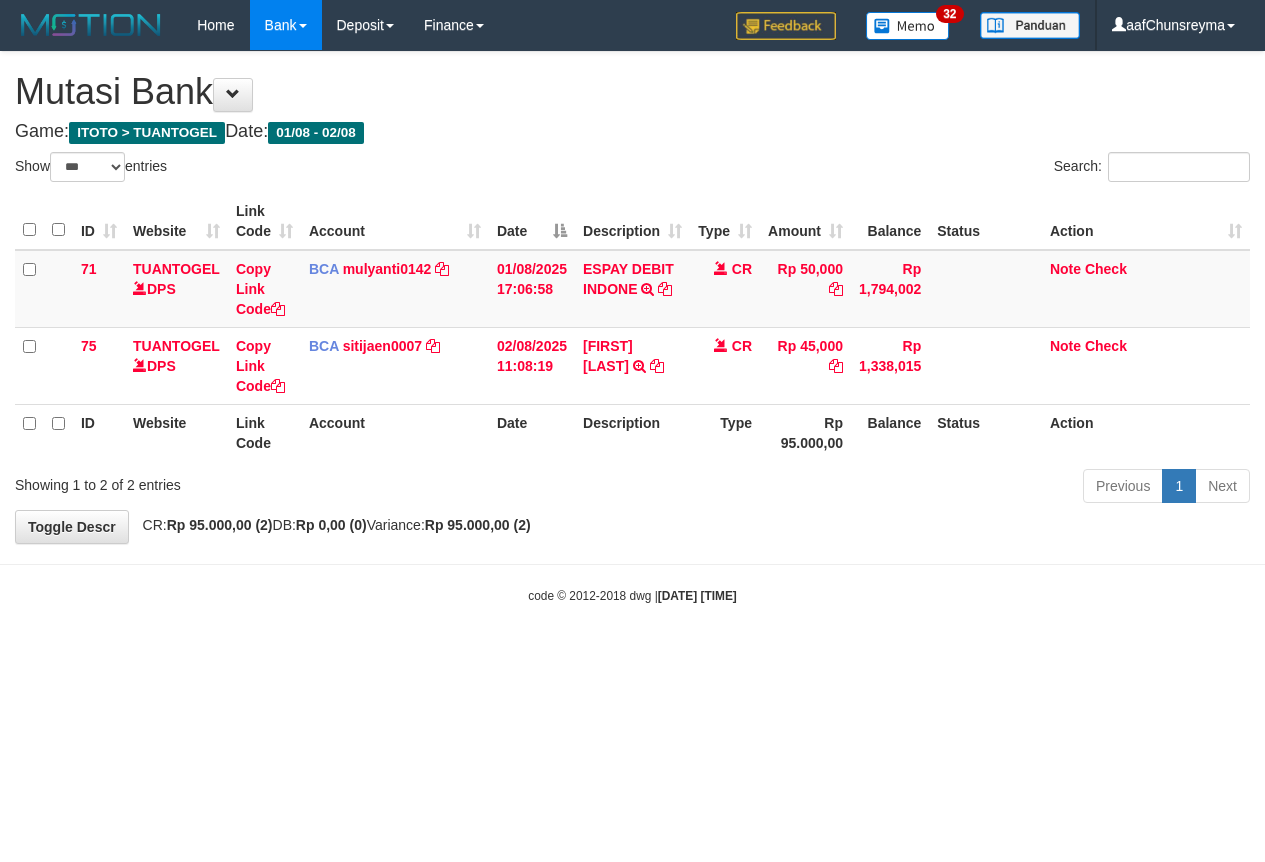 scroll, scrollTop: 0, scrollLeft: 0, axis: both 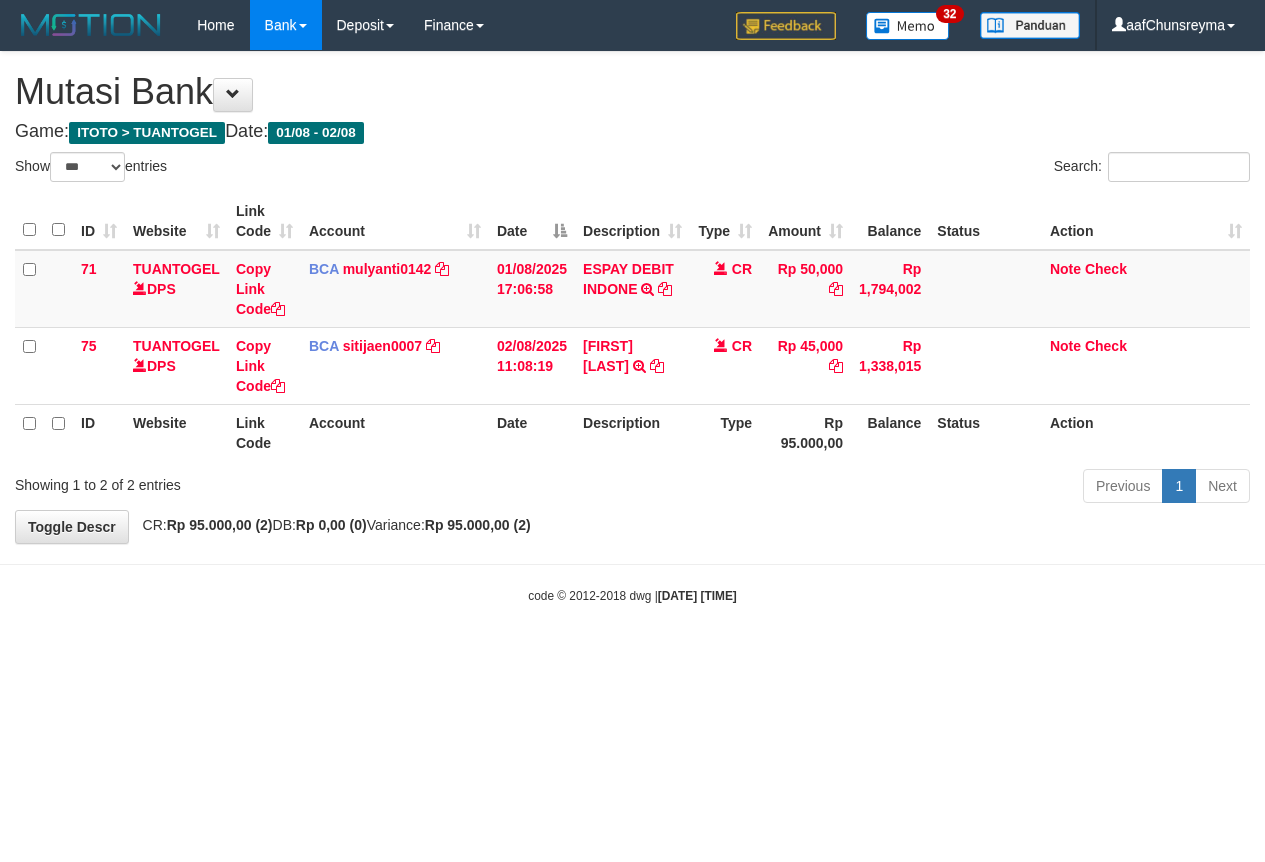 select on "***" 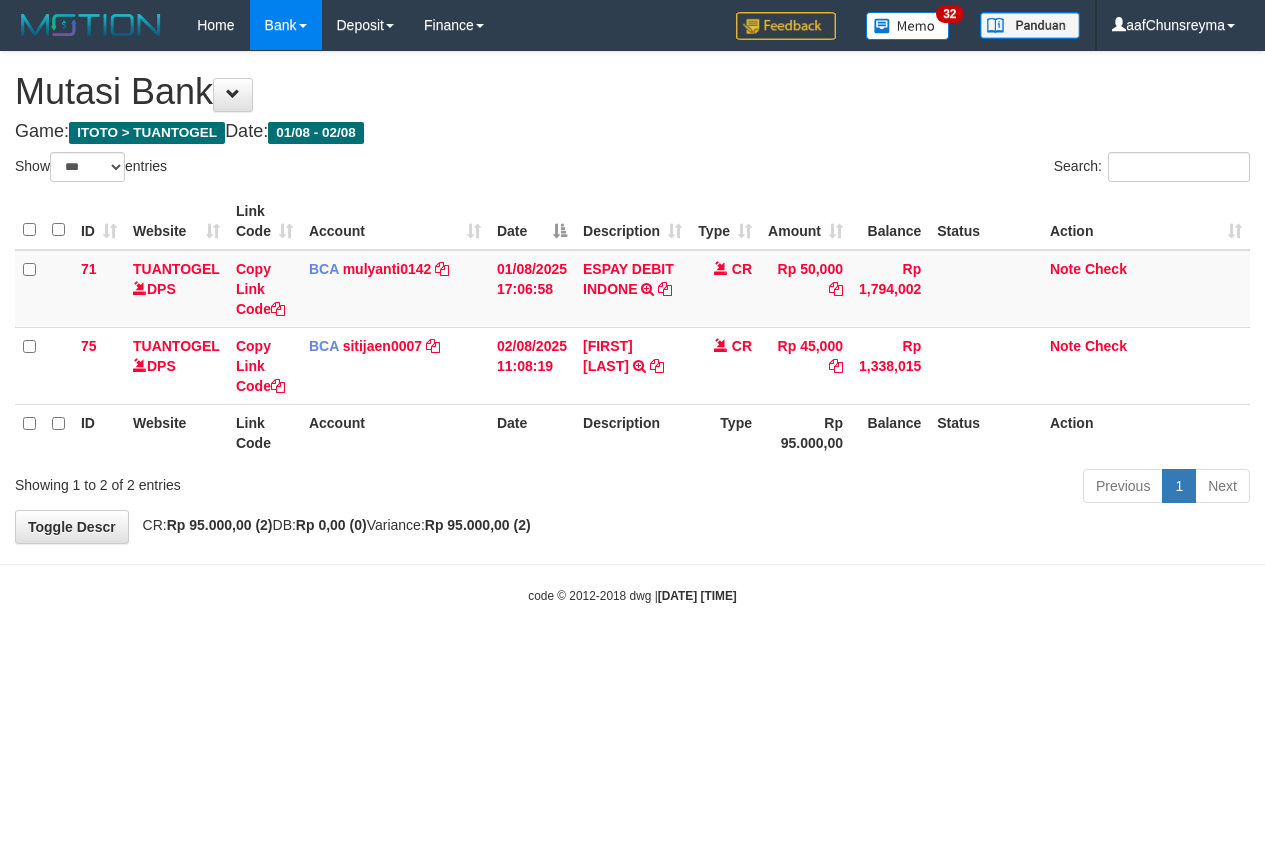 scroll, scrollTop: 0, scrollLeft: 0, axis: both 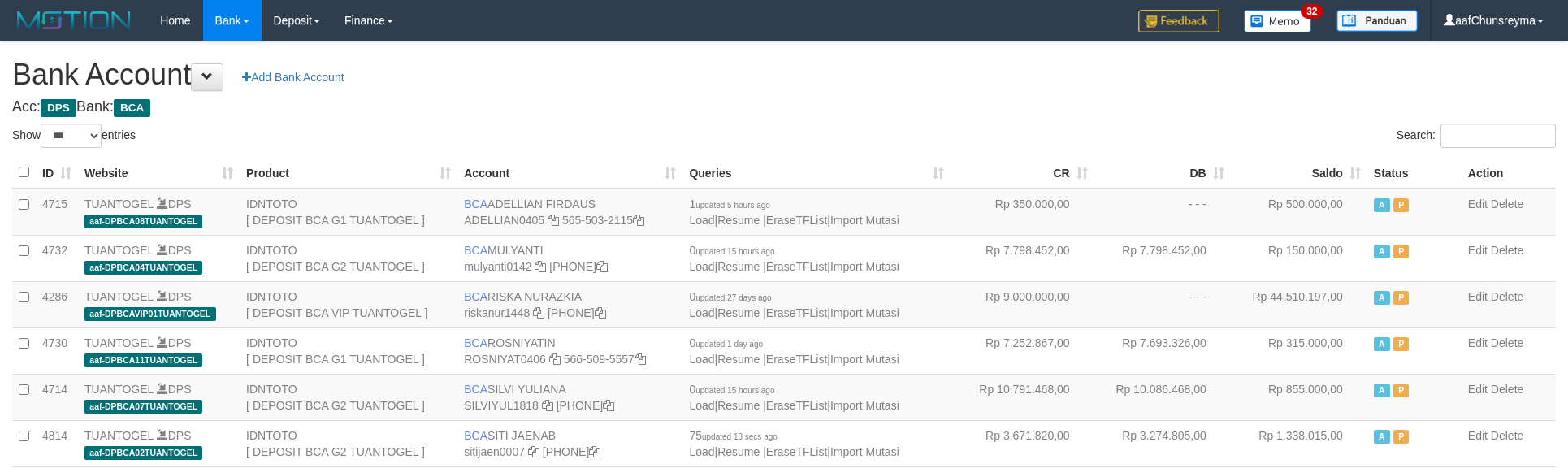 select on "***" 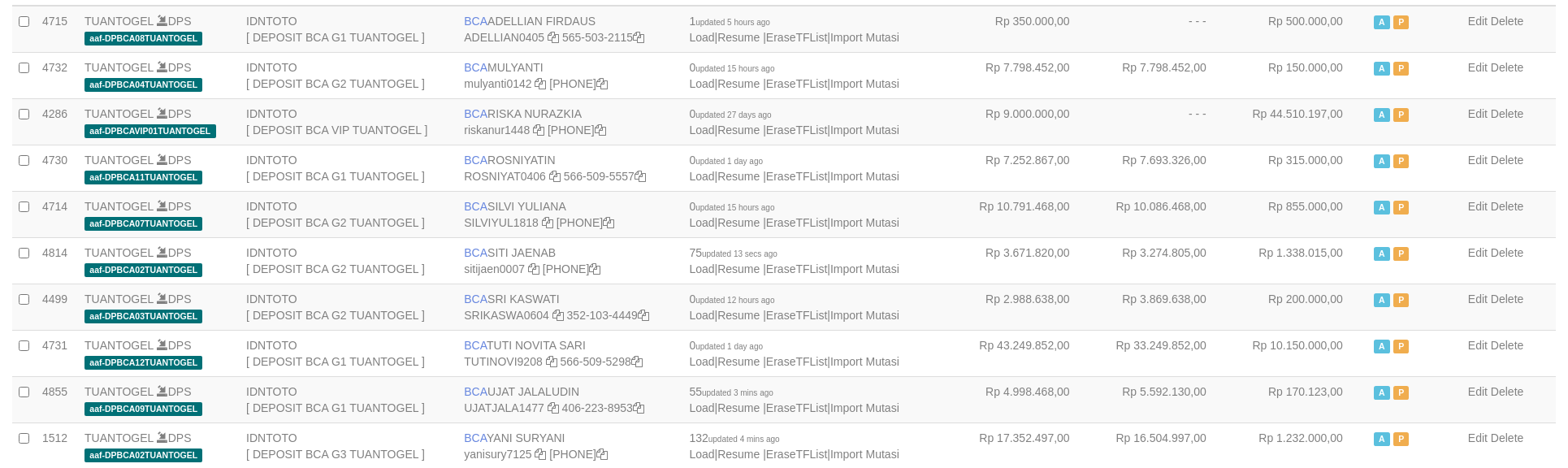 scroll, scrollTop: 216, scrollLeft: 0, axis: vertical 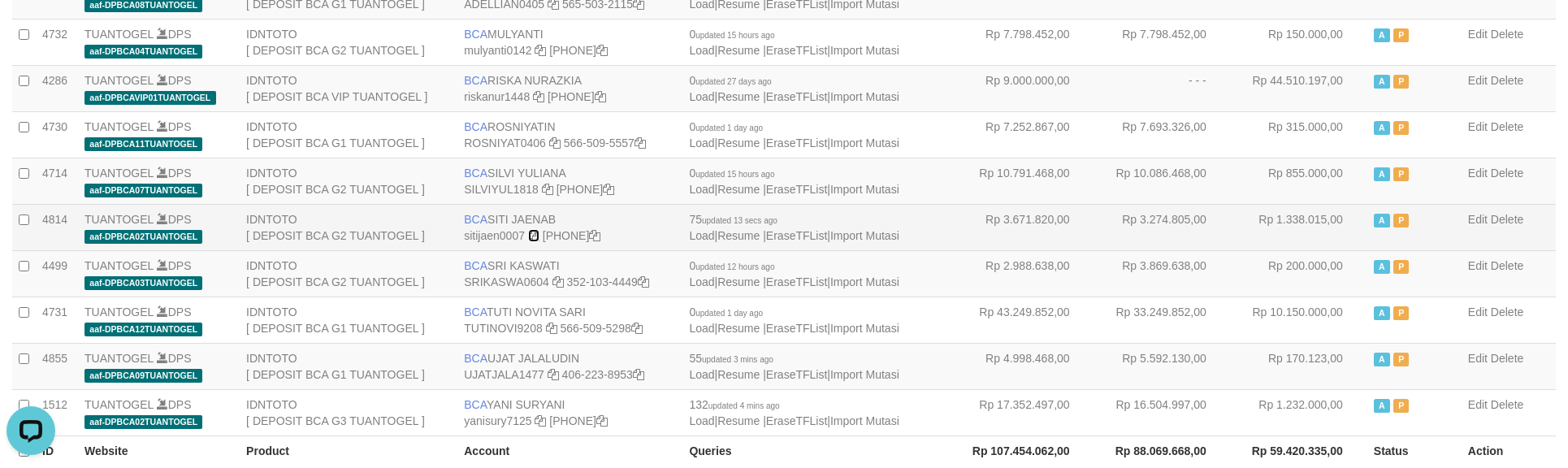 click at bounding box center (534, 236) 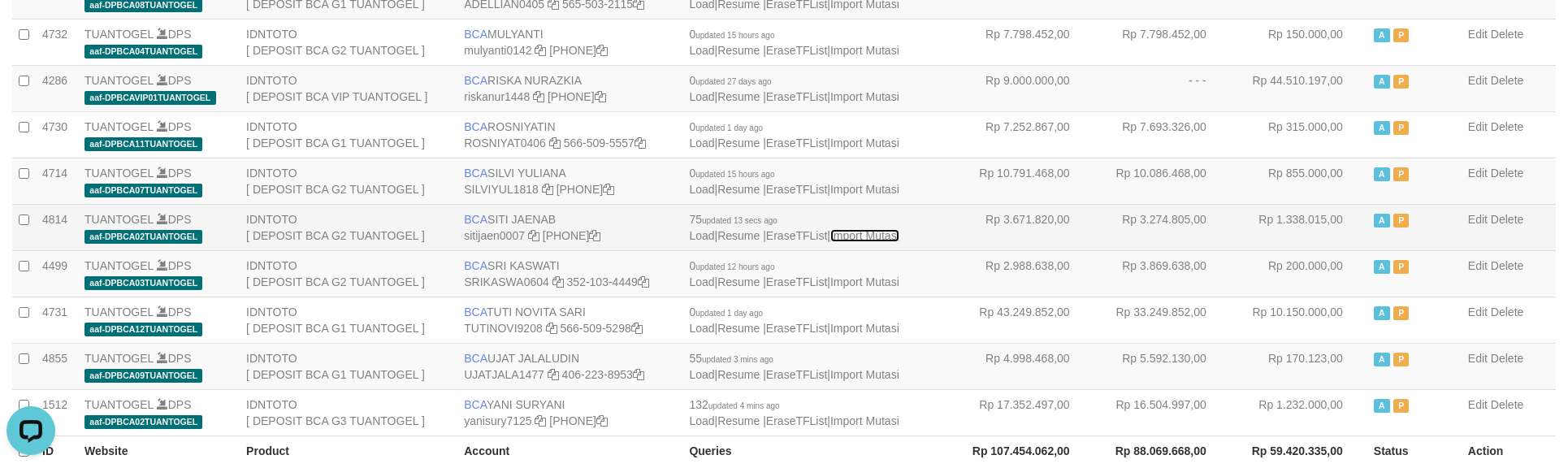 click on "Import Mutasi" at bounding box center [864, 236] 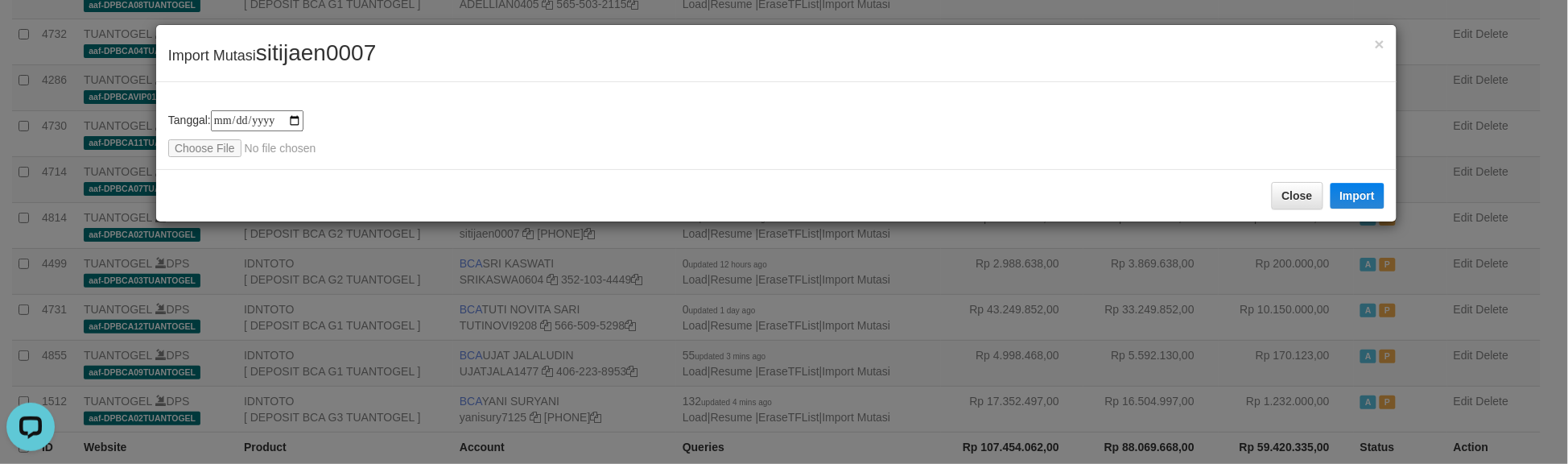 type on "**********" 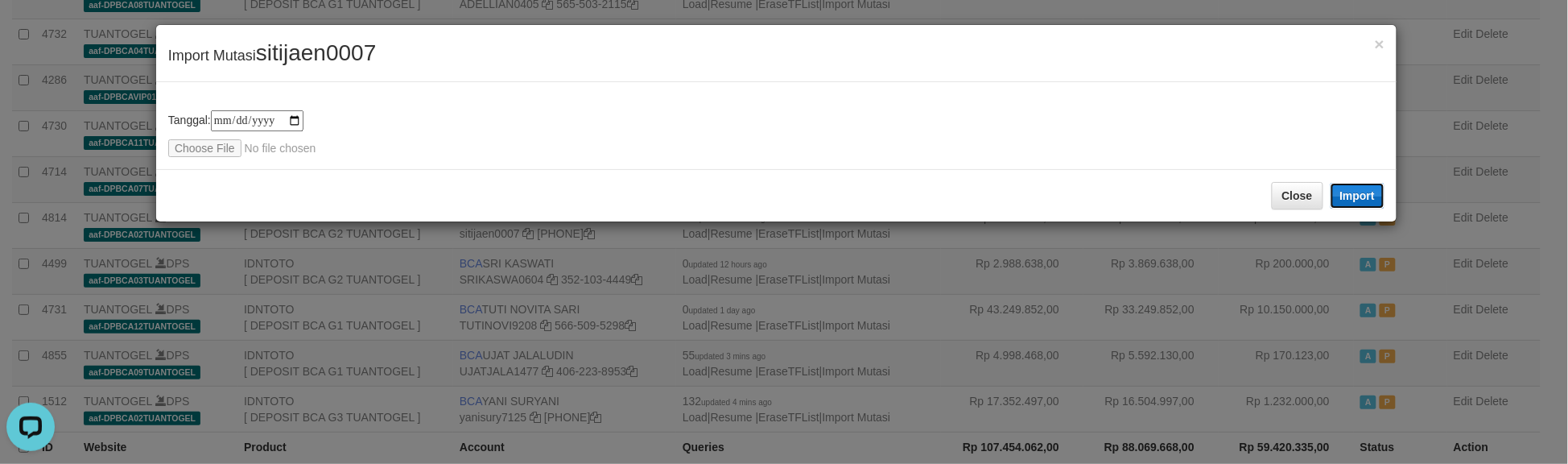 click on "Import" at bounding box center (1358, 196) 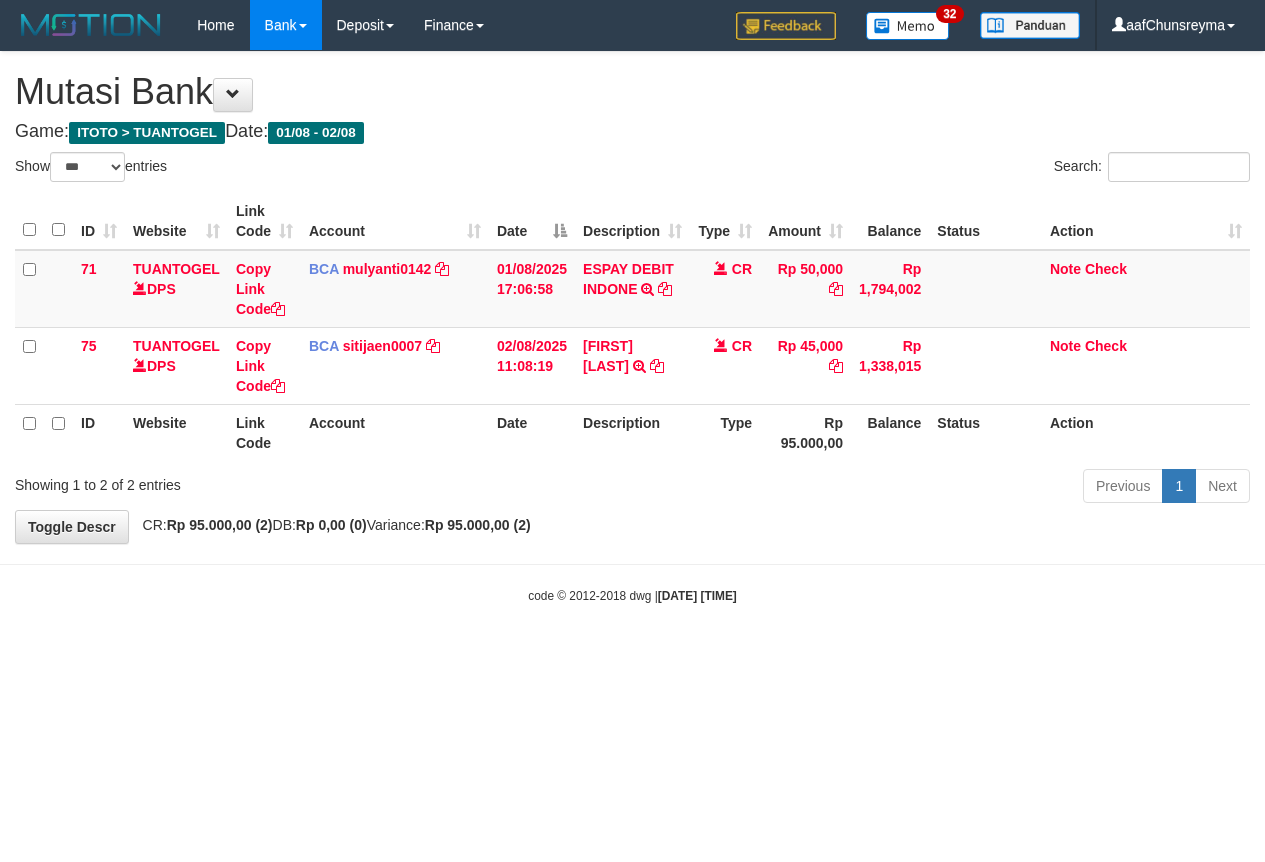 select on "***" 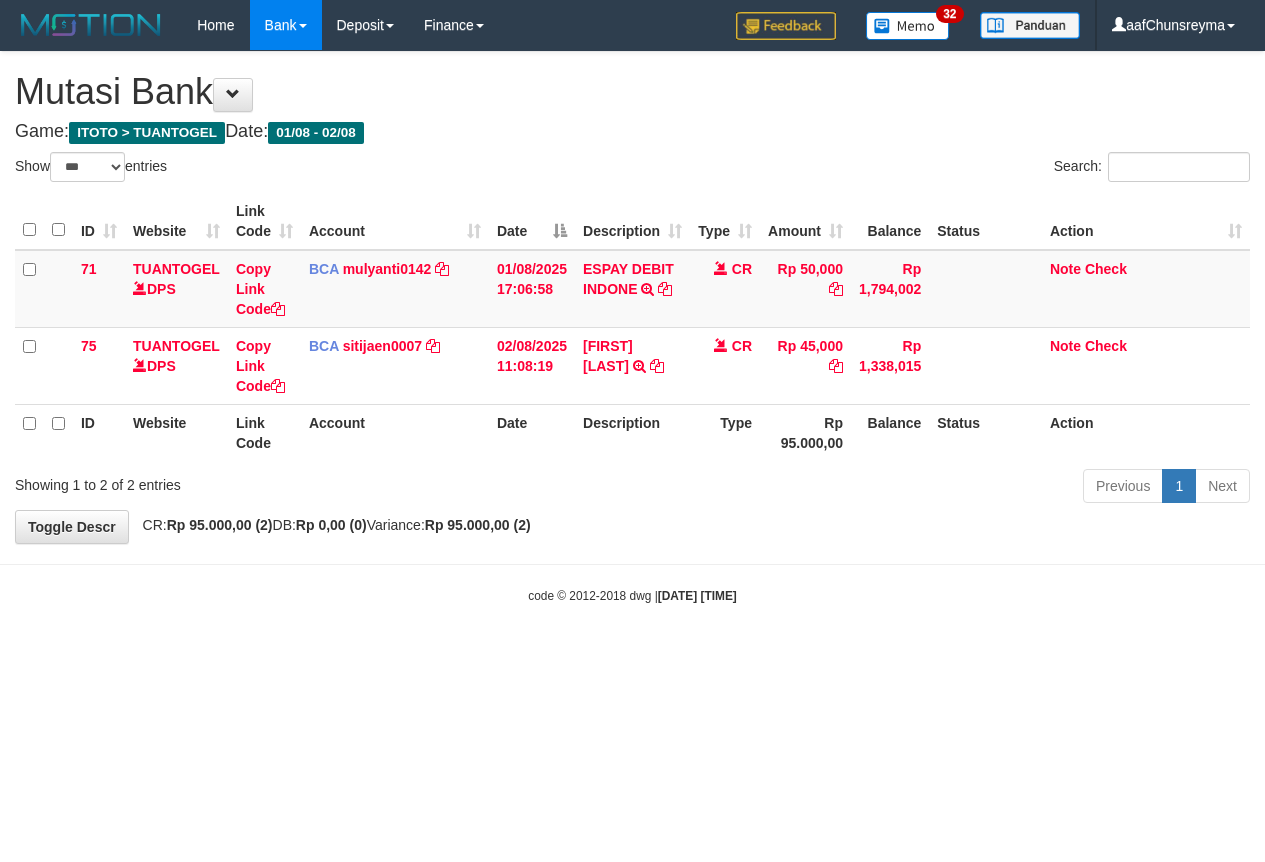 scroll, scrollTop: 0, scrollLeft: 0, axis: both 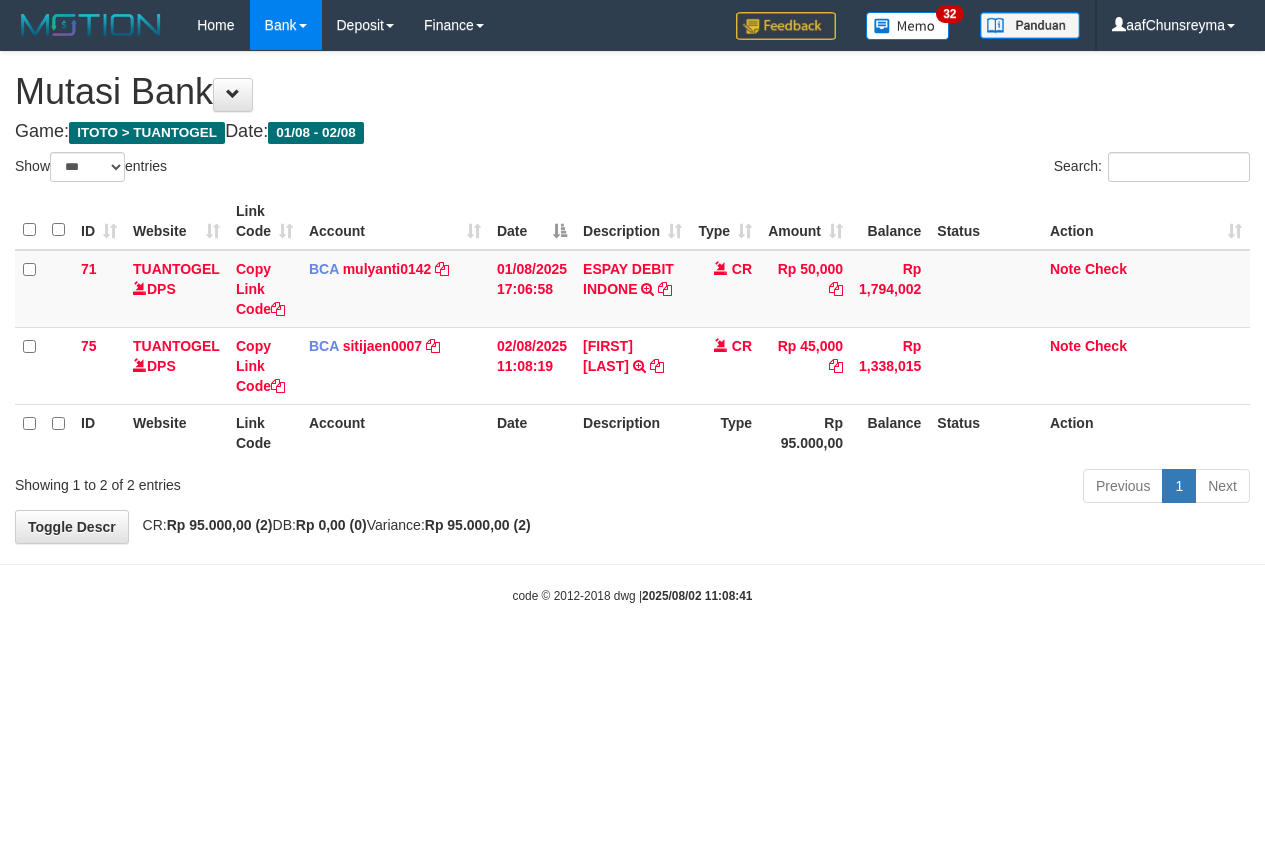 select on "***" 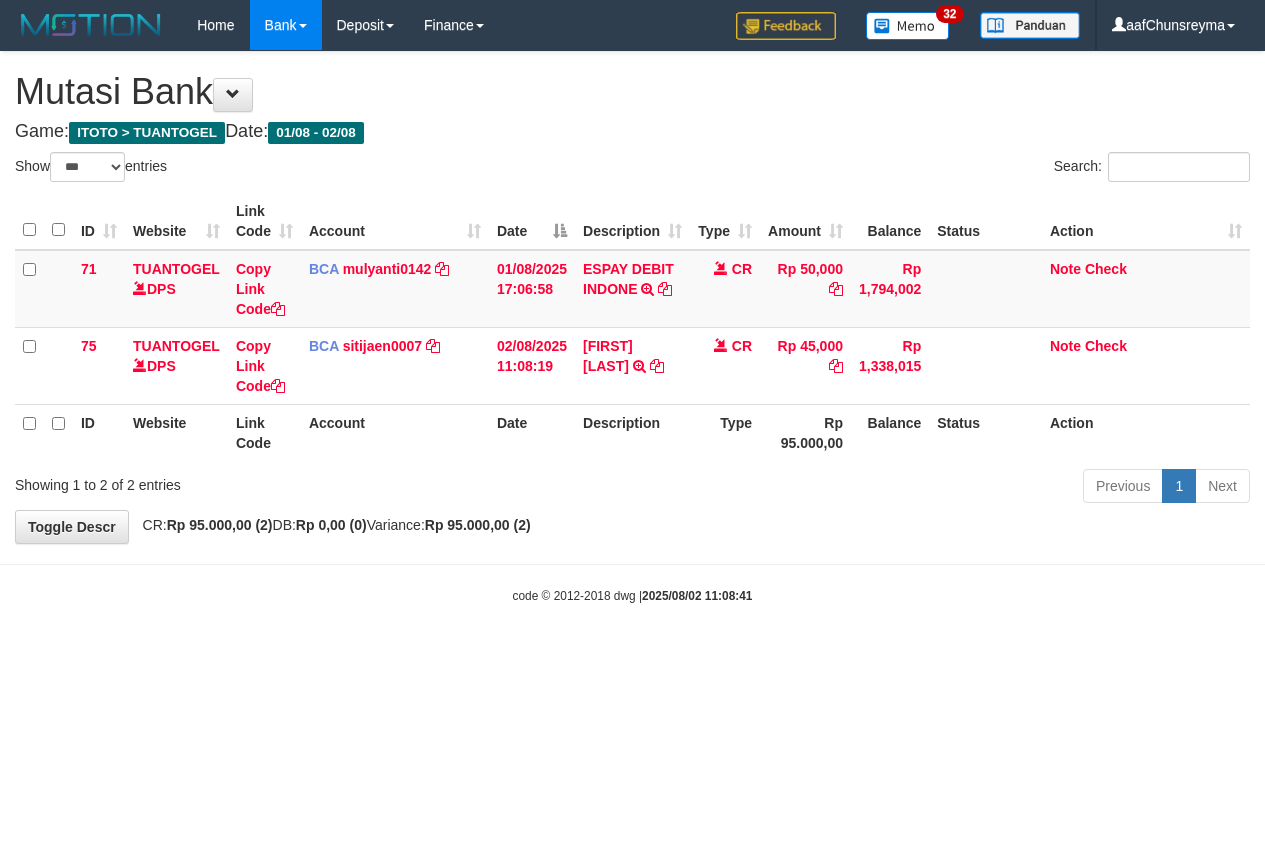 scroll, scrollTop: 0, scrollLeft: 0, axis: both 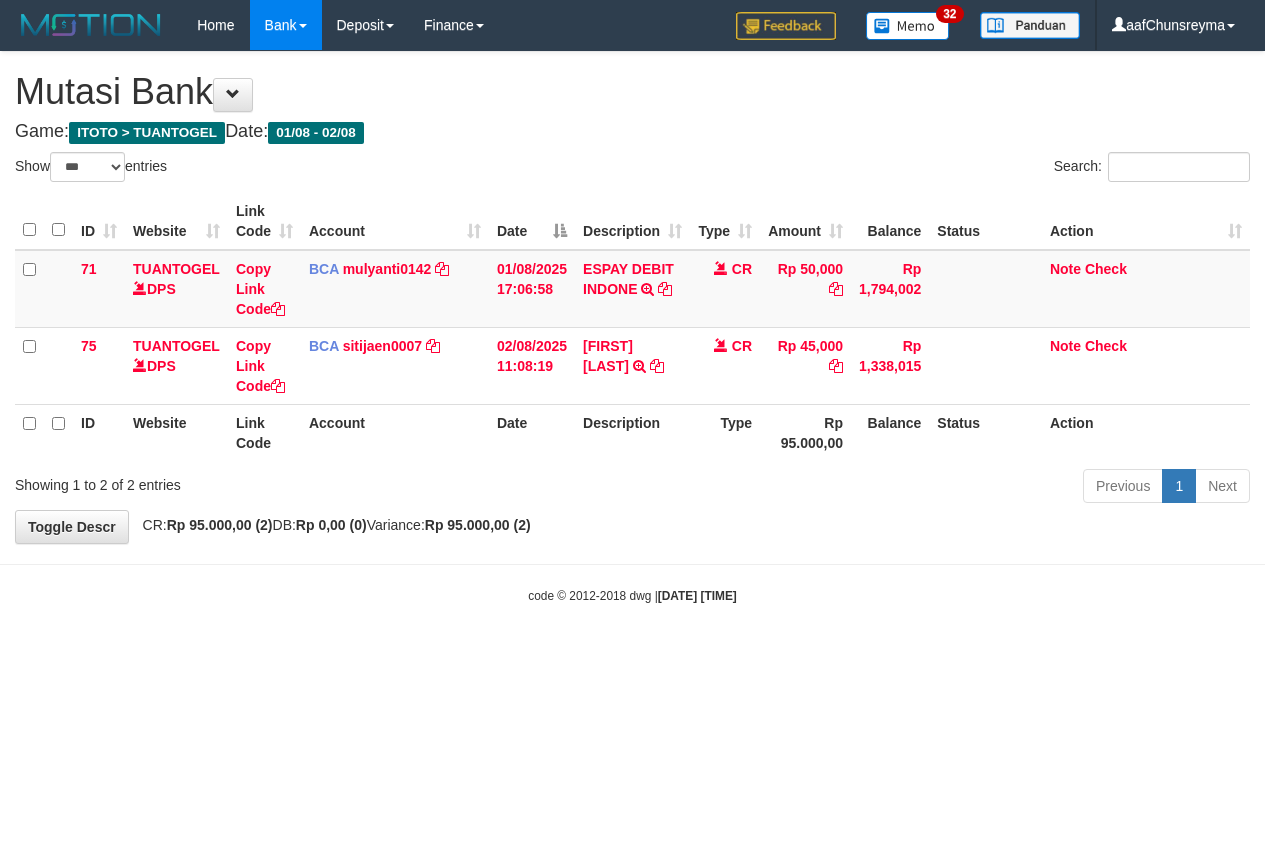 select on "***" 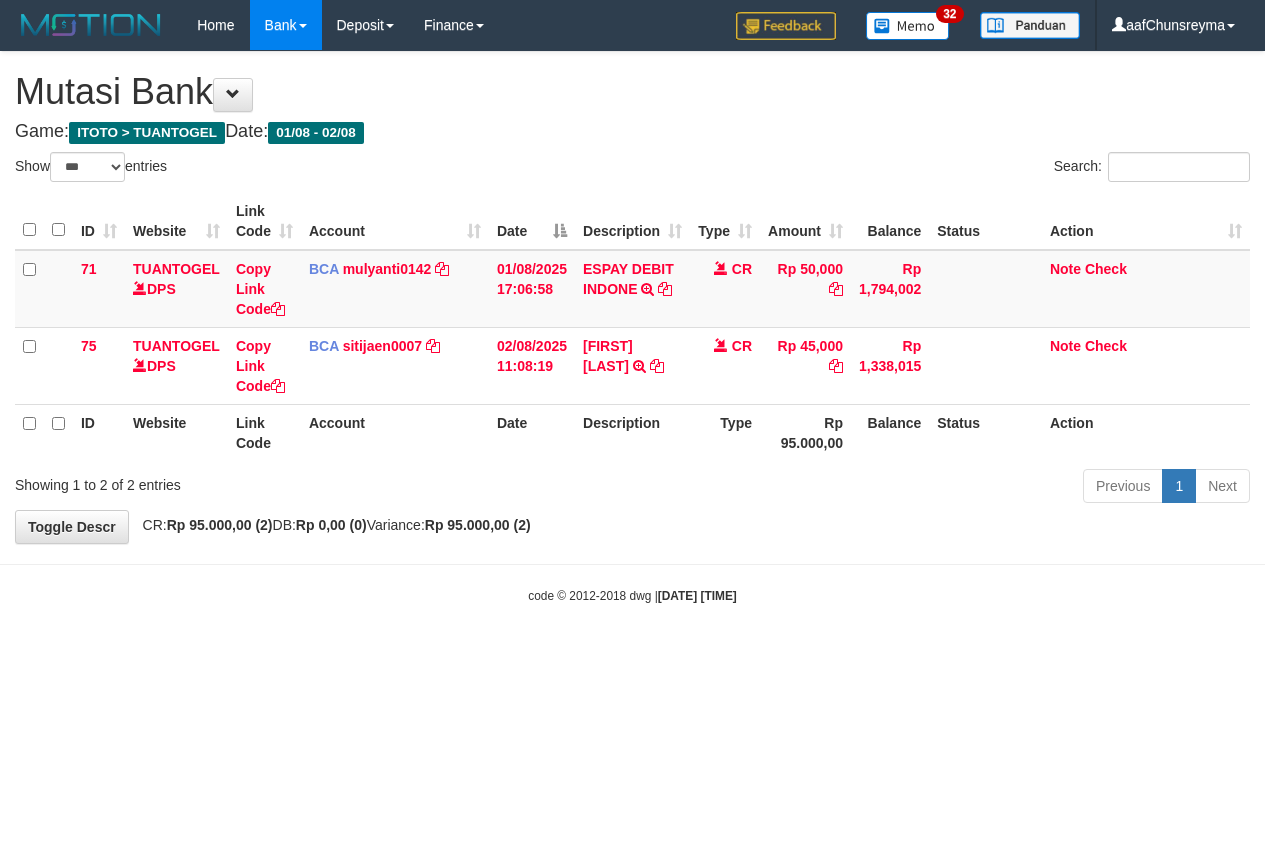 scroll, scrollTop: 0, scrollLeft: 0, axis: both 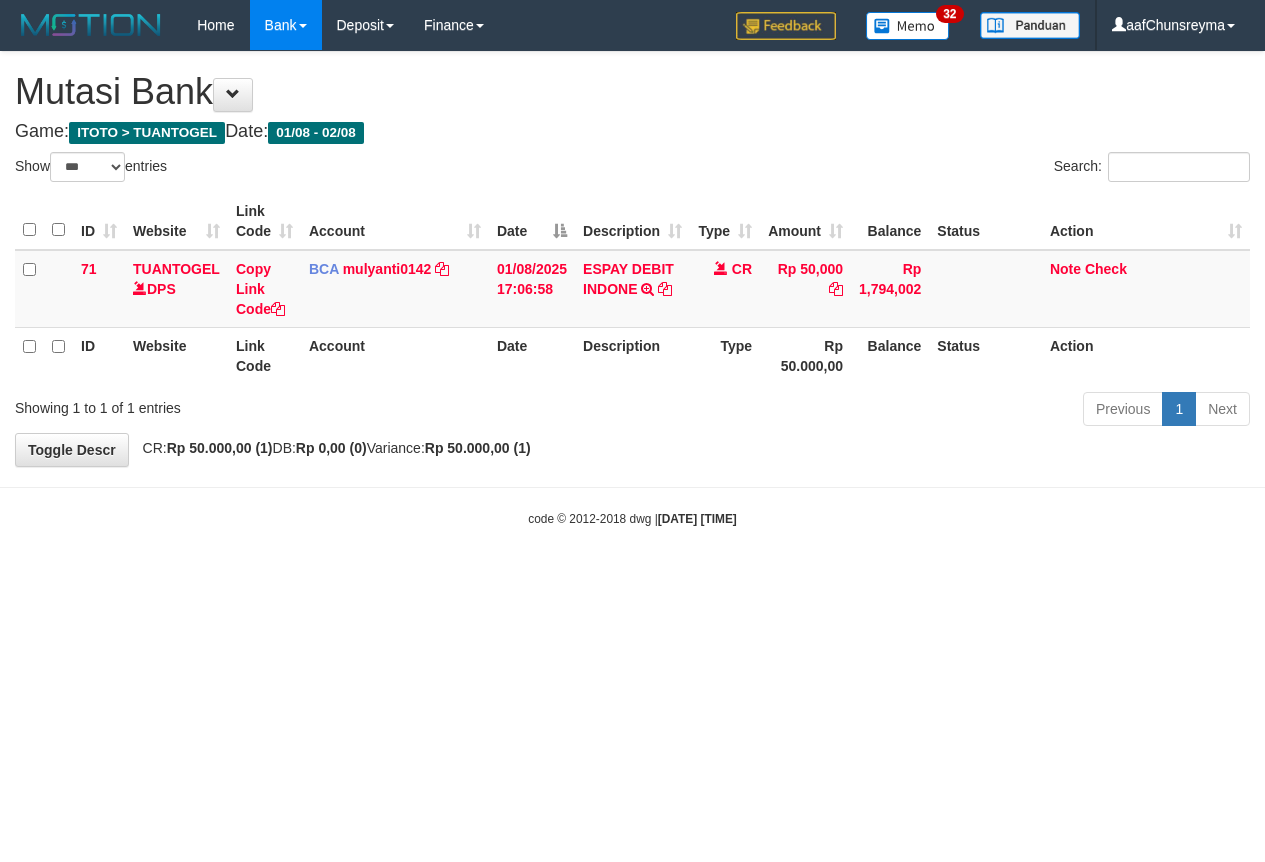 select on "***" 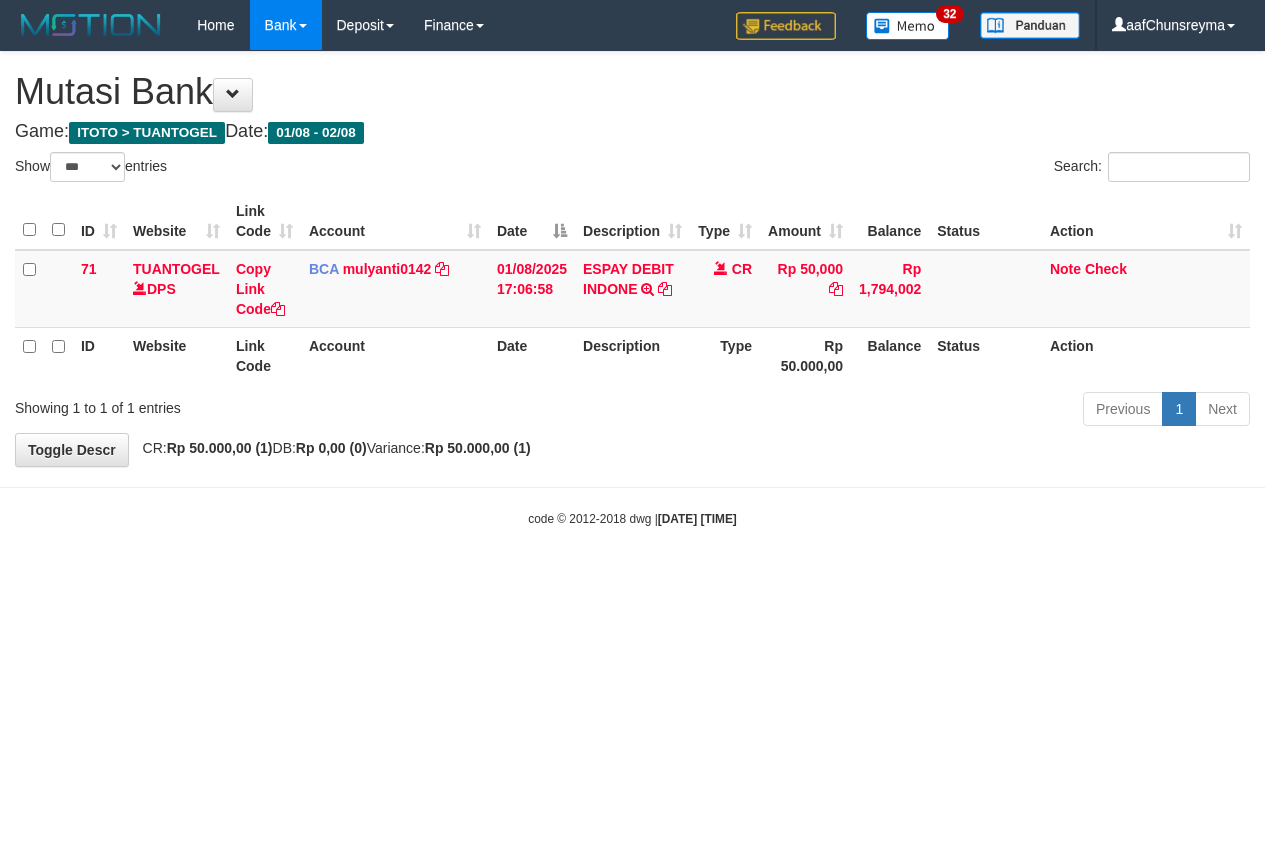 scroll, scrollTop: 0, scrollLeft: 0, axis: both 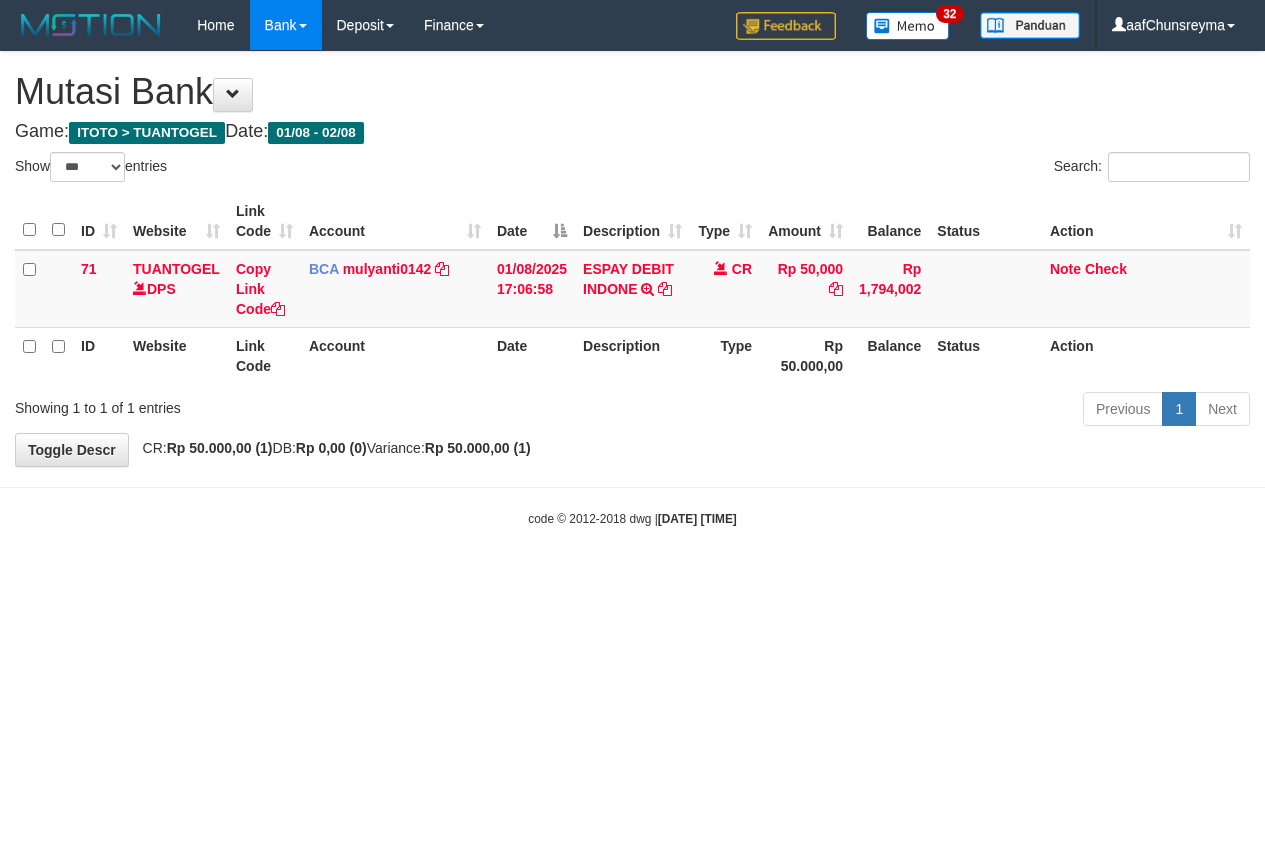 select on "***" 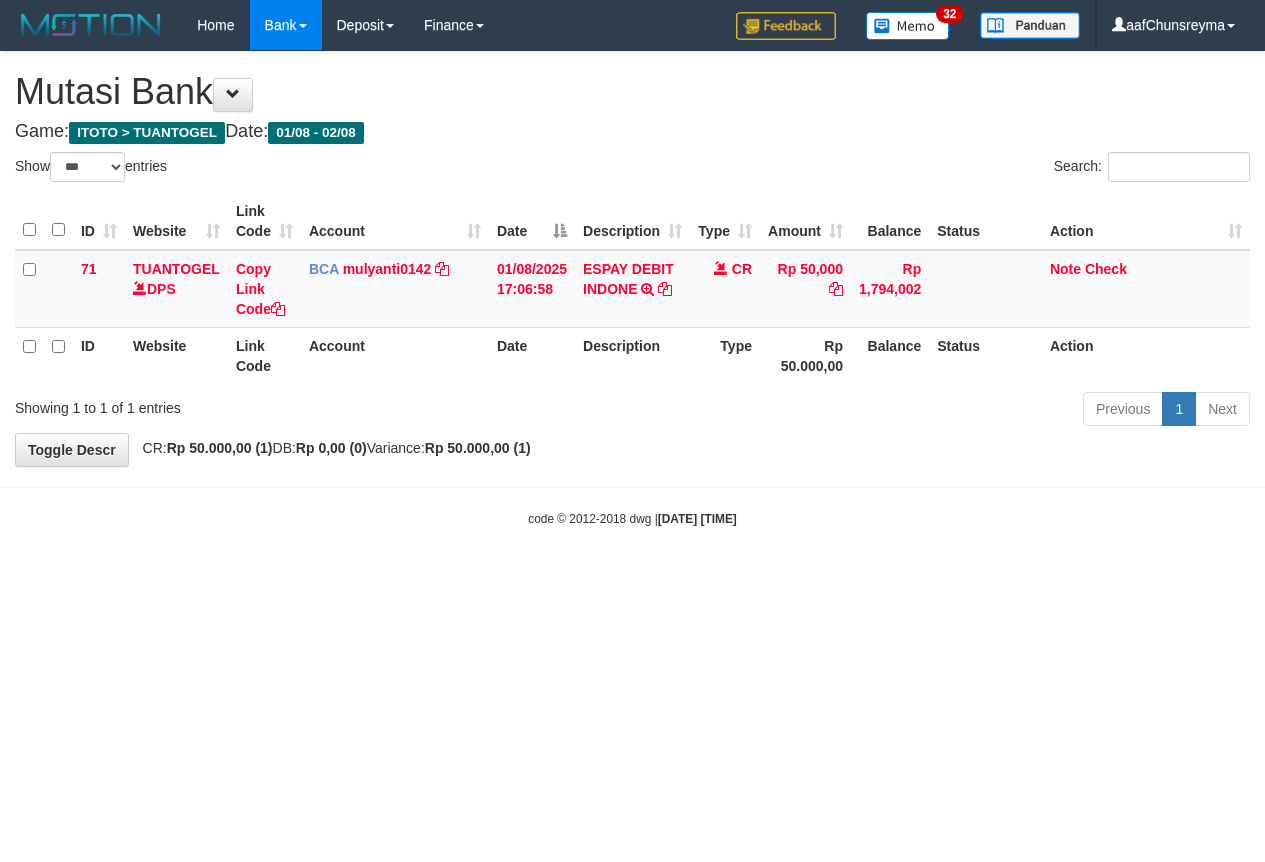 scroll, scrollTop: 0, scrollLeft: 0, axis: both 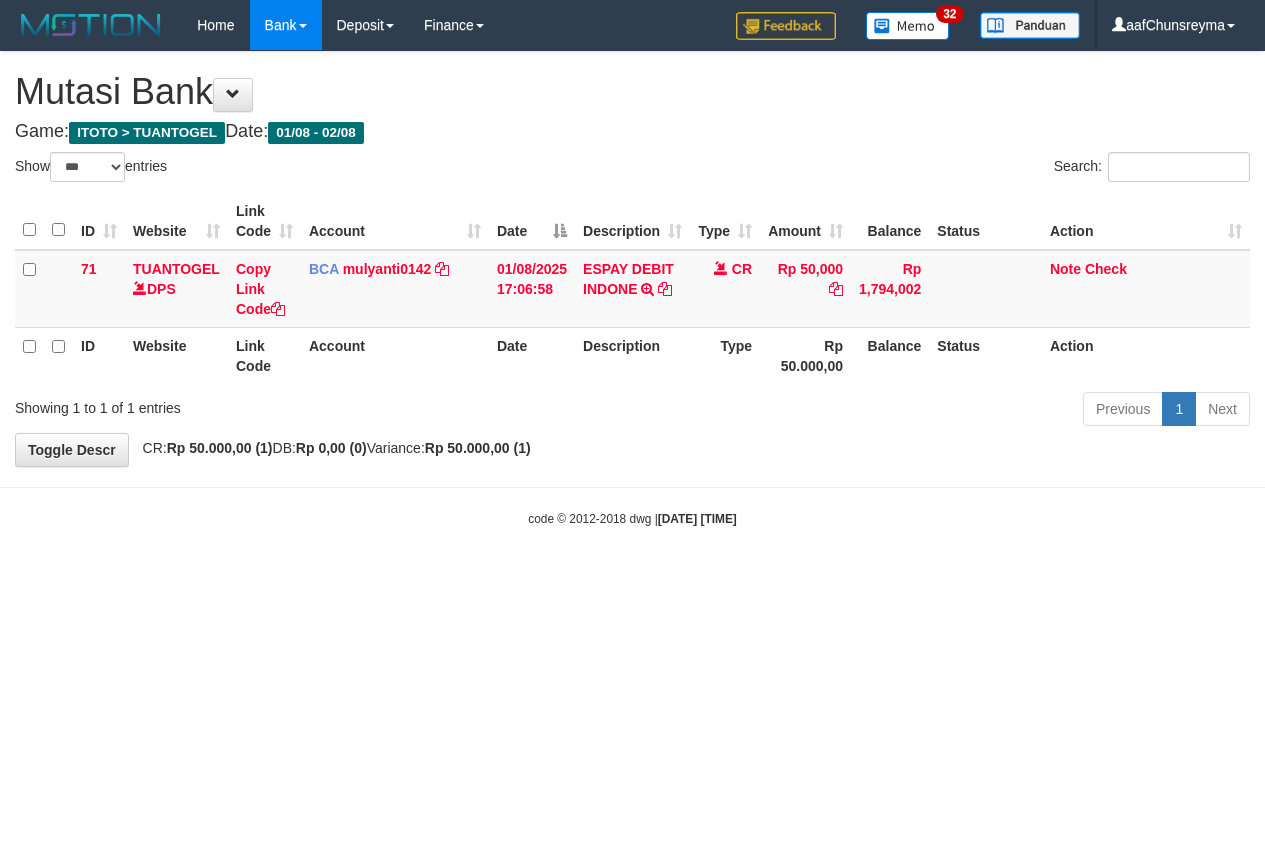 select on "***" 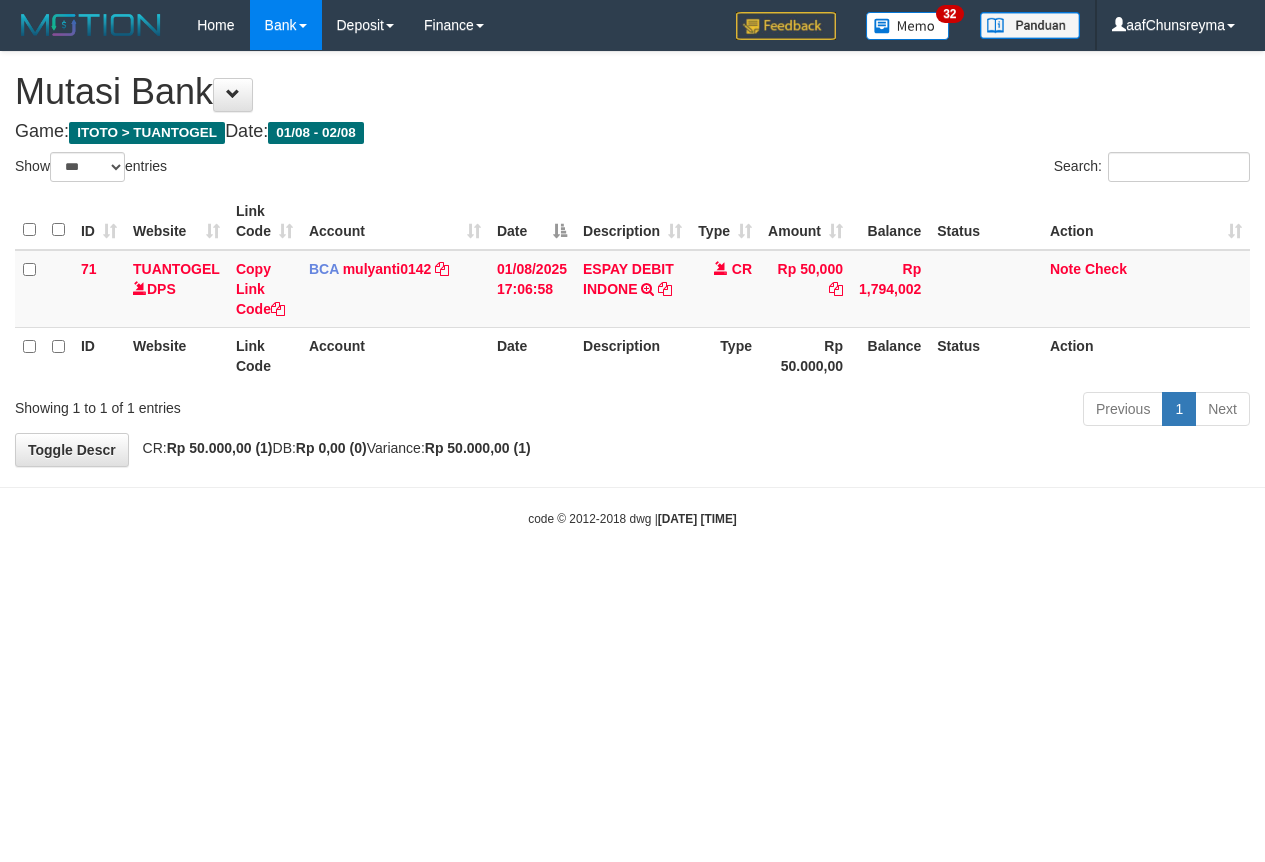 scroll, scrollTop: 0, scrollLeft: 0, axis: both 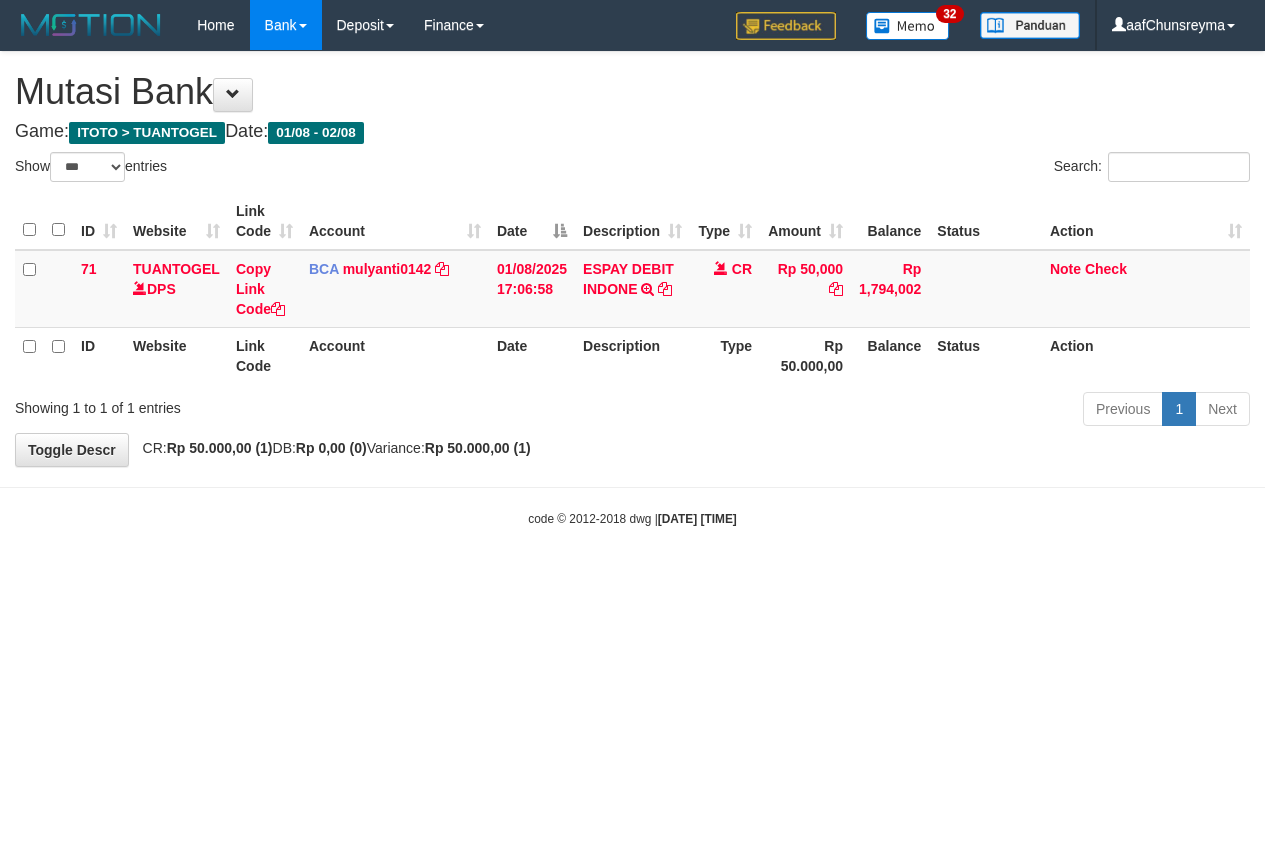 select on "***" 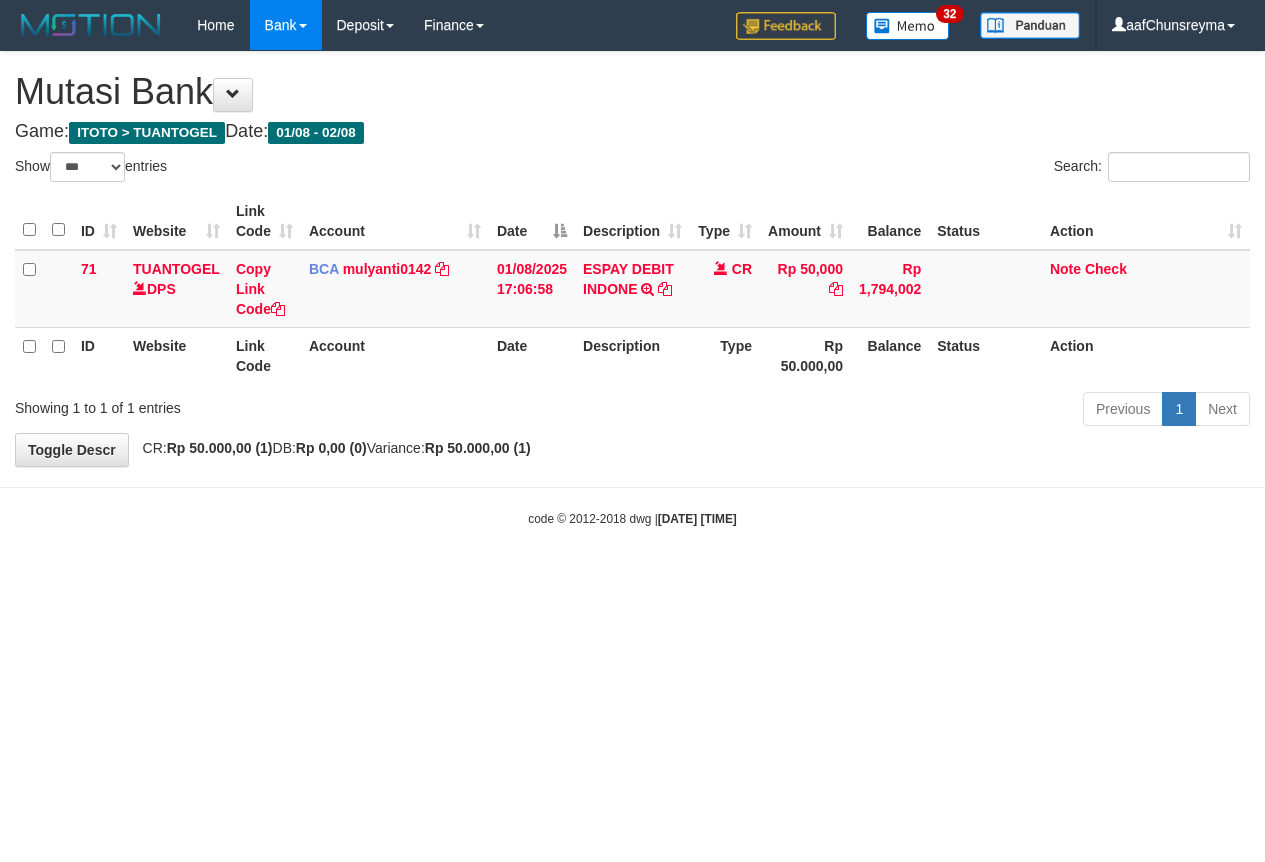 scroll, scrollTop: 0, scrollLeft: 0, axis: both 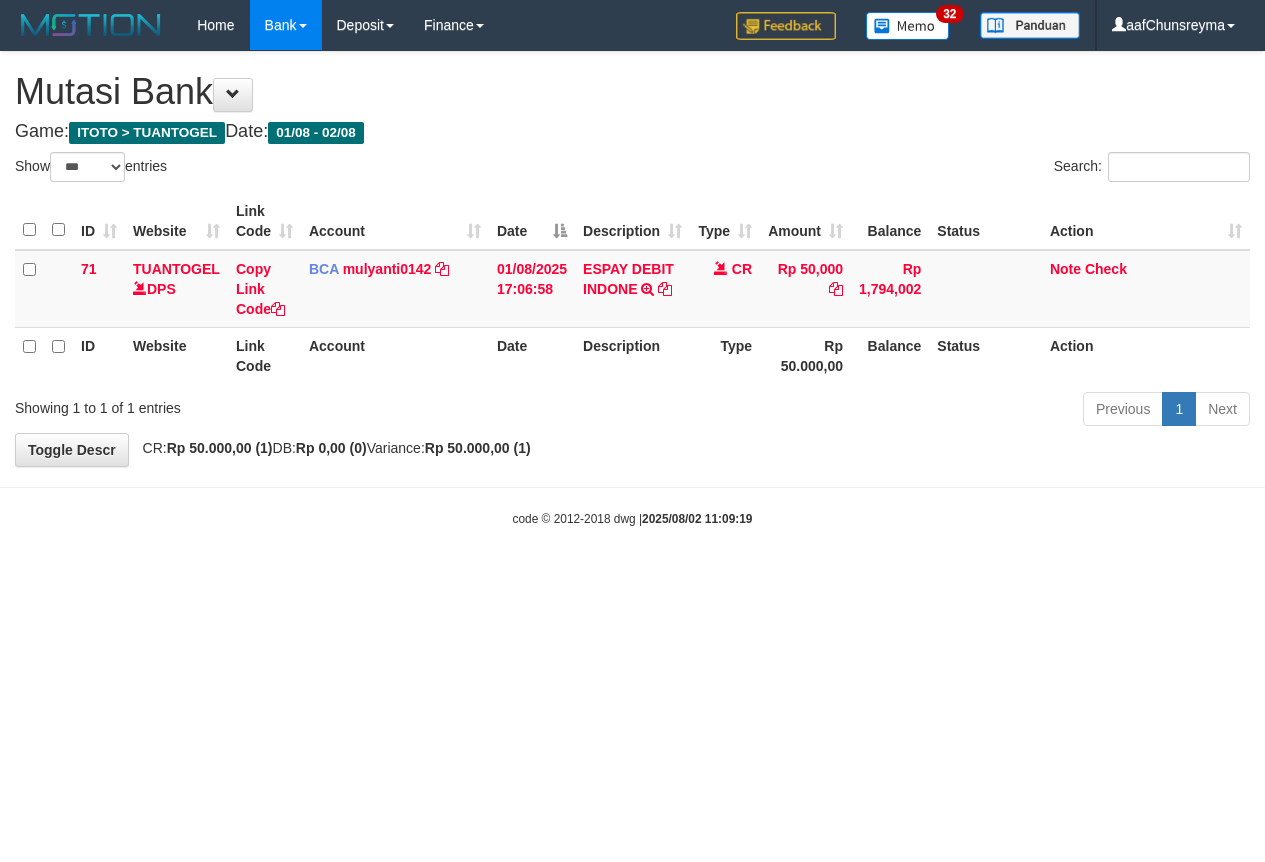 select on "***" 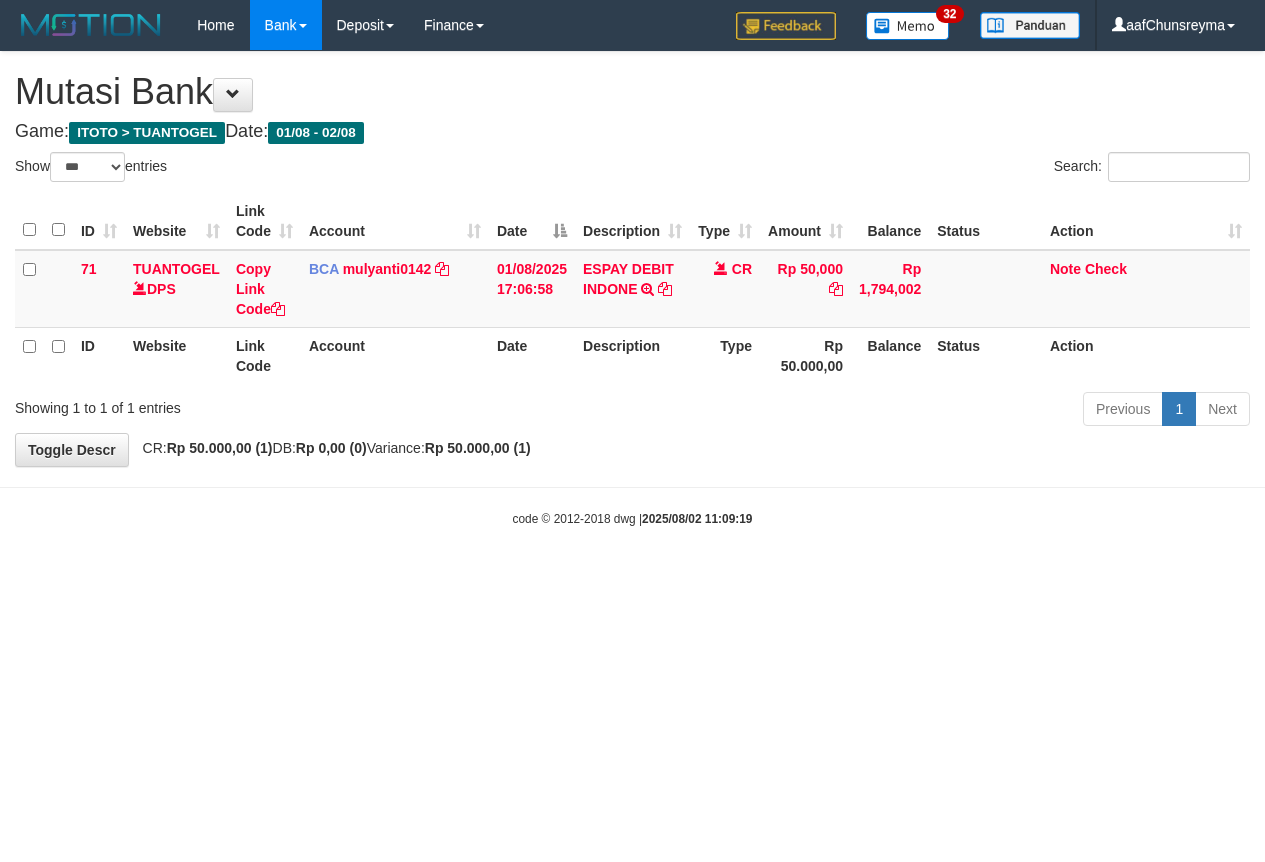 scroll, scrollTop: 0, scrollLeft: 0, axis: both 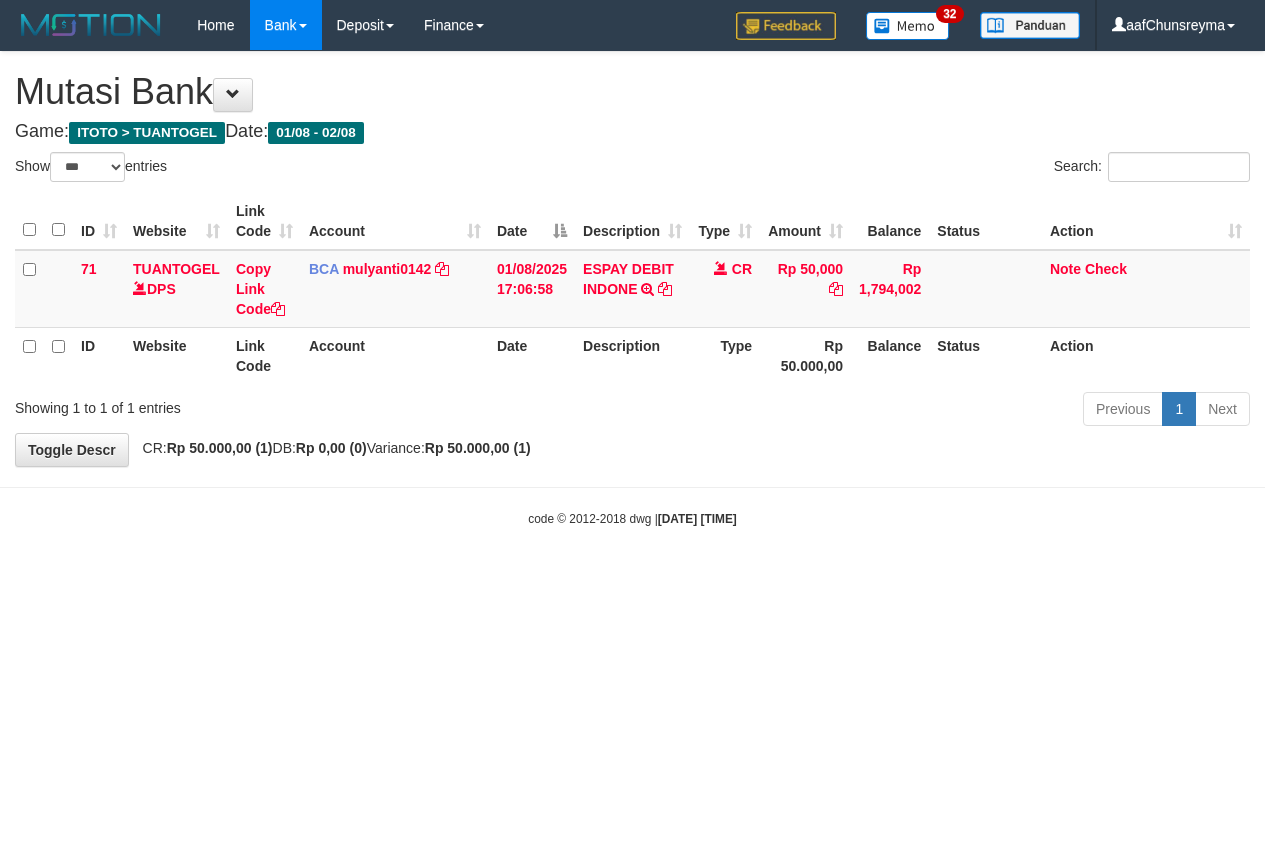 select on "***" 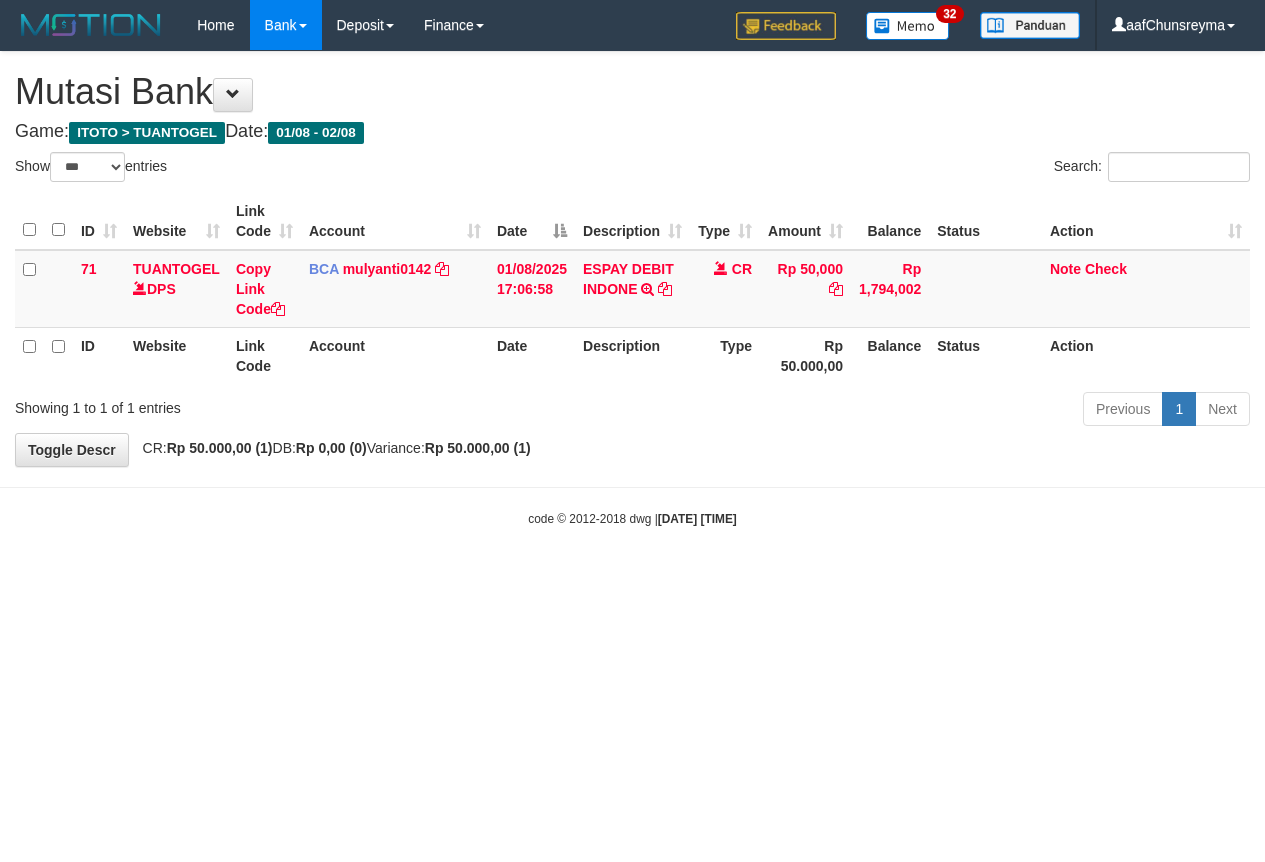 scroll, scrollTop: 0, scrollLeft: 0, axis: both 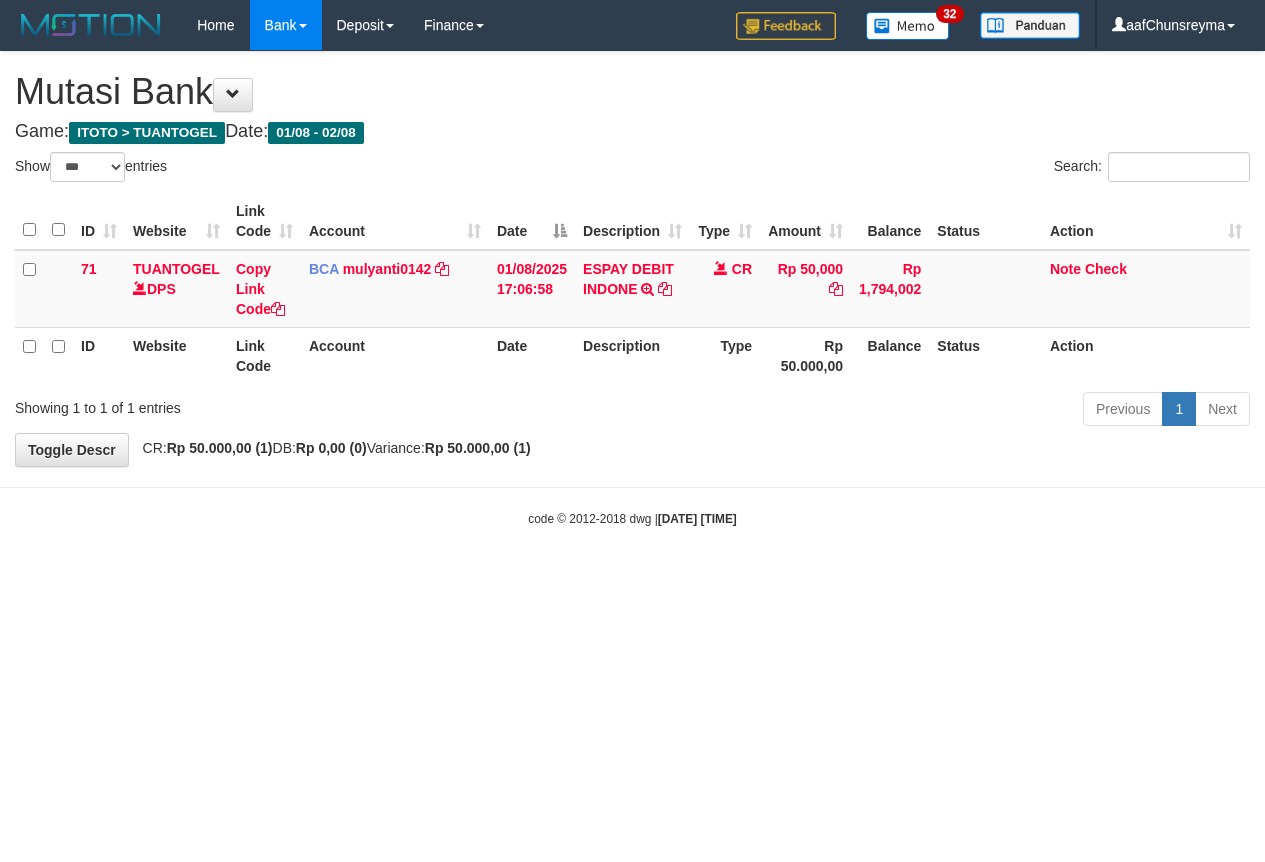 select on "***" 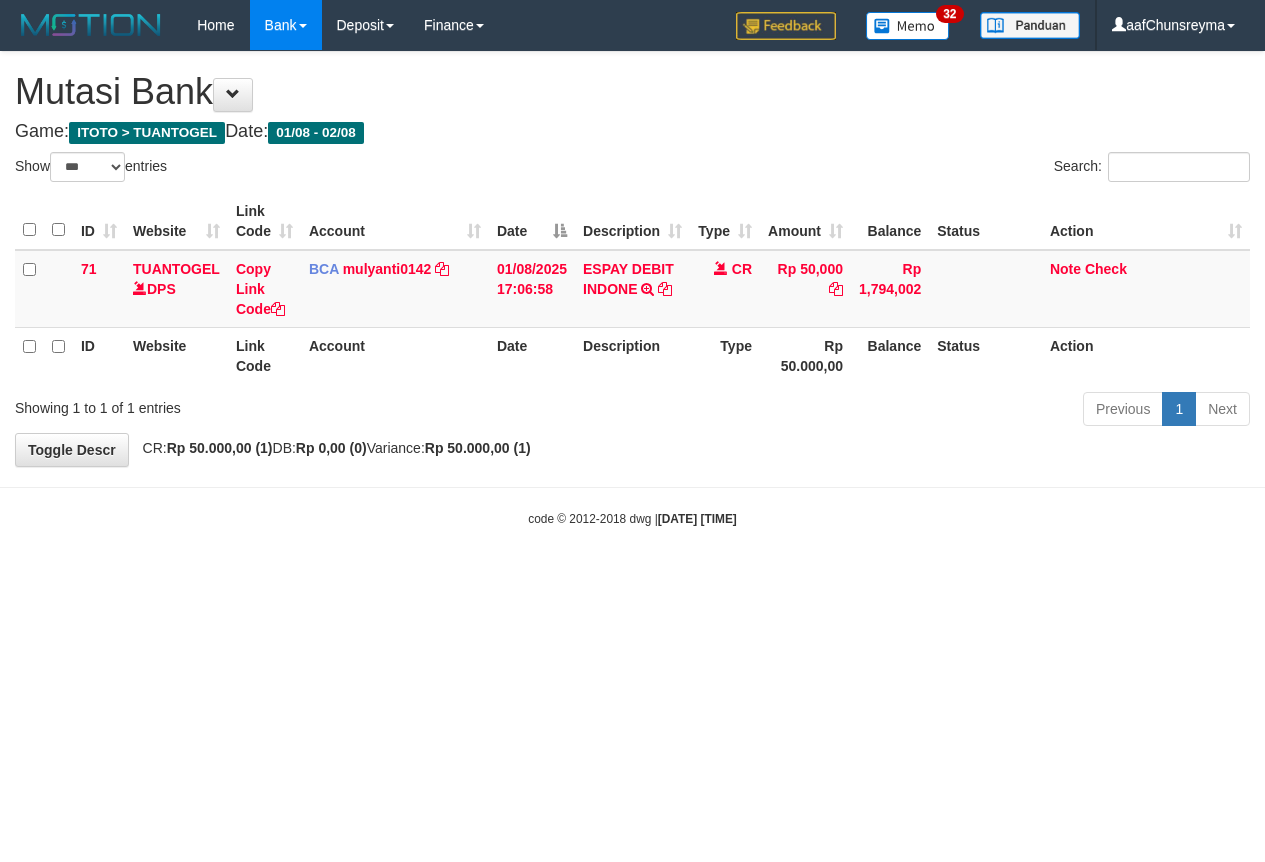 scroll, scrollTop: 0, scrollLeft: 0, axis: both 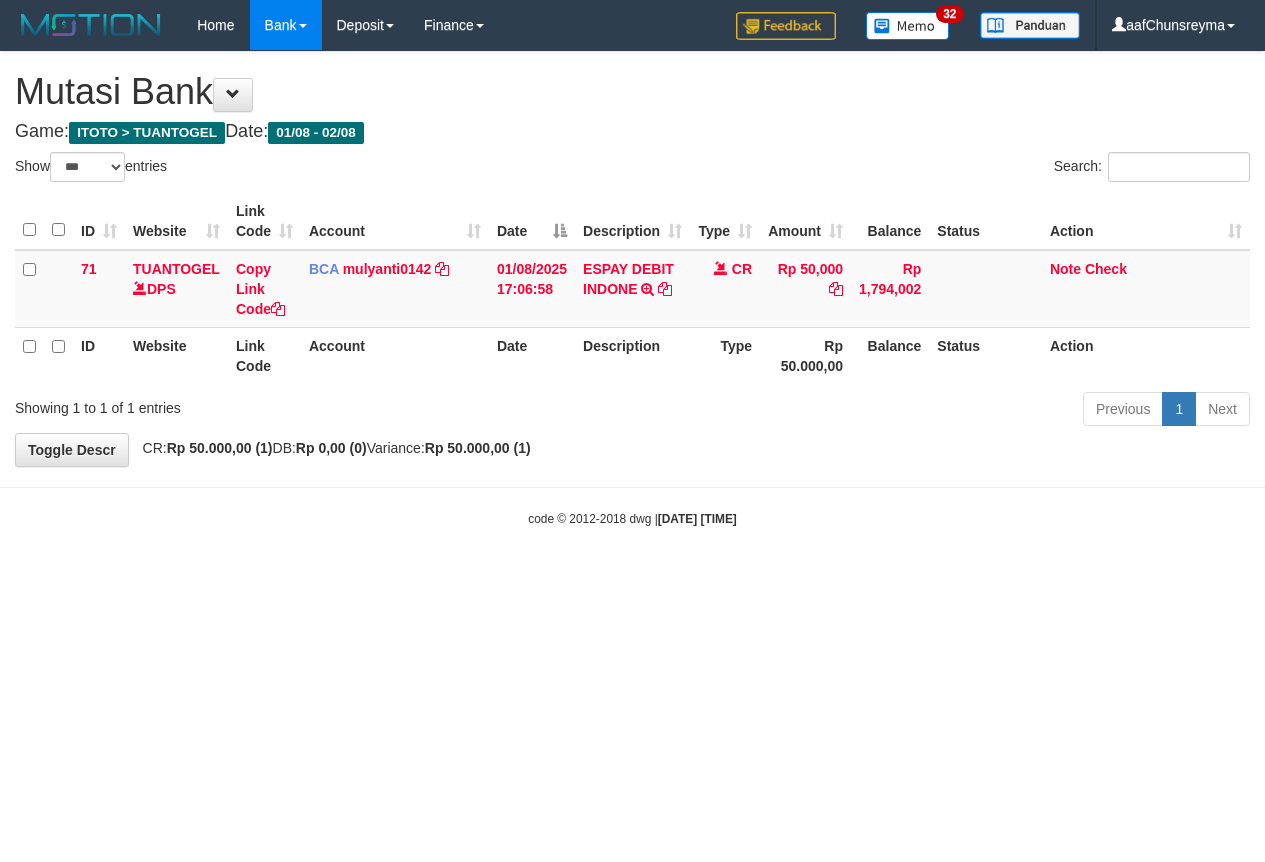 select on "***" 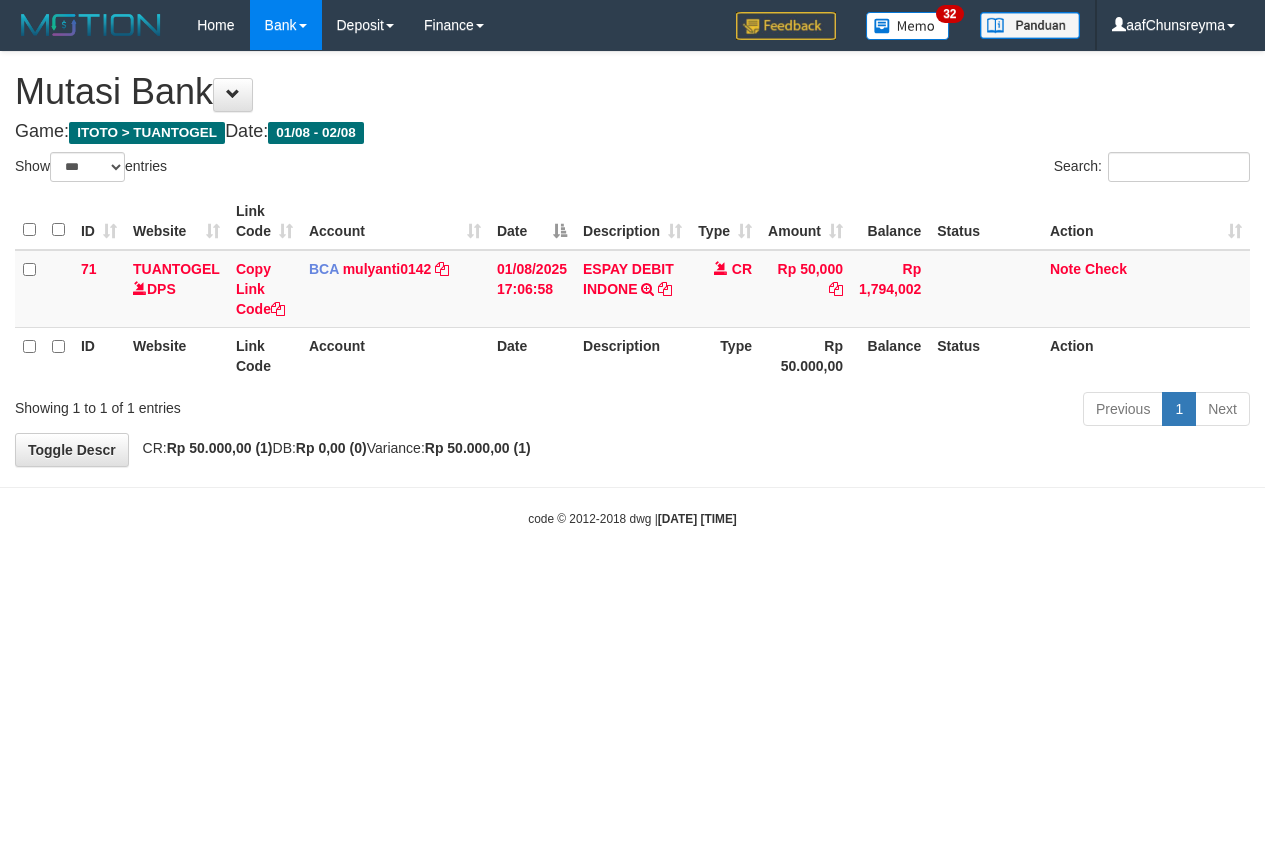 scroll, scrollTop: 0, scrollLeft: 0, axis: both 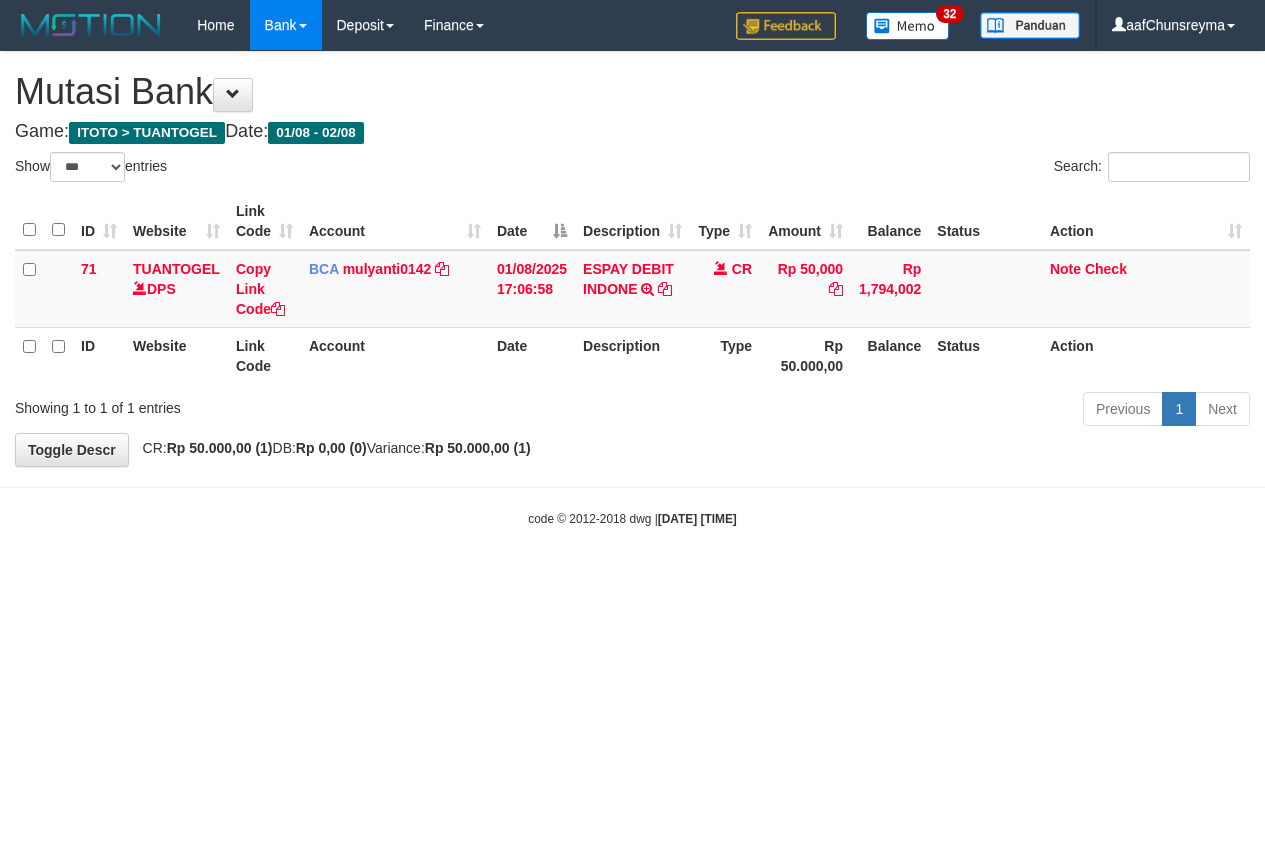 select on "***" 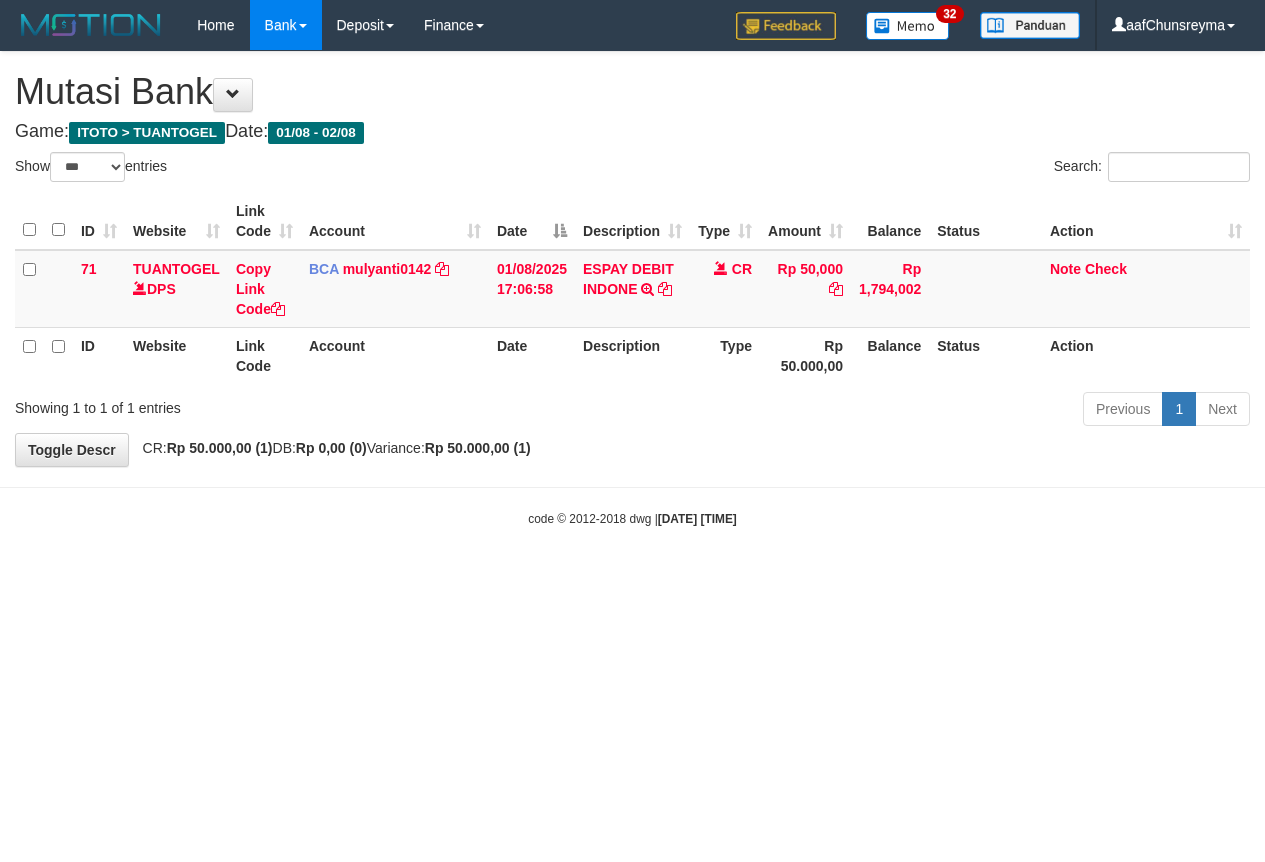 scroll, scrollTop: 0, scrollLeft: 0, axis: both 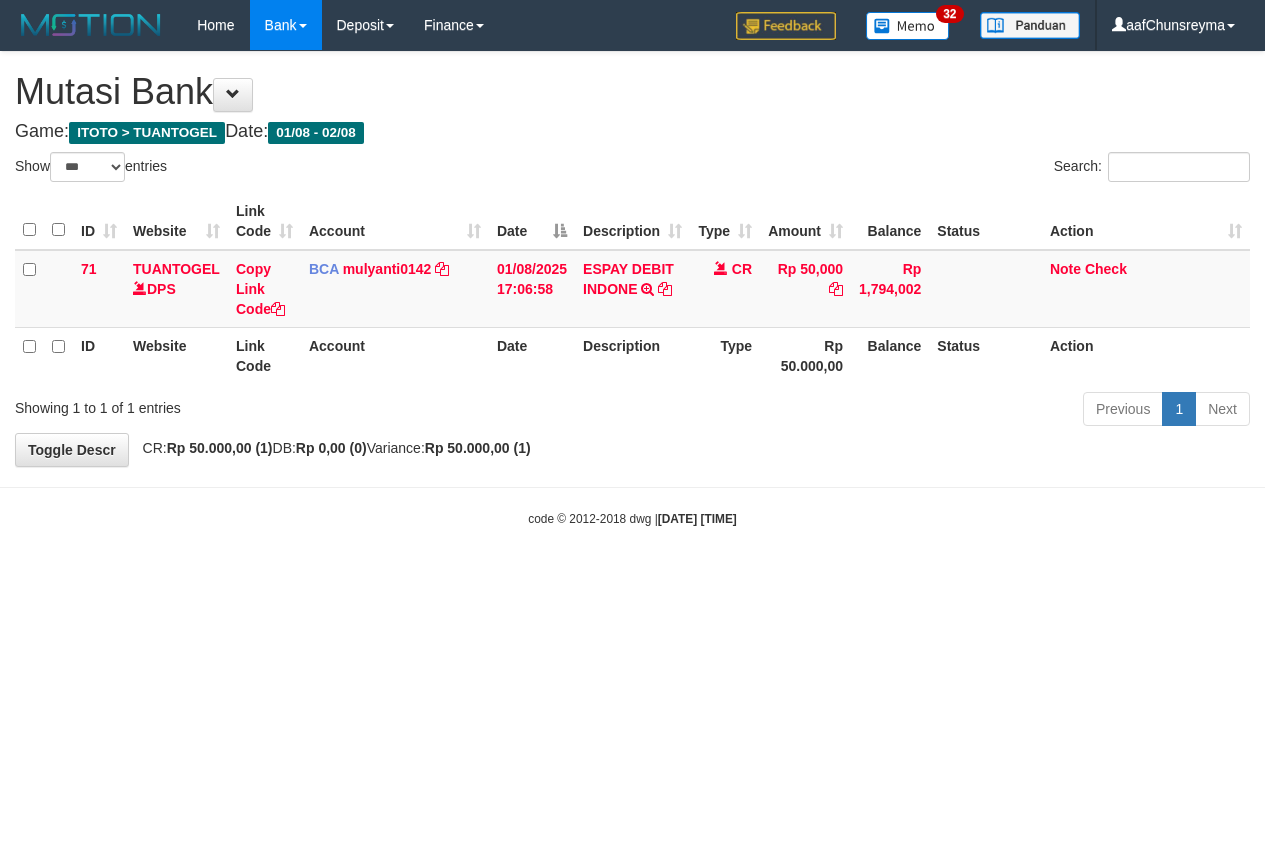select on "***" 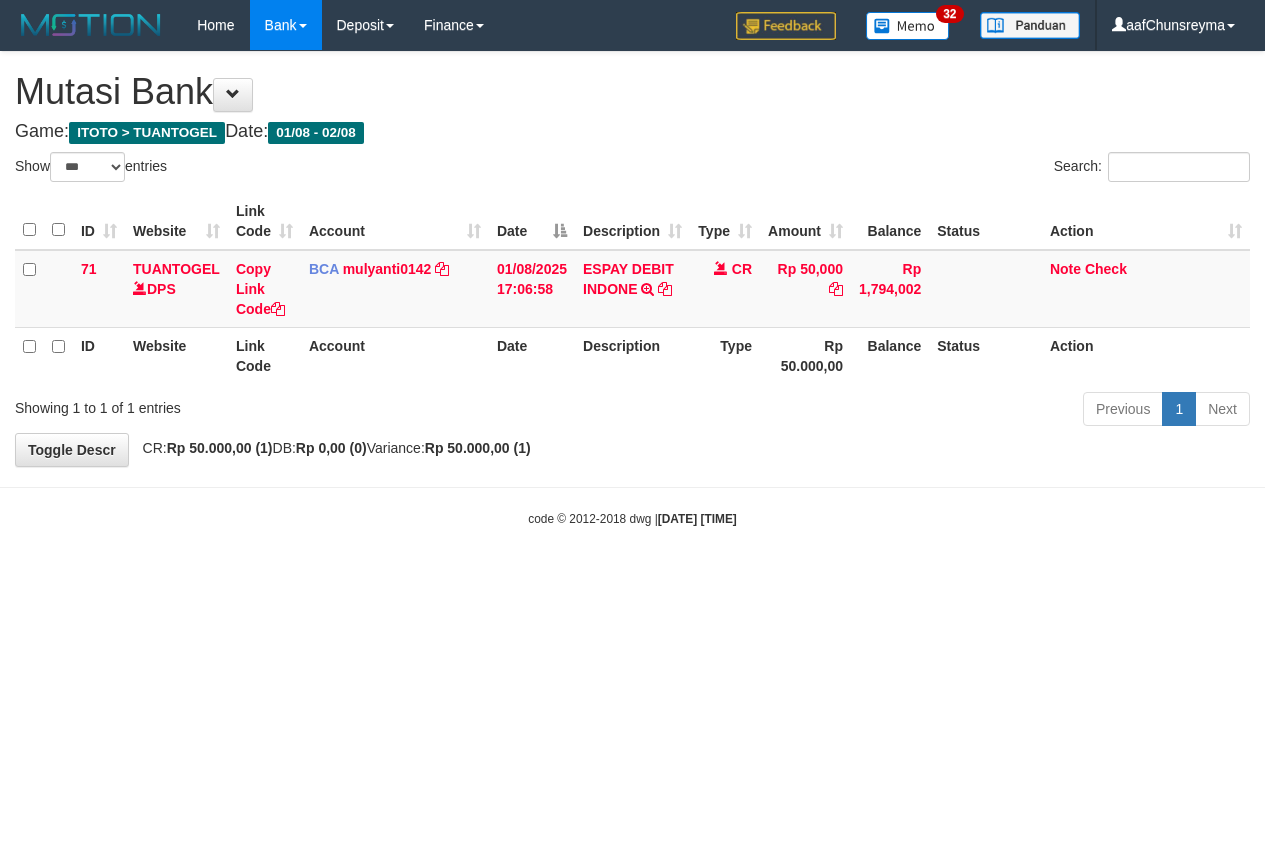 scroll, scrollTop: 0, scrollLeft: 0, axis: both 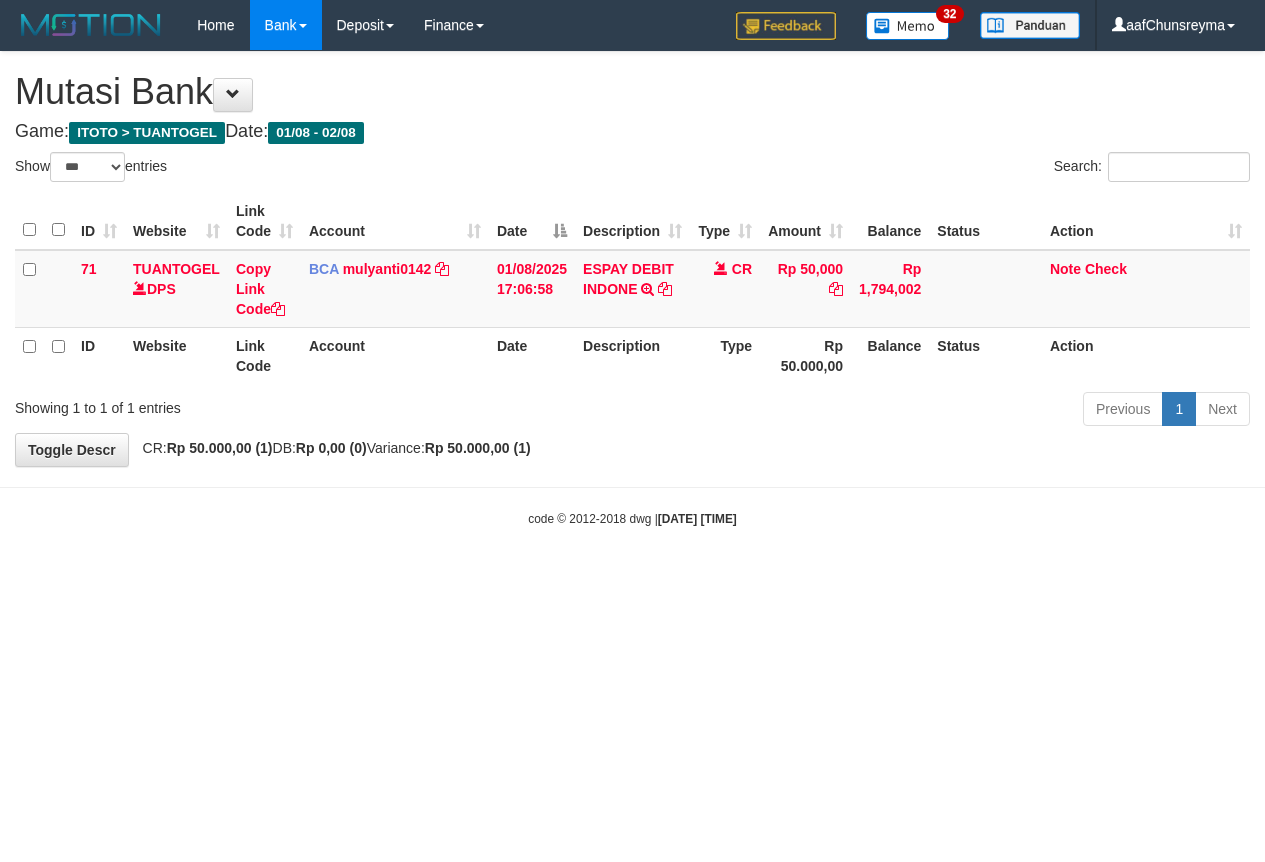 select on "***" 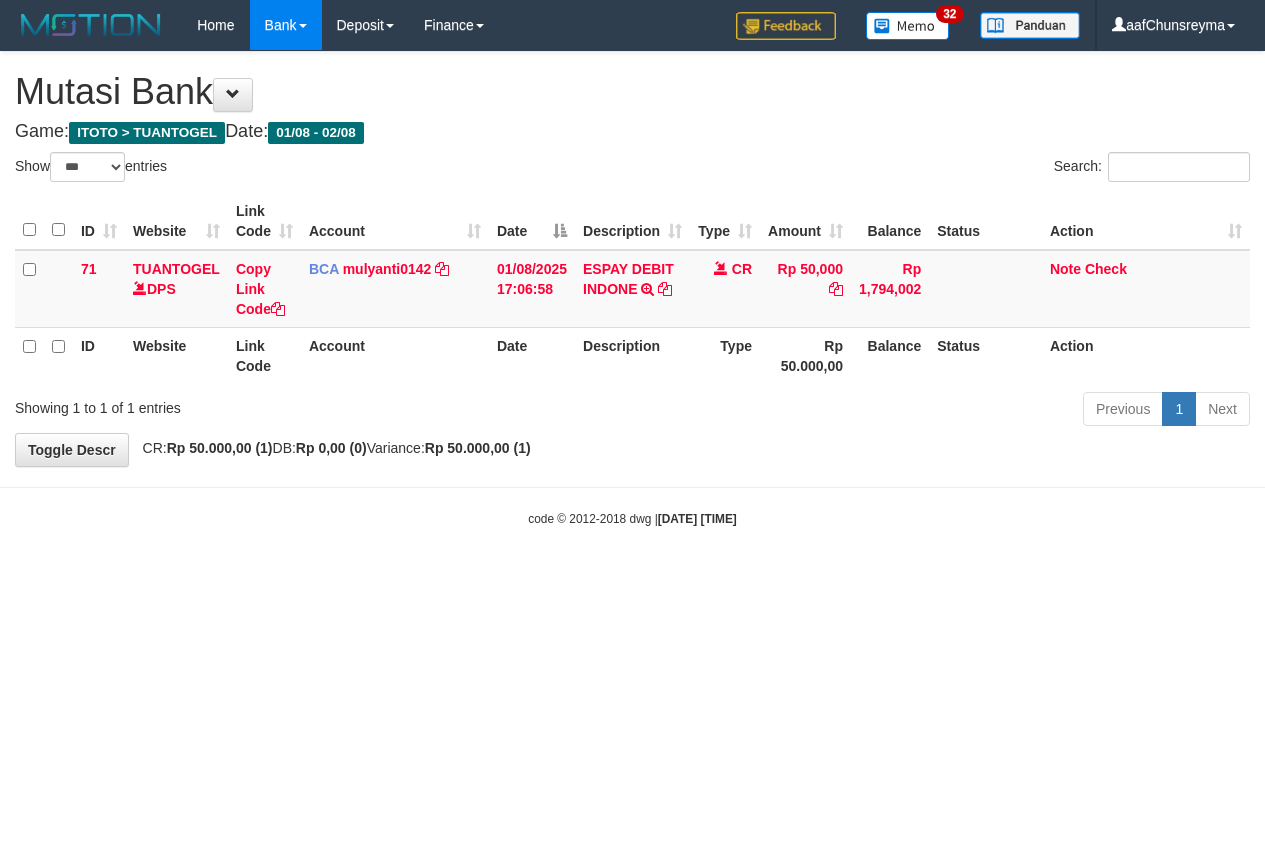 scroll, scrollTop: 0, scrollLeft: 0, axis: both 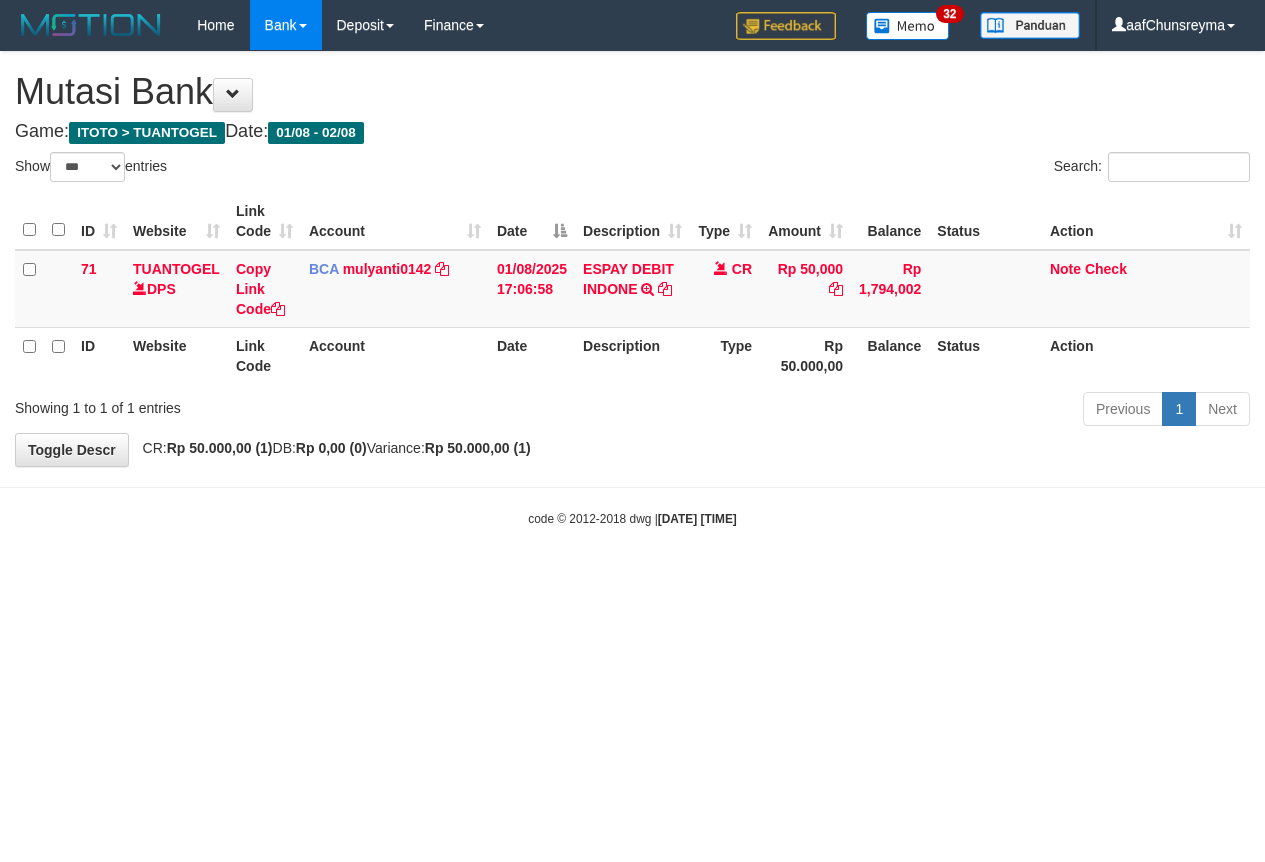 select on "***" 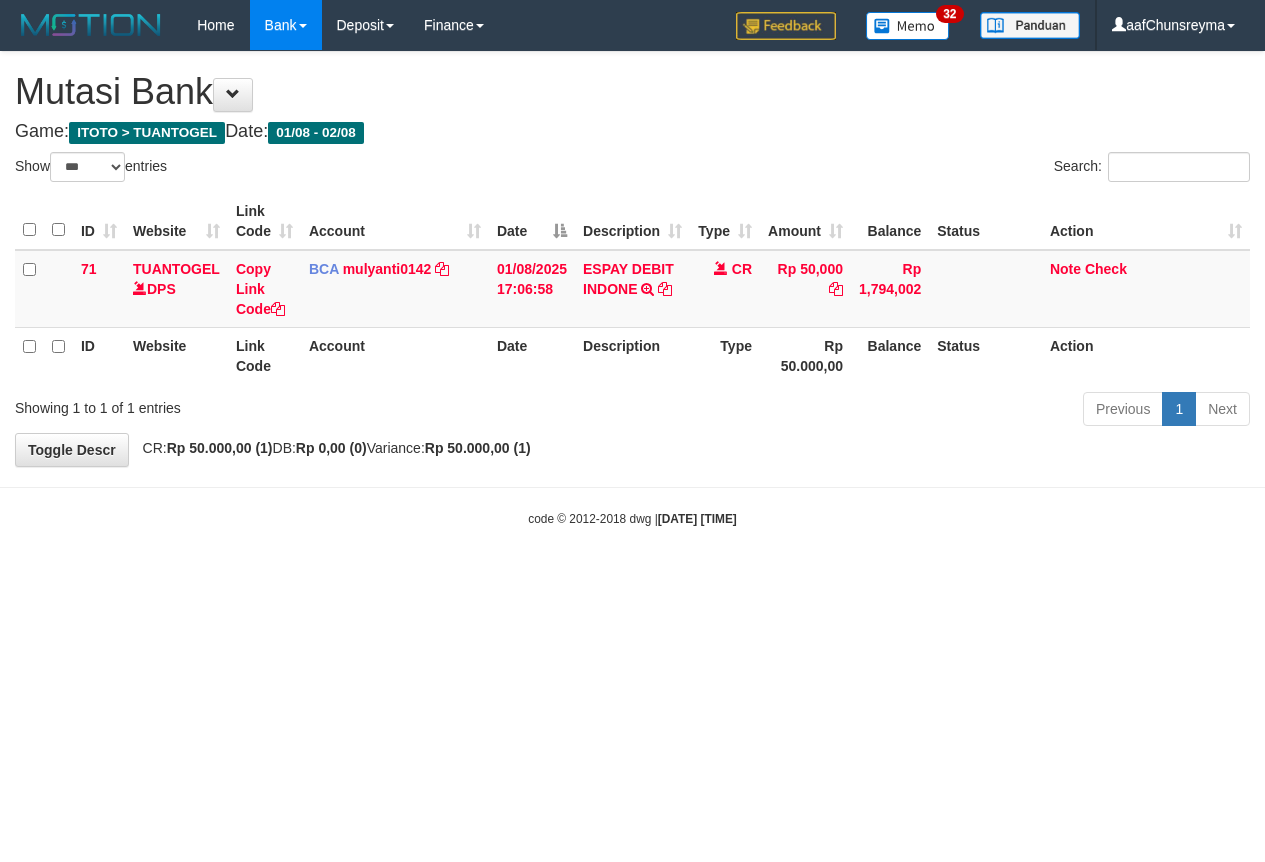scroll, scrollTop: 0, scrollLeft: 0, axis: both 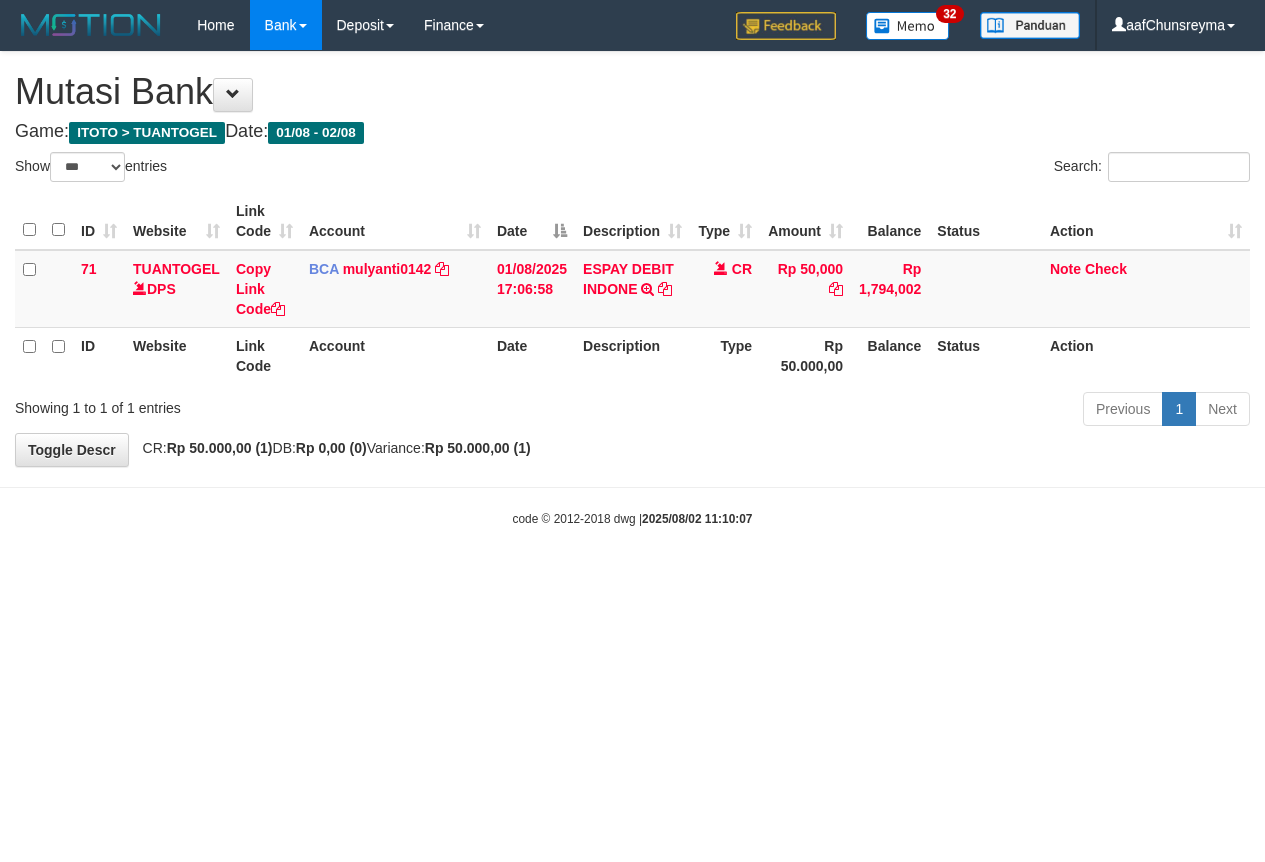 select on "***" 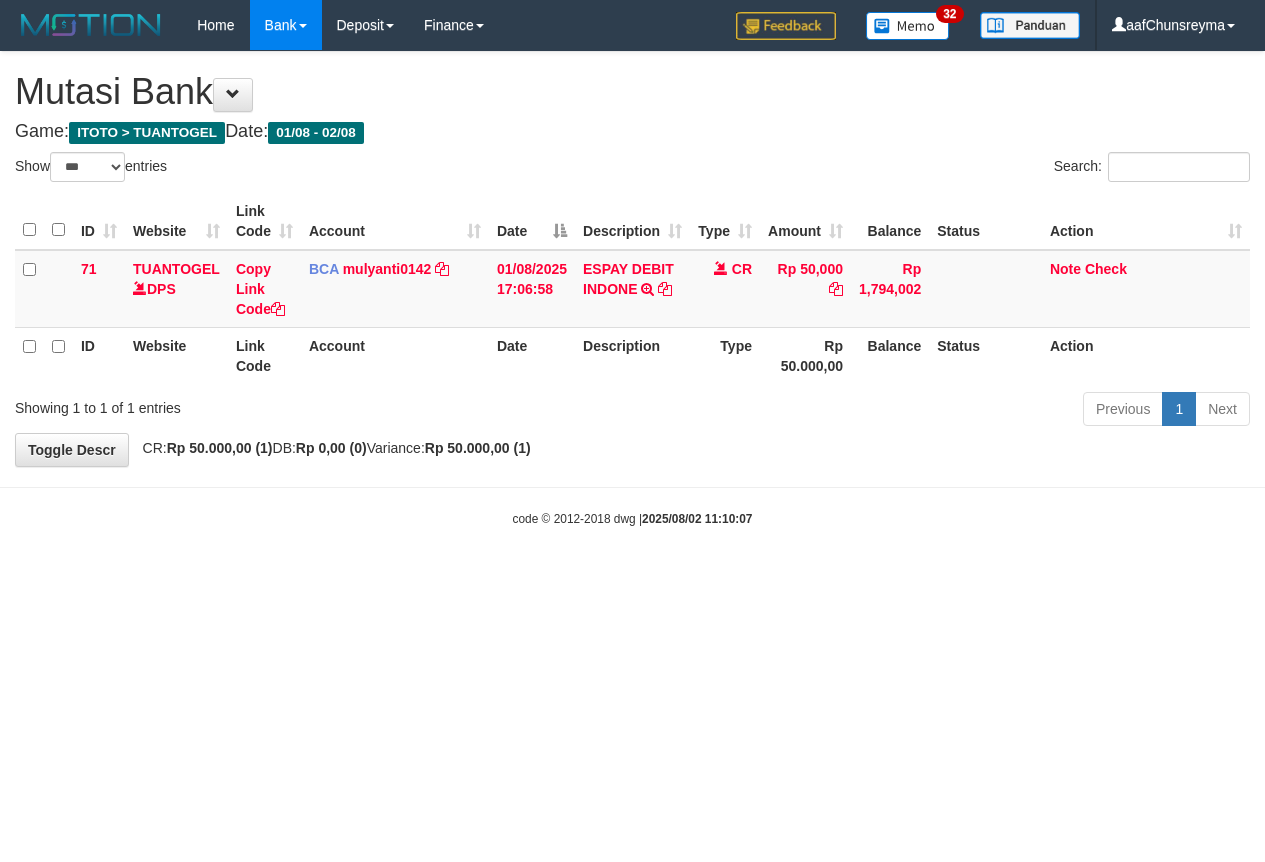 scroll, scrollTop: 0, scrollLeft: 0, axis: both 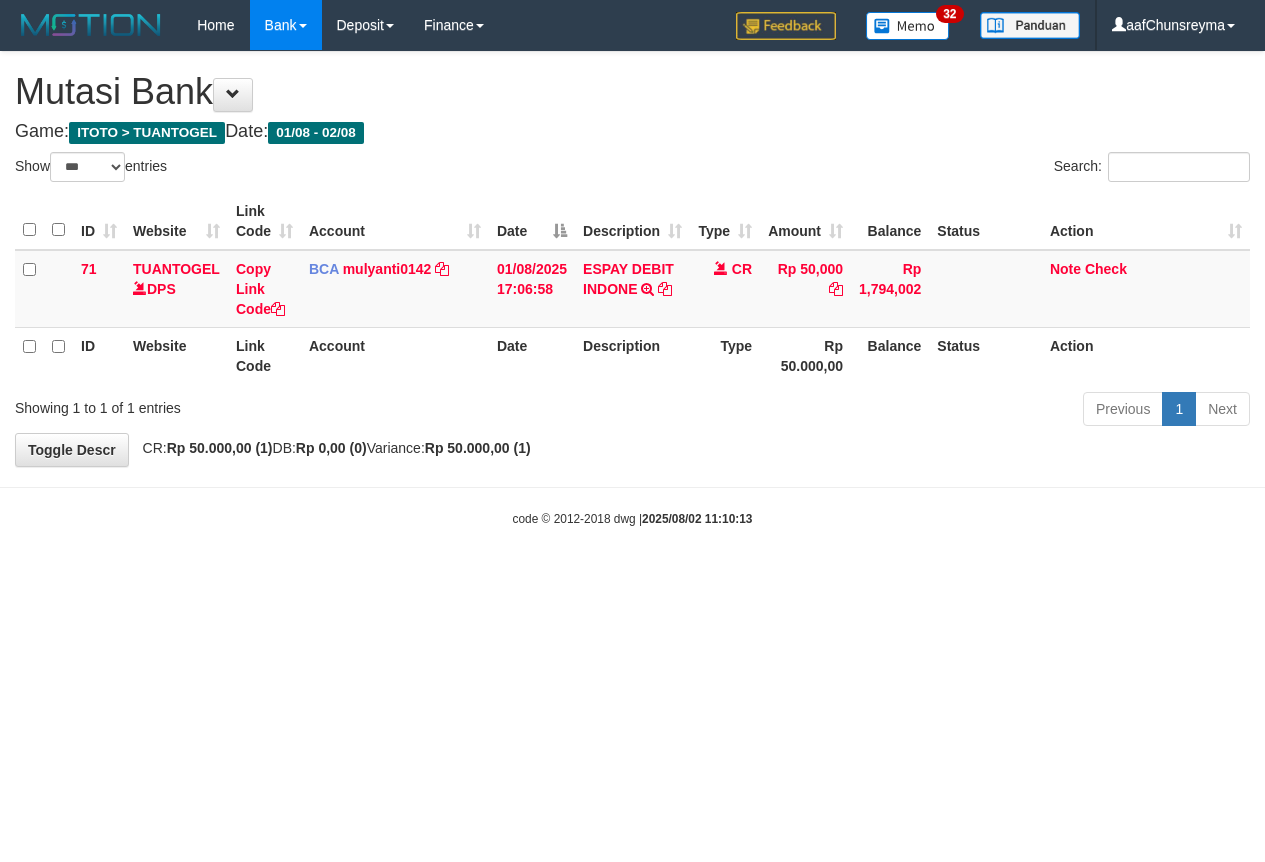 select on "***" 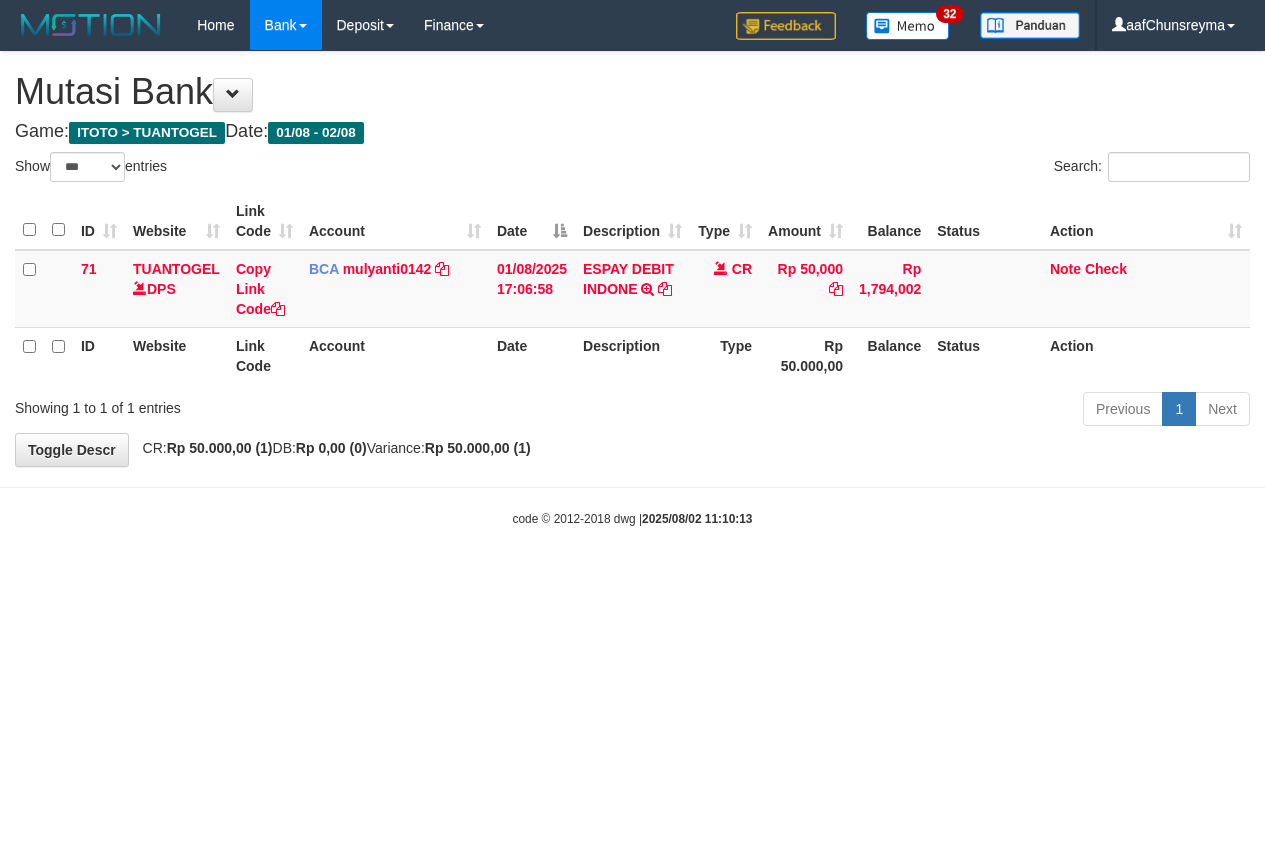 scroll, scrollTop: 0, scrollLeft: 0, axis: both 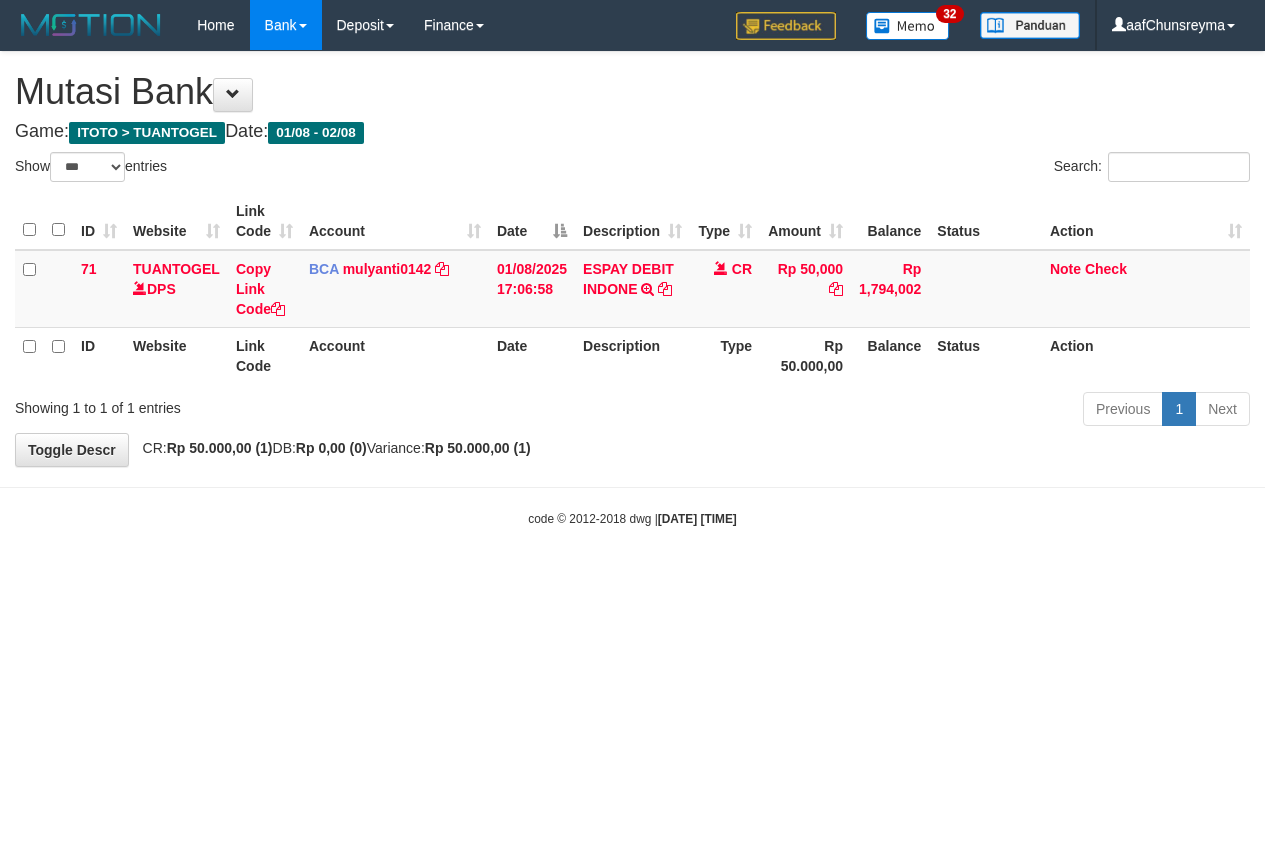 select on "***" 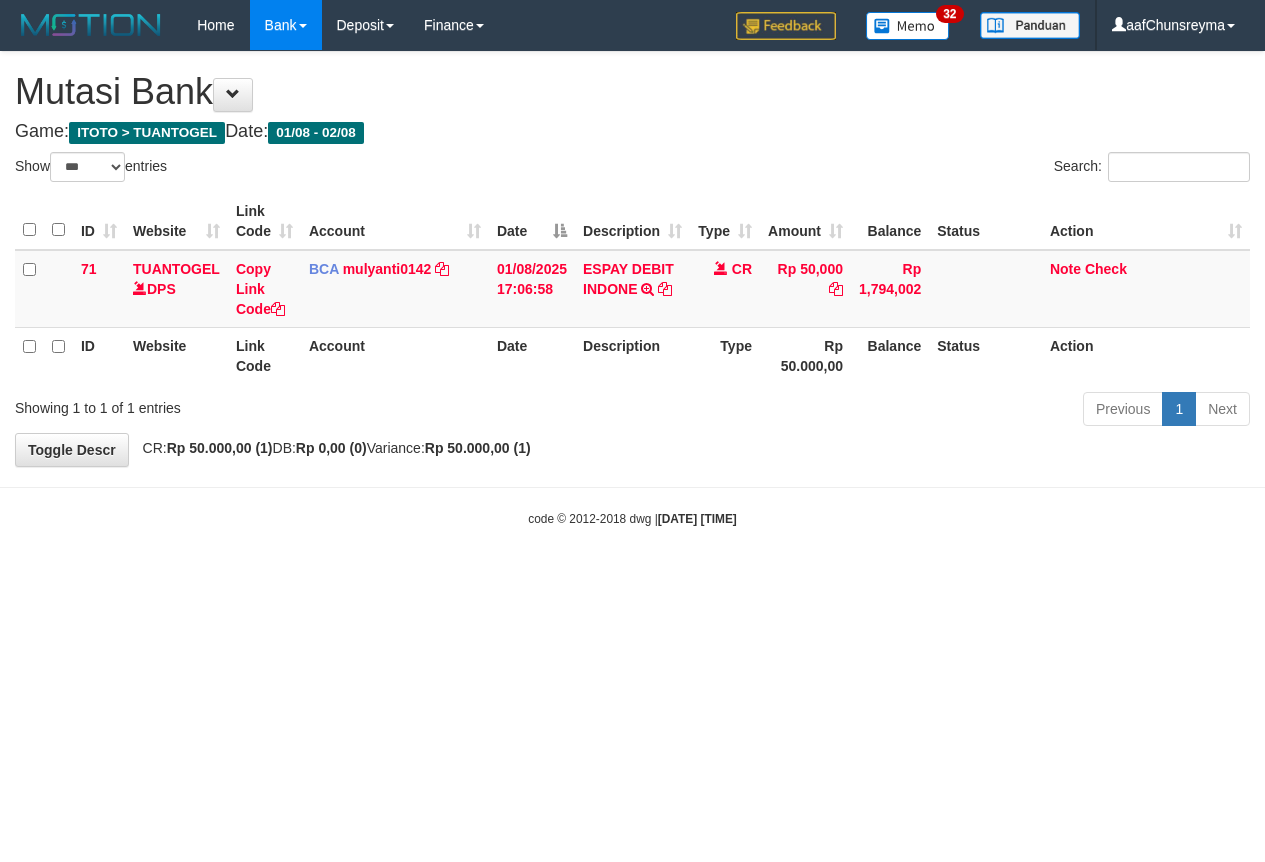 scroll, scrollTop: 0, scrollLeft: 0, axis: both 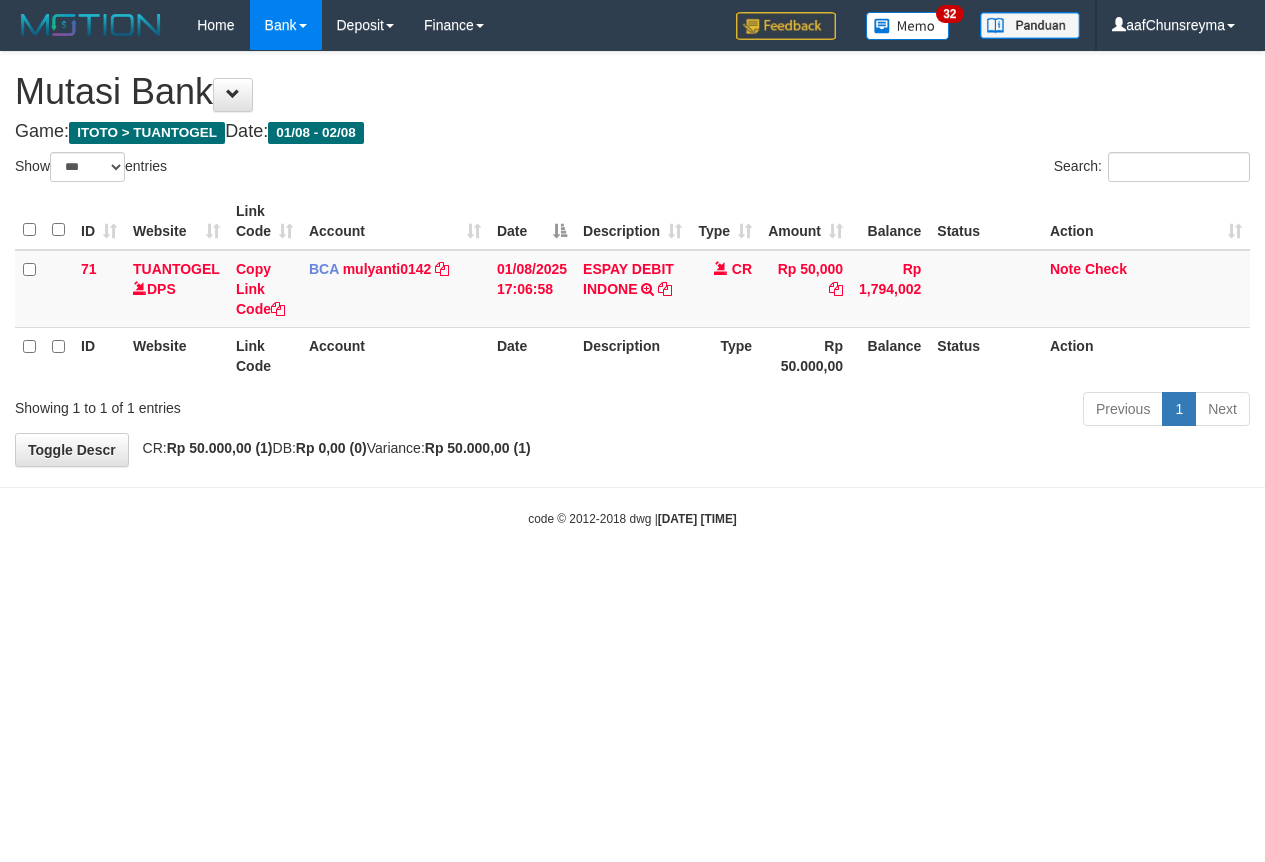 select on "***" 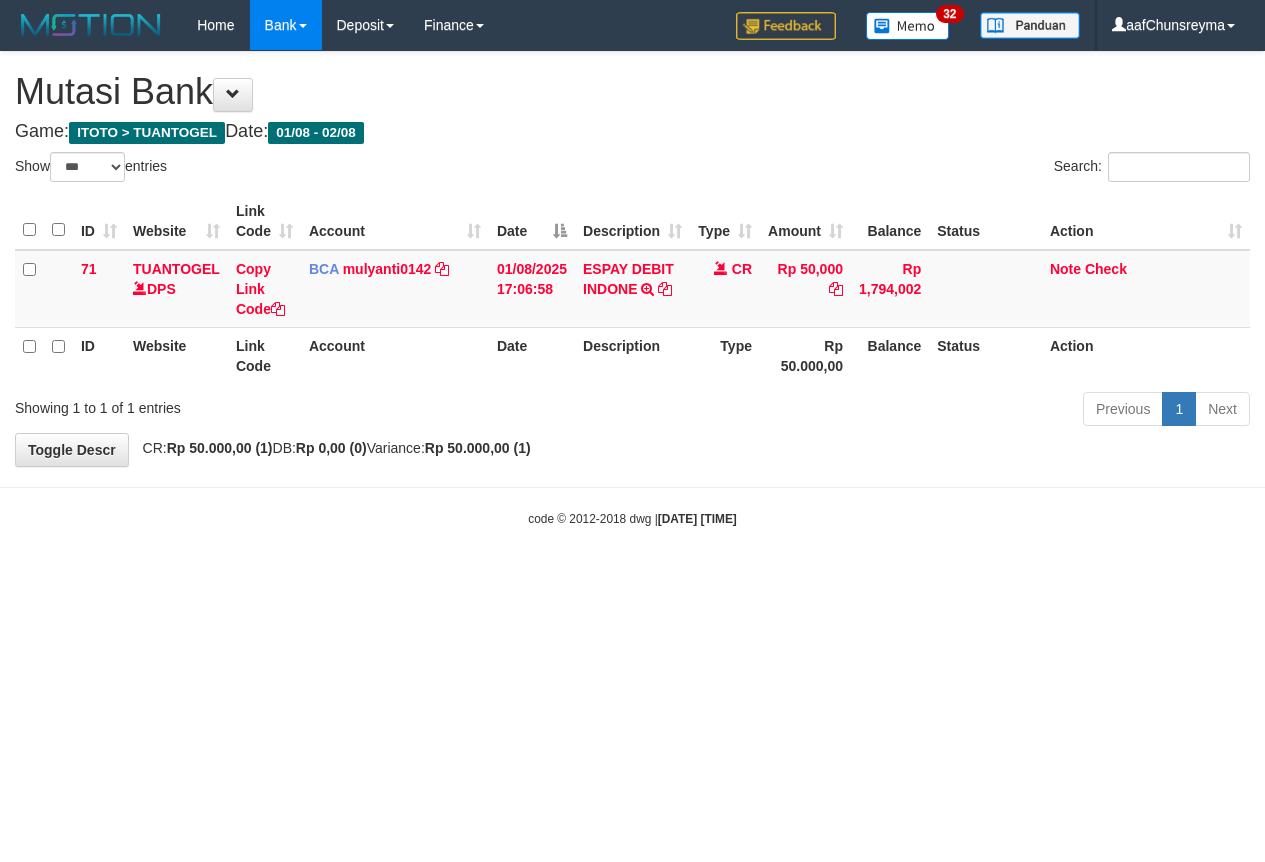 scroll, scrollTop: 0, scrollLeft: 0, axis: both 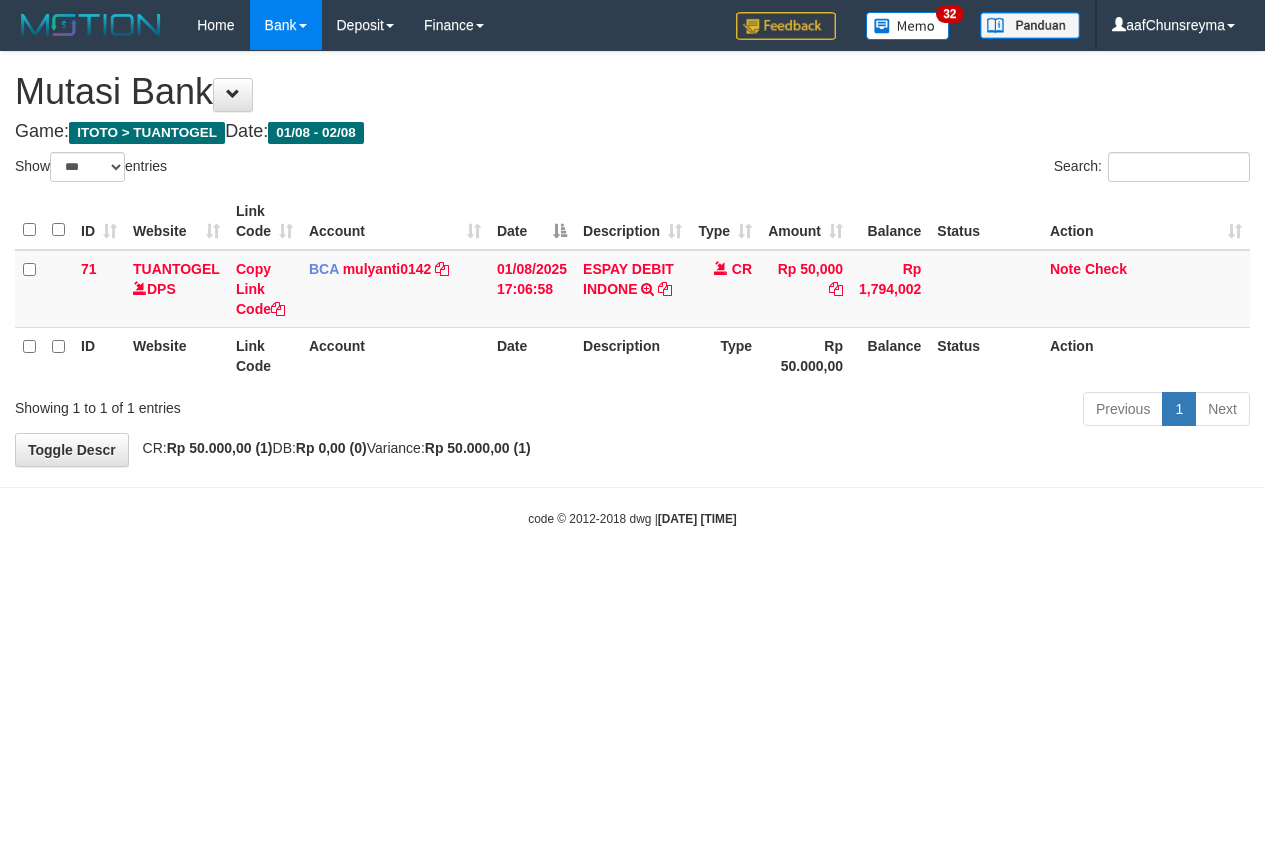 select on "***" 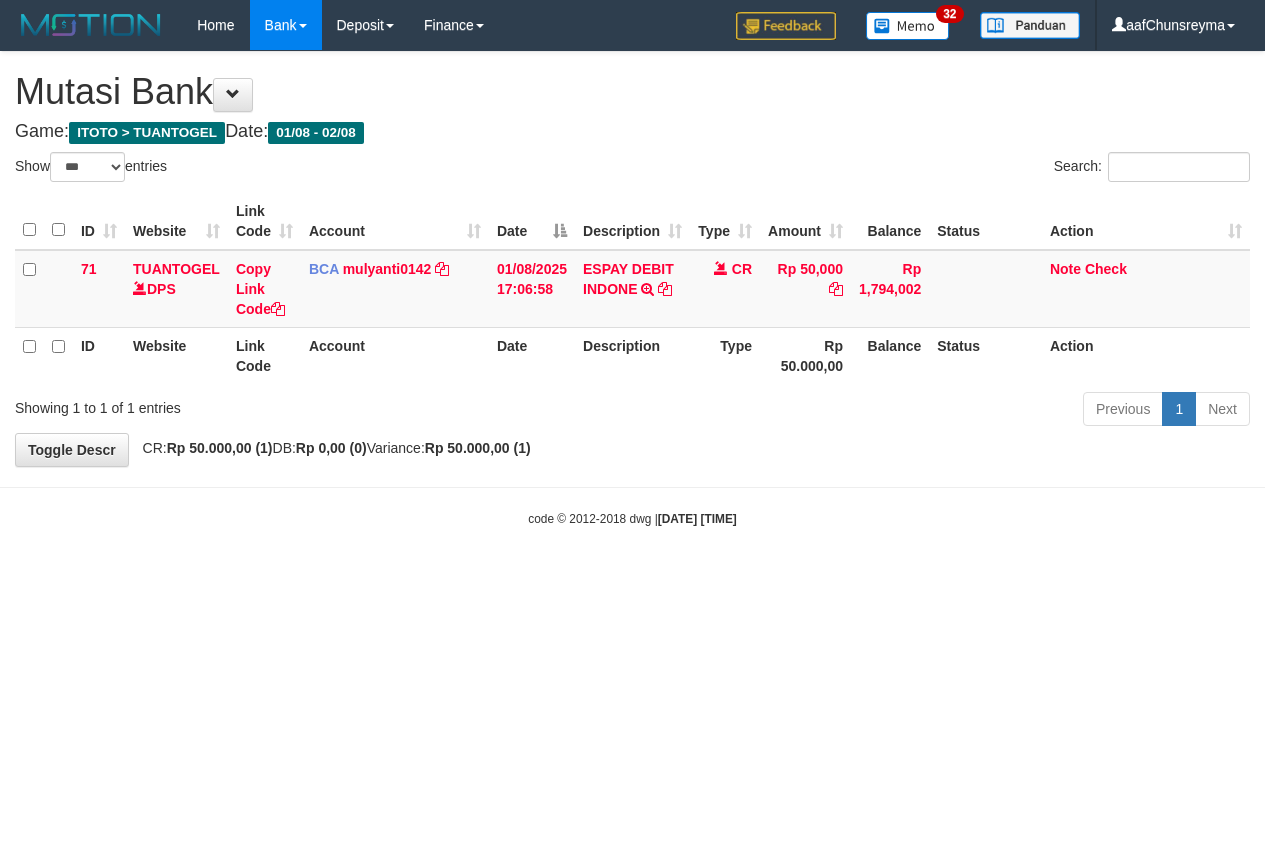 scroll, scrollTop: 0, scrollLeft: 0, axis: both 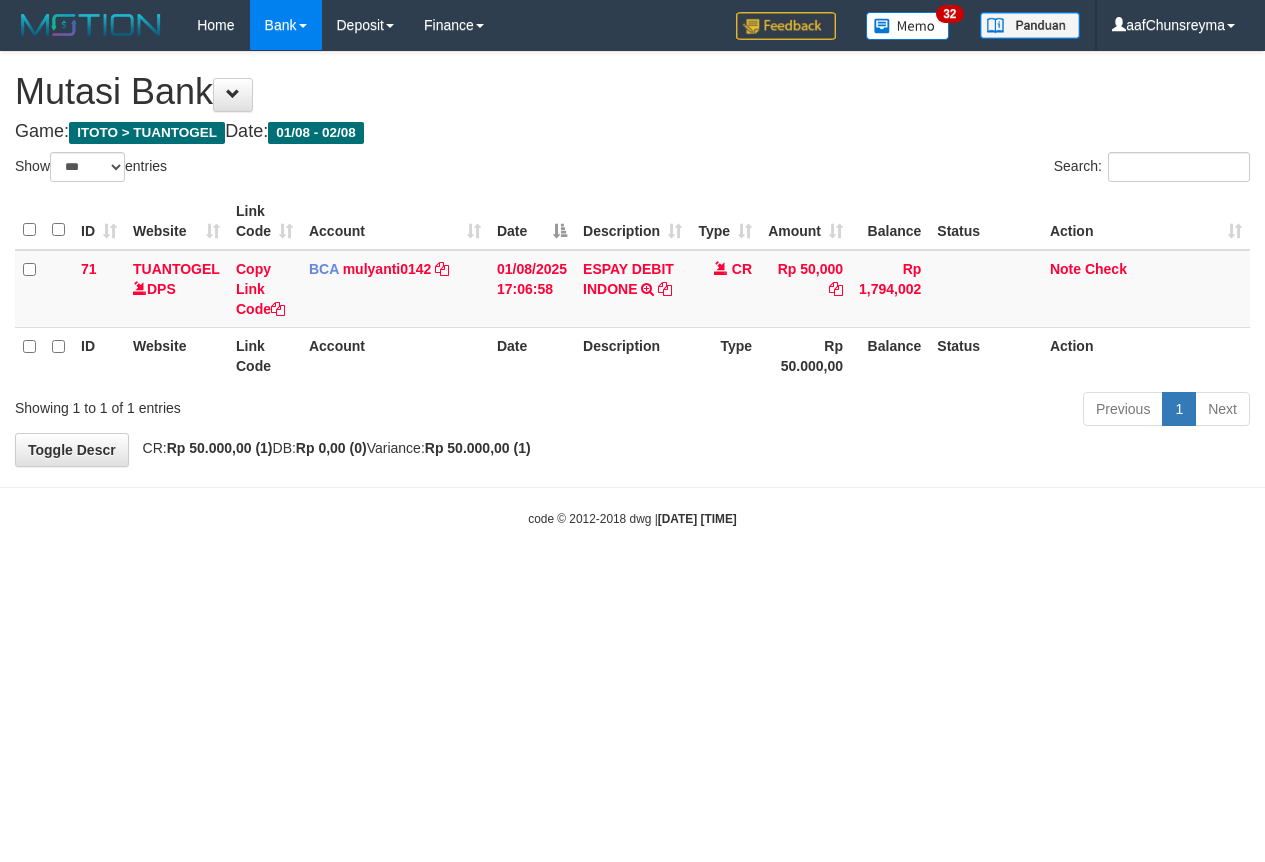 select on "***" 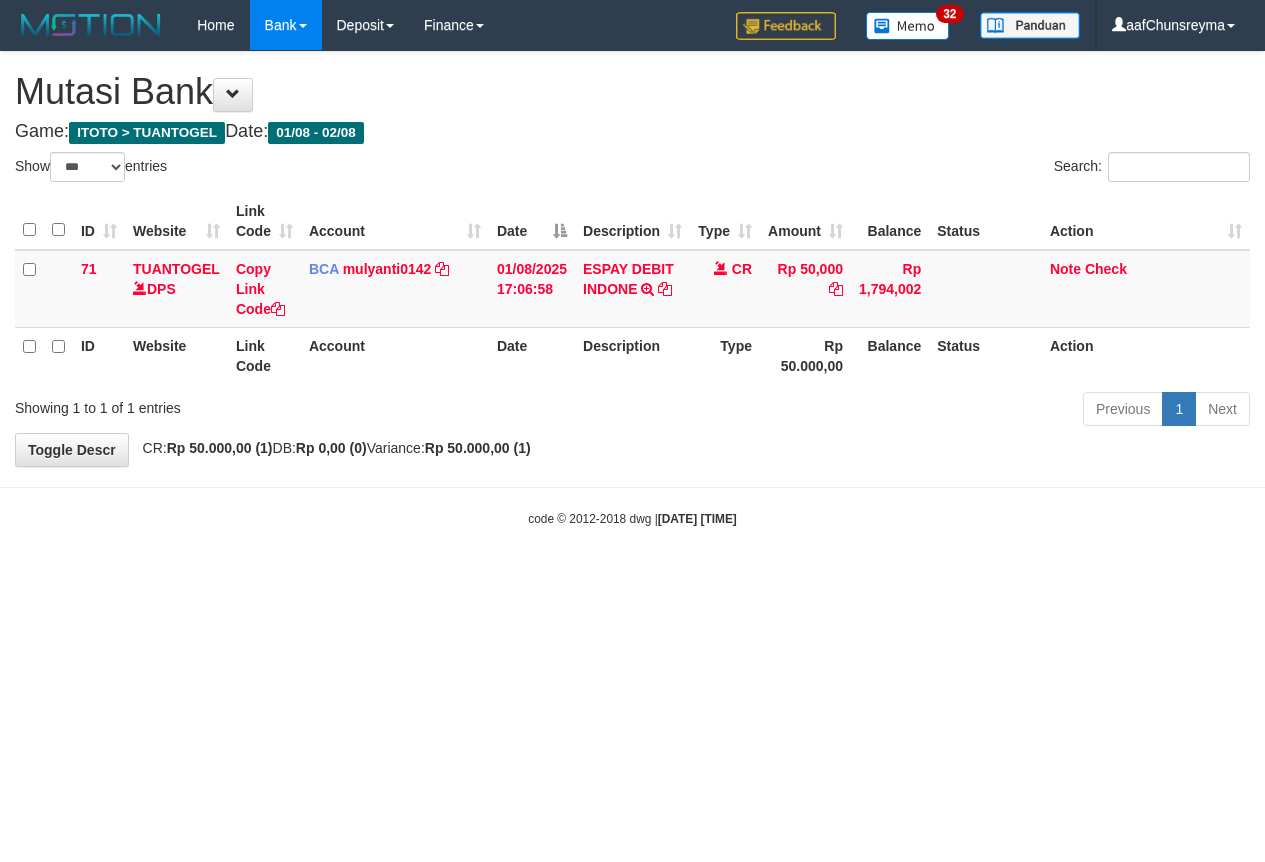 scroll, scrollTop: 0, scrollLeft: 0, axis: both 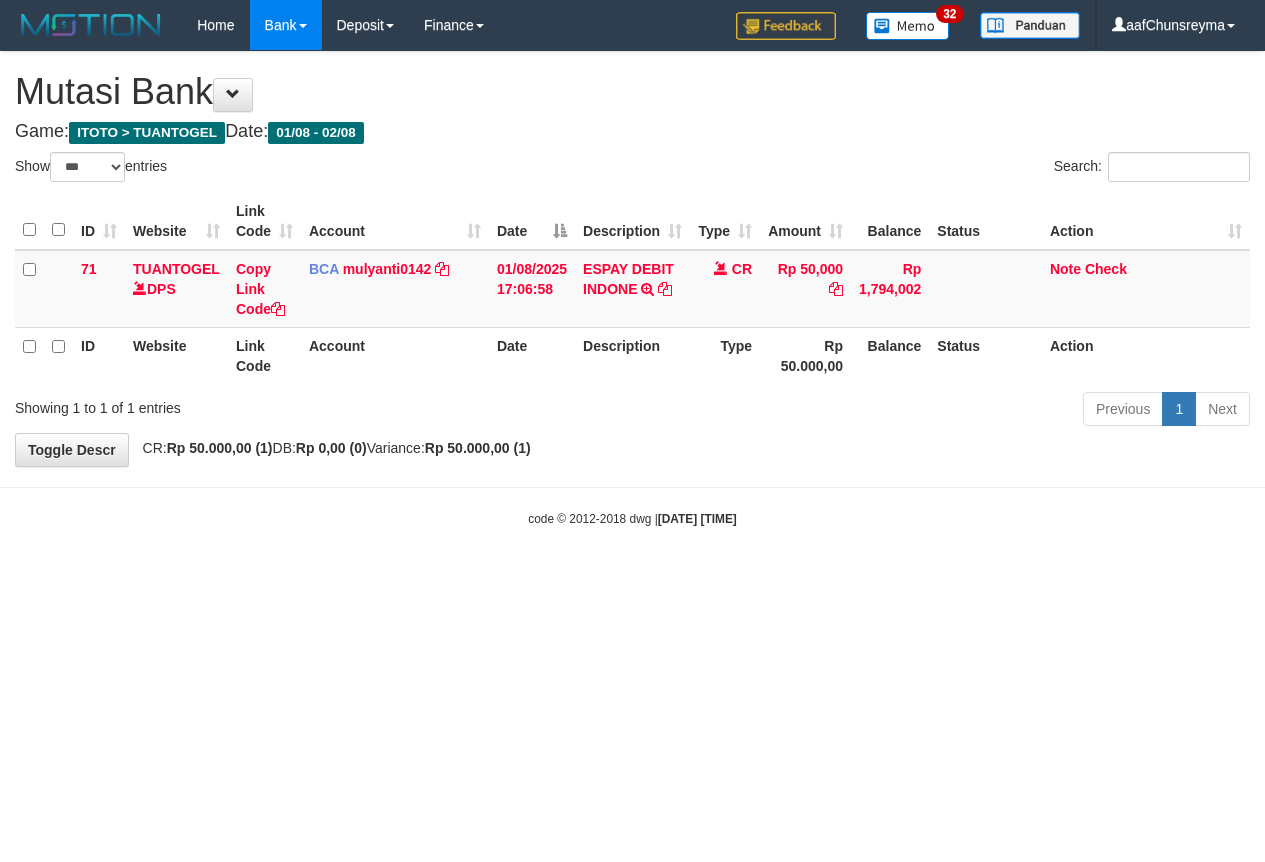select on "***" 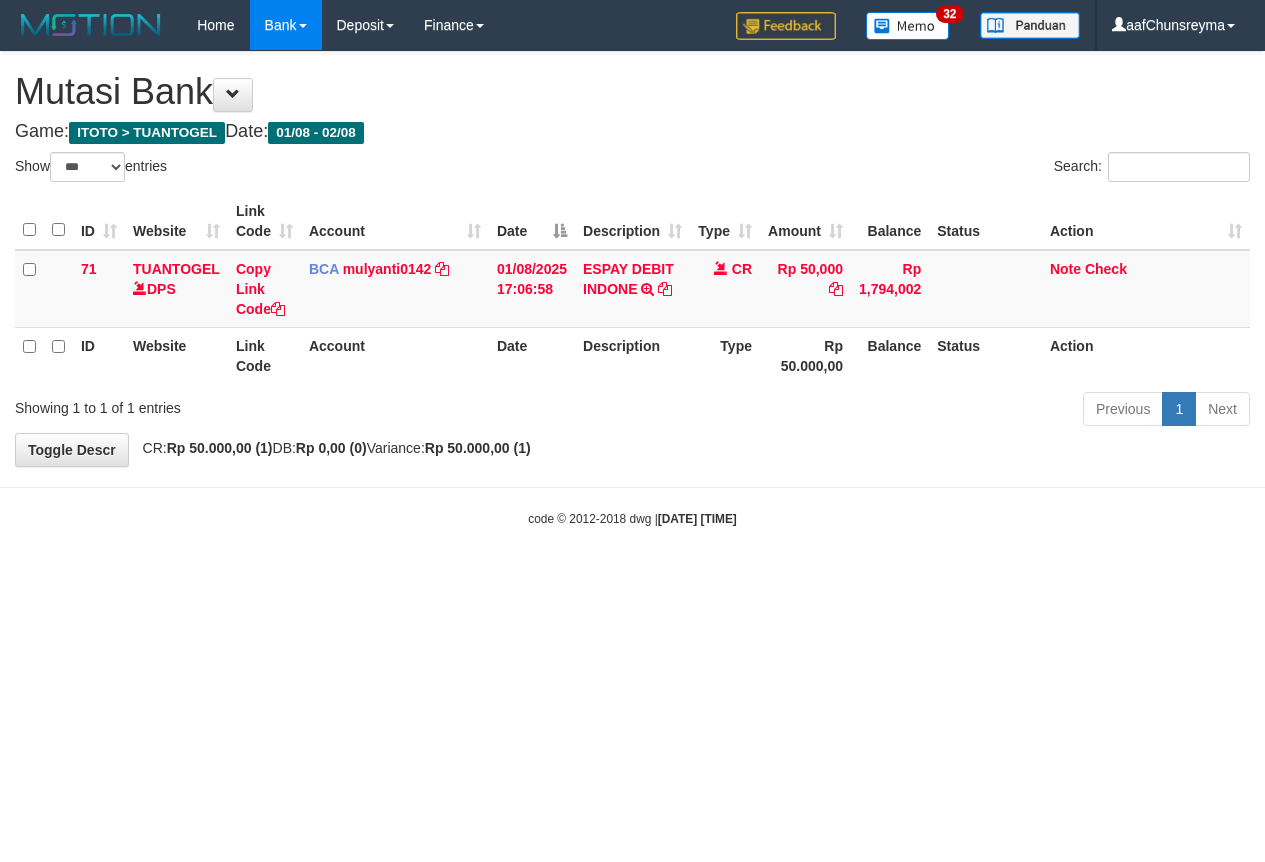 scroll, scrollTop: 0, scrollLeft: 0, axis: both 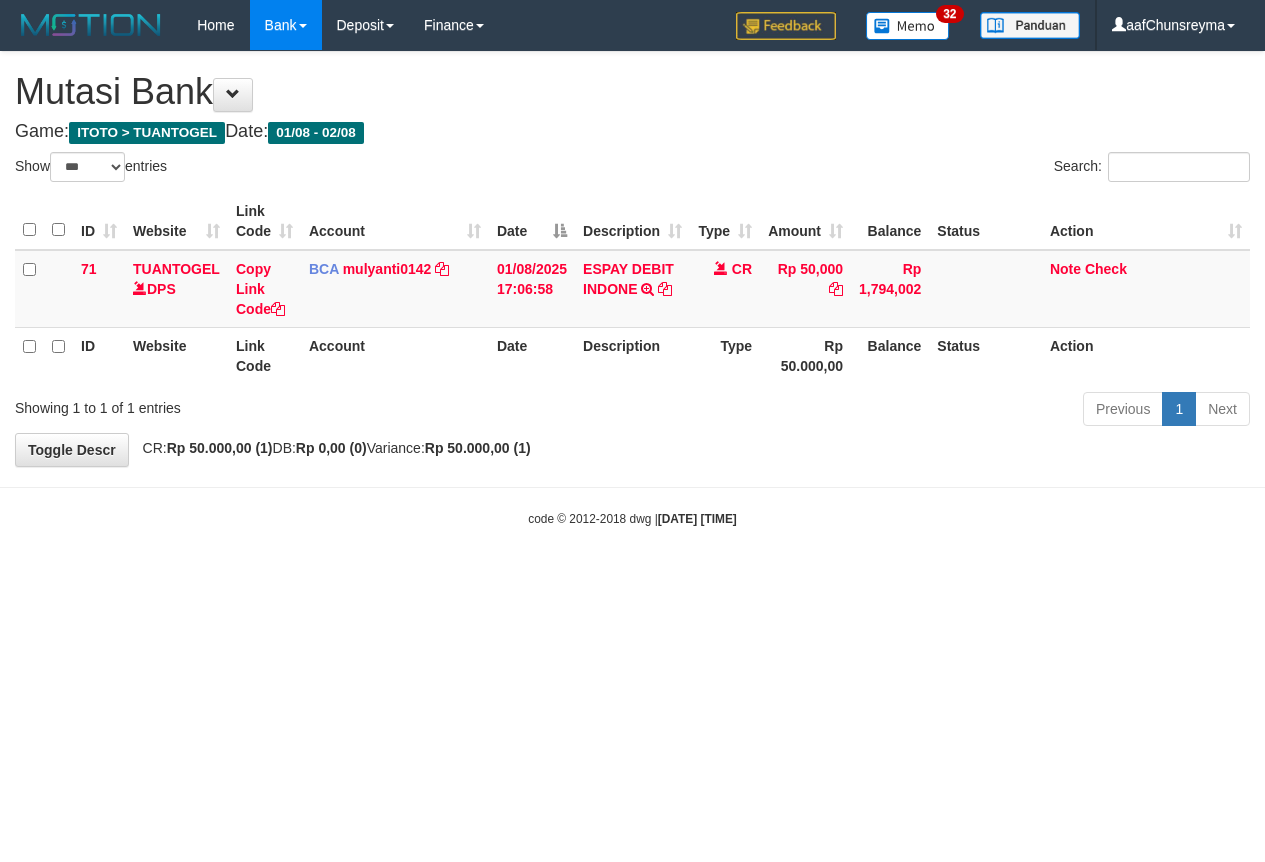 select on "***" 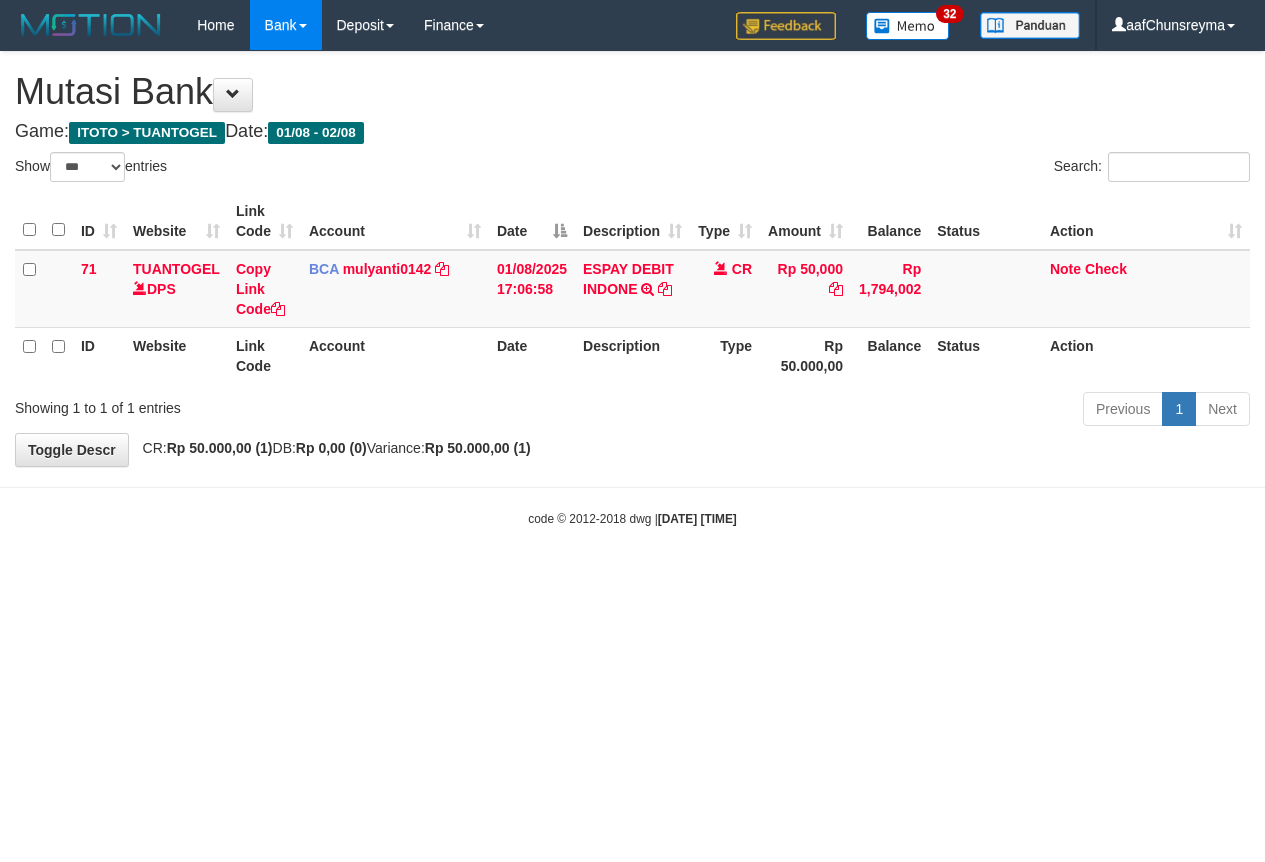 scroll, scrollTop: 0, scrollLeft: 0, axis: both 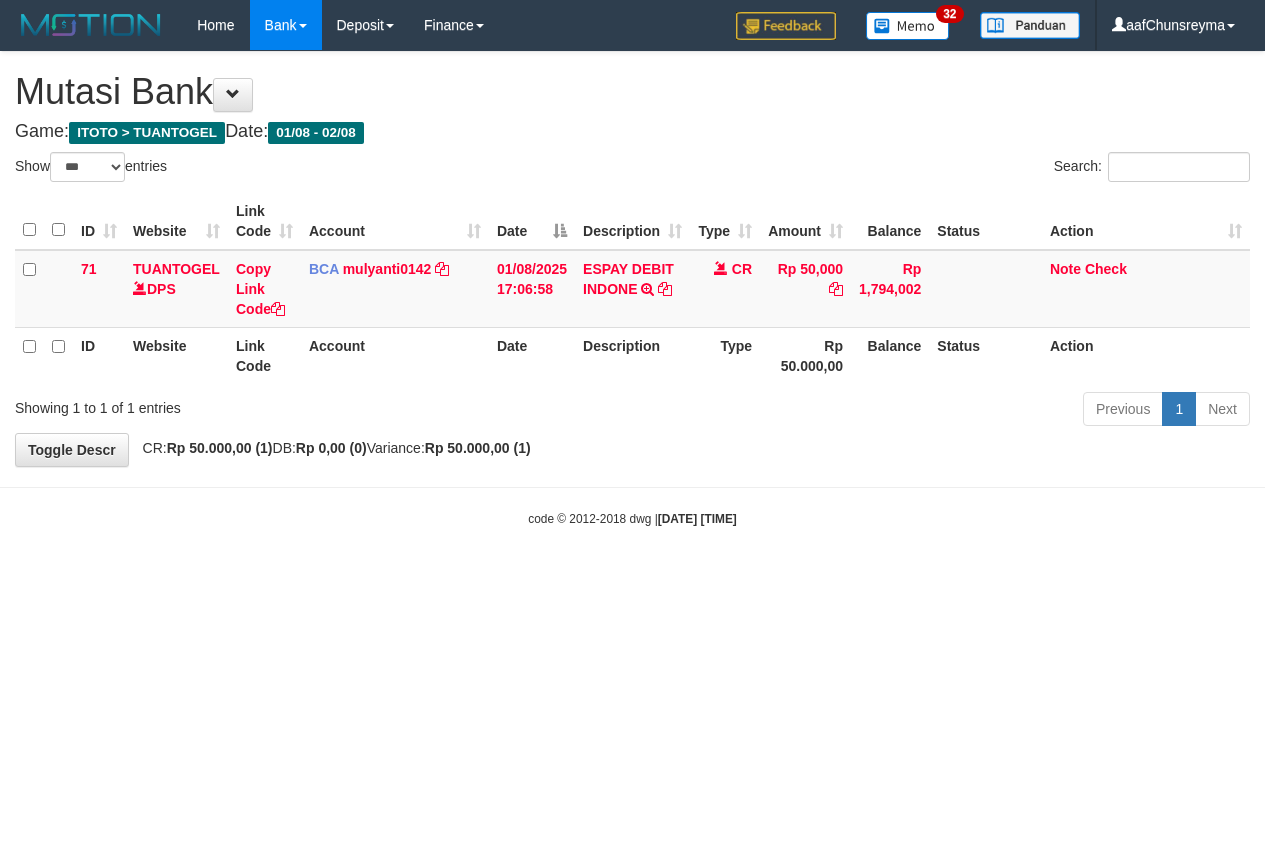 select on "***" 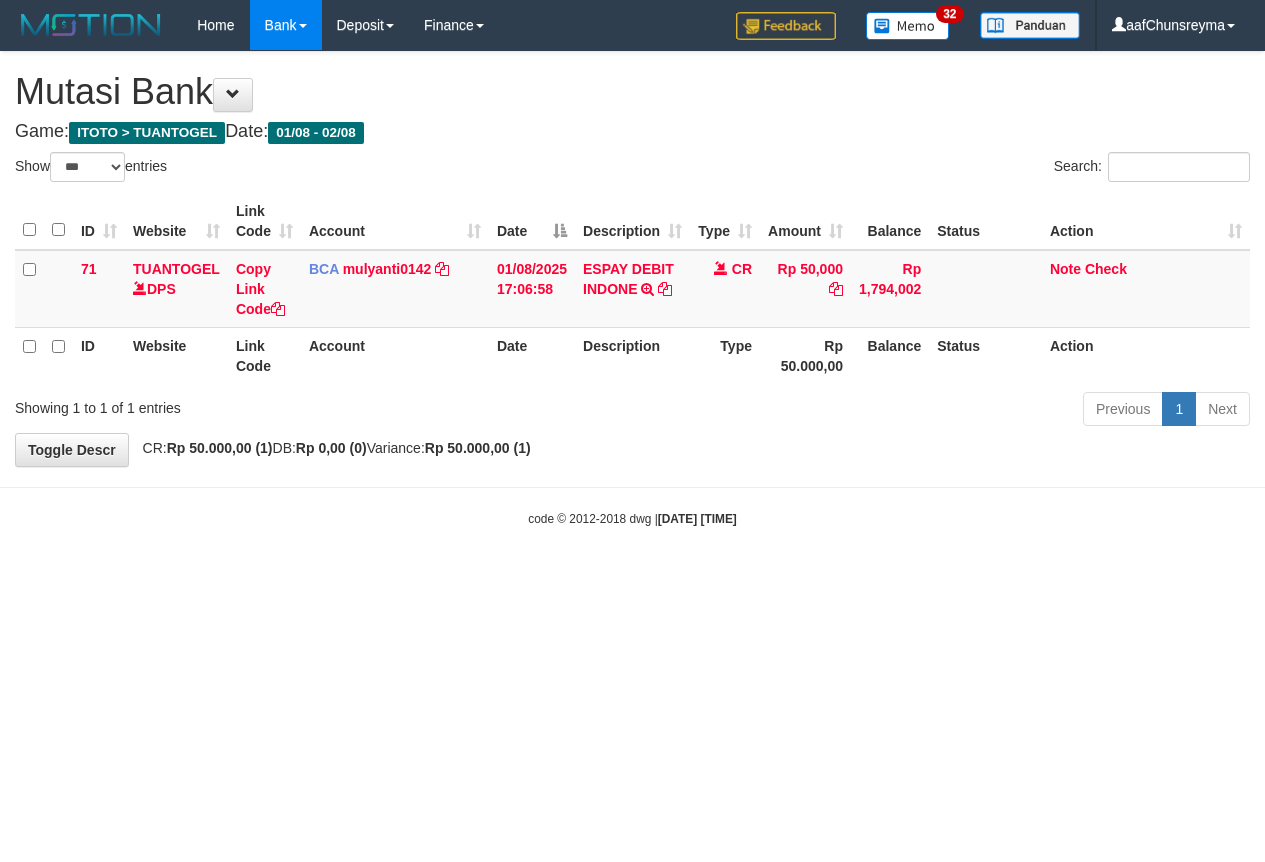 scroll, scrollTop: 0, scrollLeft: 0, axis: both 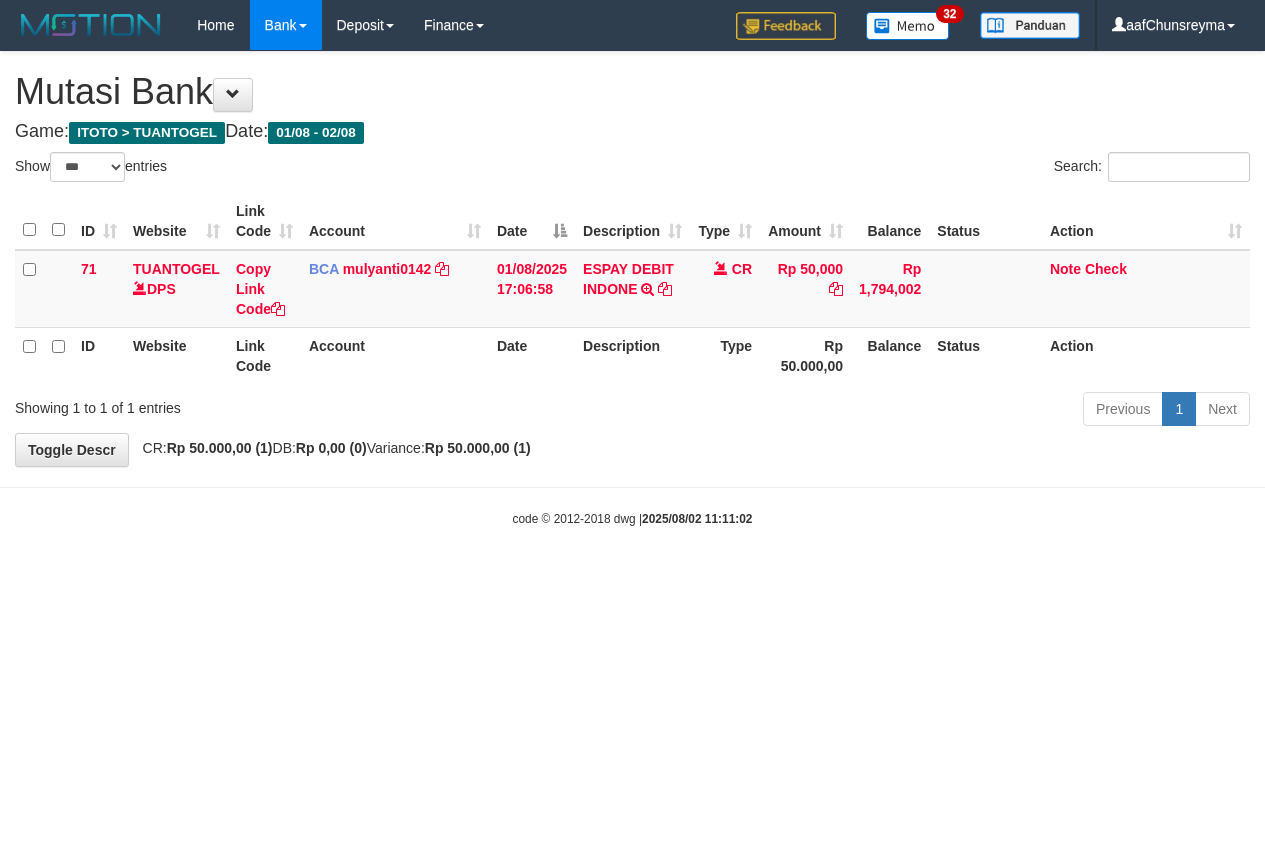 select on "***" 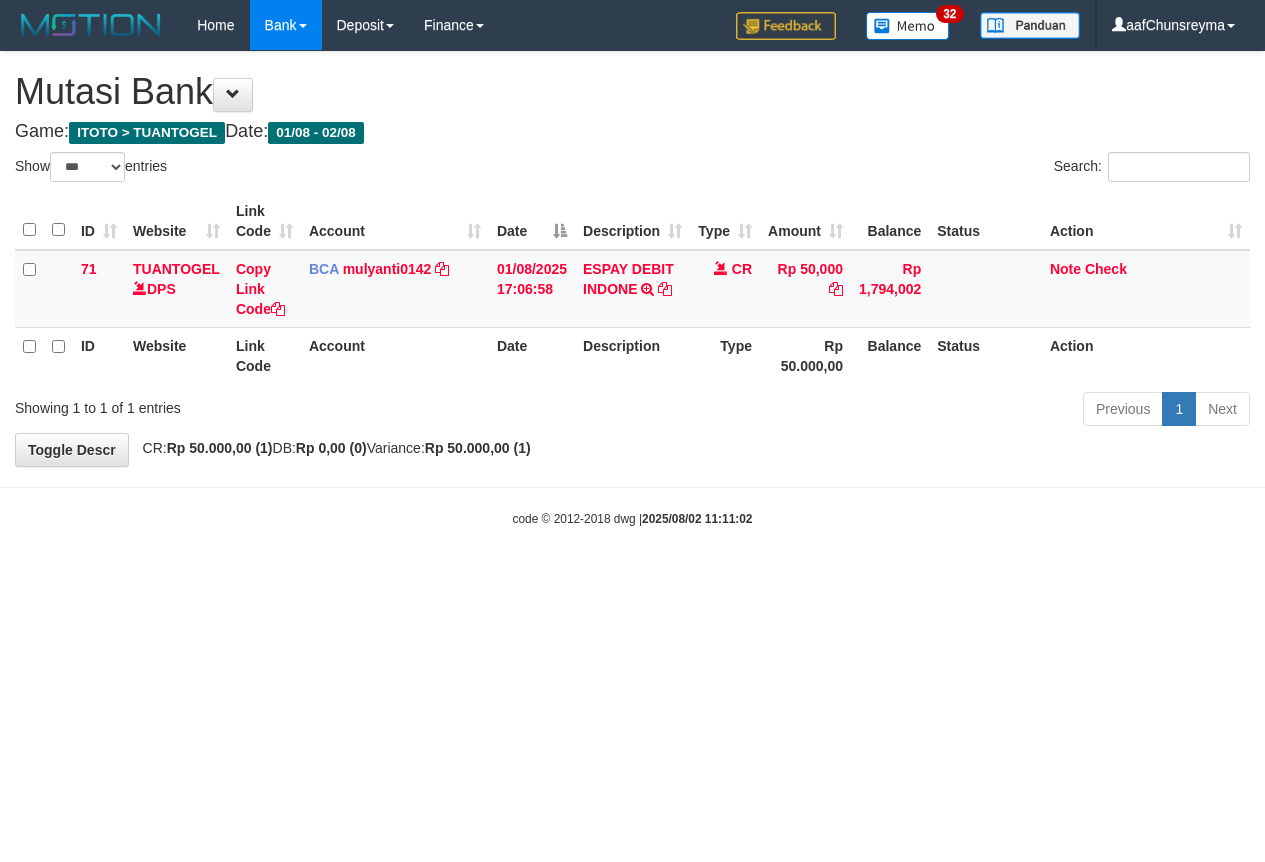 scroll, scrollTop: 0, scrollLeft: 0, axis: both 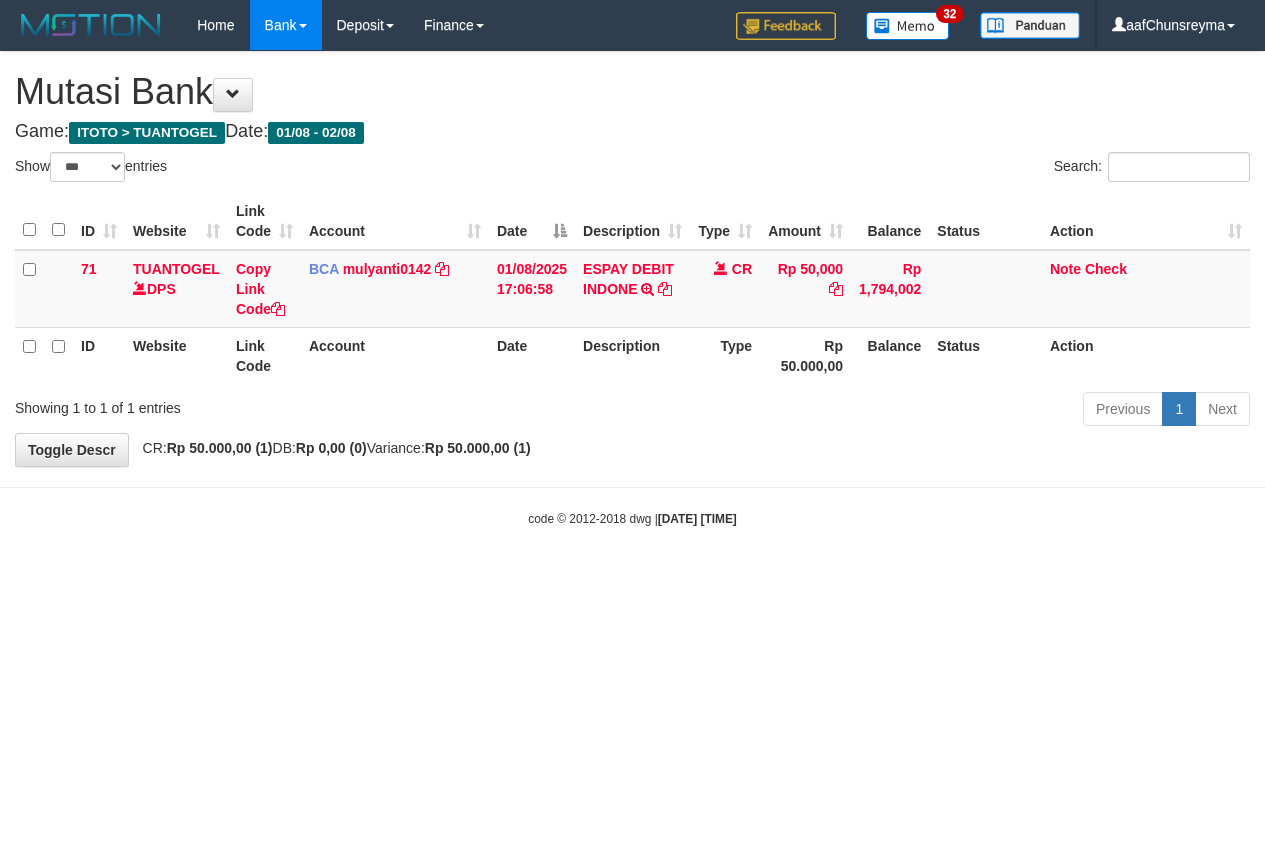 select on "***" 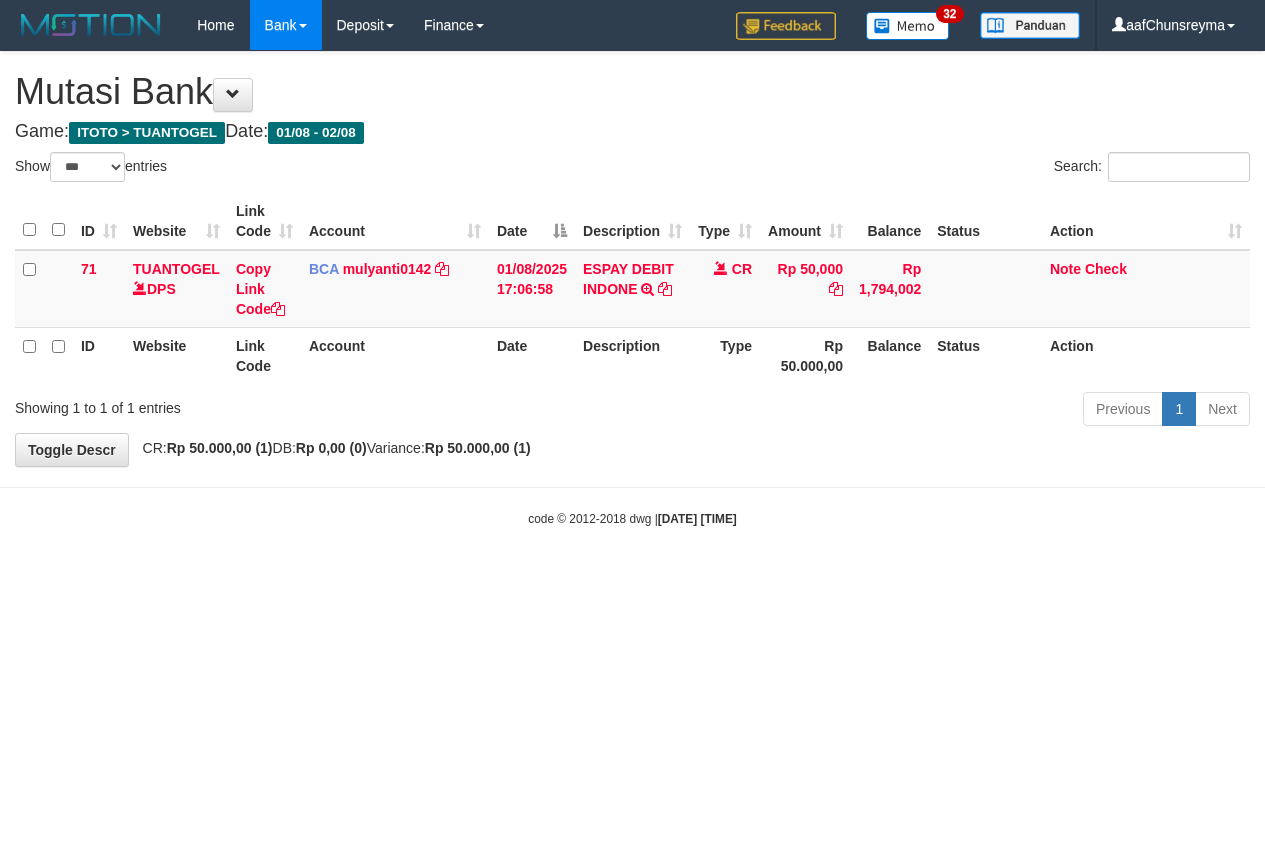 scroll, scrollTop: 0, scrollLeft: 0, axis: both 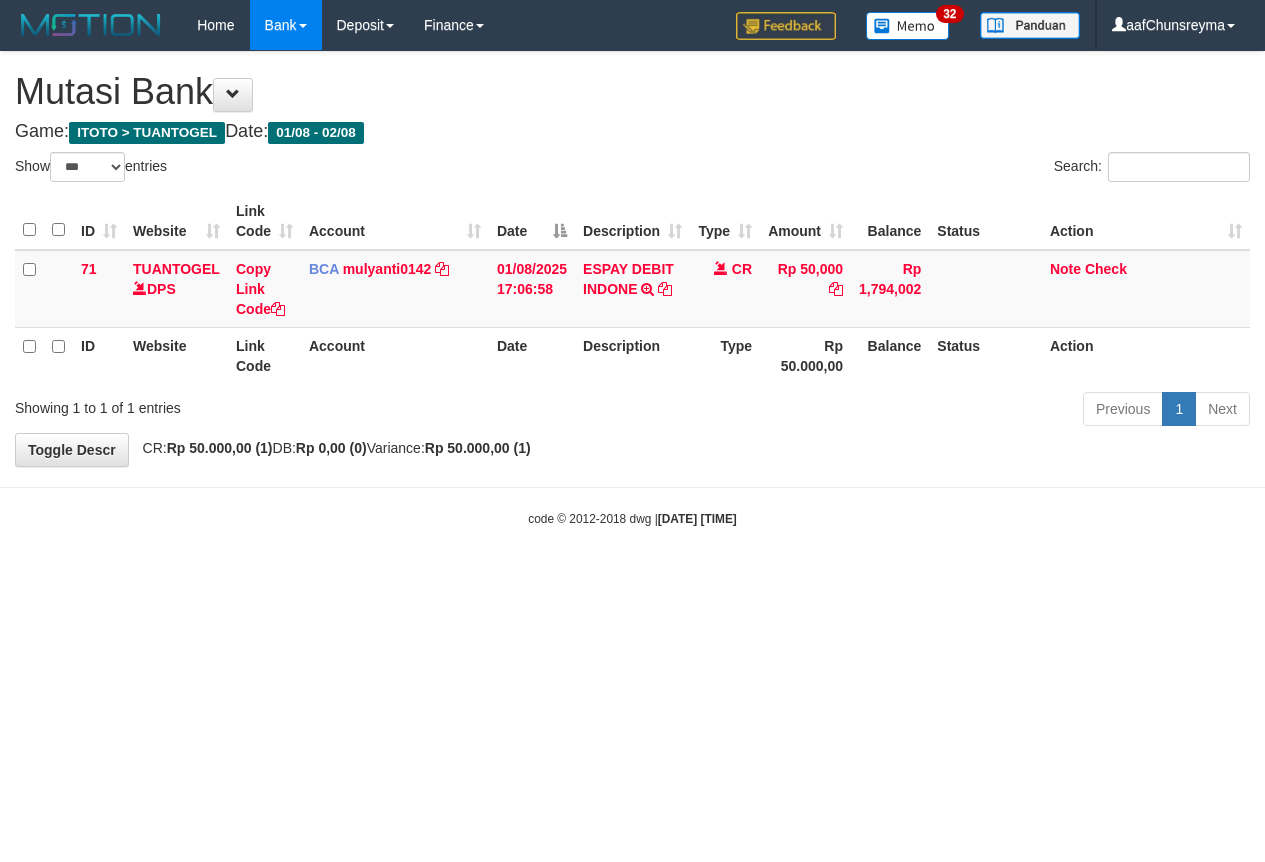 select on "***" 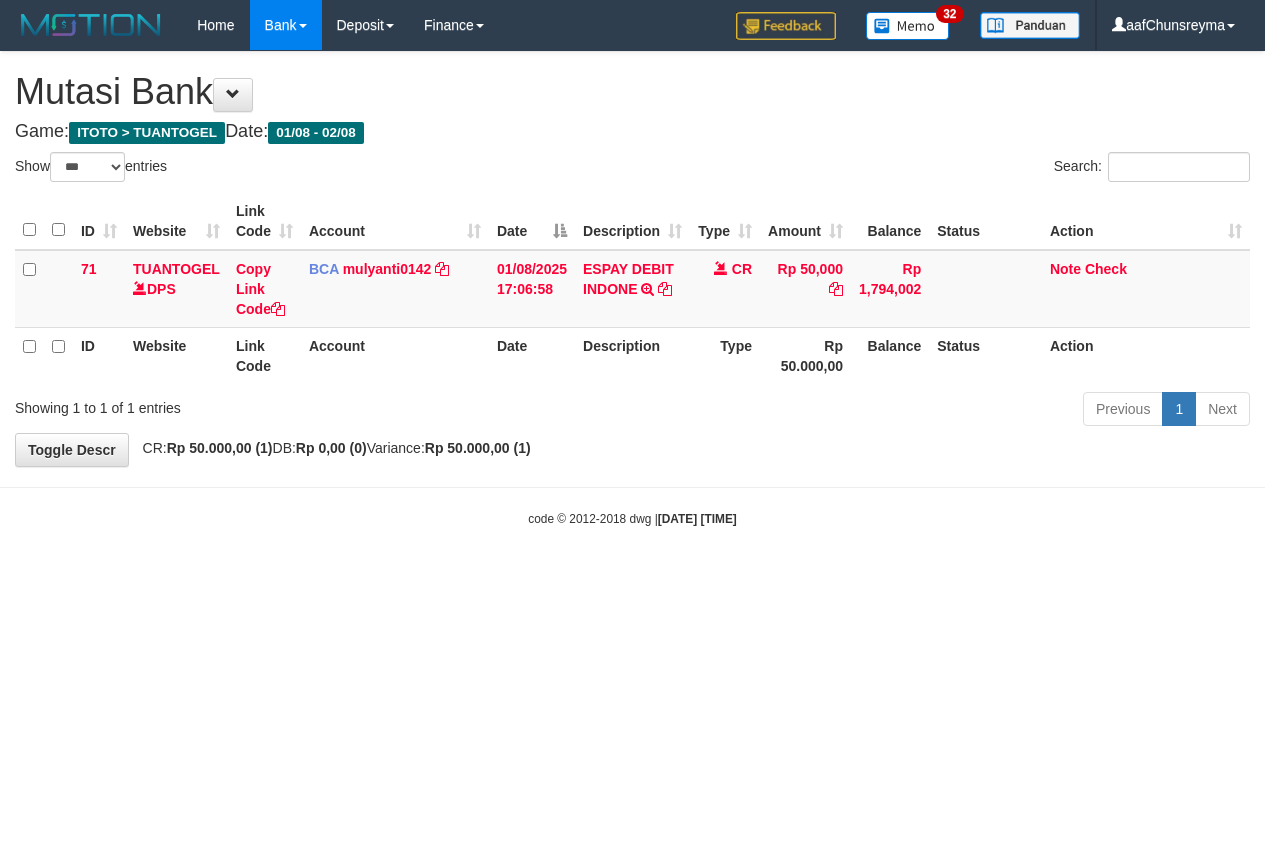scroll, scrollTop: 0, scrollLeft: 0, axis: both 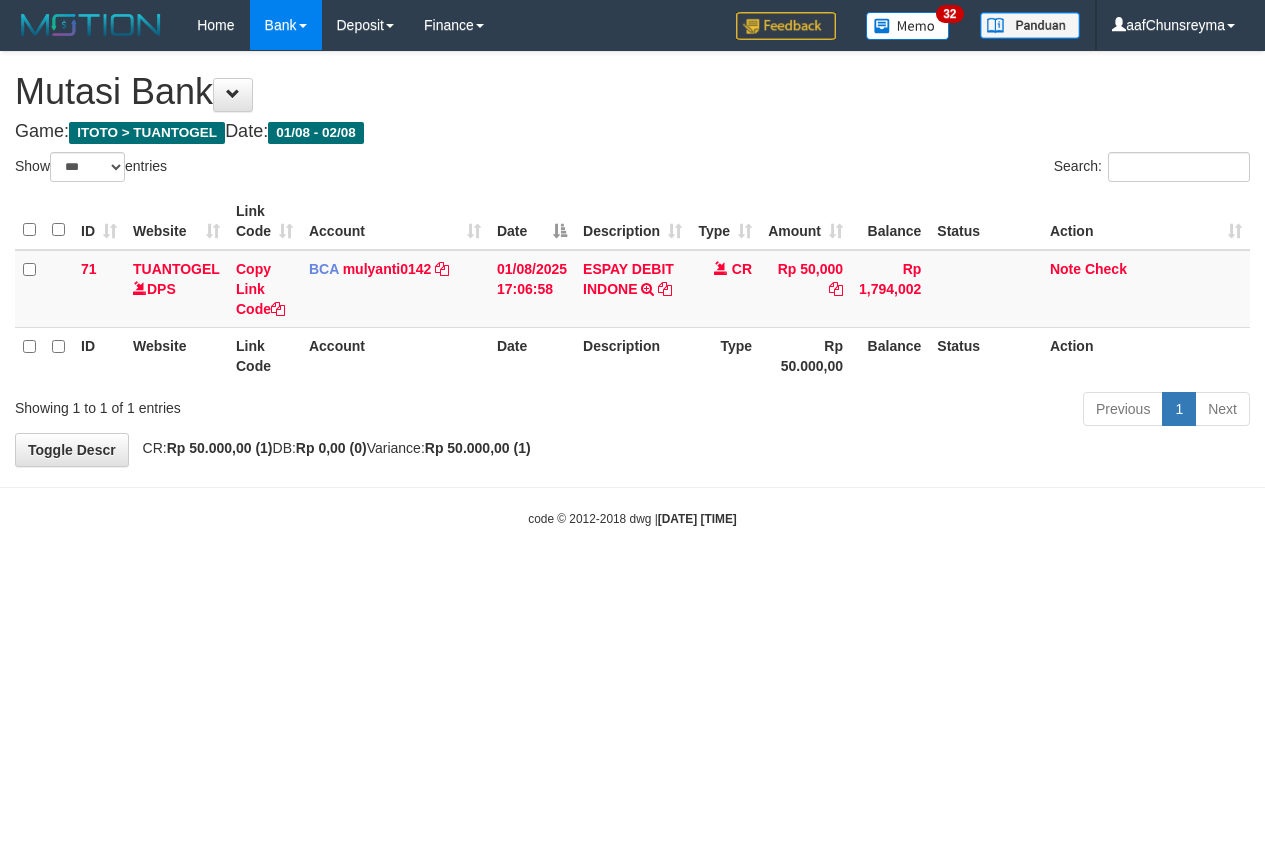 select on "***" 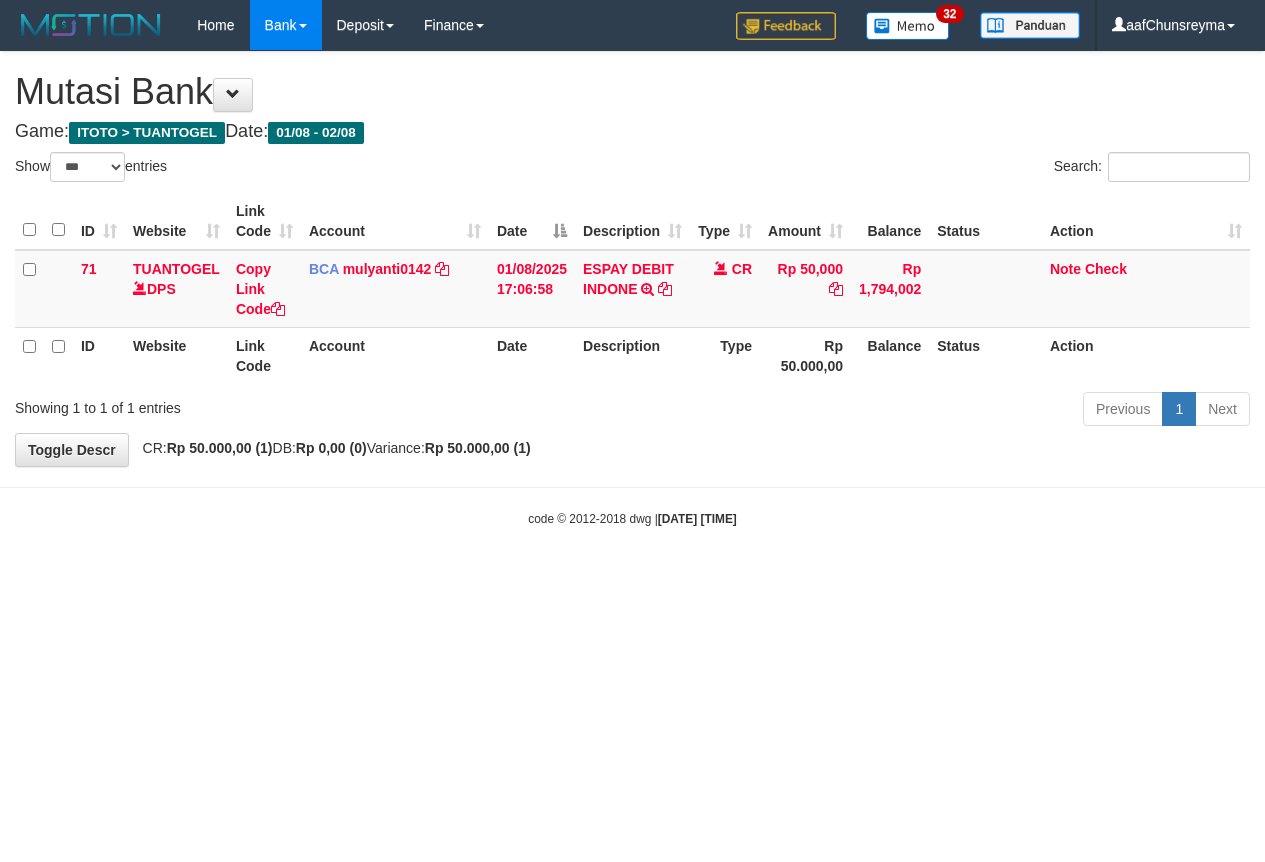 scroll, scrollTop: 0, scrollLeft: 0, axis: both 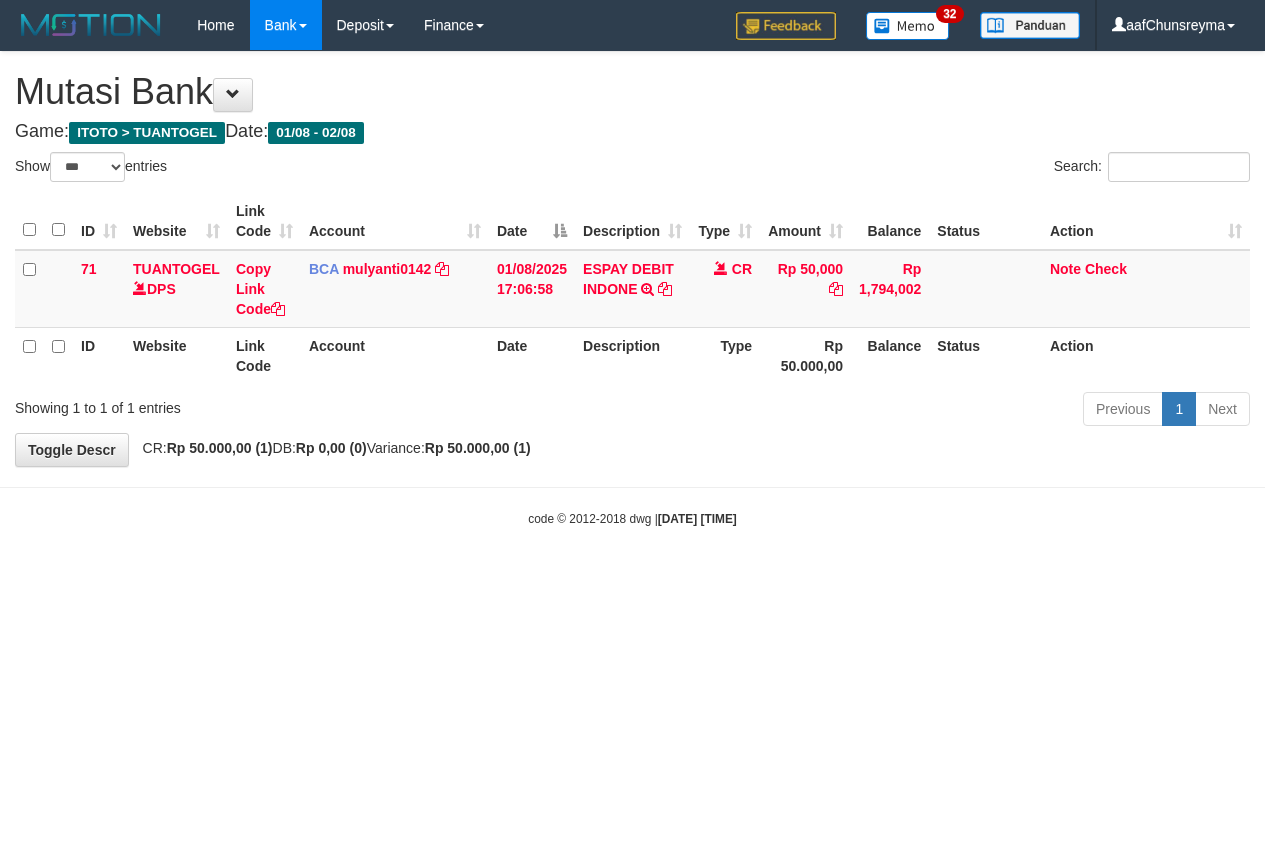 select on "***" 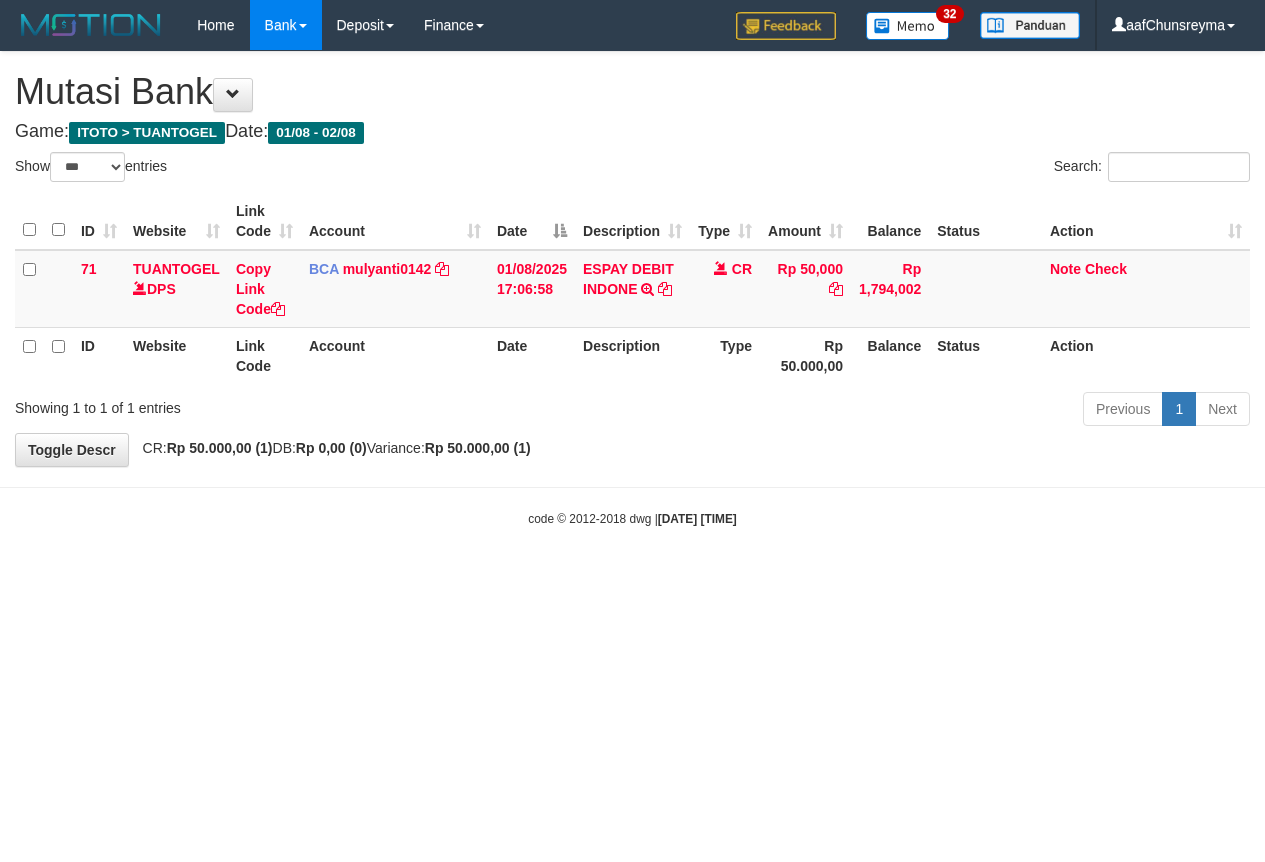 scroll, scrollTop: 0, scrollLeft: 0, axis: both 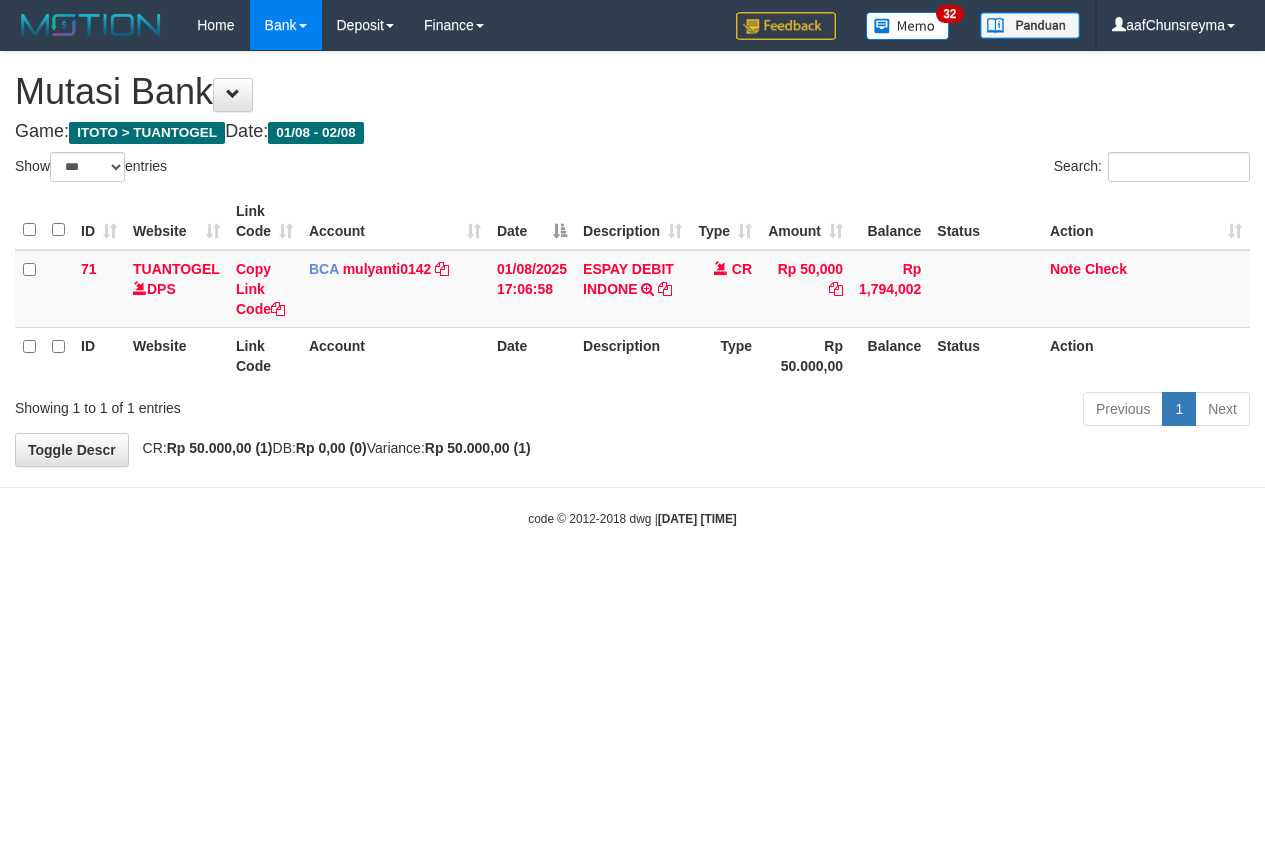 select on "***" 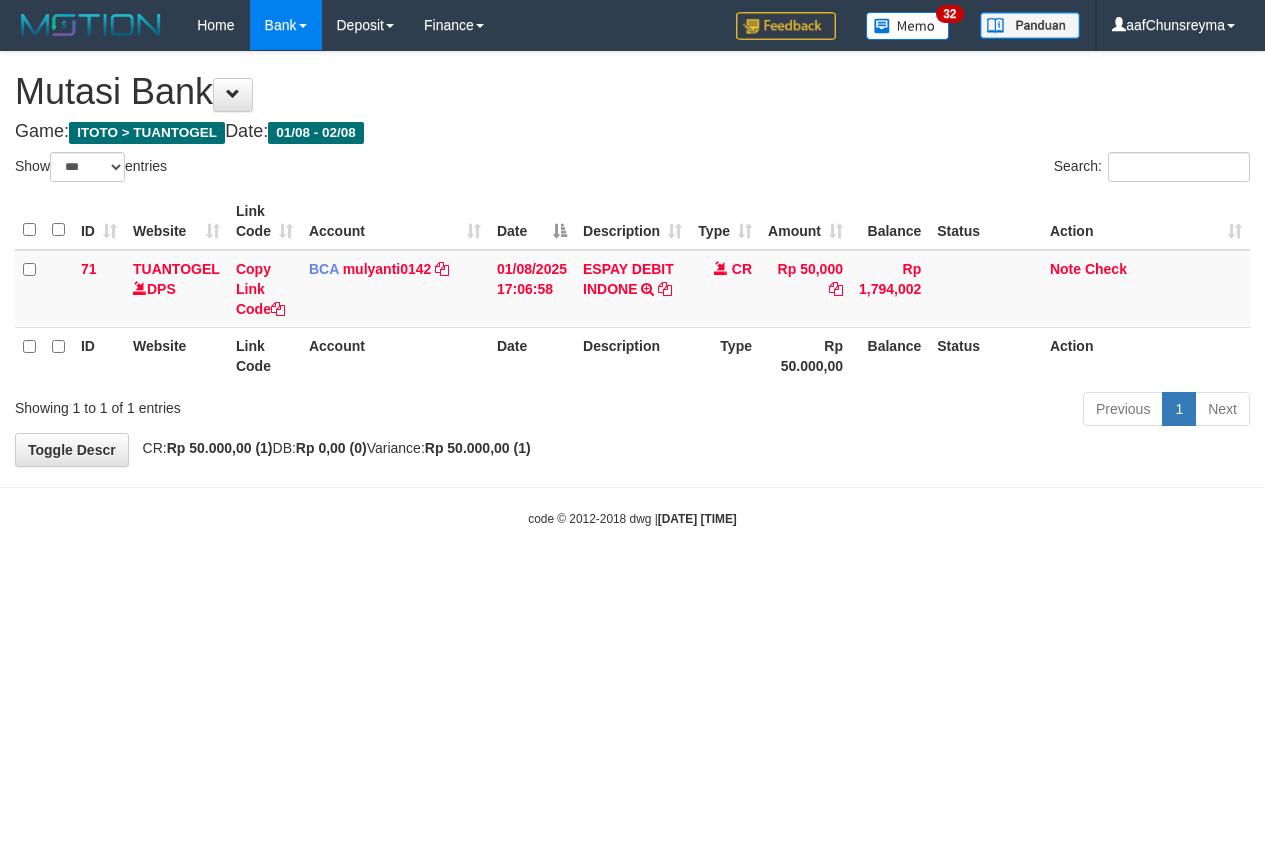 scroll, scrollTop: 0, scrollLeft: 0, axis: both 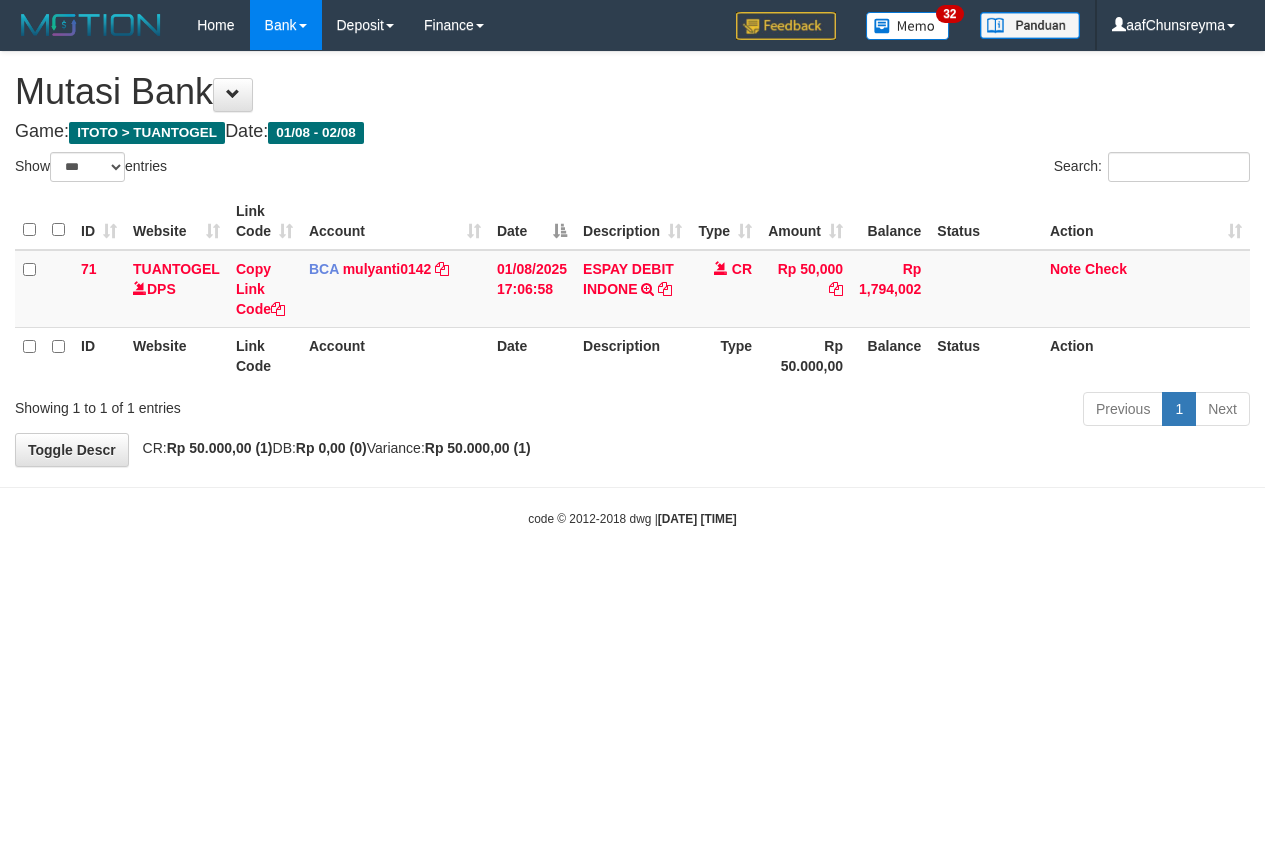 select on "***" 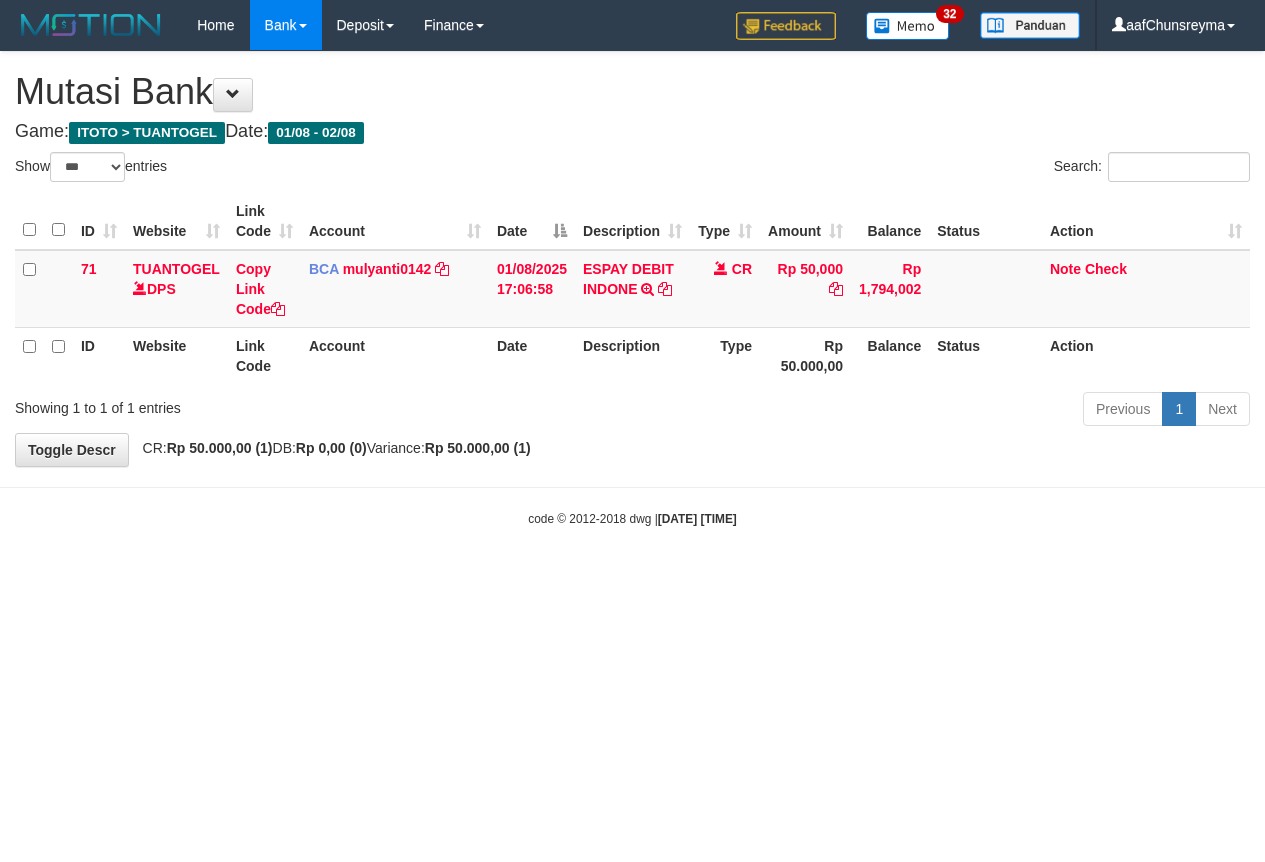 scroll, scrollTop: 0, scrollLeft: 0, axis: both 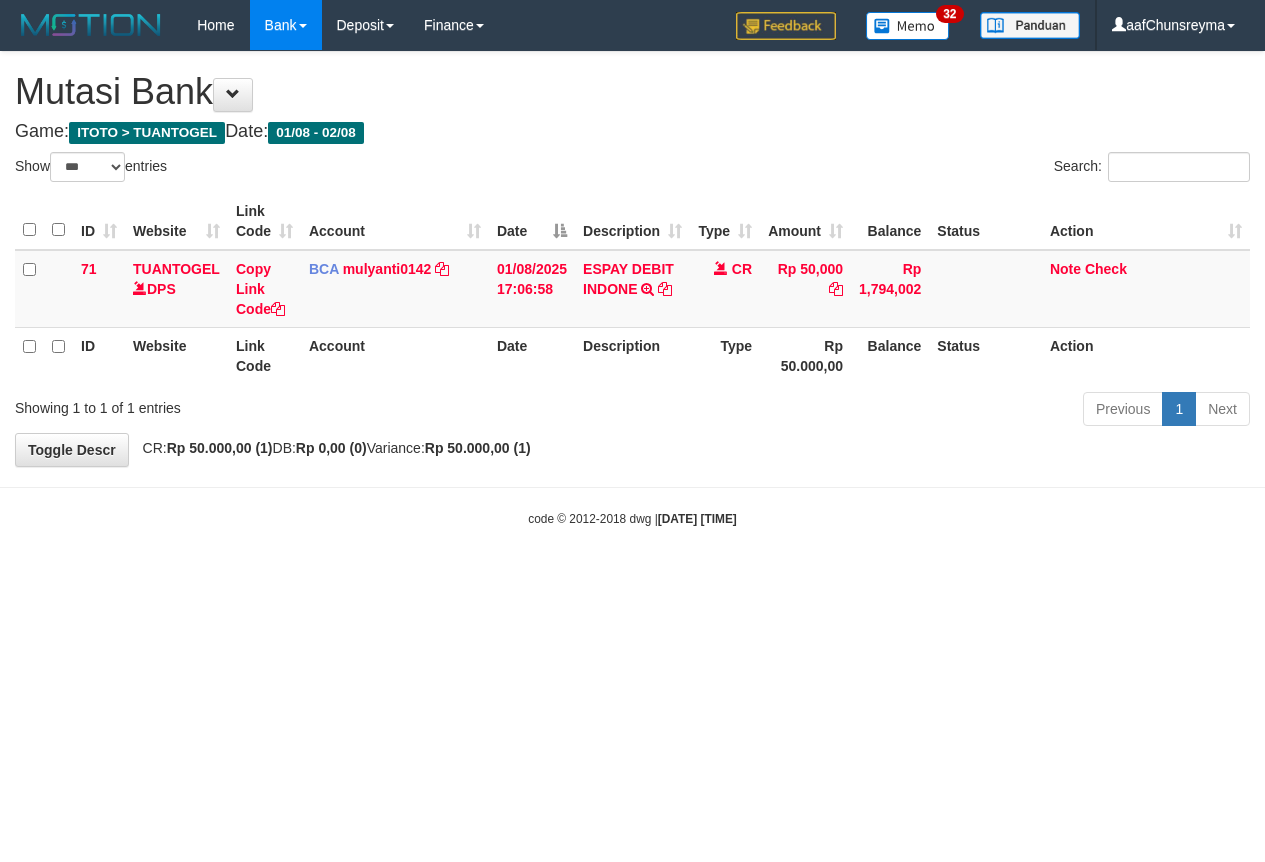 select on "***" 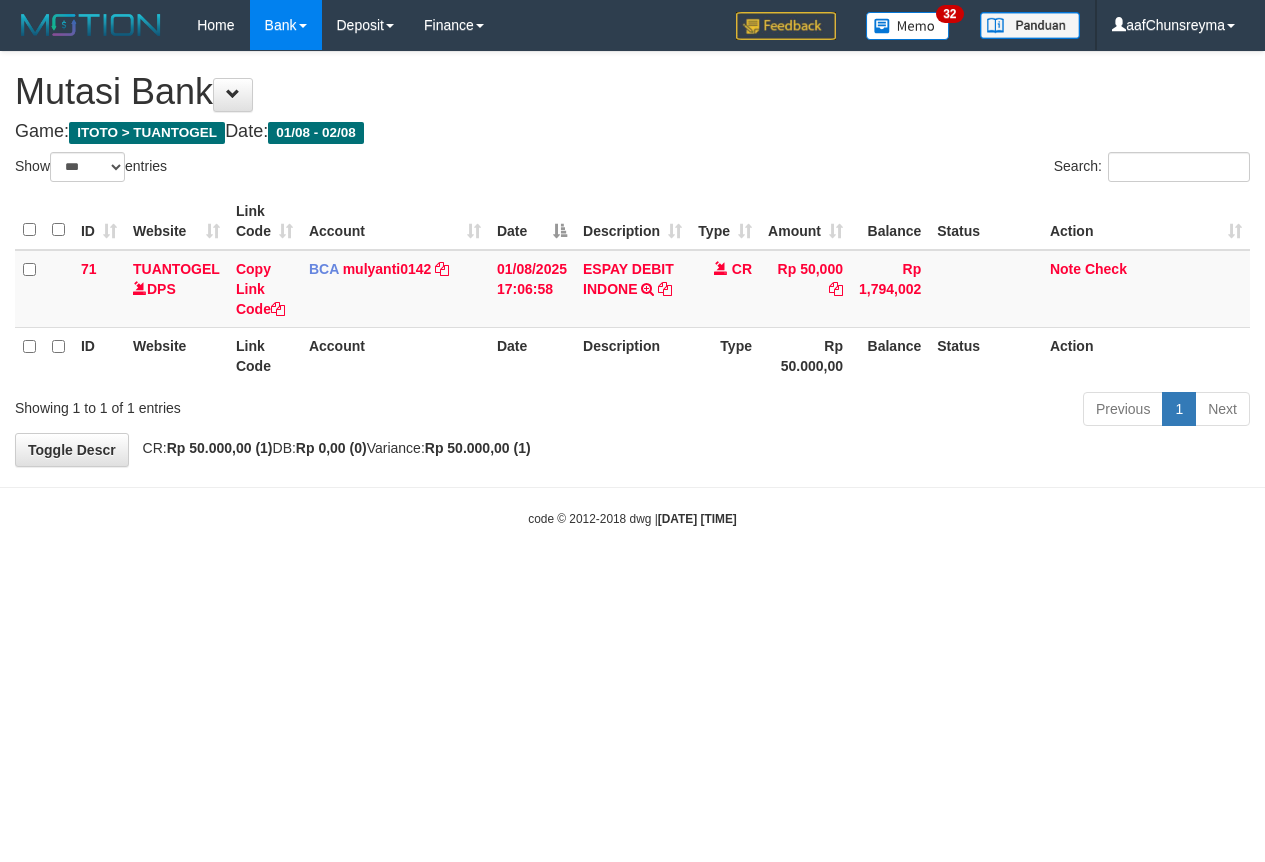 scroll, scrollTop: 0, scrollLeft: 0, axis: both 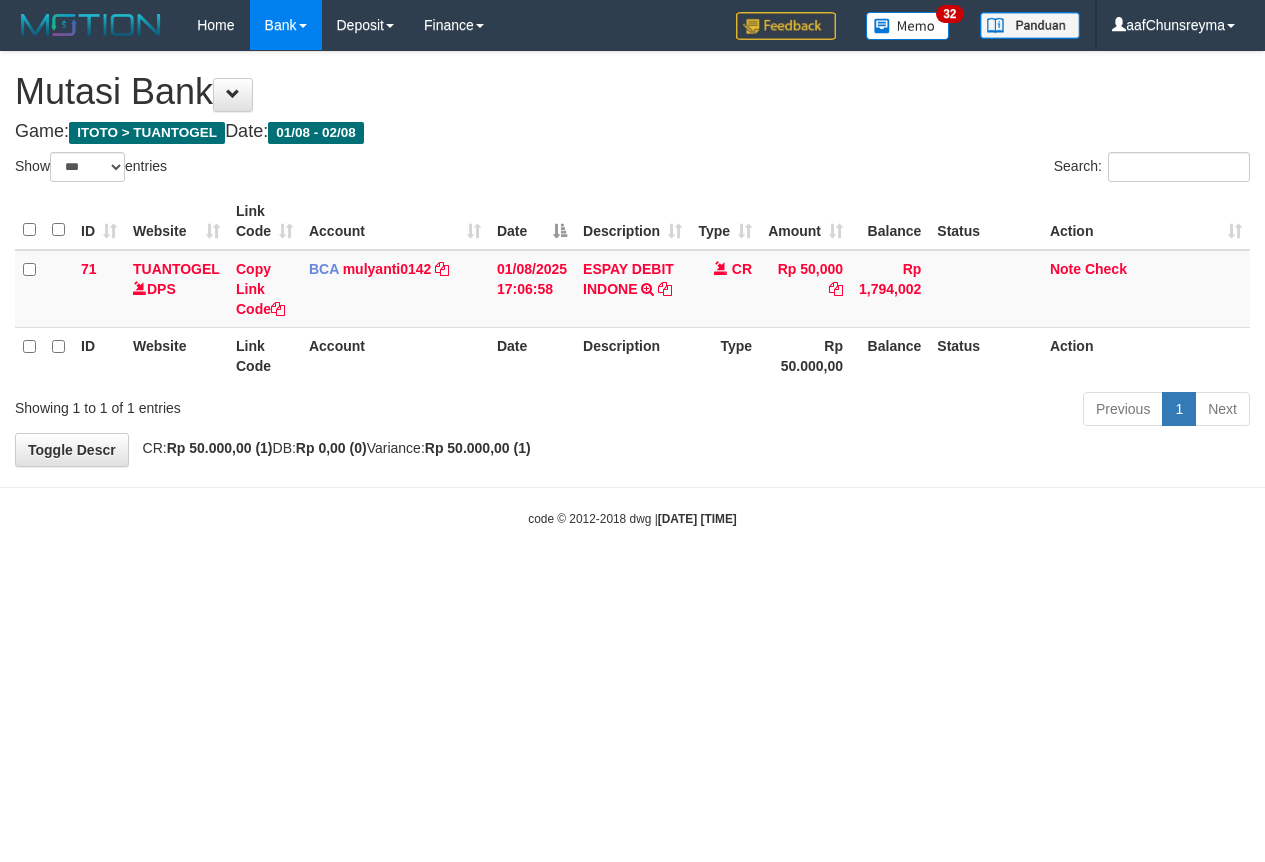 select on "***" 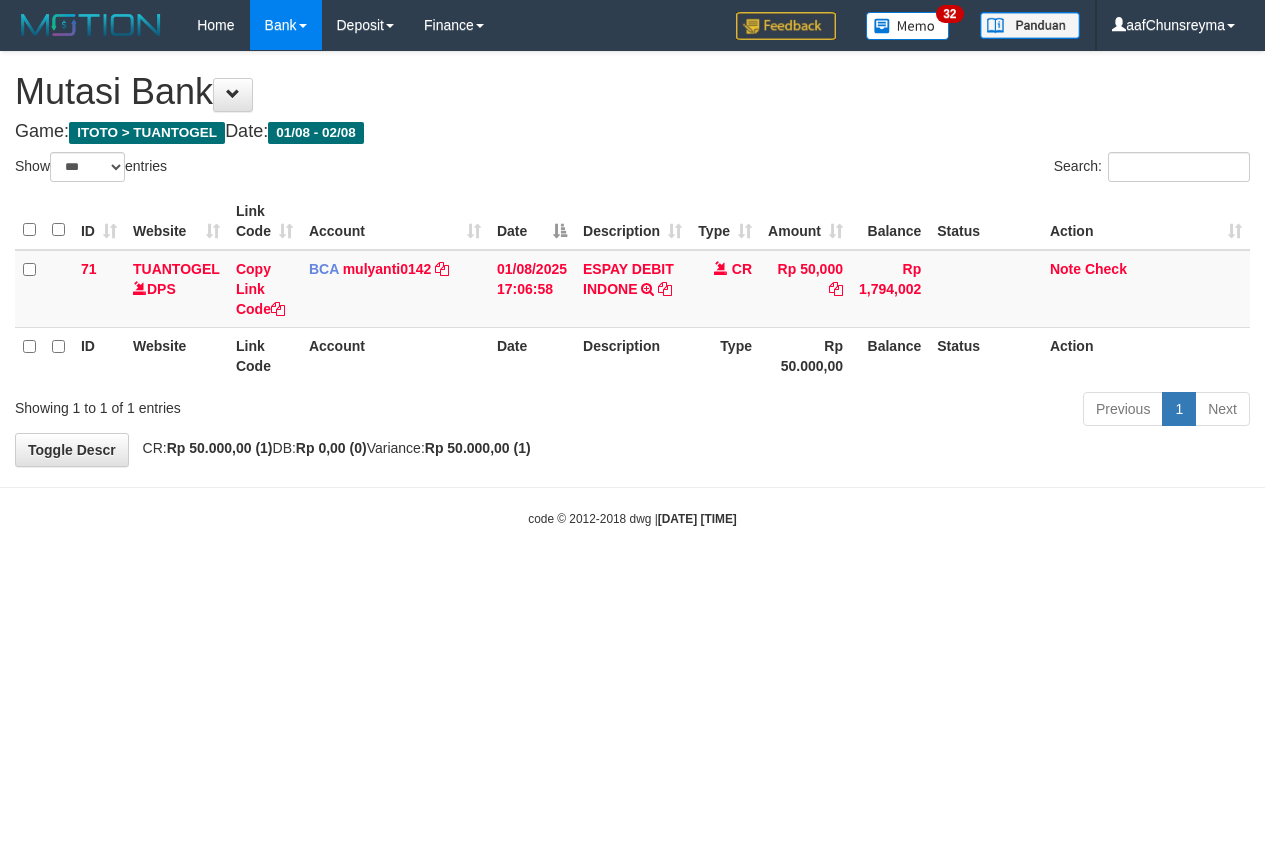 scroll, scrollTop: 0, scrollLeft: 0, axis: both 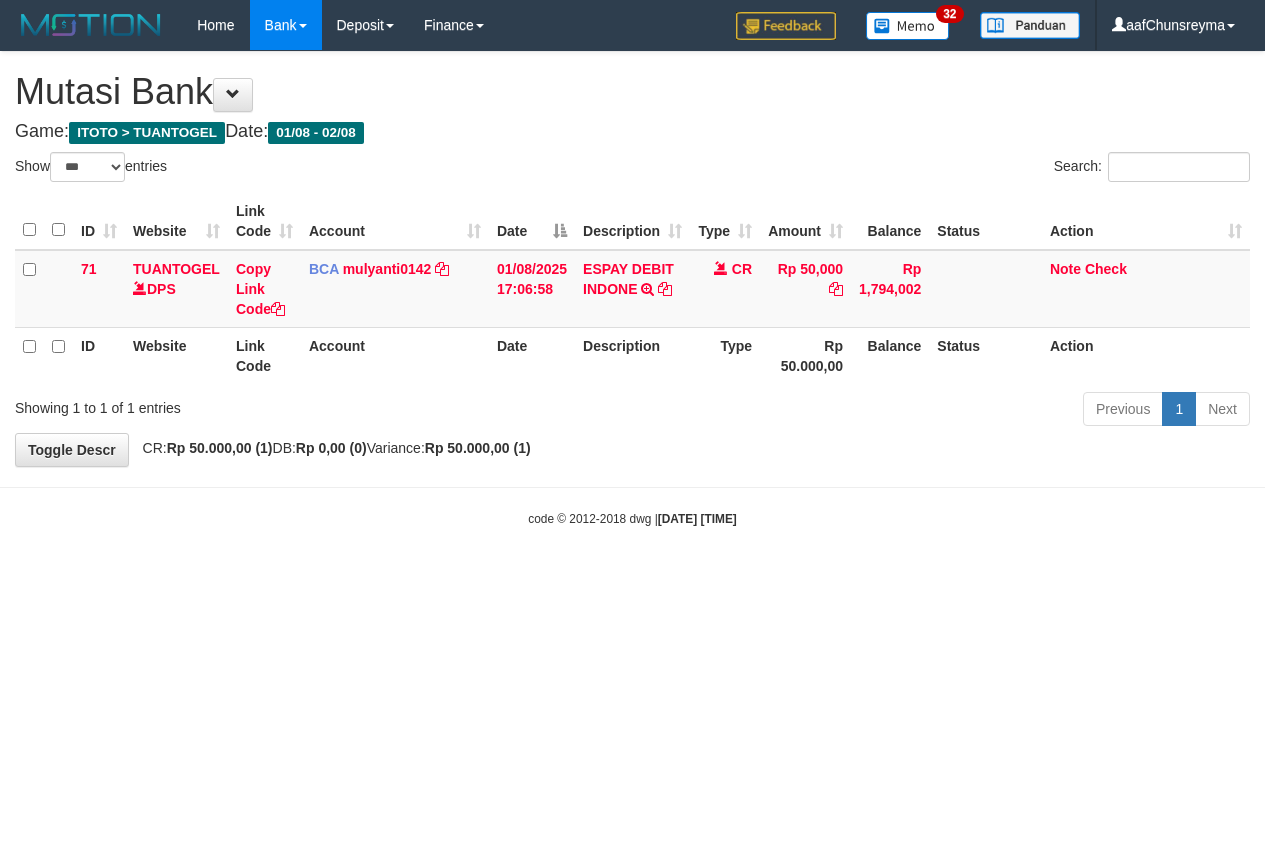select on "***" 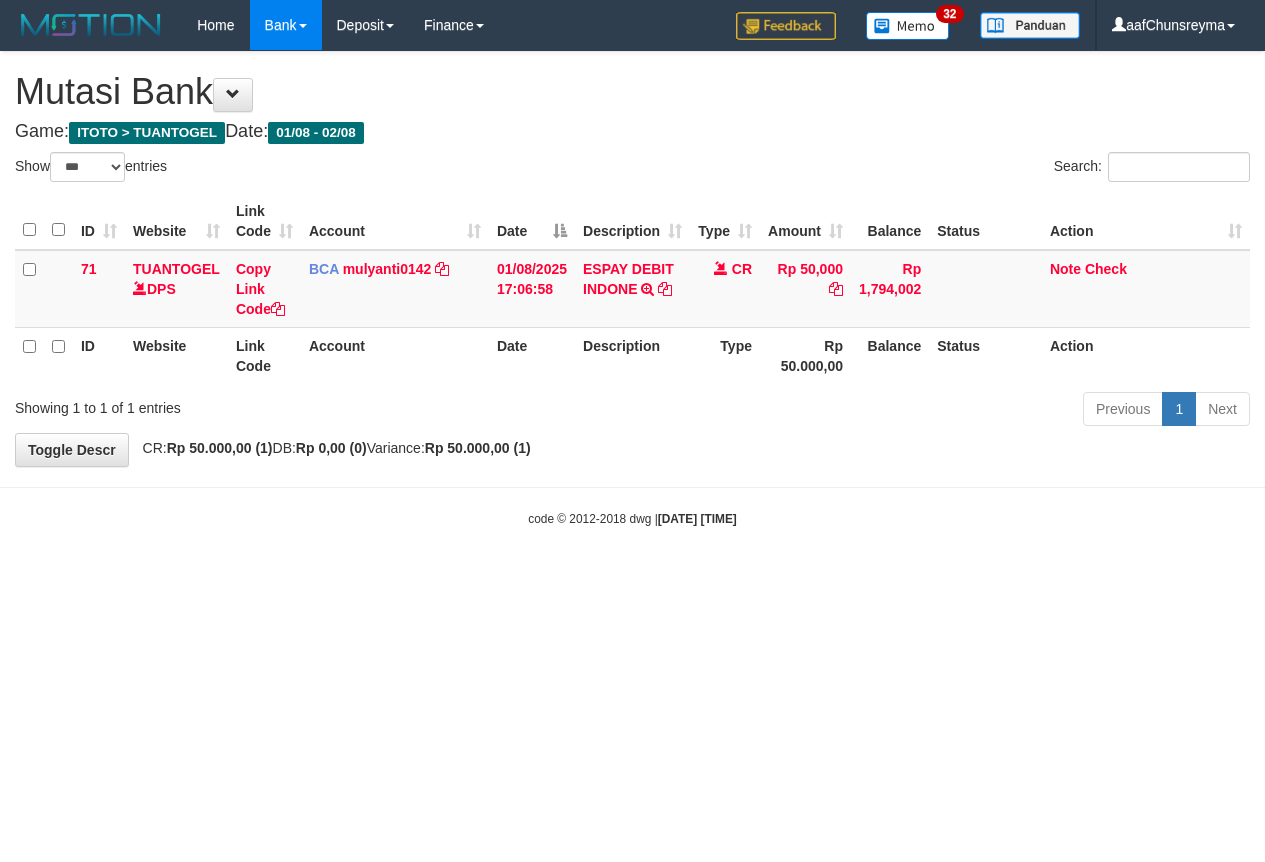 scroll, scrollTop: 0, scrollLeft: 0, axis: both 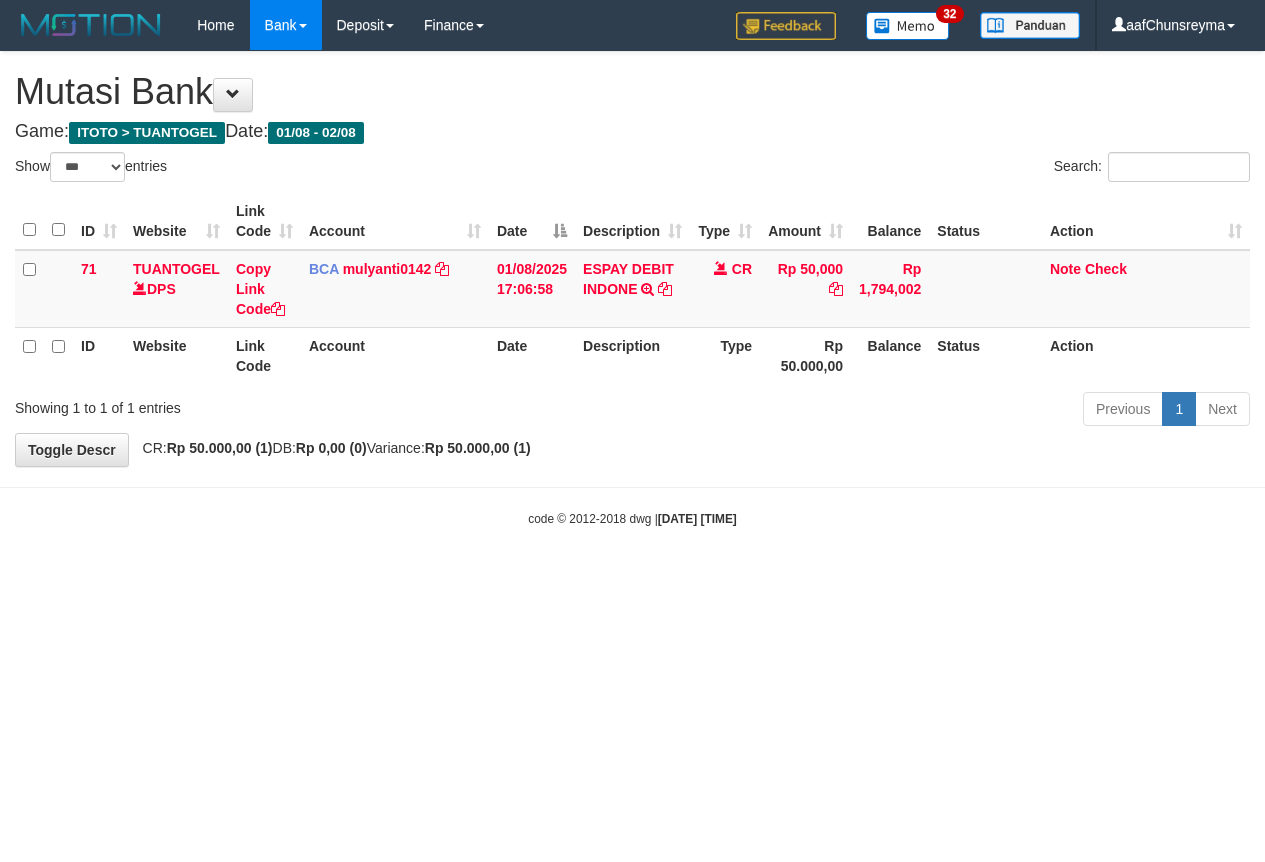 select on "***" 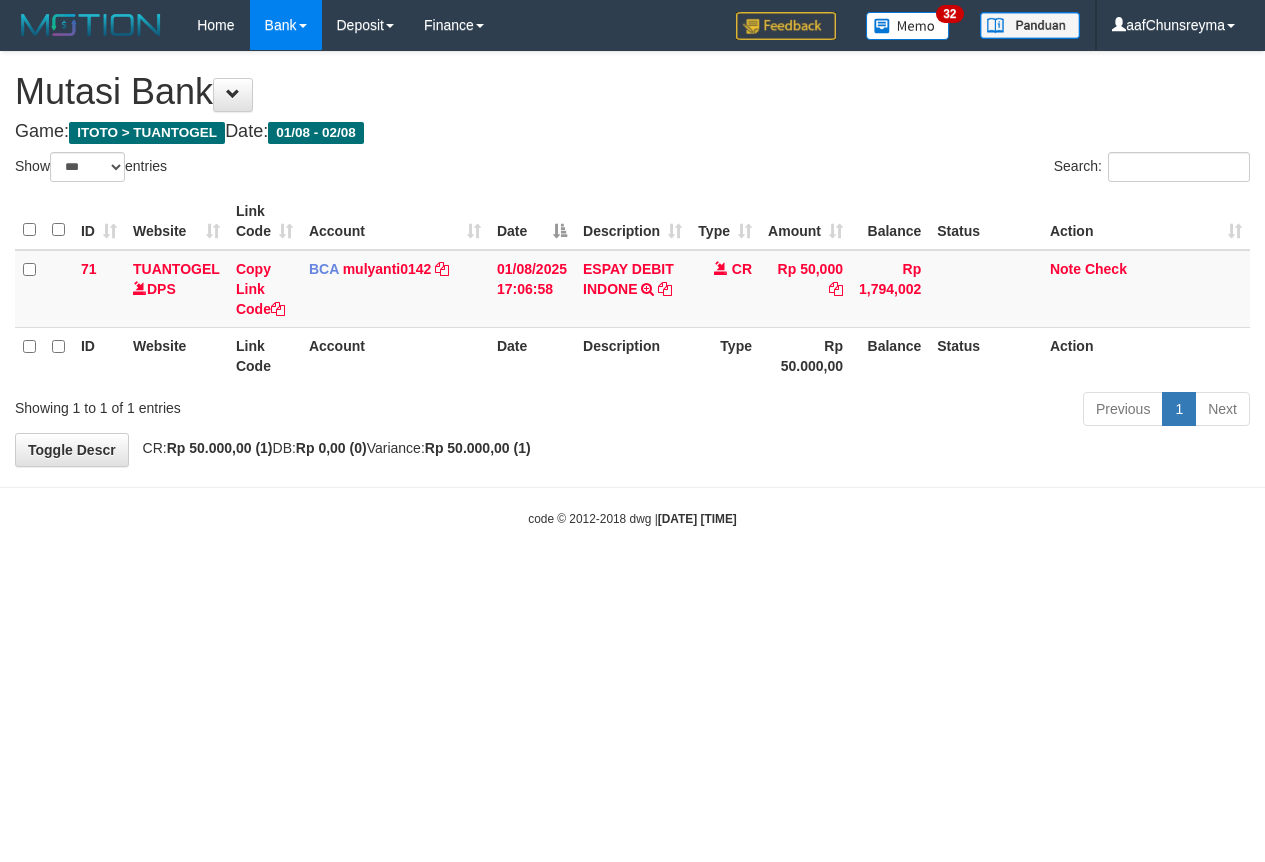 scroll, scrollTop: 0, scrollLeft: 0, axis: both 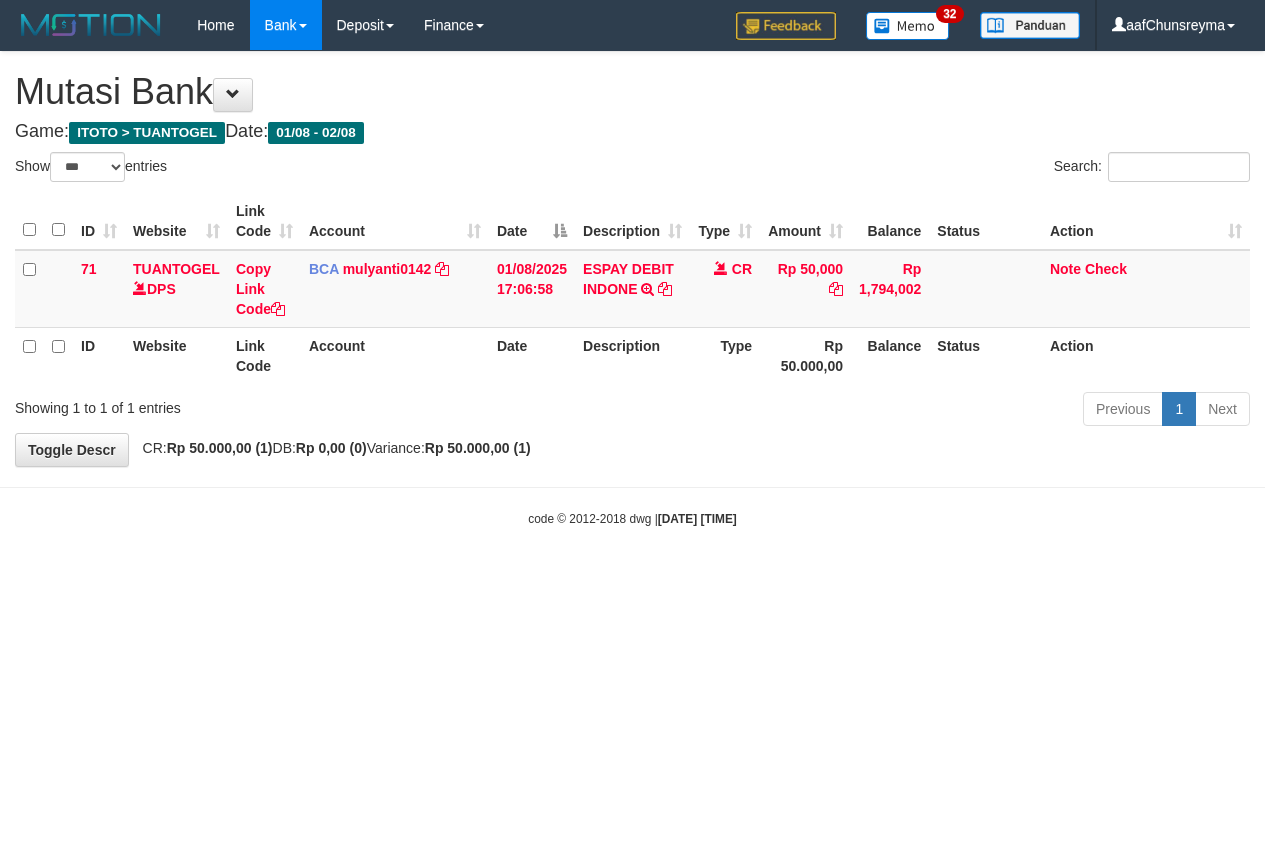 select on "***" 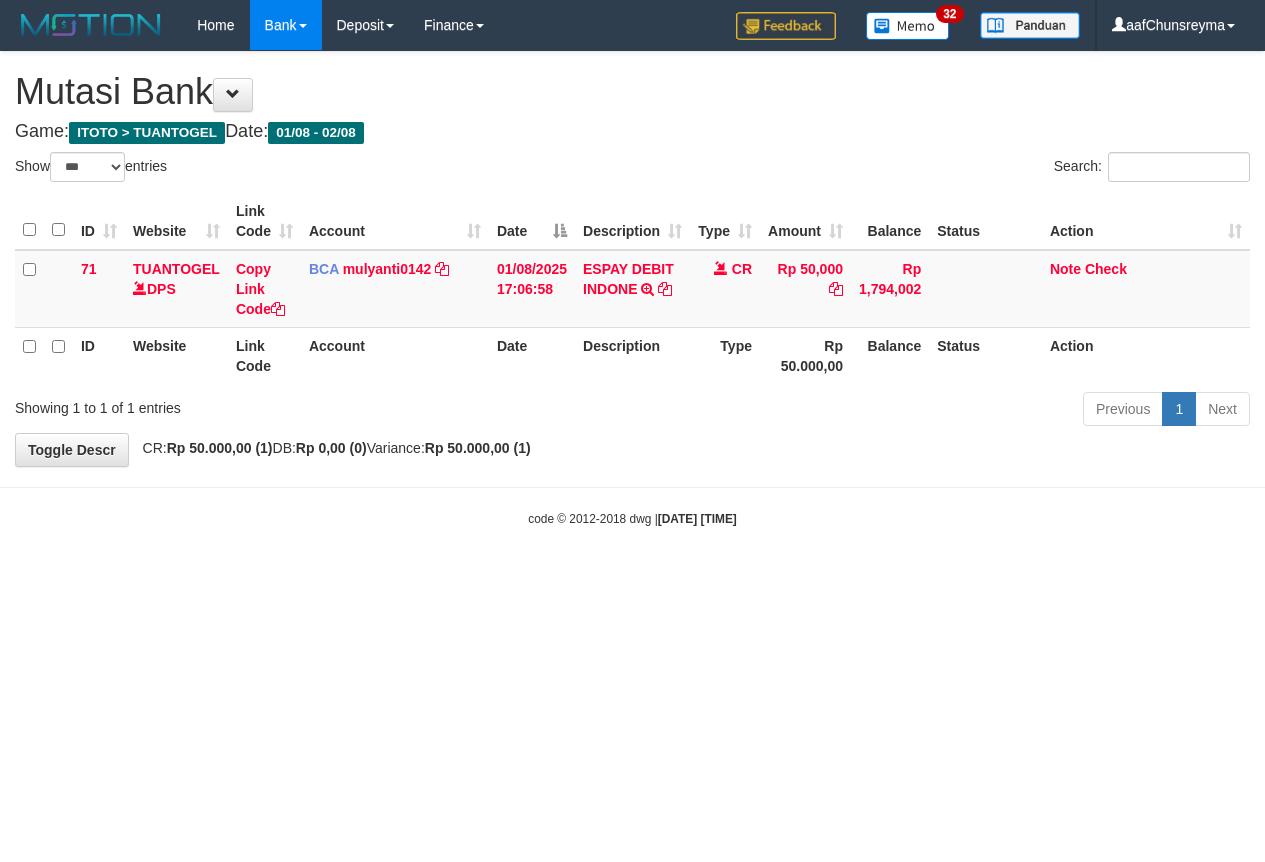 scroll, scrollTop: 0, scrollLeft: 0, axis: both 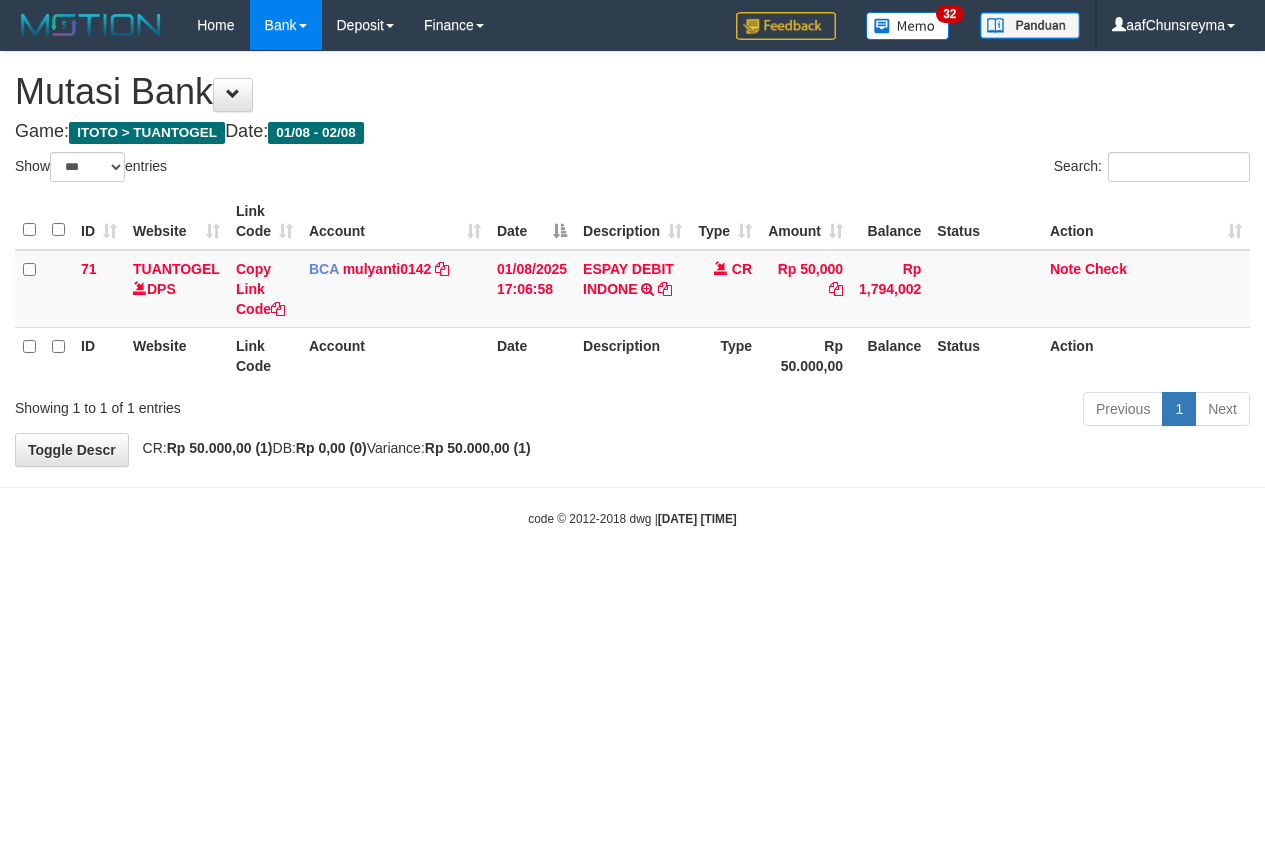 select on "***" 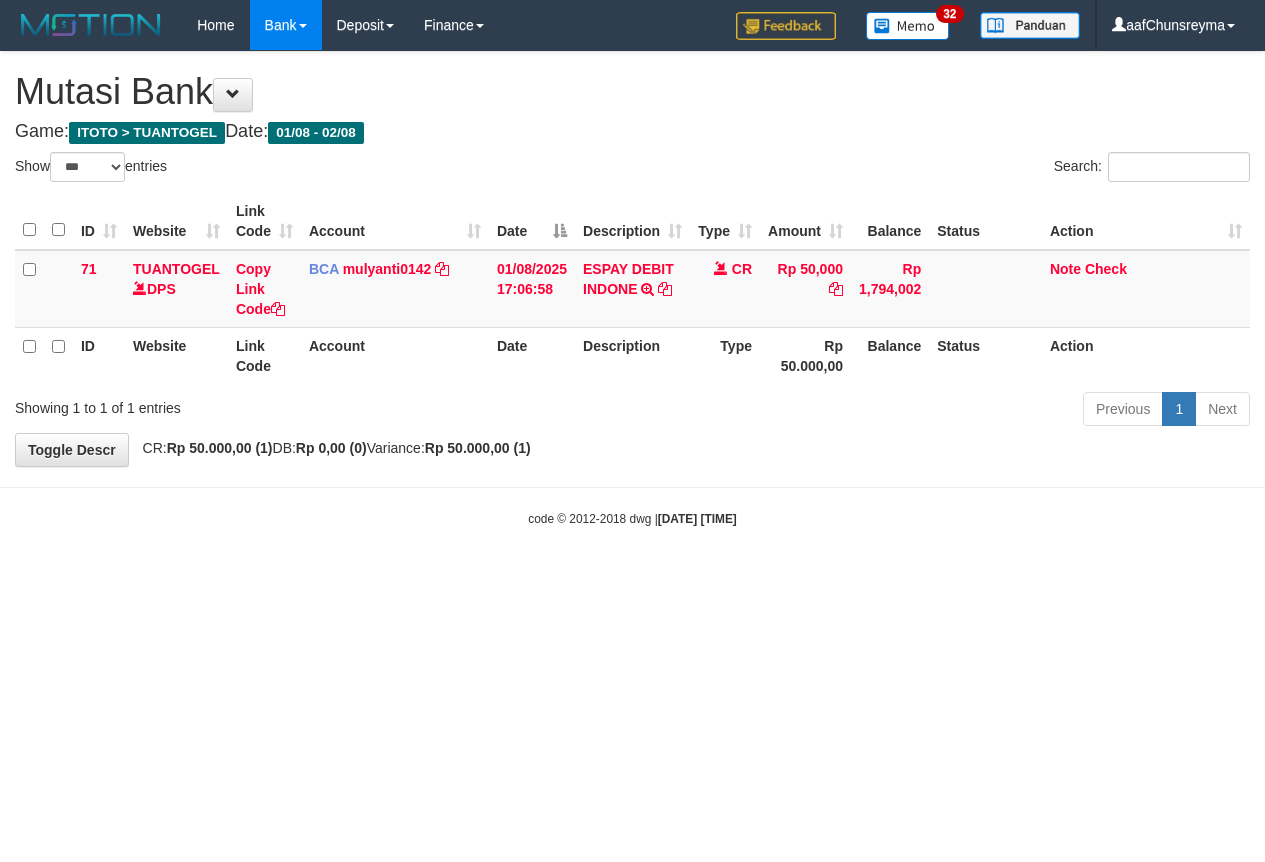 scroll, scrollTop: 0, scrollLeft: 0, axis: both 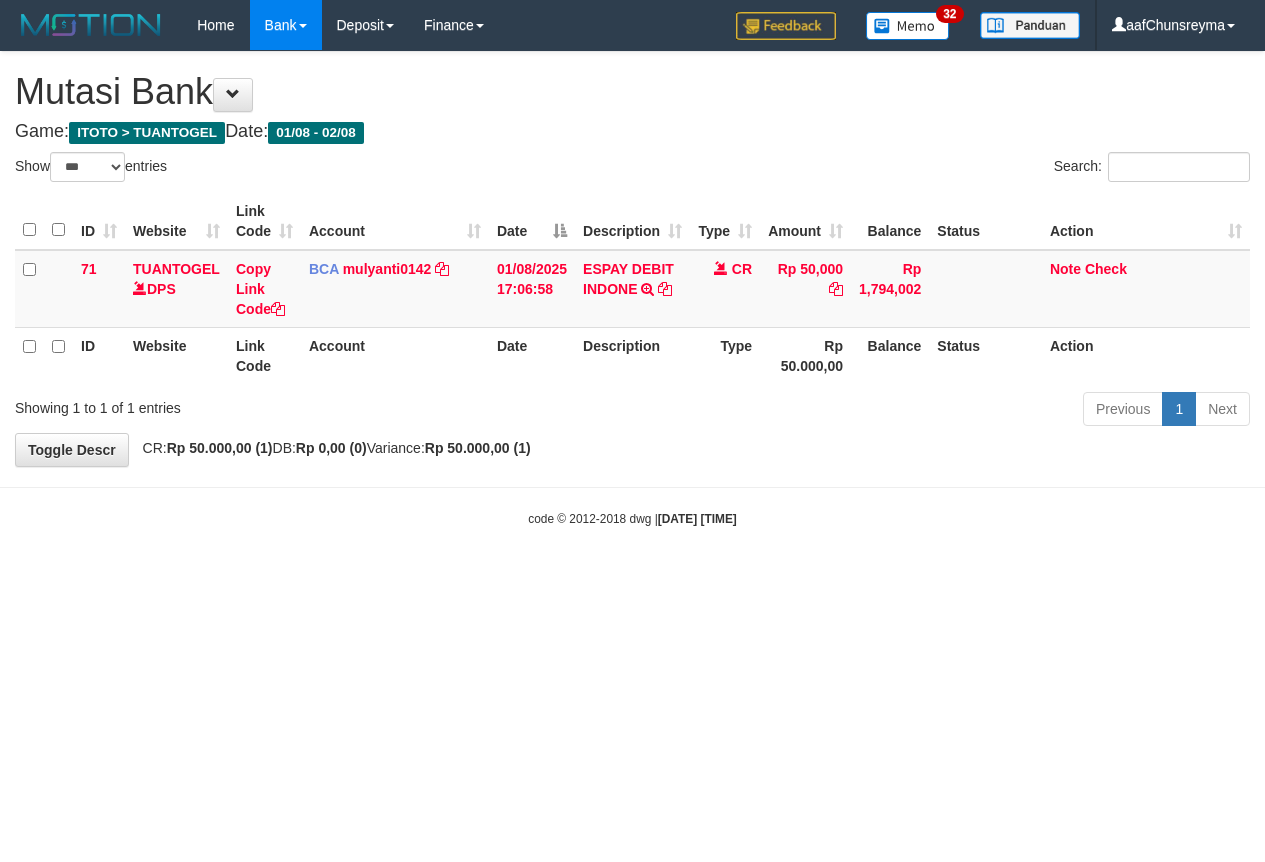 select on "***" 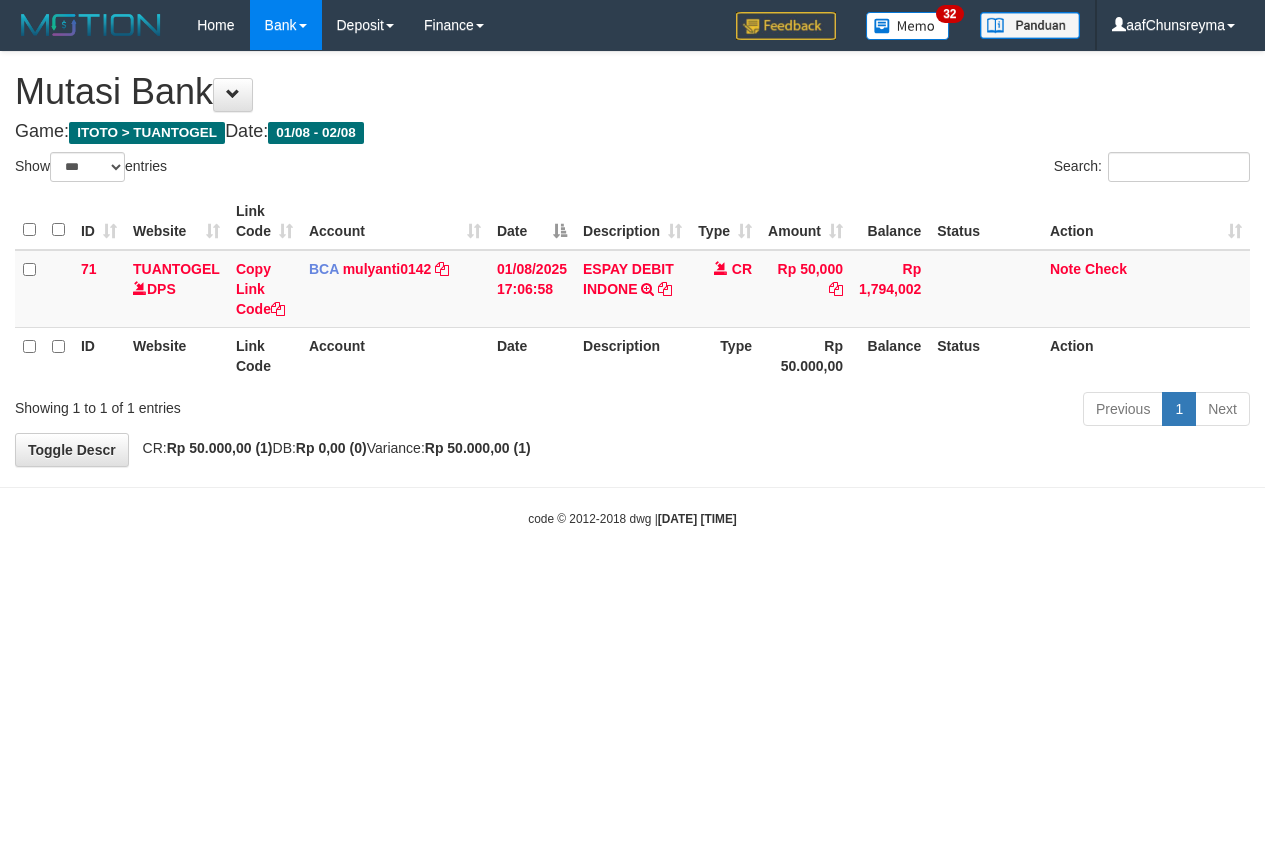 scroll, scrollTop: 0, scrollLeft: 0, axis: both 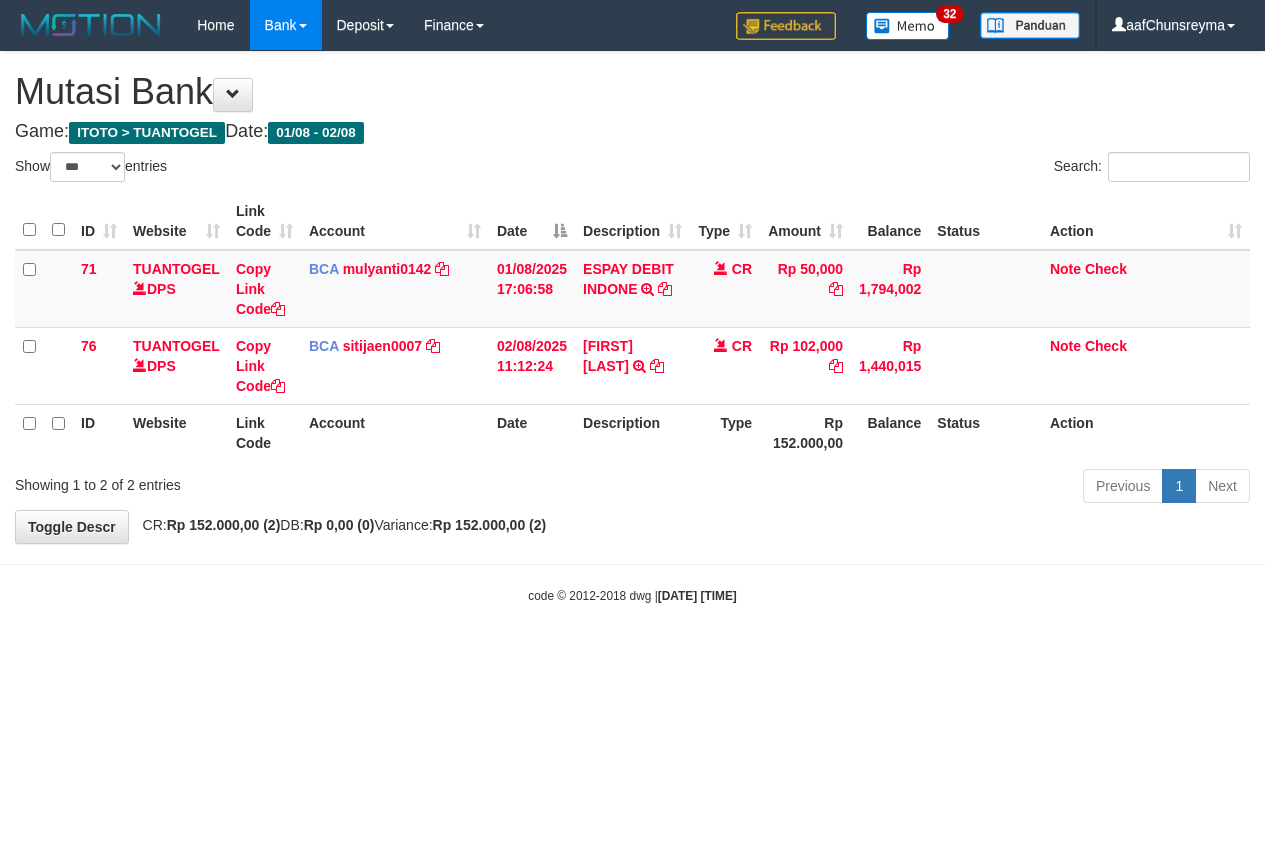 select on "***" 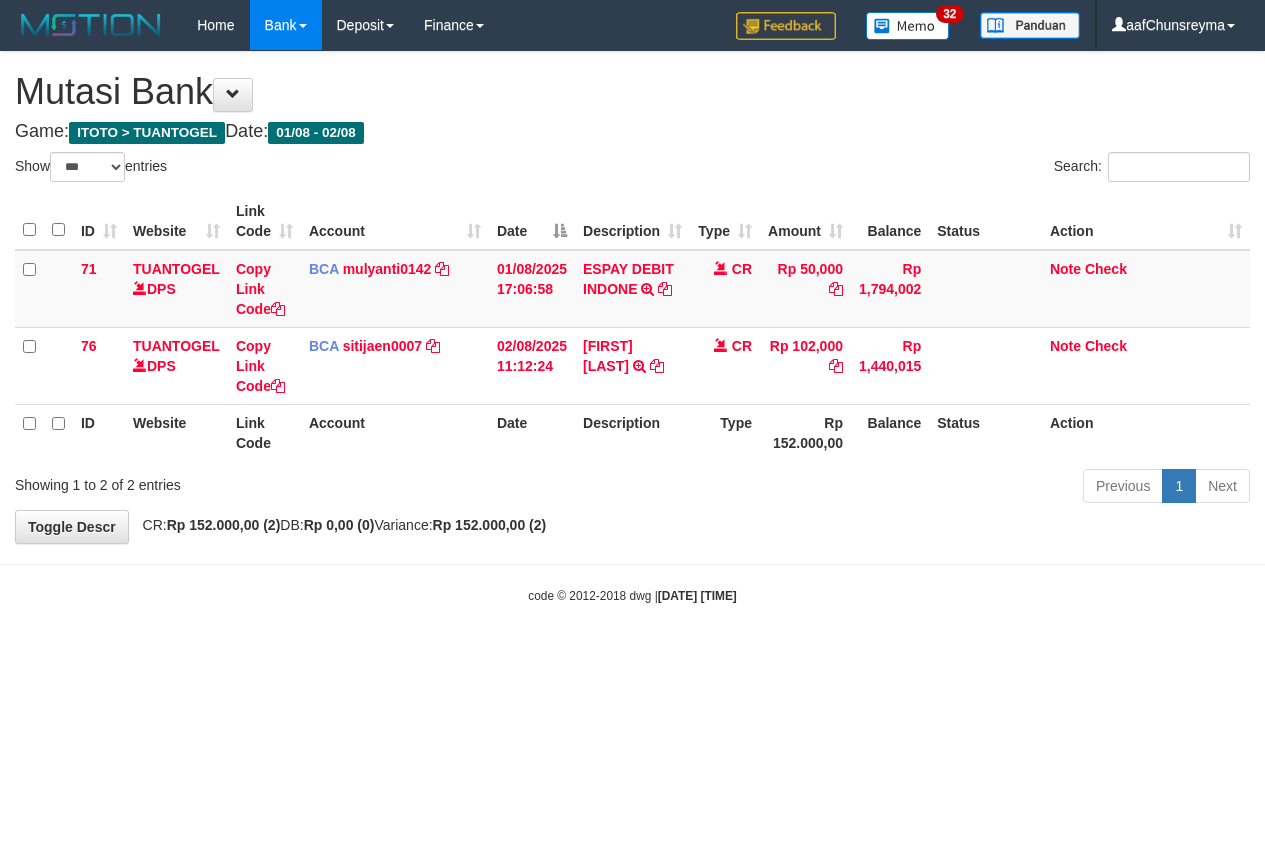 scroll, scrollTop: 0, scrollLeft: 0, axis: both 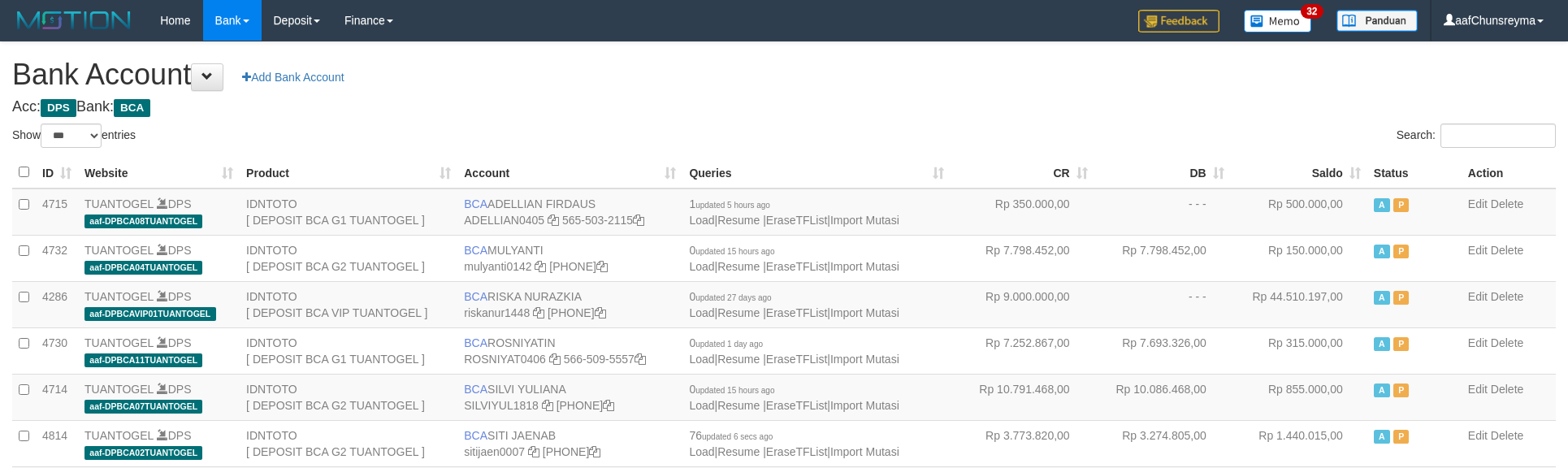 select on "***" 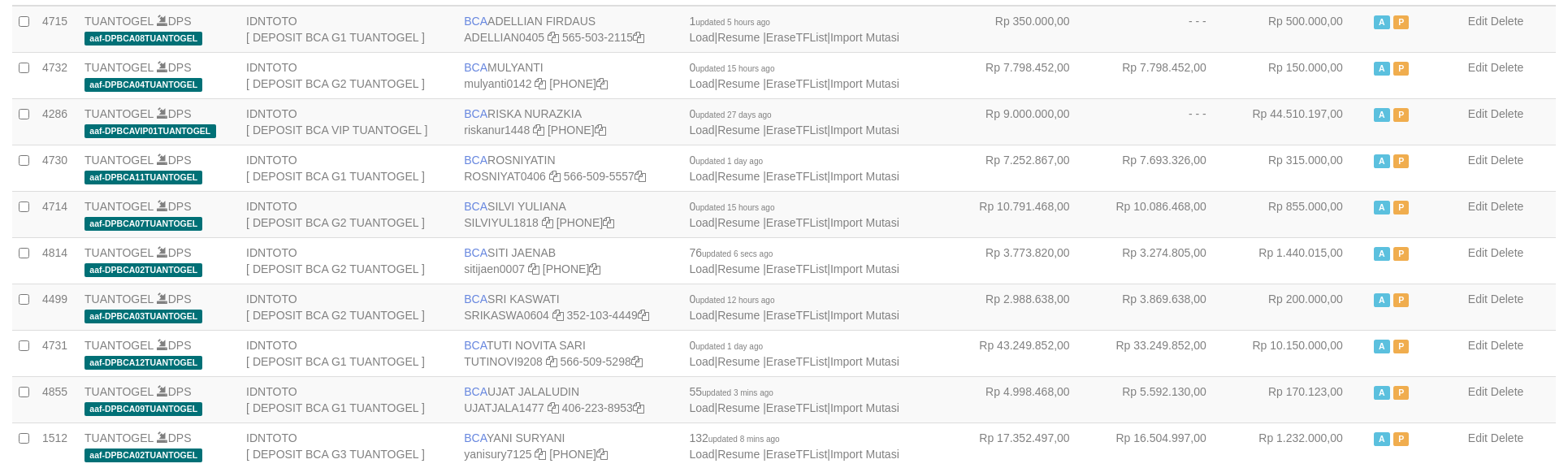 scroll, scrollTop: 216, scrollLeft: 0, axis: vertical 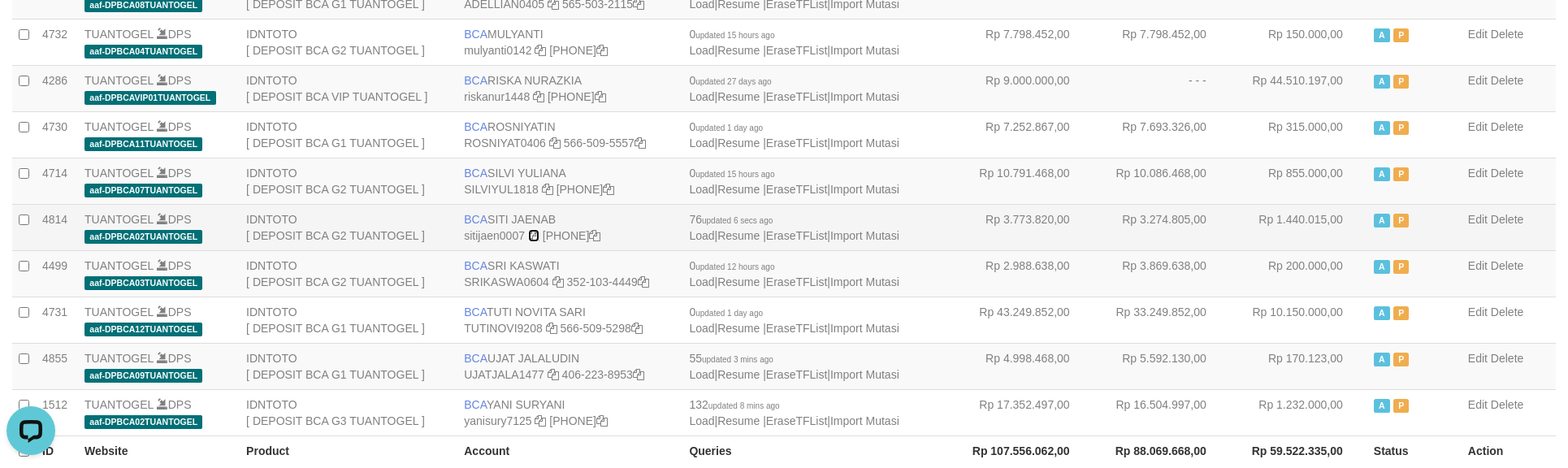 click at bounding box center [534, 236] 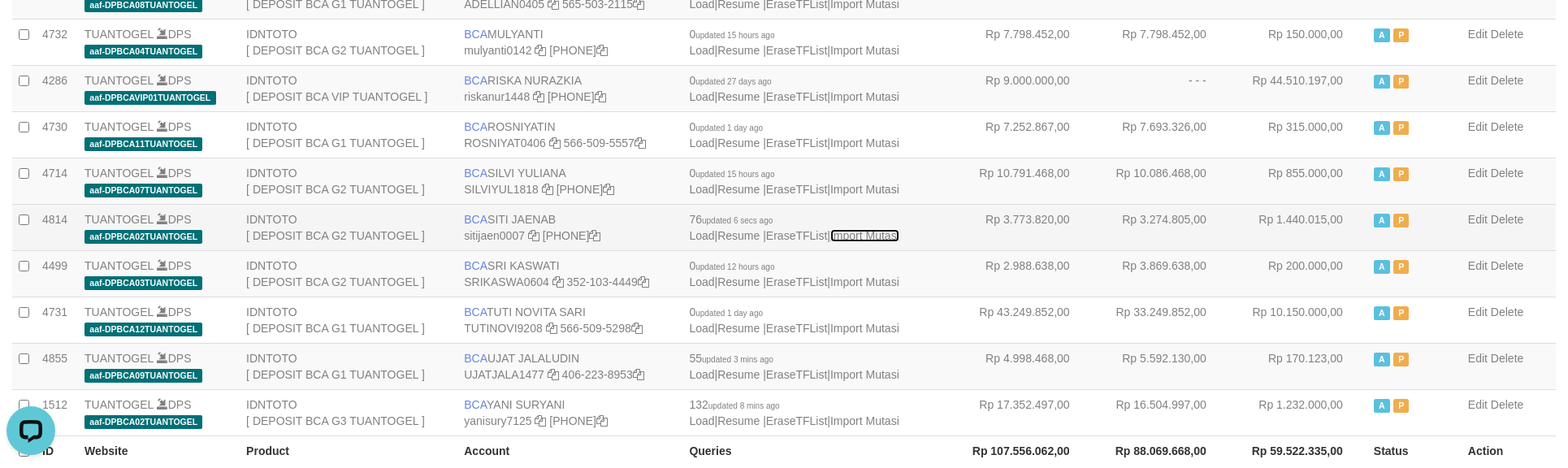 click on "Import Mutasi" at bounding box center [864, 236] 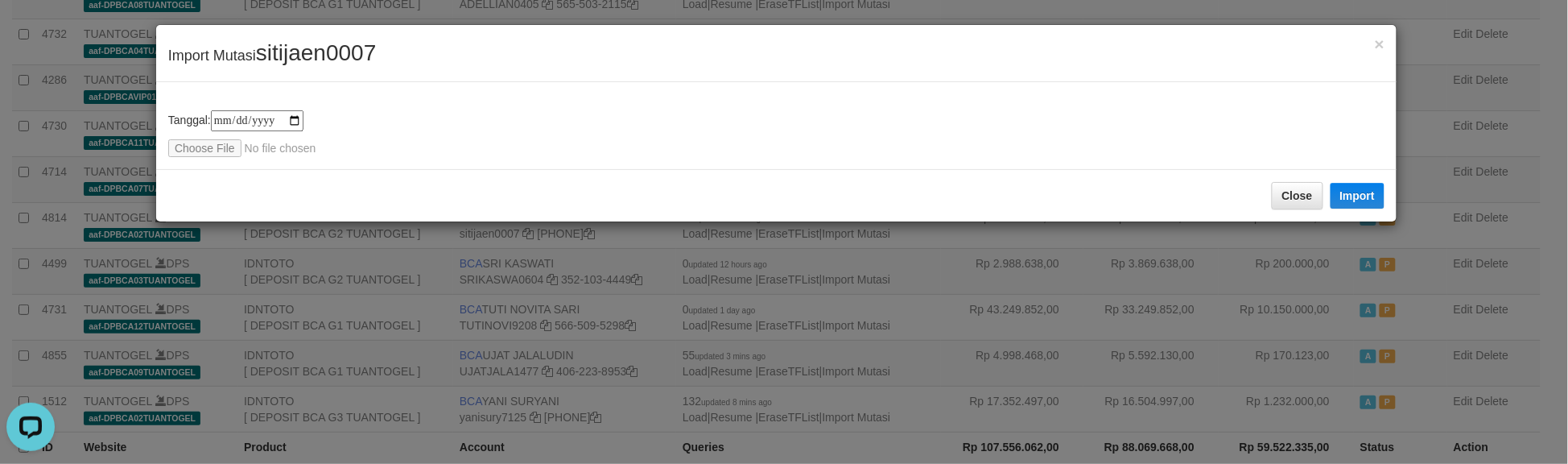type on "**********" 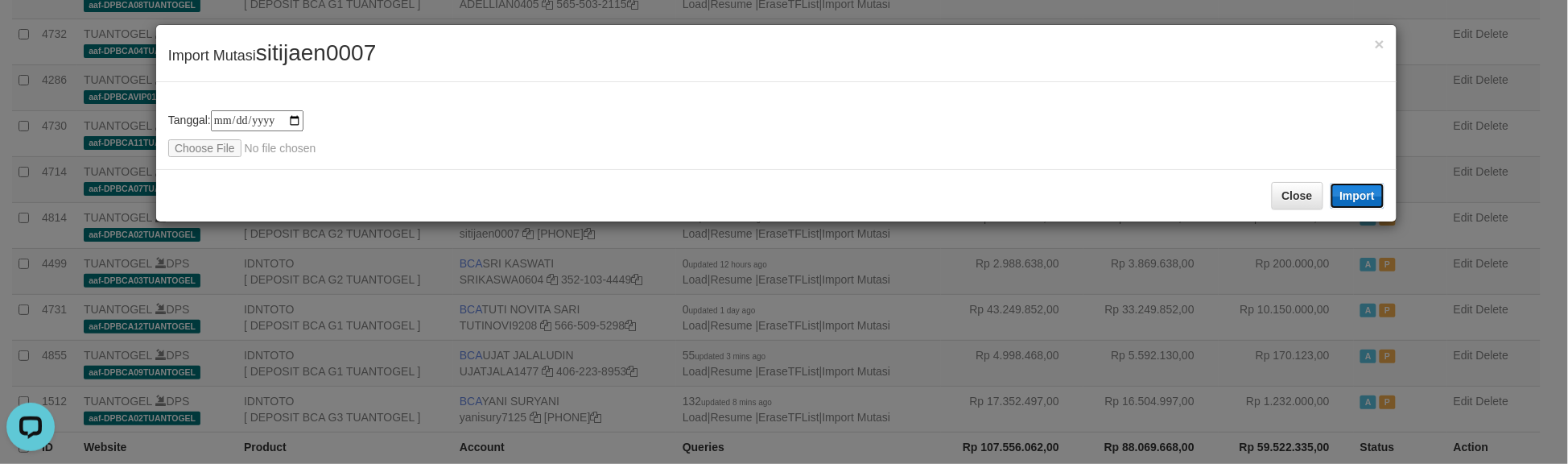 click on "Import" at bounding box center (1358, 196) 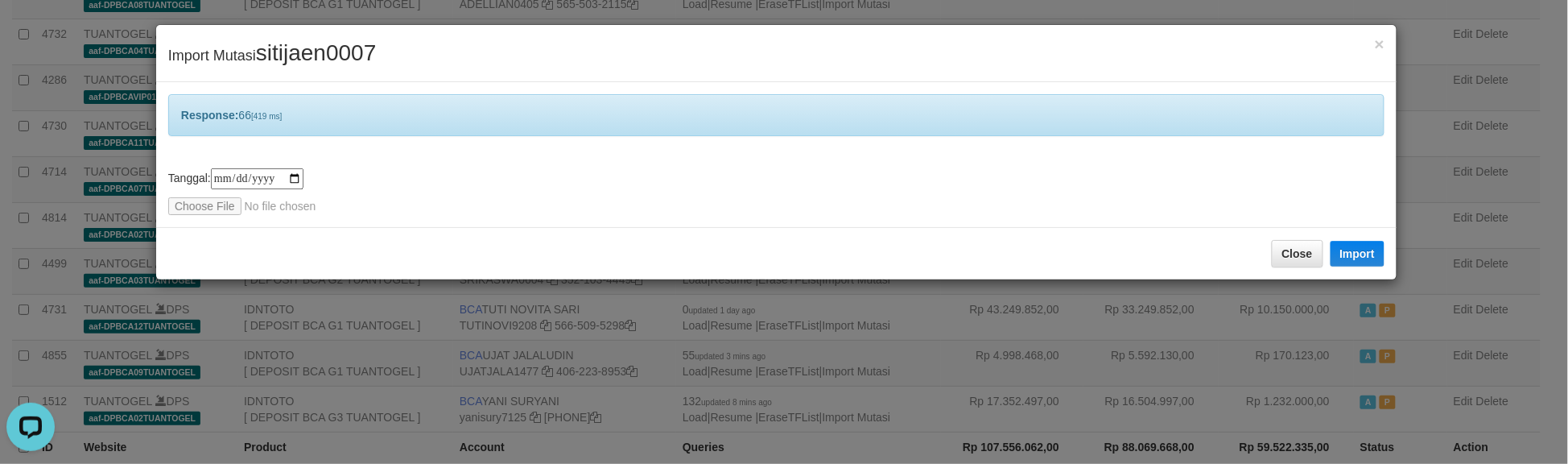 click on "**********" at bounding box center (776, 192) 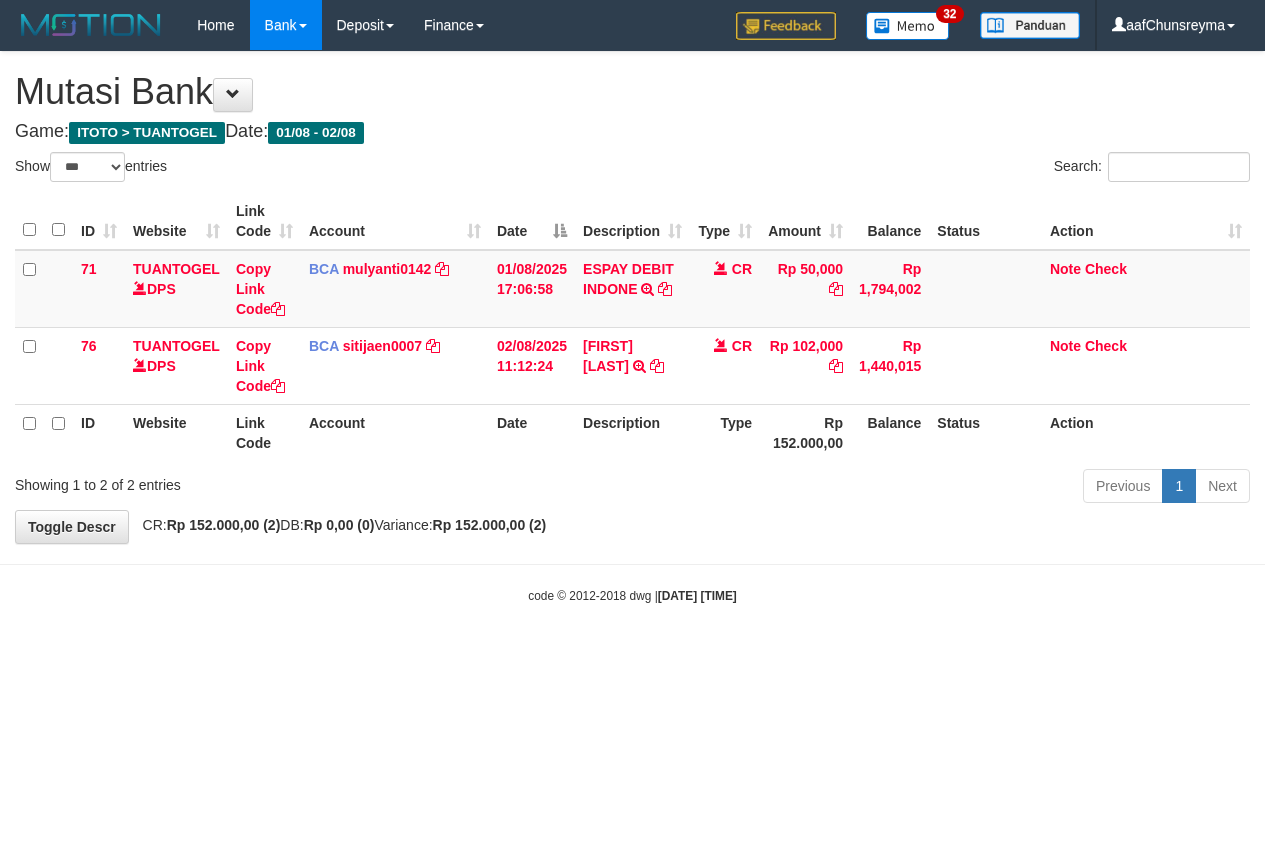 select on "***" 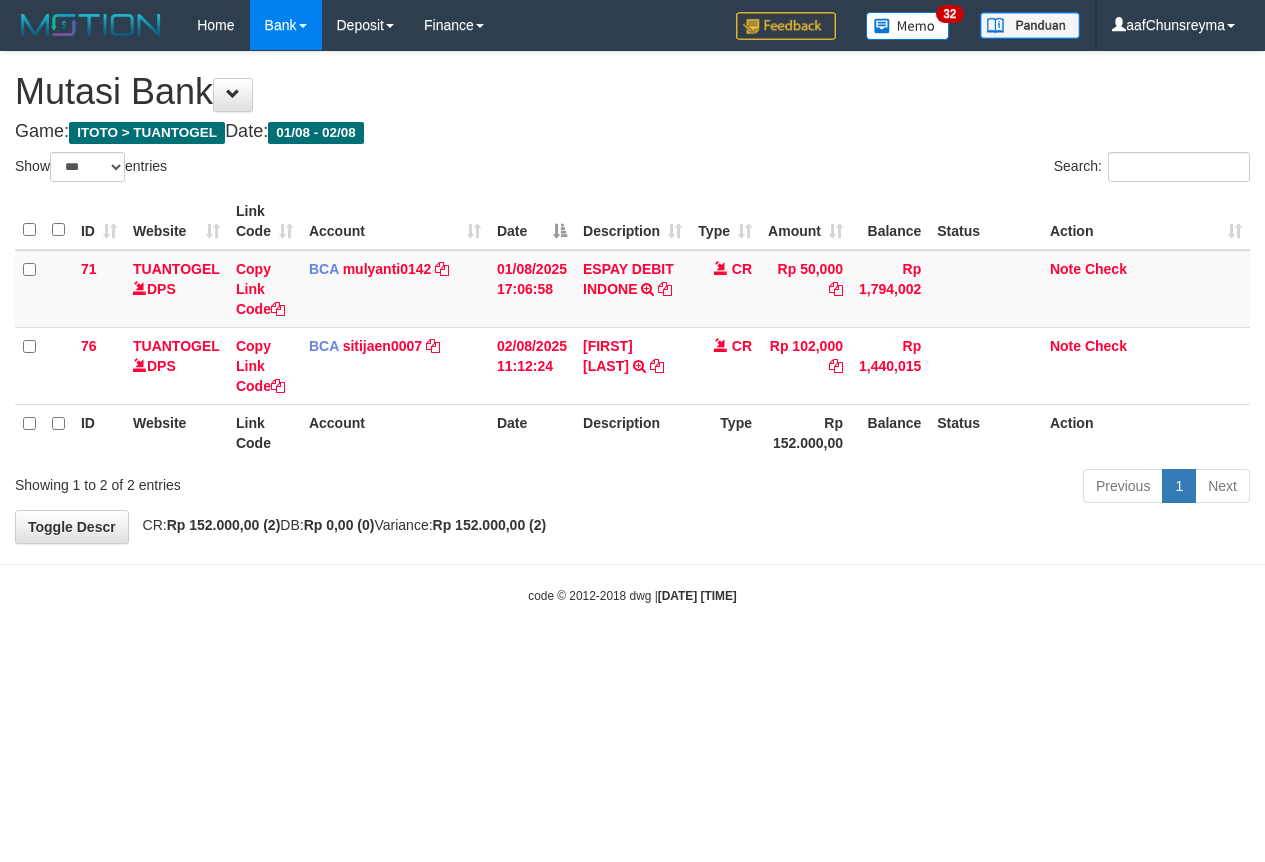 scroll, scrollTop: 0, scrollLeft: 0, axis: both 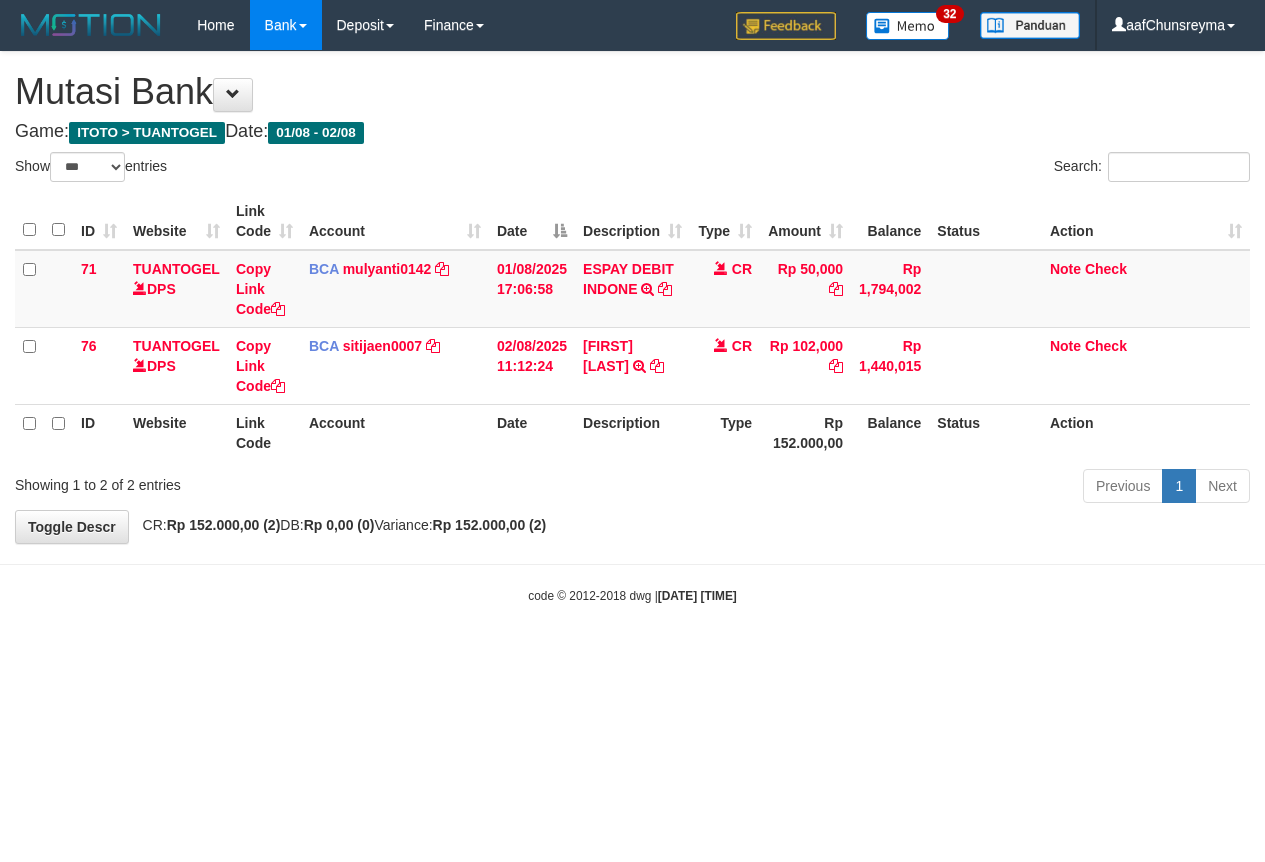 select on "***" 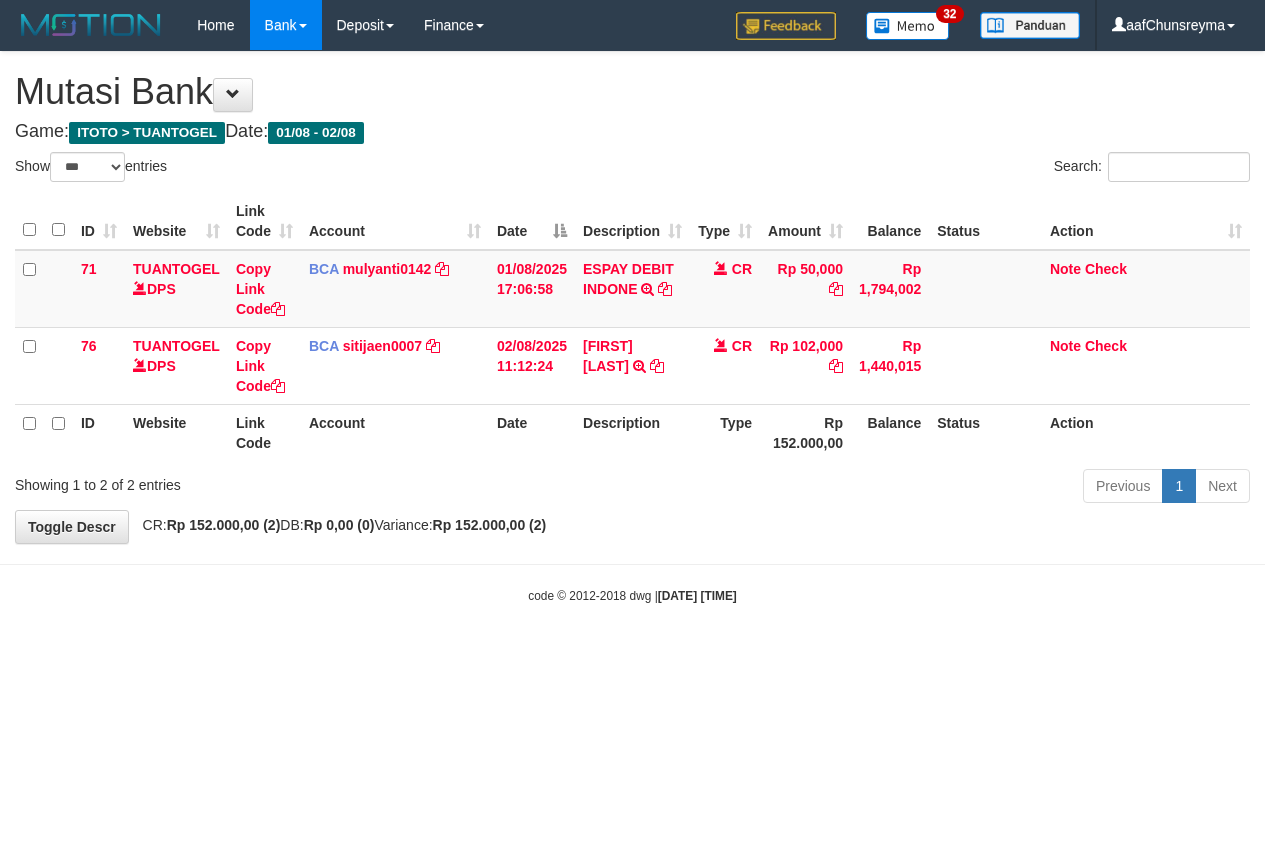 scroll, scrollTop: 0, scrollLeft: 0, axis: both 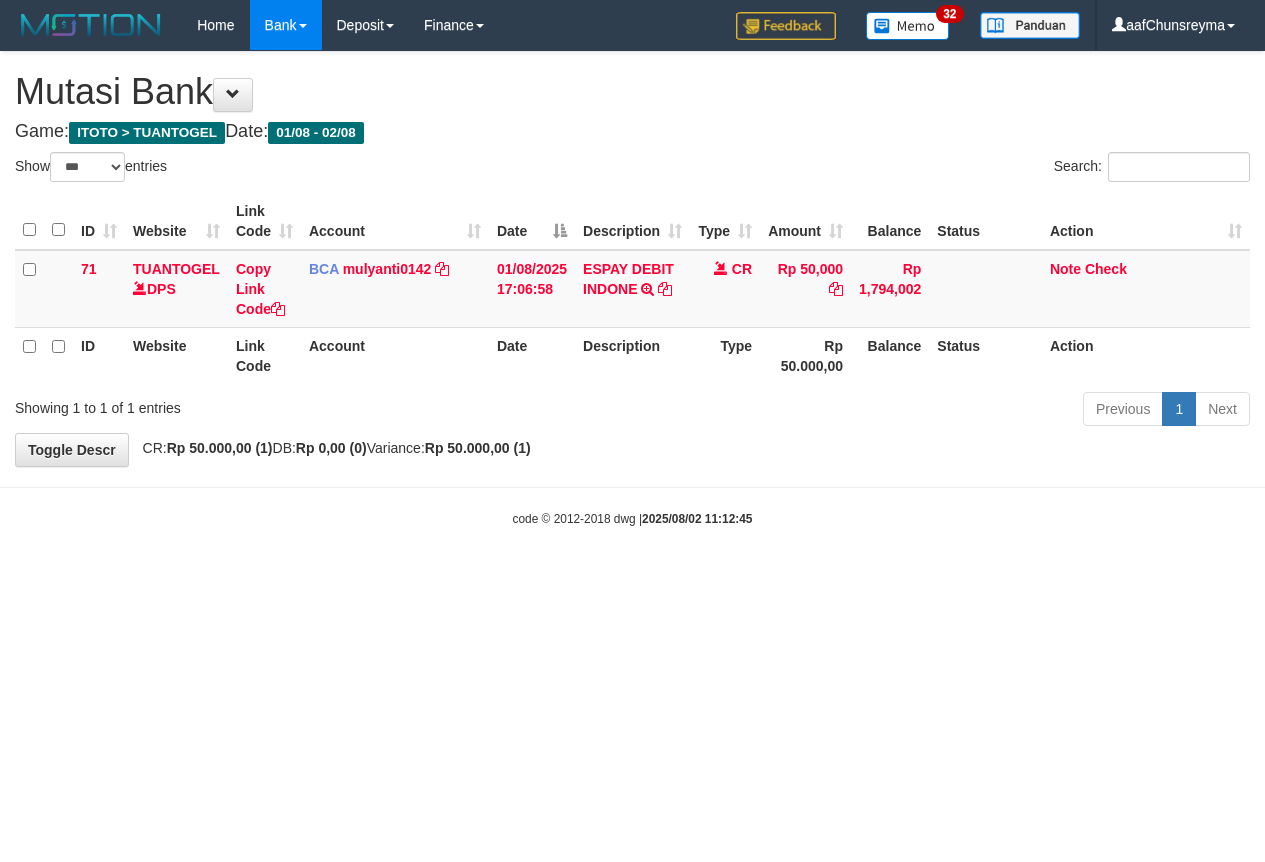select on "***" 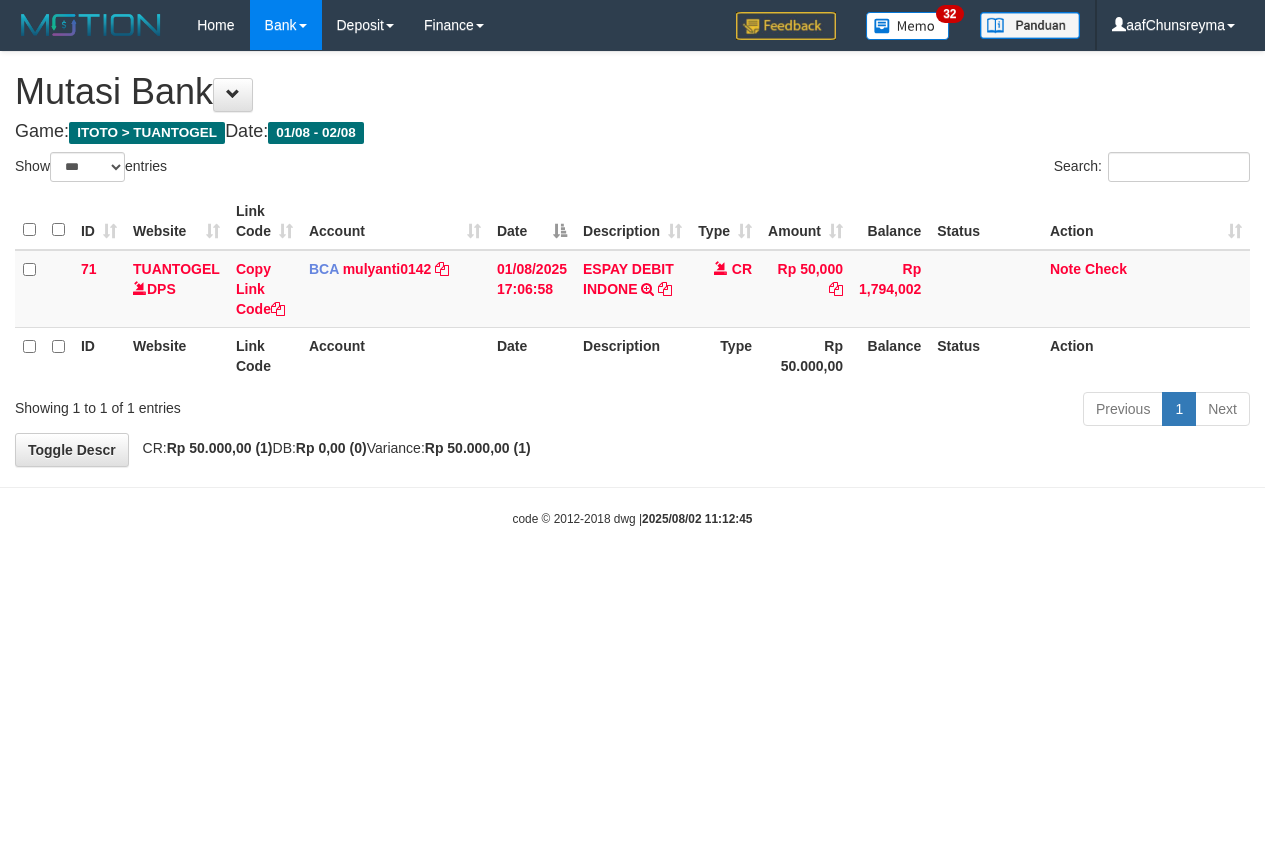scroll, scrollTop: 0, scrollLeft: 0, axis: both 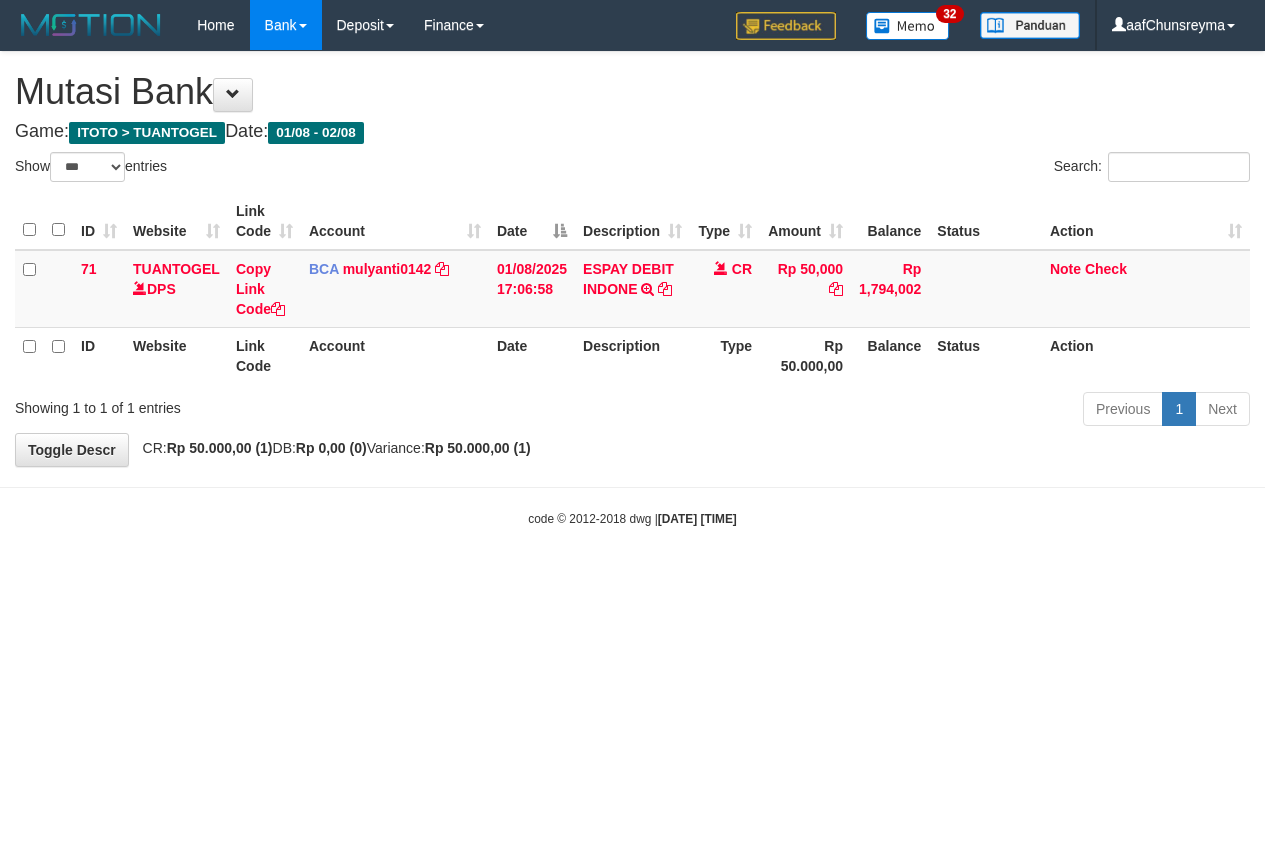 select on "***" 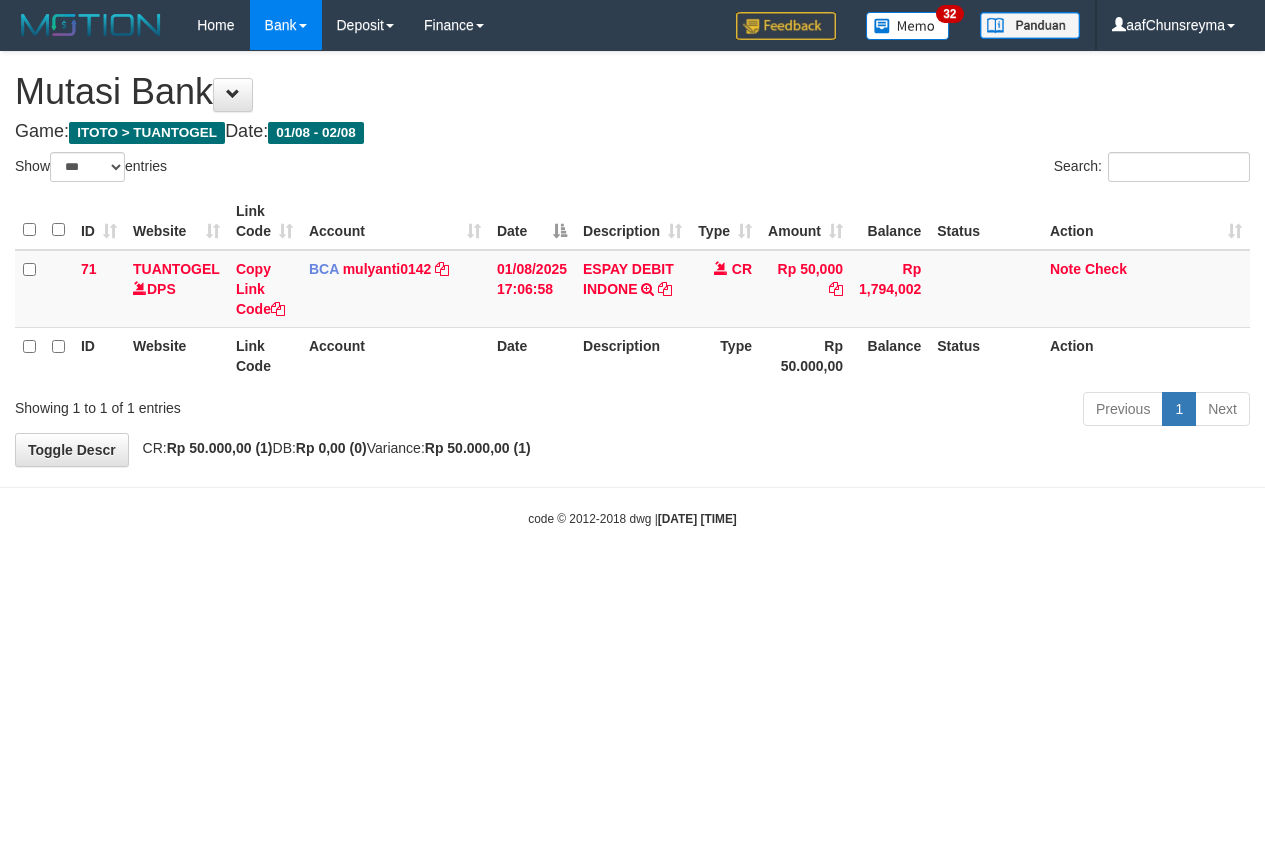 scroll, scrollTop: 0, scrollLeft: 0, axis: both 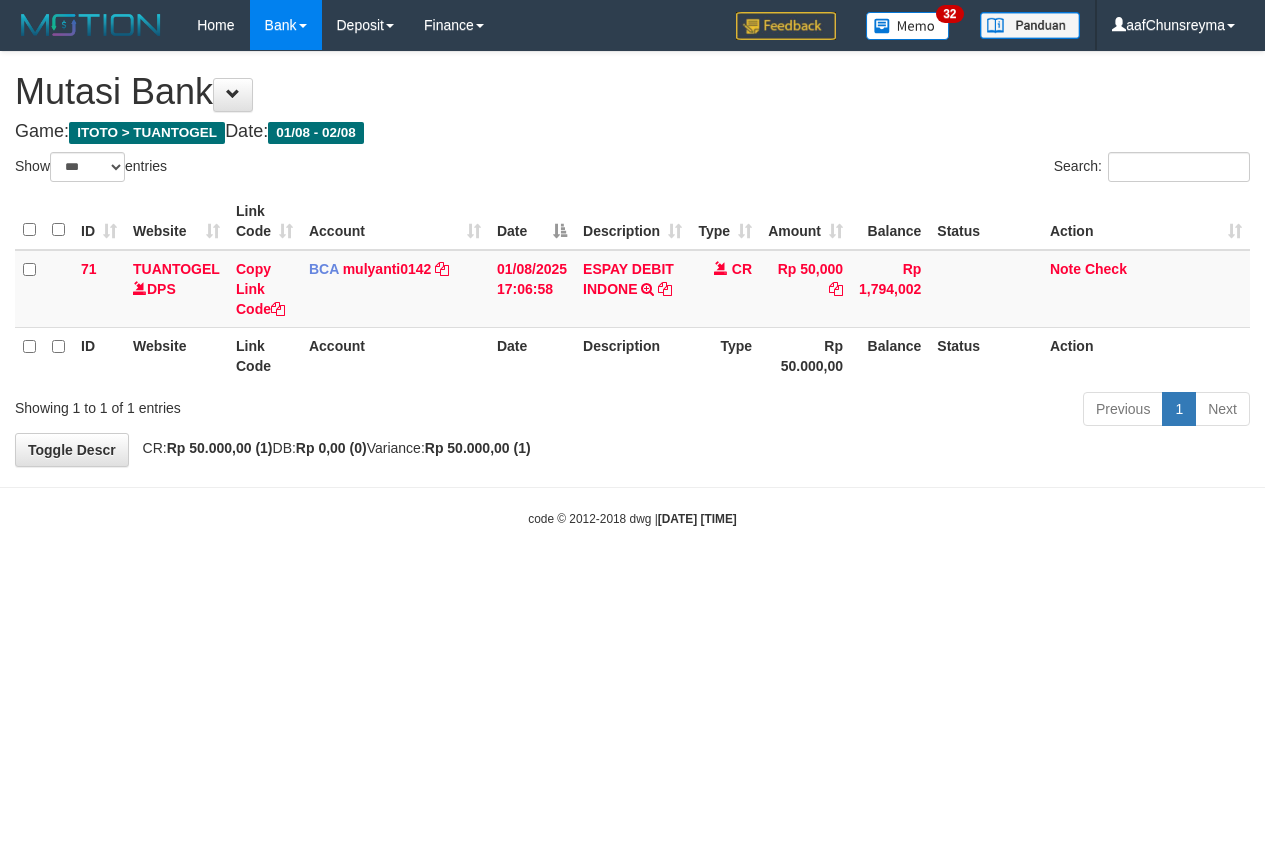 select on "***" 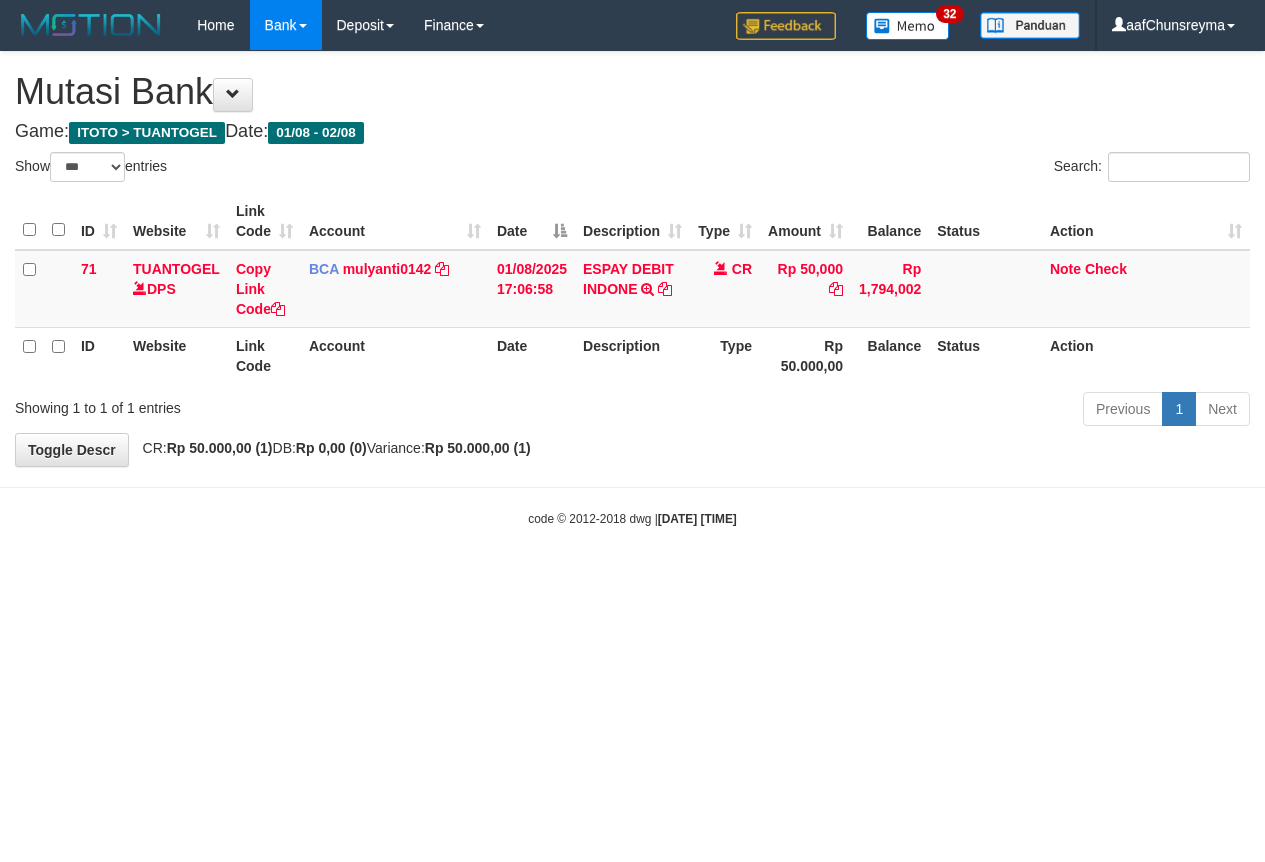 scroll, scrollTop: 0, scrollLeft: 0, axis: both 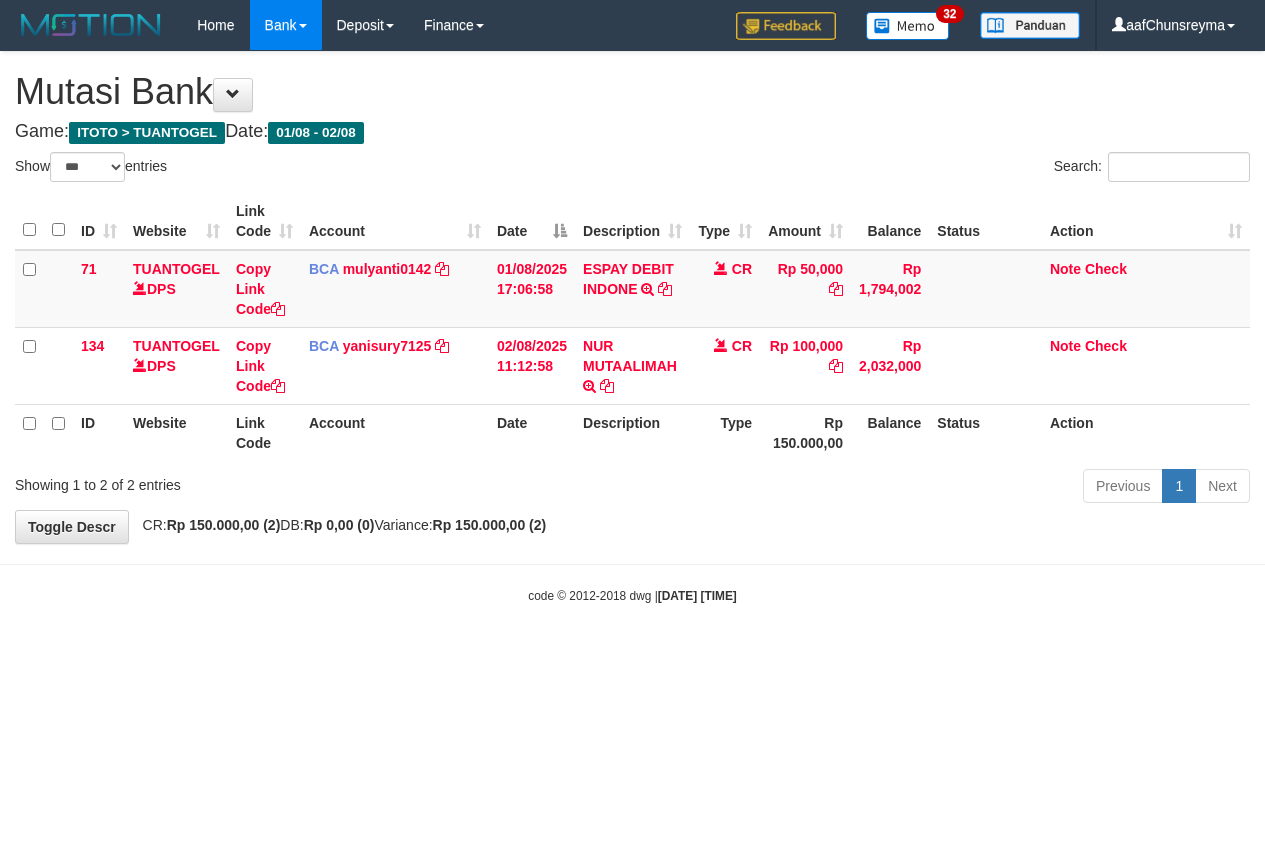 select on "***" 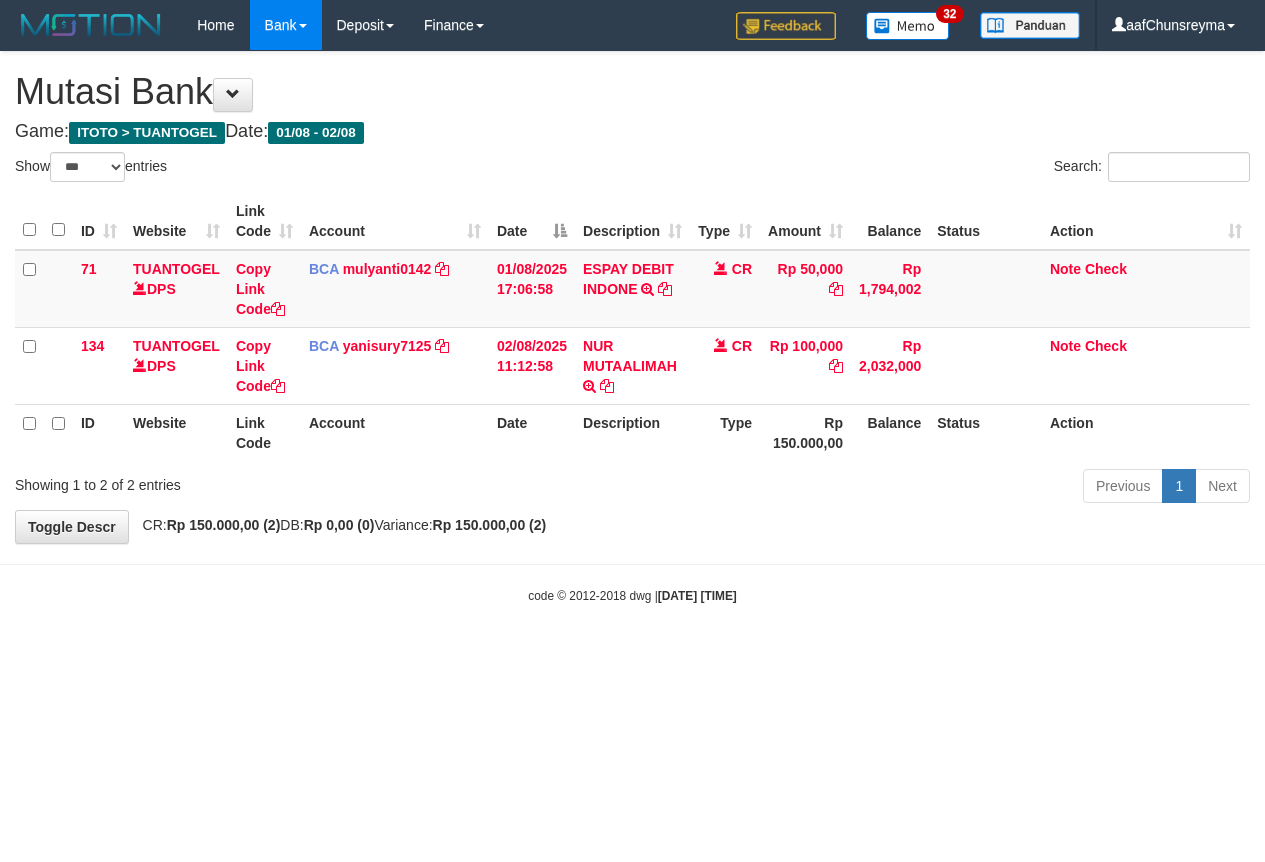 scroll, scrollTop: 0, scrollLeft: 0, axis: both 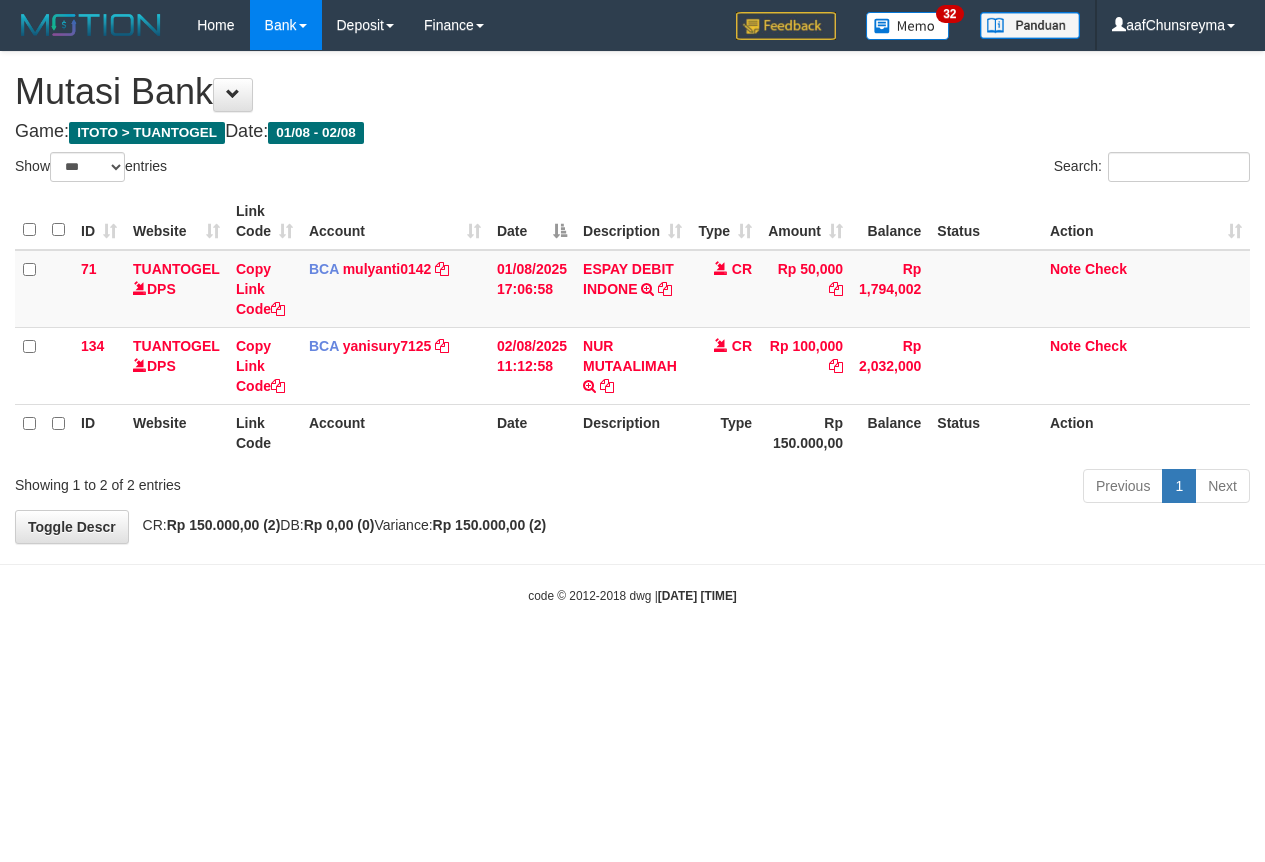 select on "***" 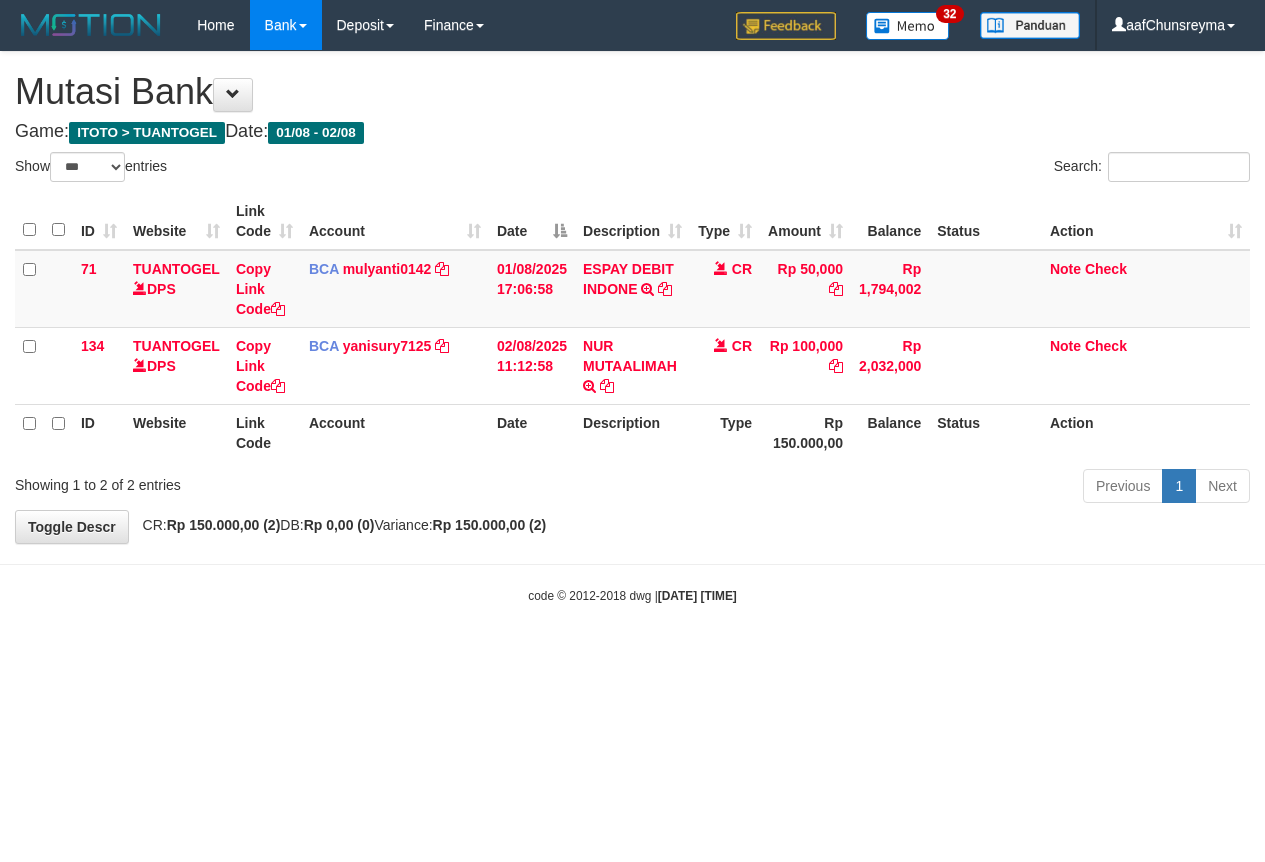 scroll, scrollTop: 0, scrollLeft: 0, axis: both 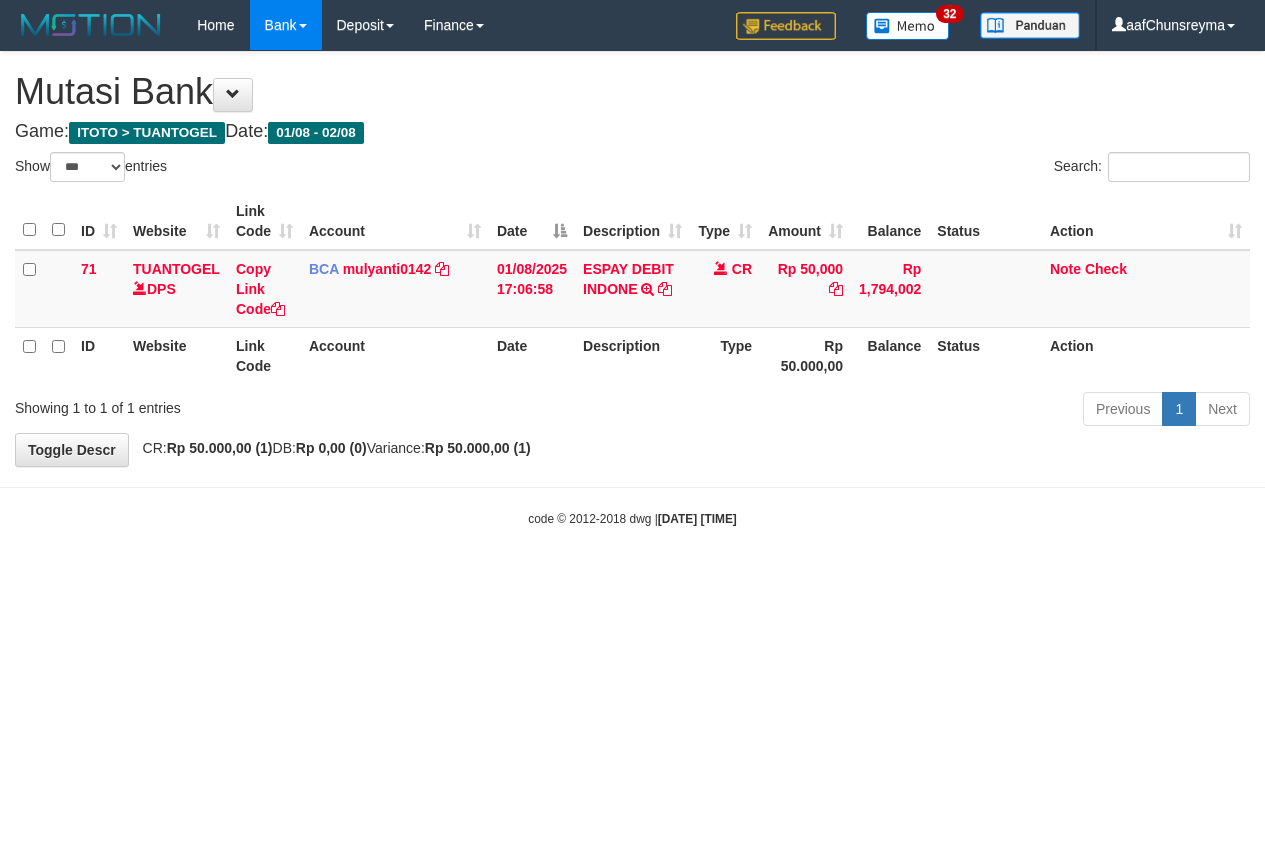 select on "***" 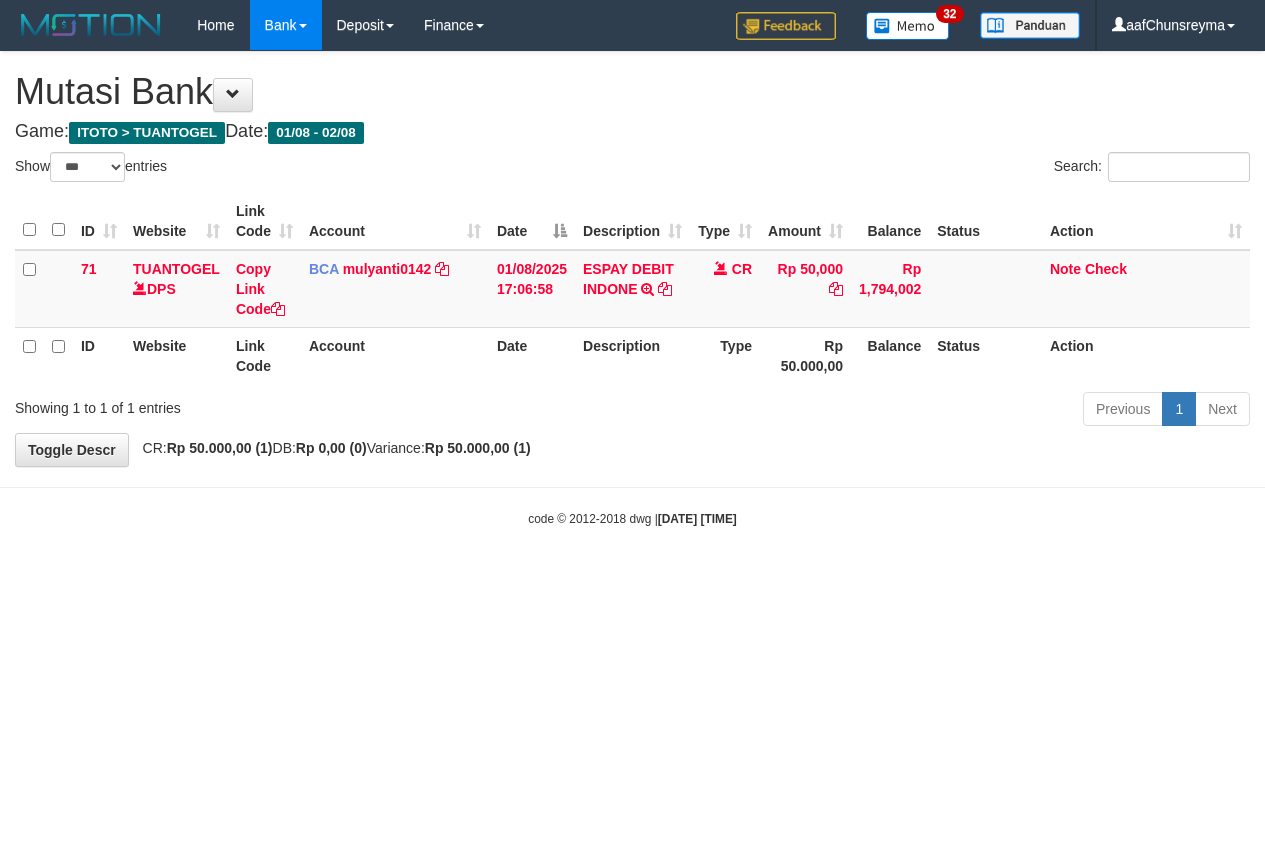 scroll, scrollTop: 0, scrollLeft: 0, axis: both 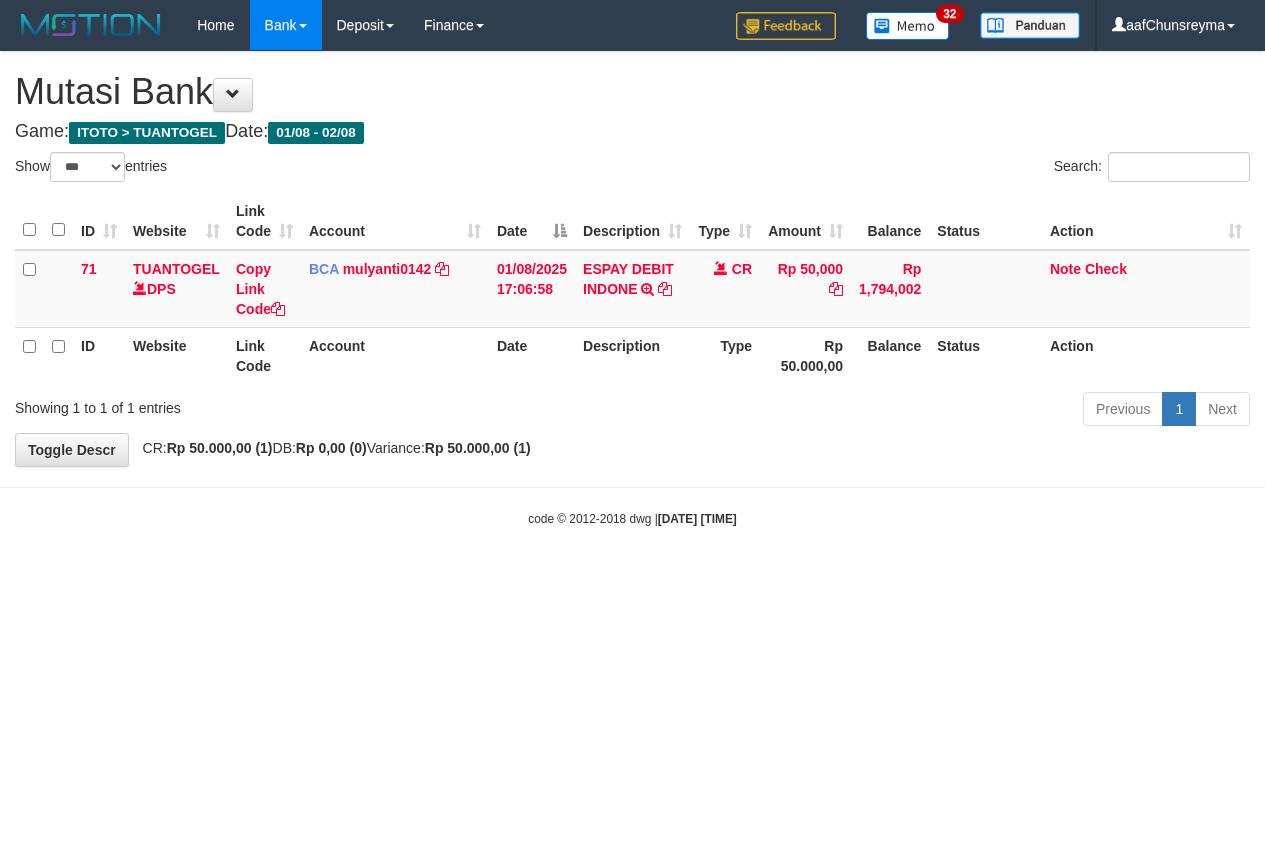select on "***" 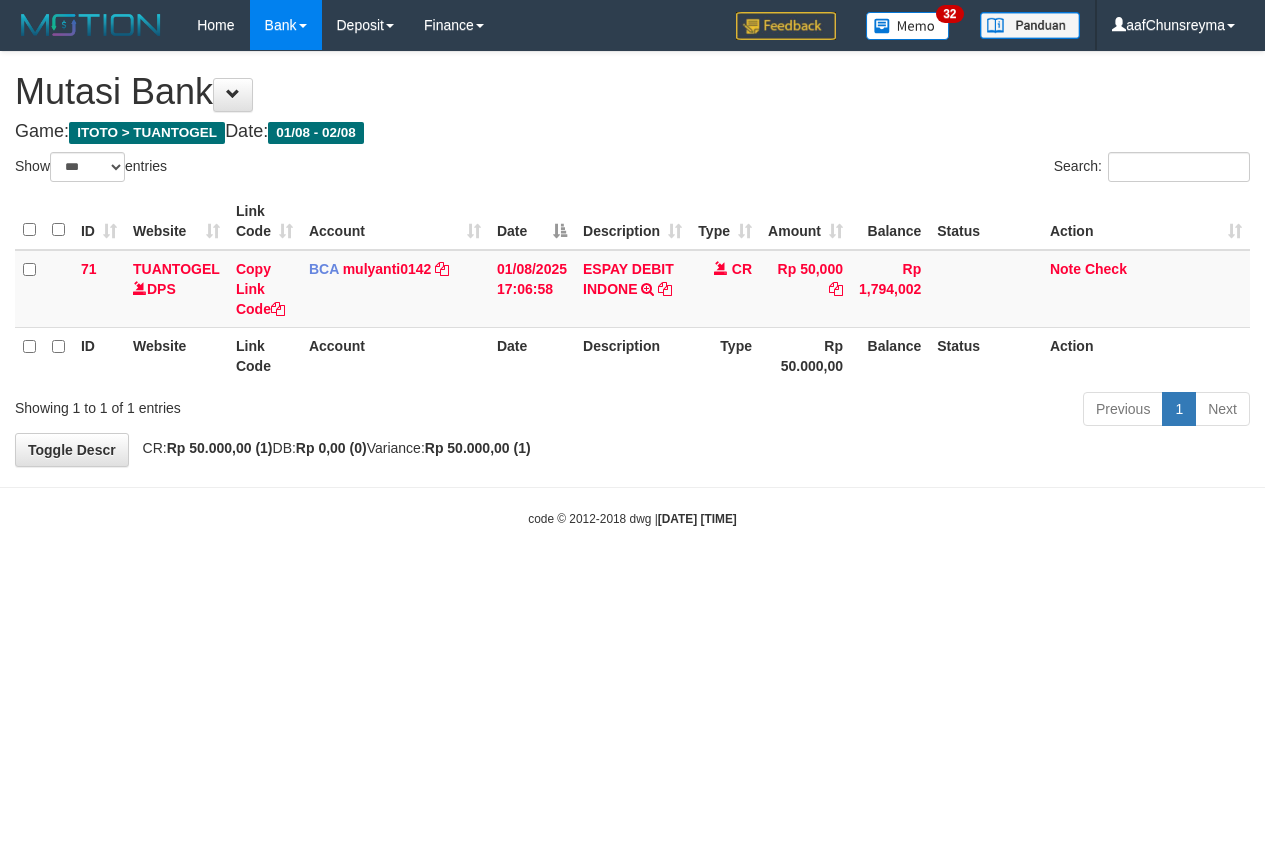 scroll, scrollTop: 0, scrollLeft: 0, axis: both 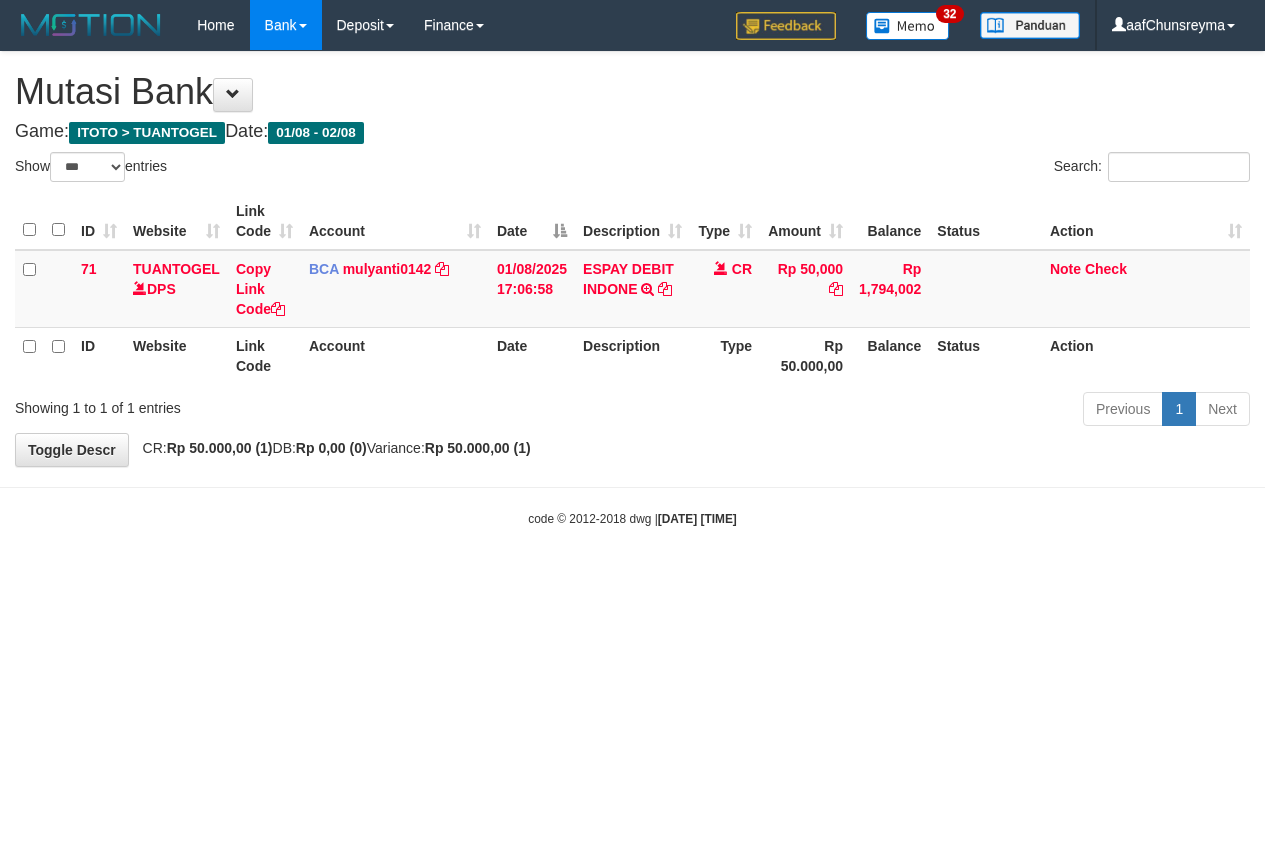 select on "***" 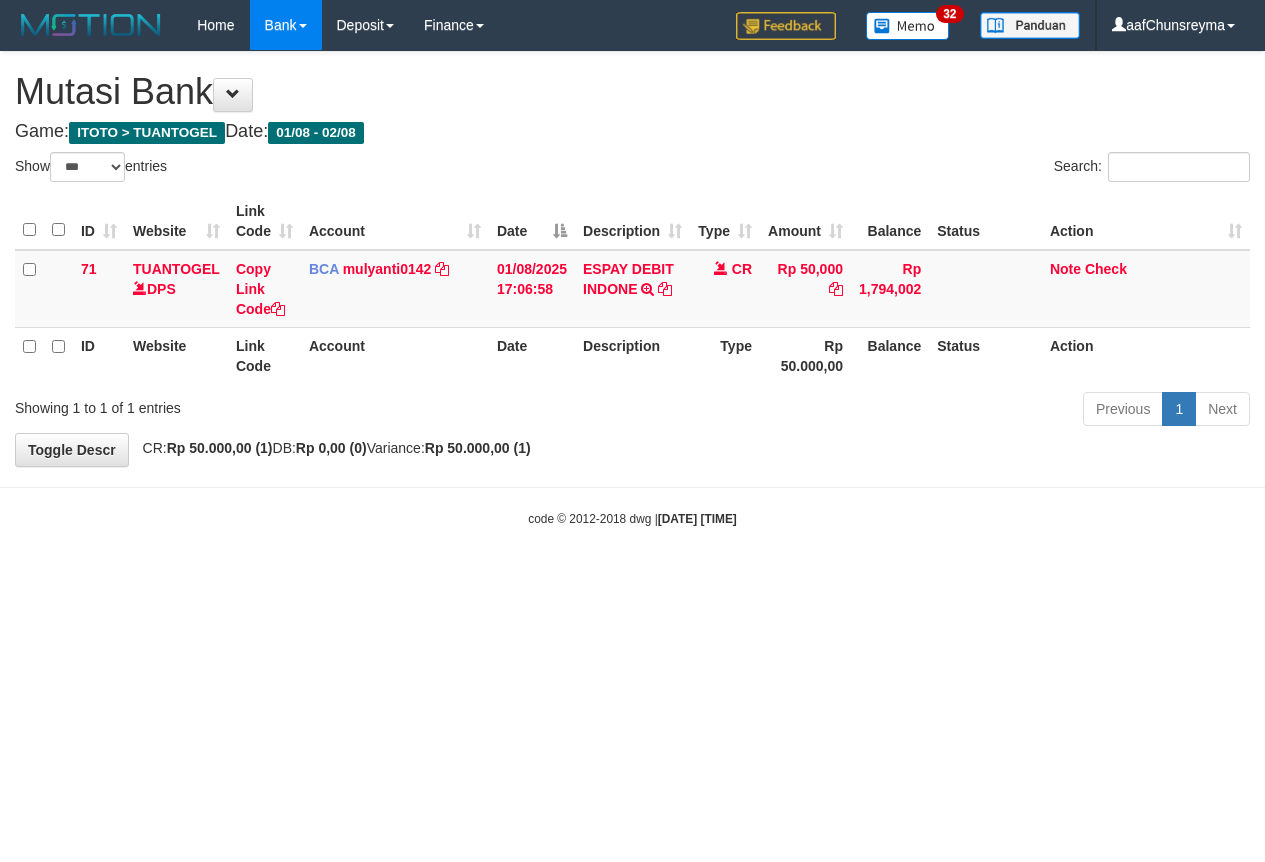 scroll, scrollTop: 0, scrollLeft: 0, axis: both 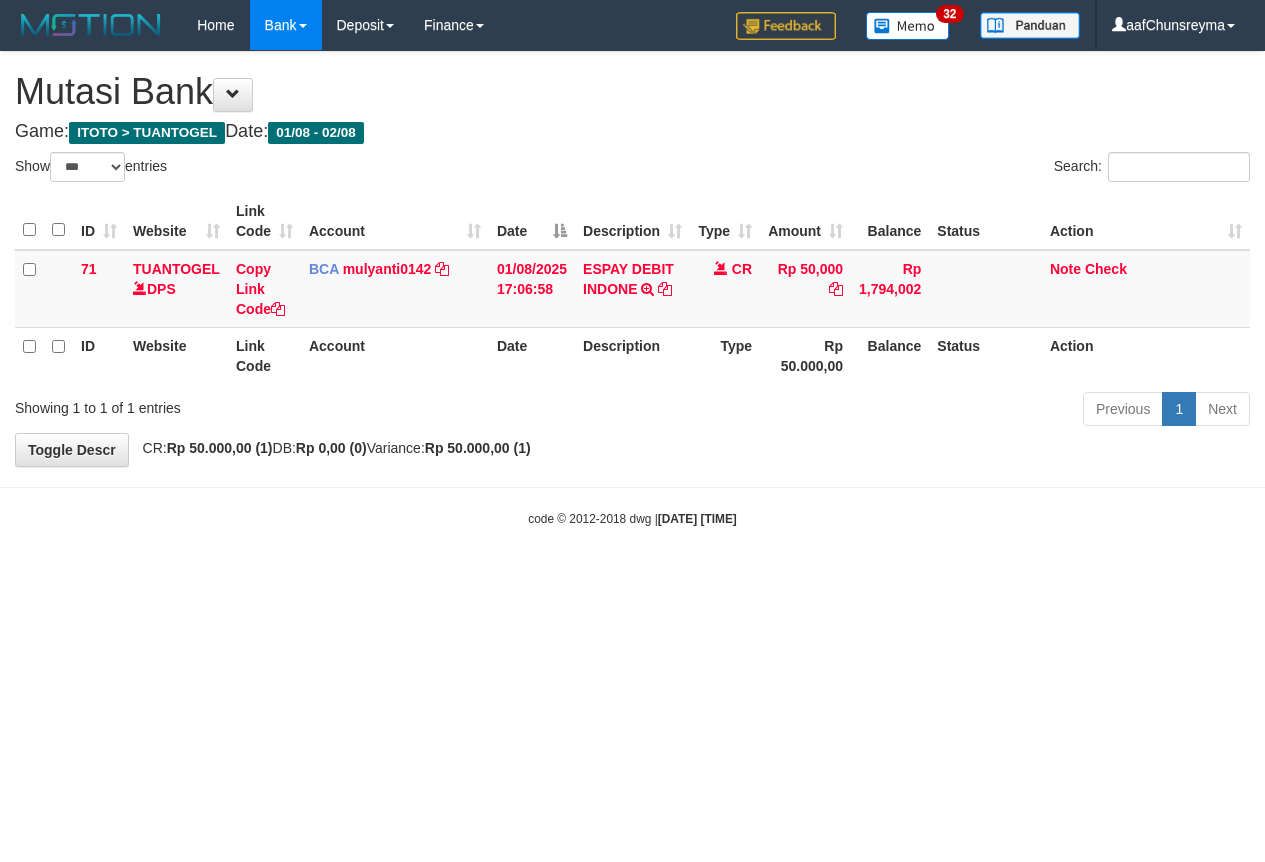 select on "***" 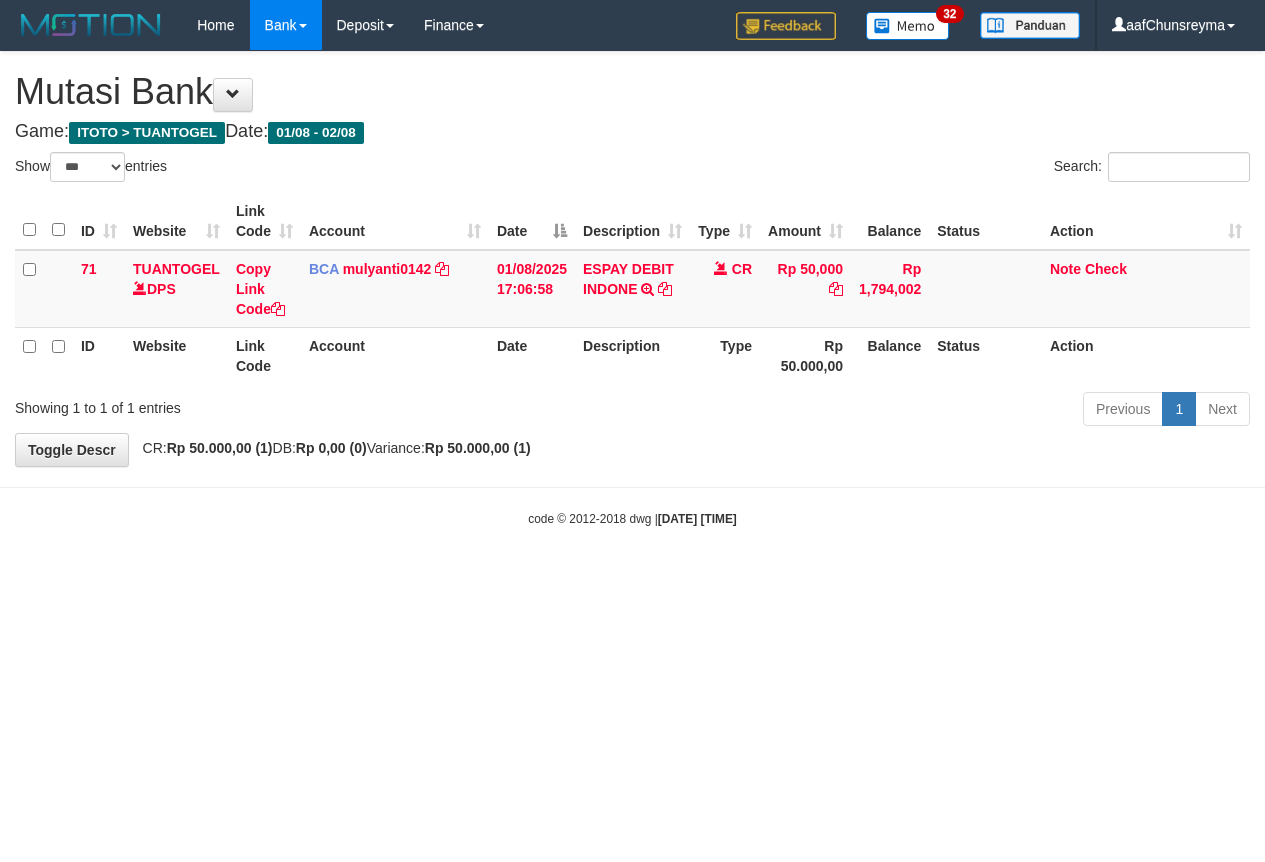 scroll, scrollTop: 0, scrollLeft: 0, axis: both 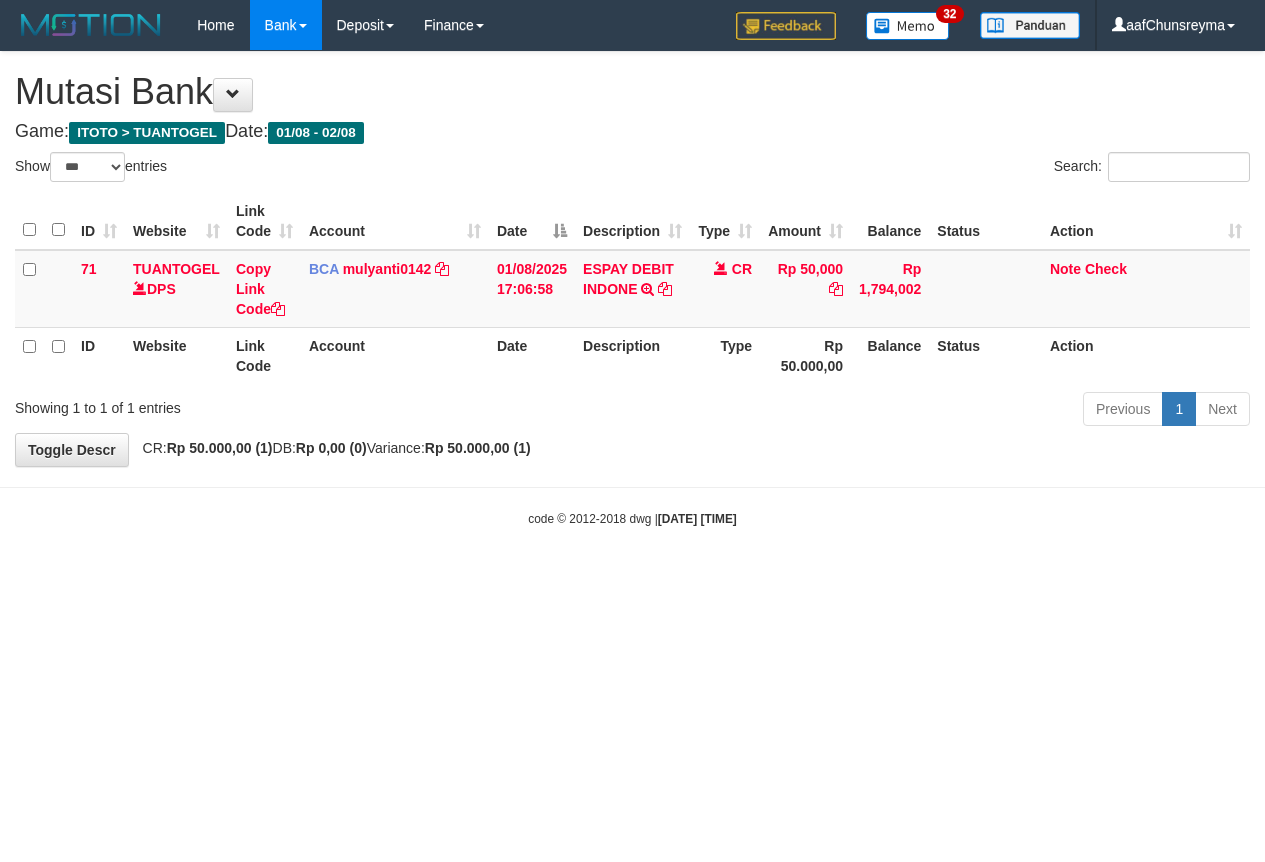select on "***" 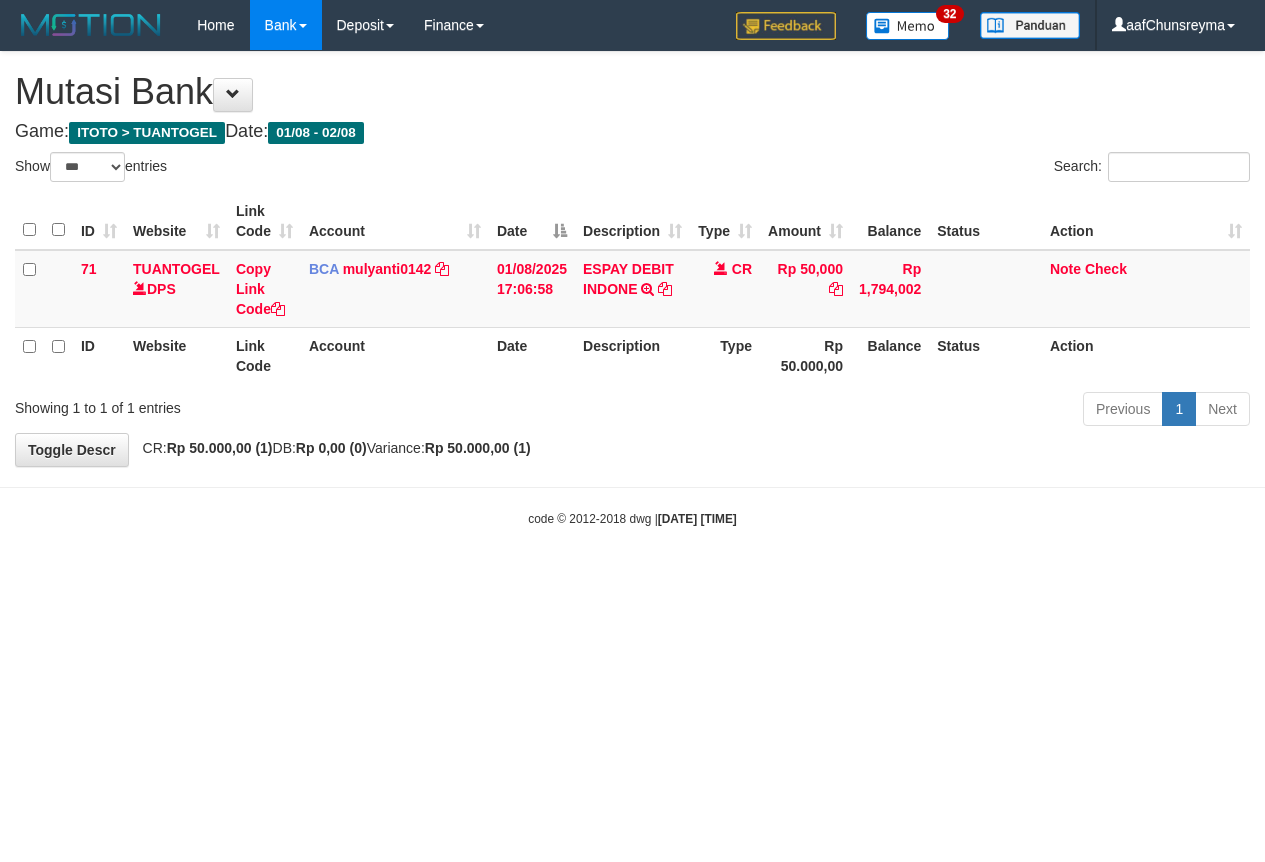 scroll, scrollTop: 0, scrollLeft: 0, axis: both 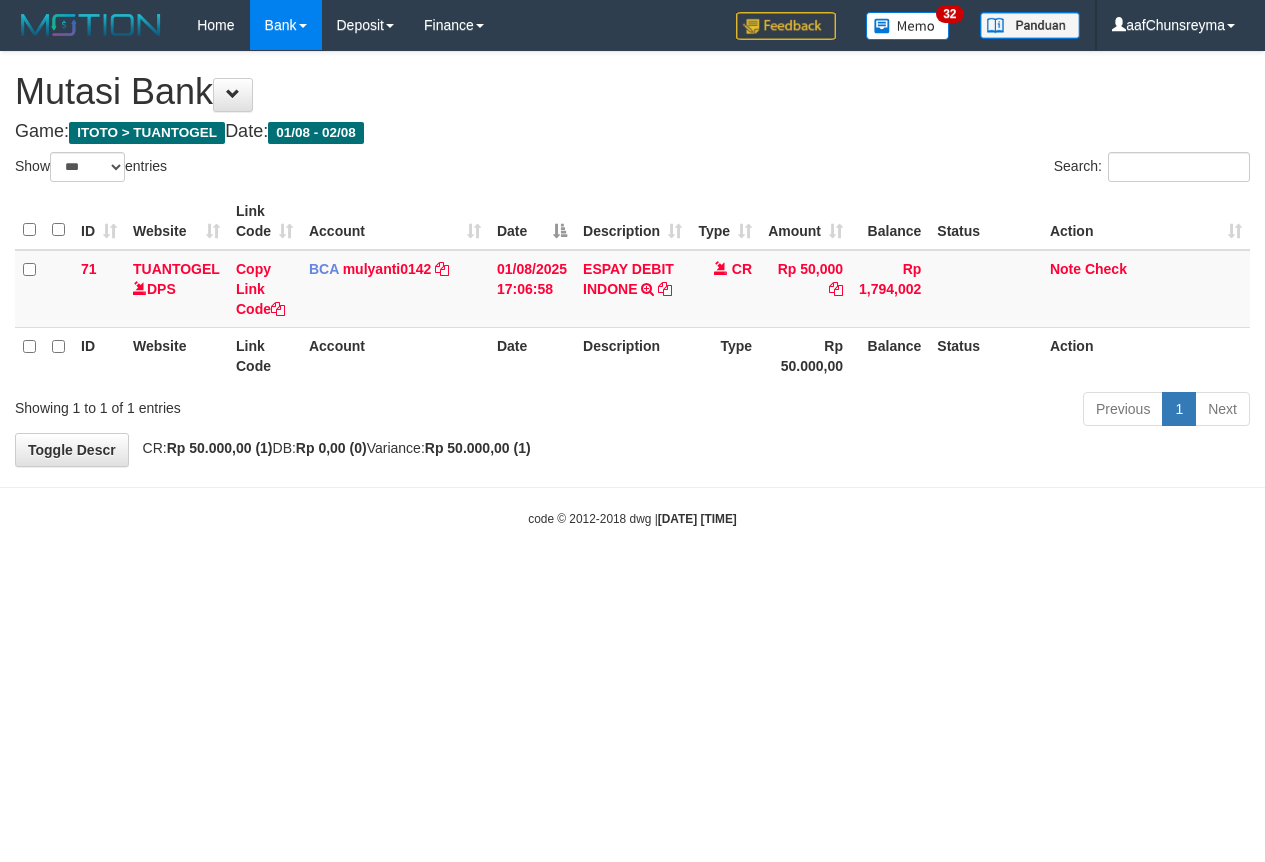 select on "***" 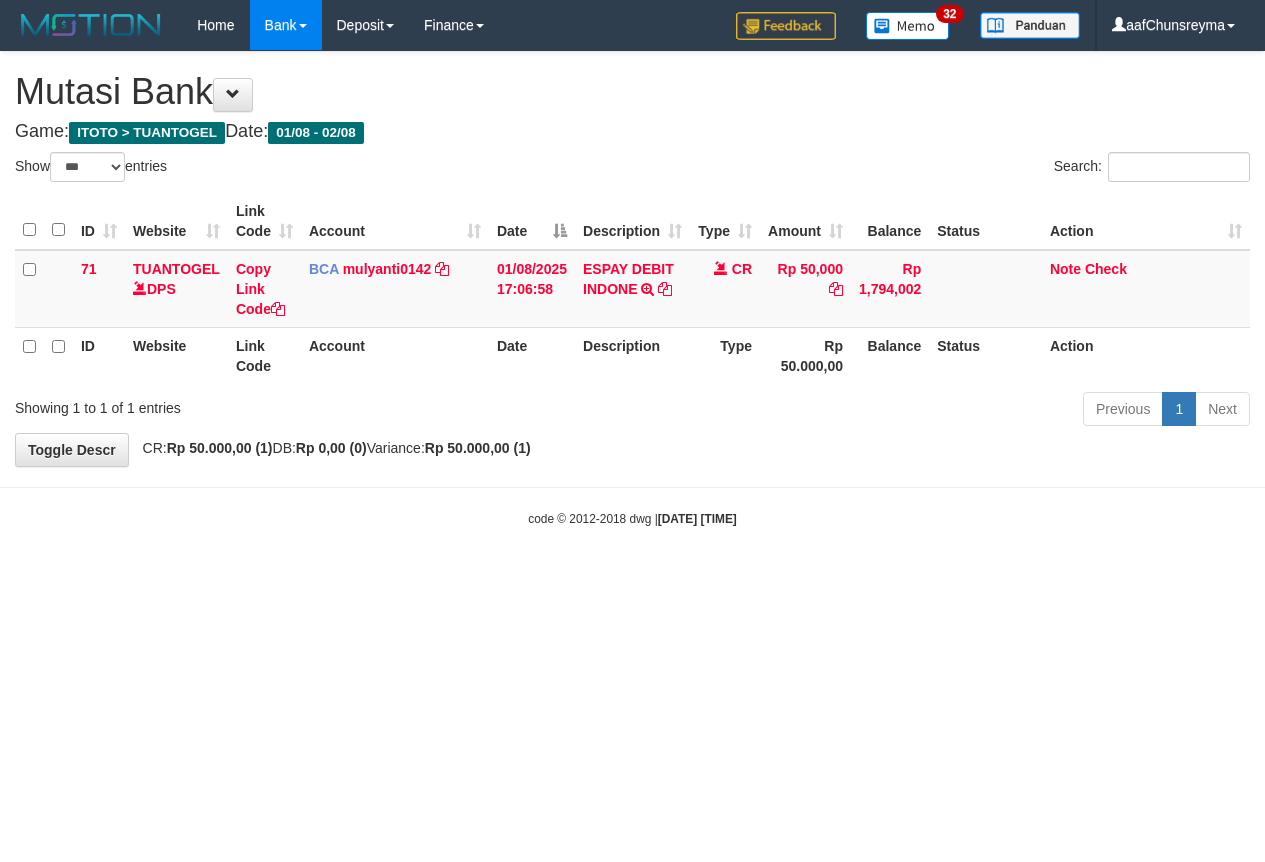 scroll, scrollTop: 0, scrollLeft: 0, axis: both 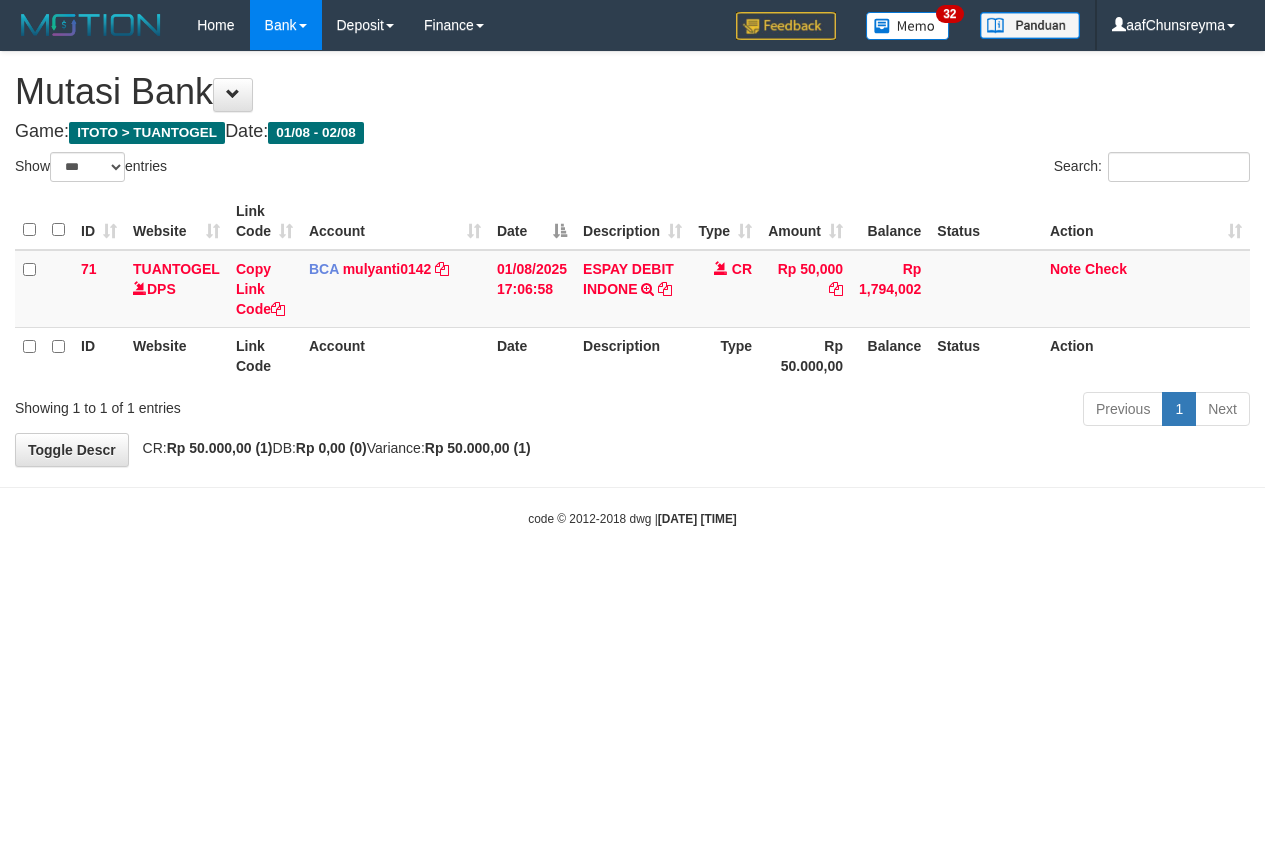 select on "***" 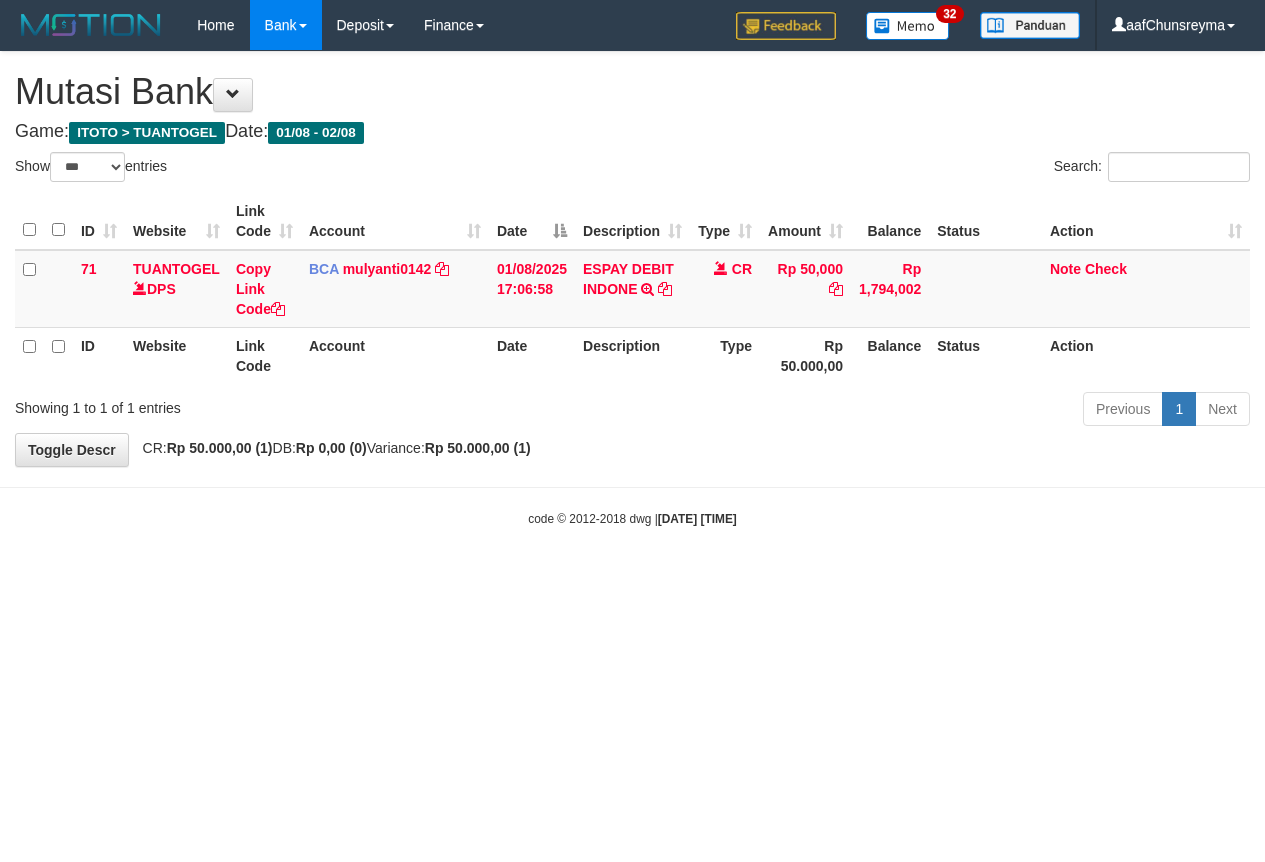 scroll, scrollTop: 0, scrollLeft: 0, axis: both 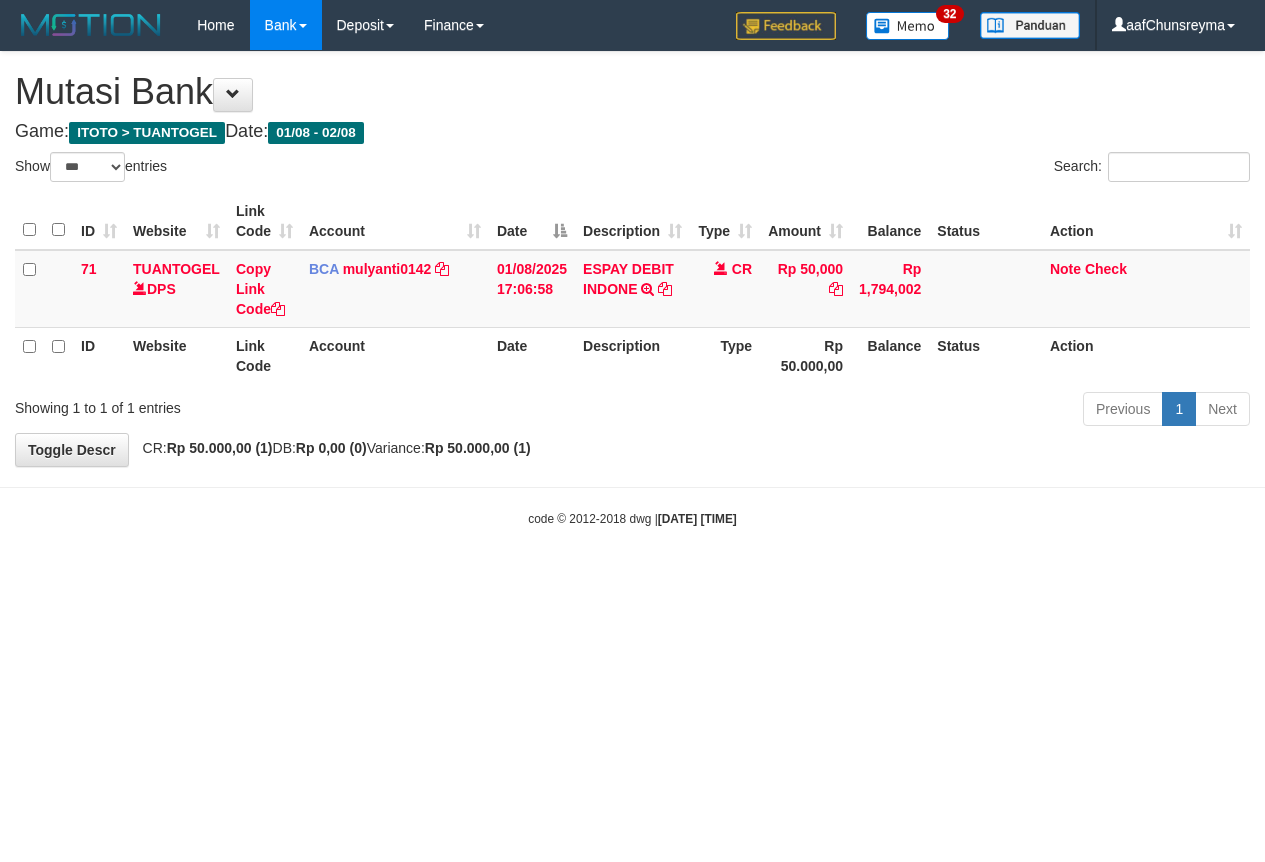 select on "***" 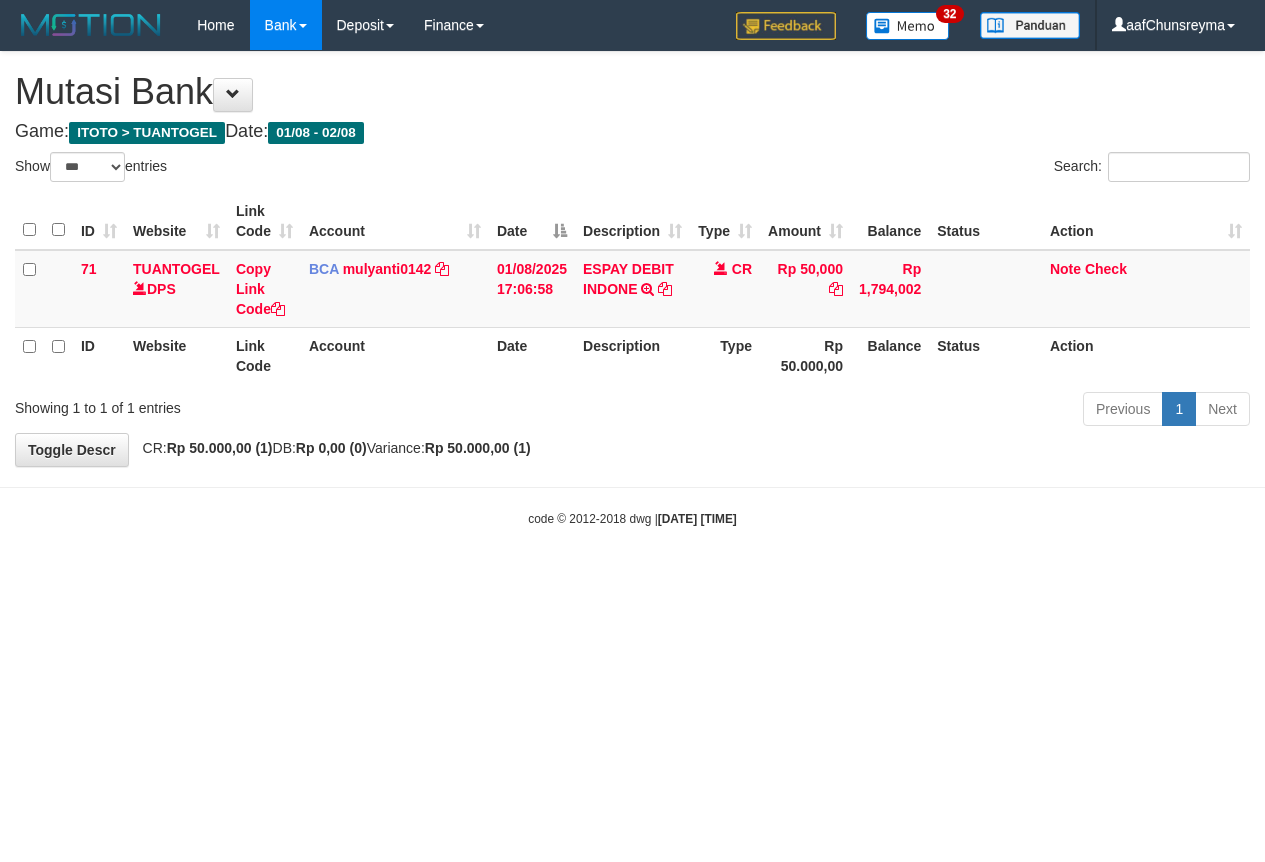 scroll, scrollTop: 0, scrollLeft: 0, axis: both 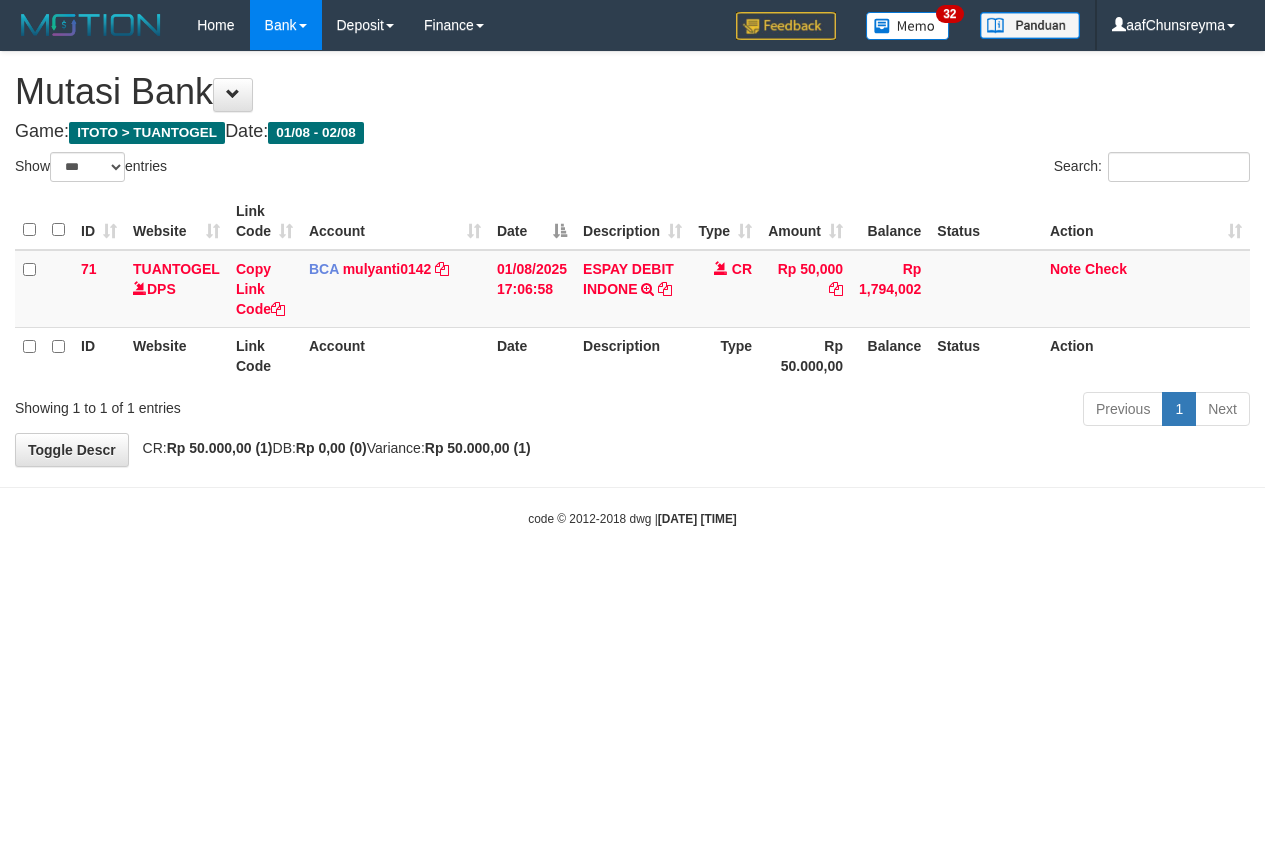 select on "***" 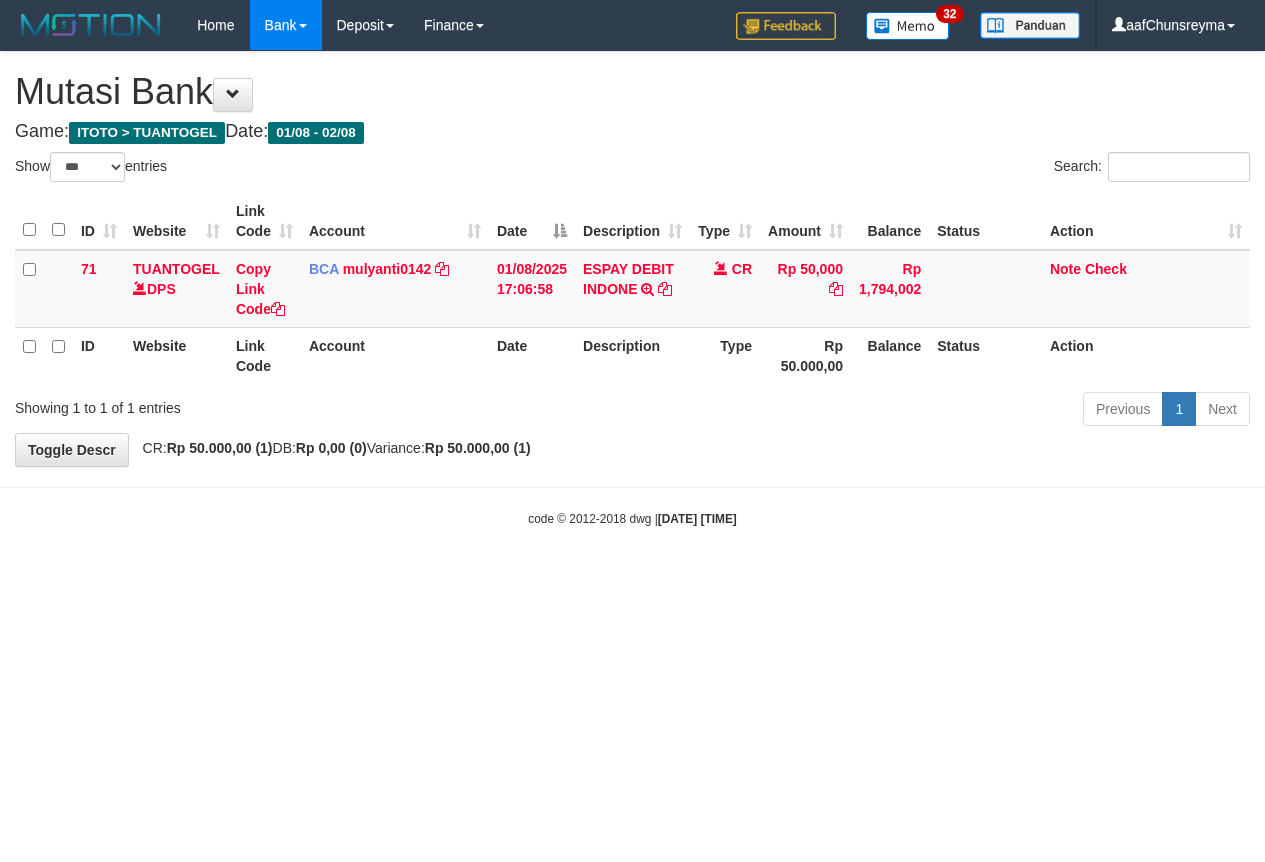 scroll, scrollTop: 0, scrollLeft: 0, axis: both 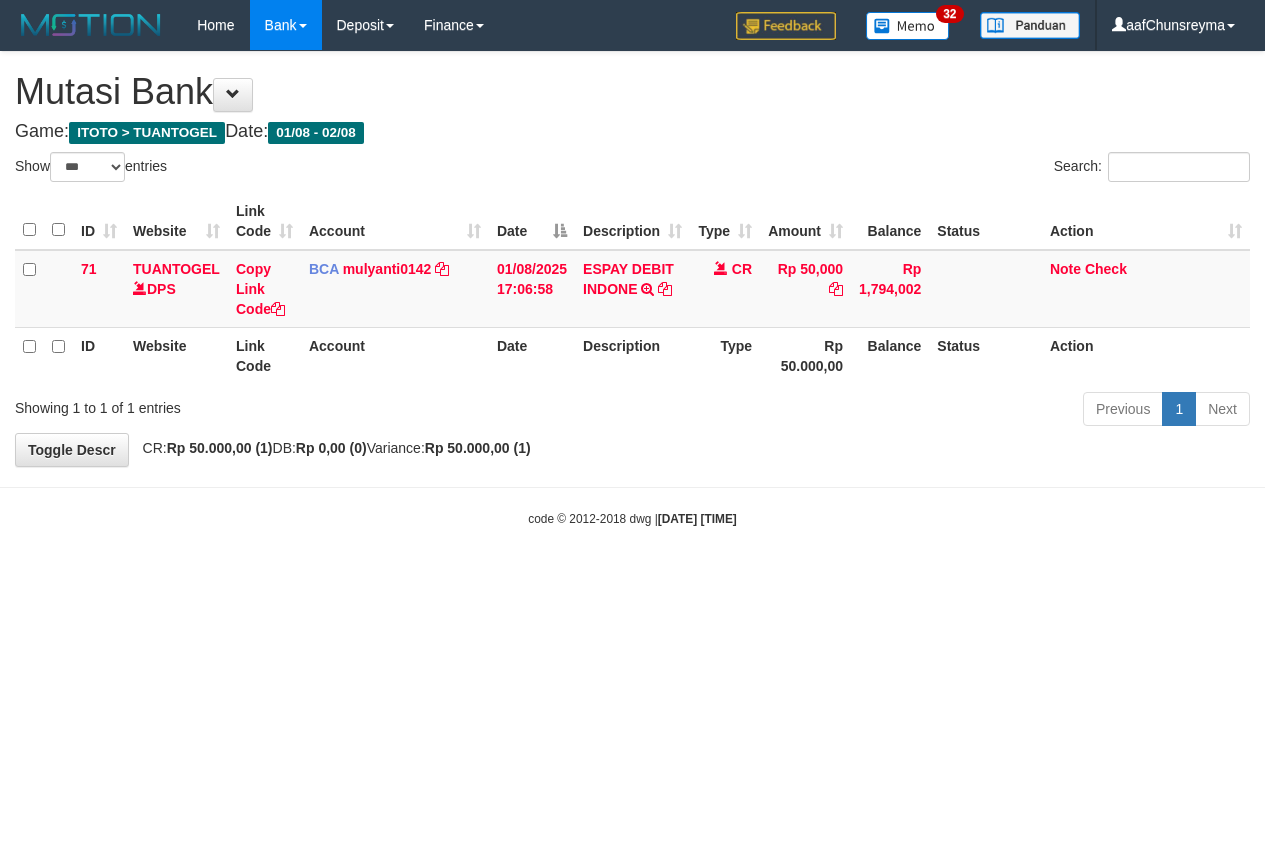 select on "***" 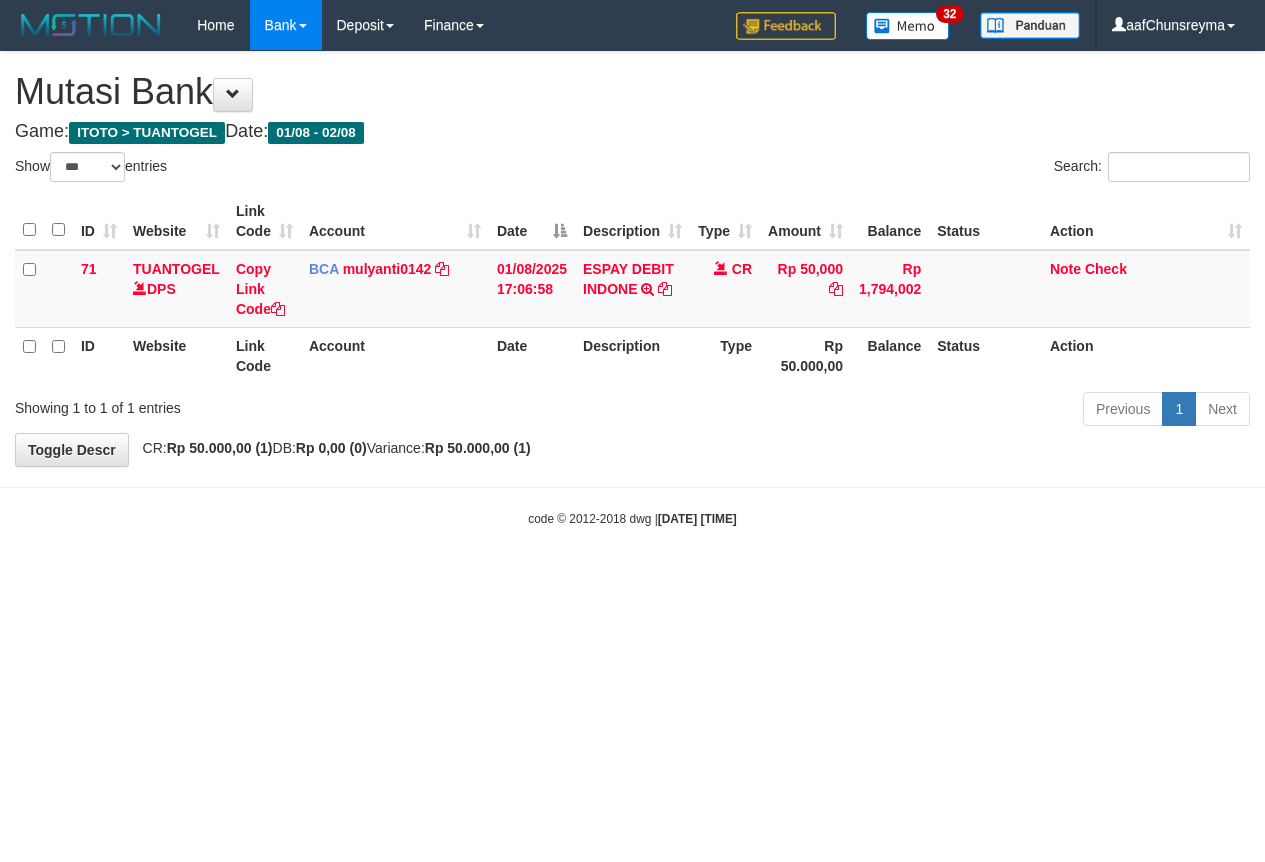 scroll, scrollTop: 0, scrollLeft: 0, axis: both 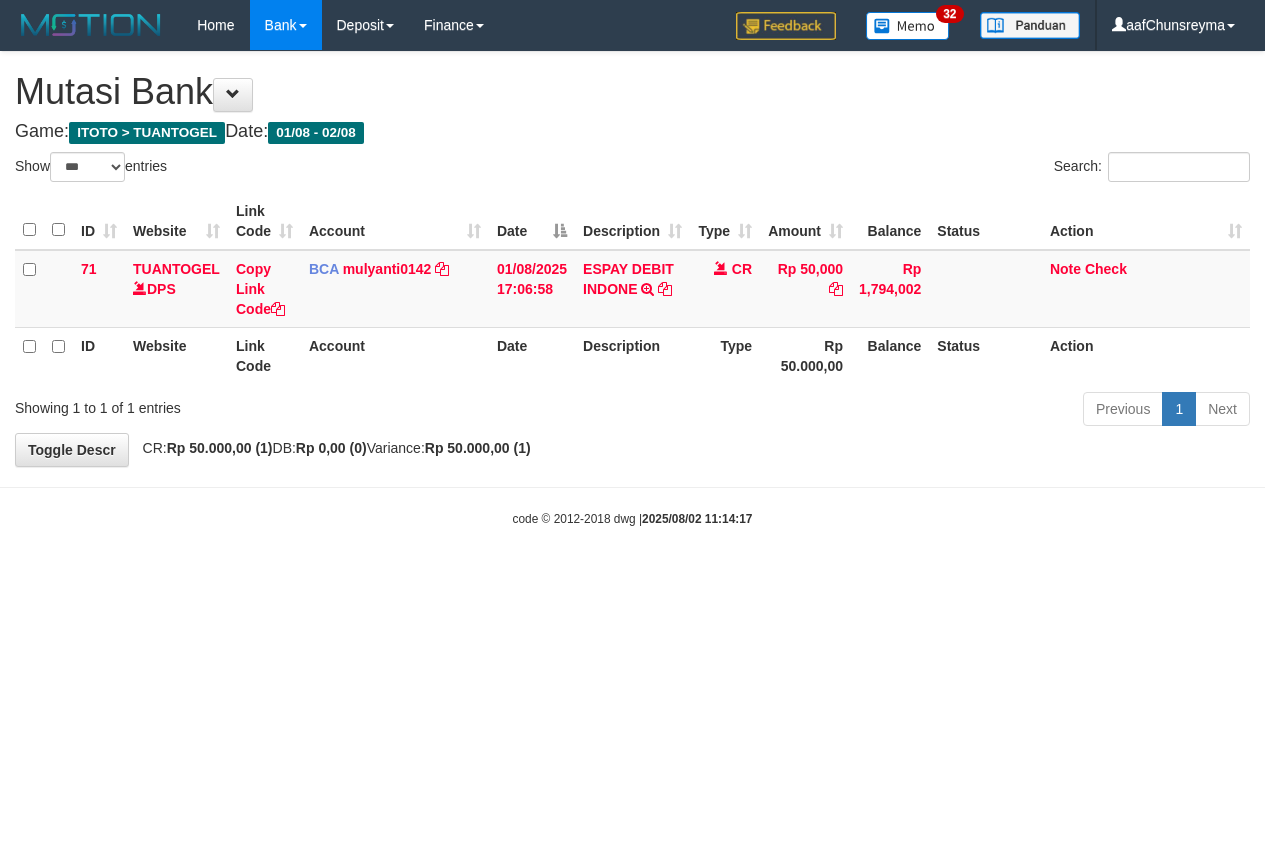 select on "***" 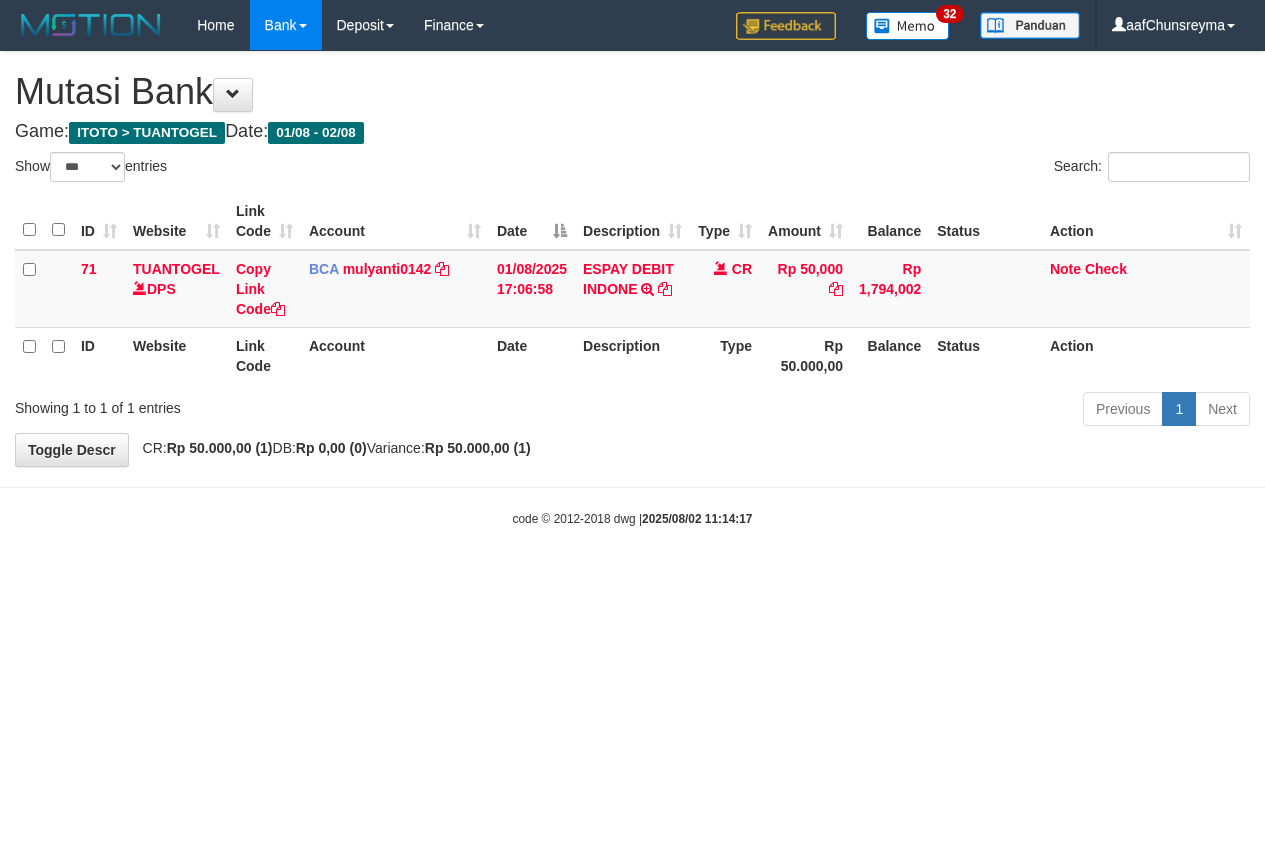 scroll, scrollTop: 0, scrollLeft: 0, axis: both 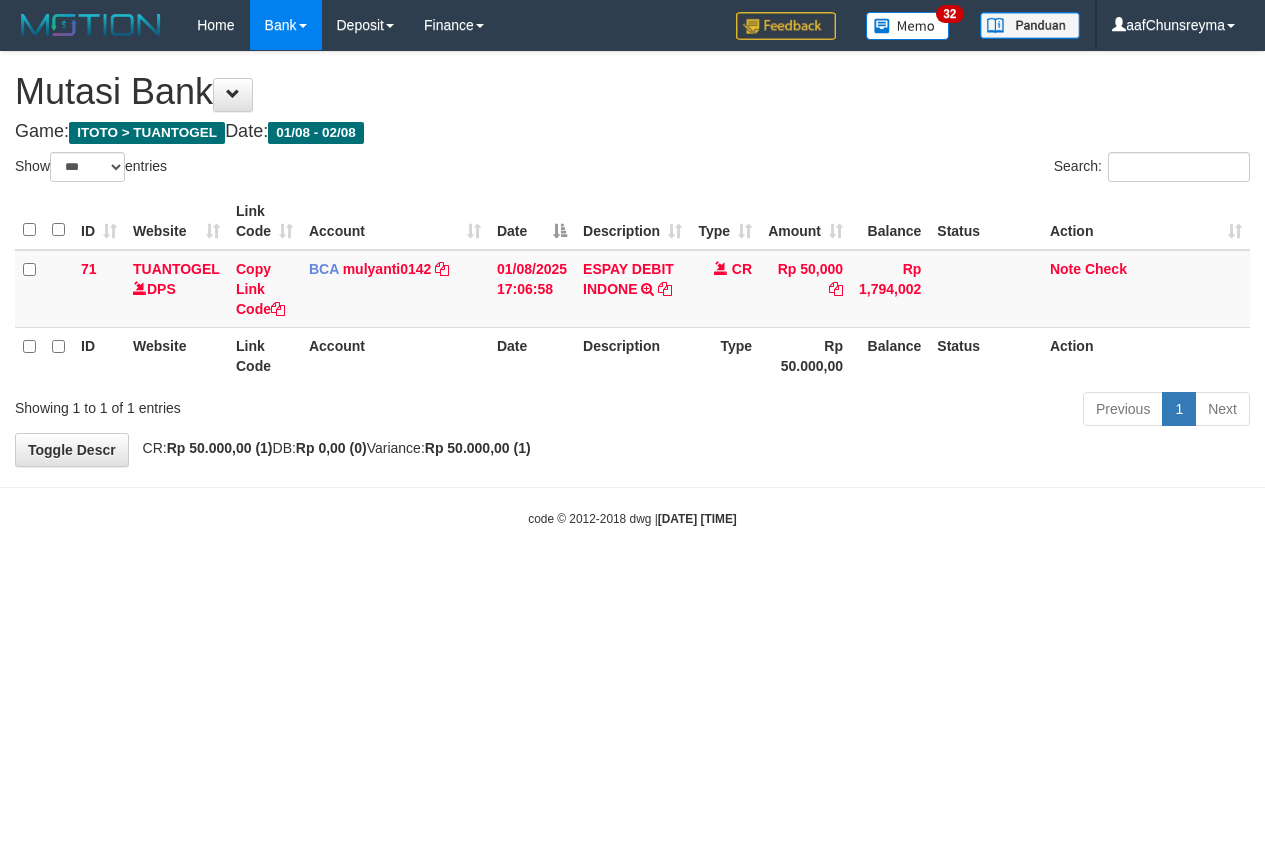 select on "***" 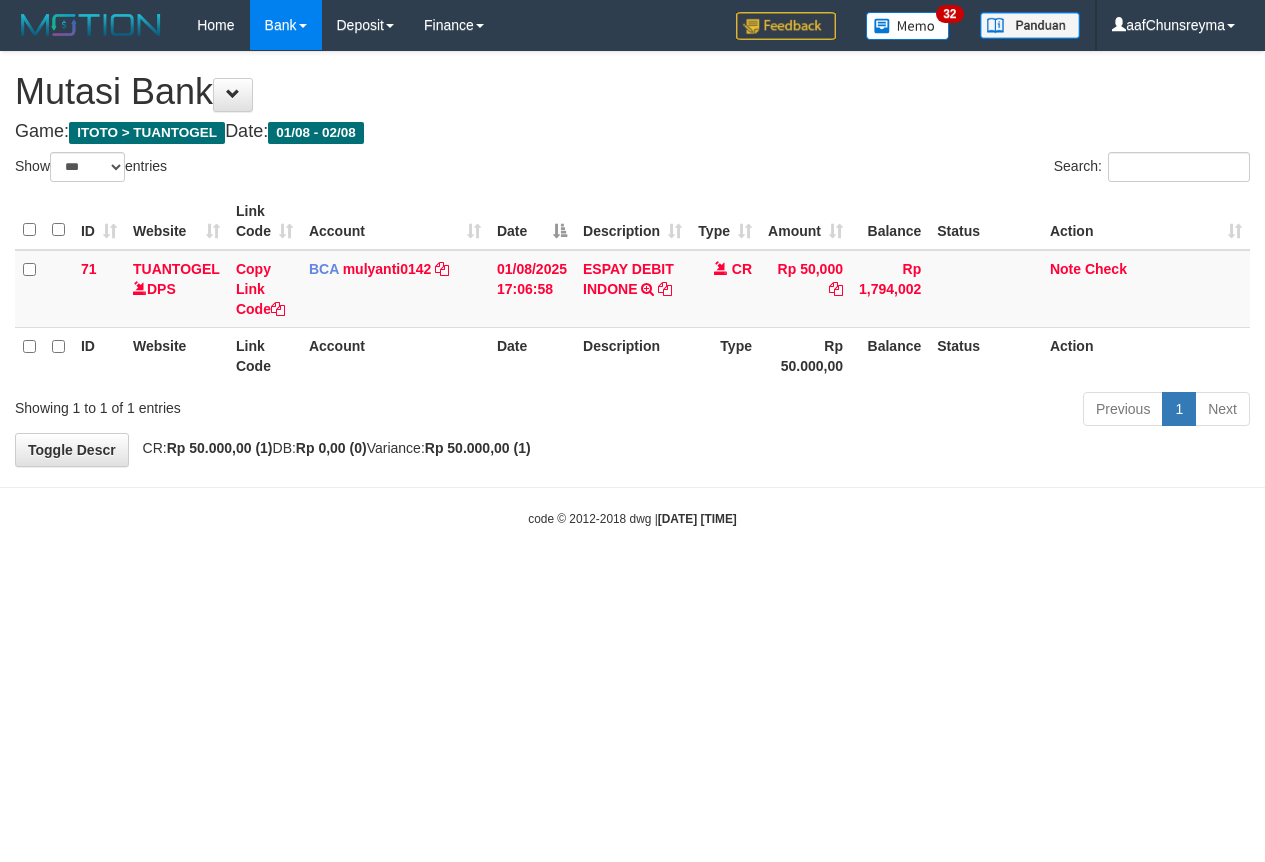 scroll, scrollTop: 0, scrollLeft: 0, axis: both 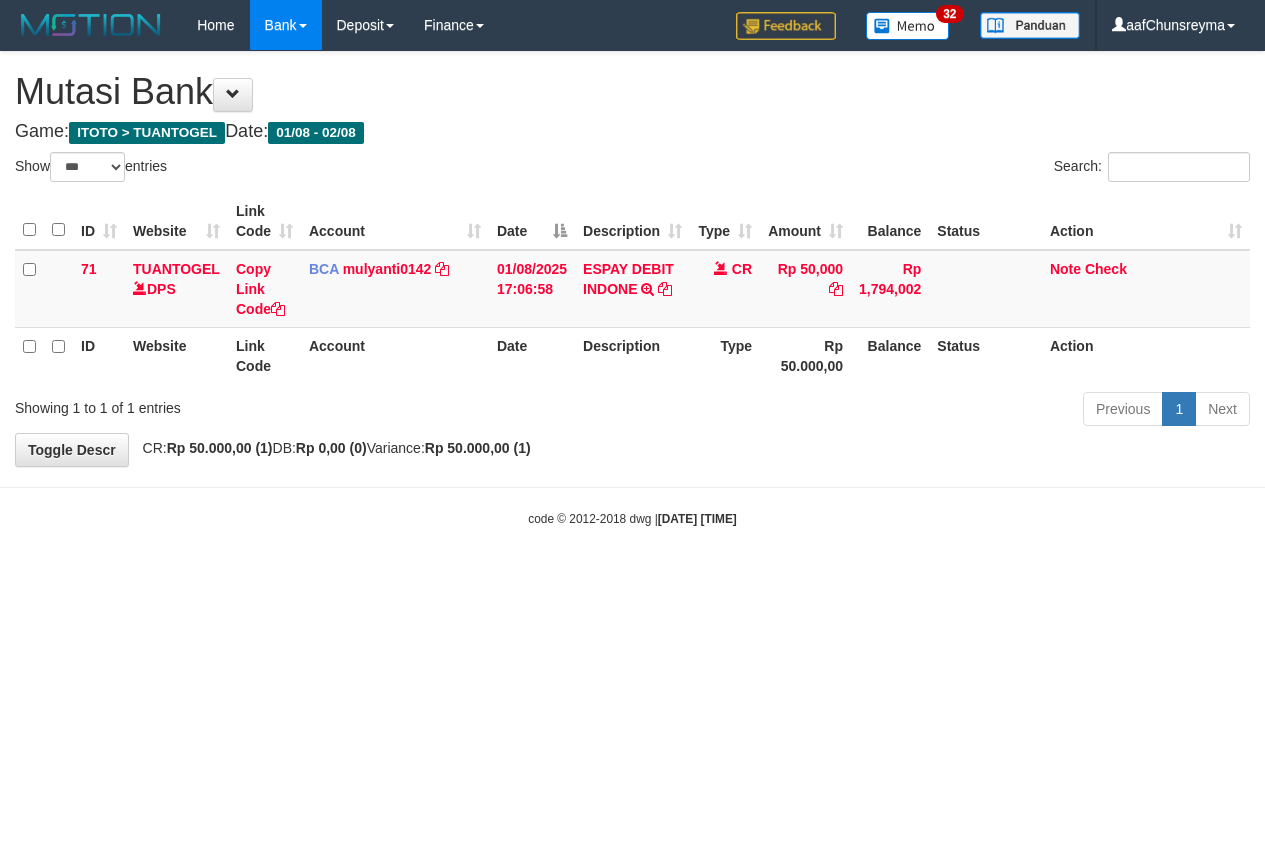 select on "***" 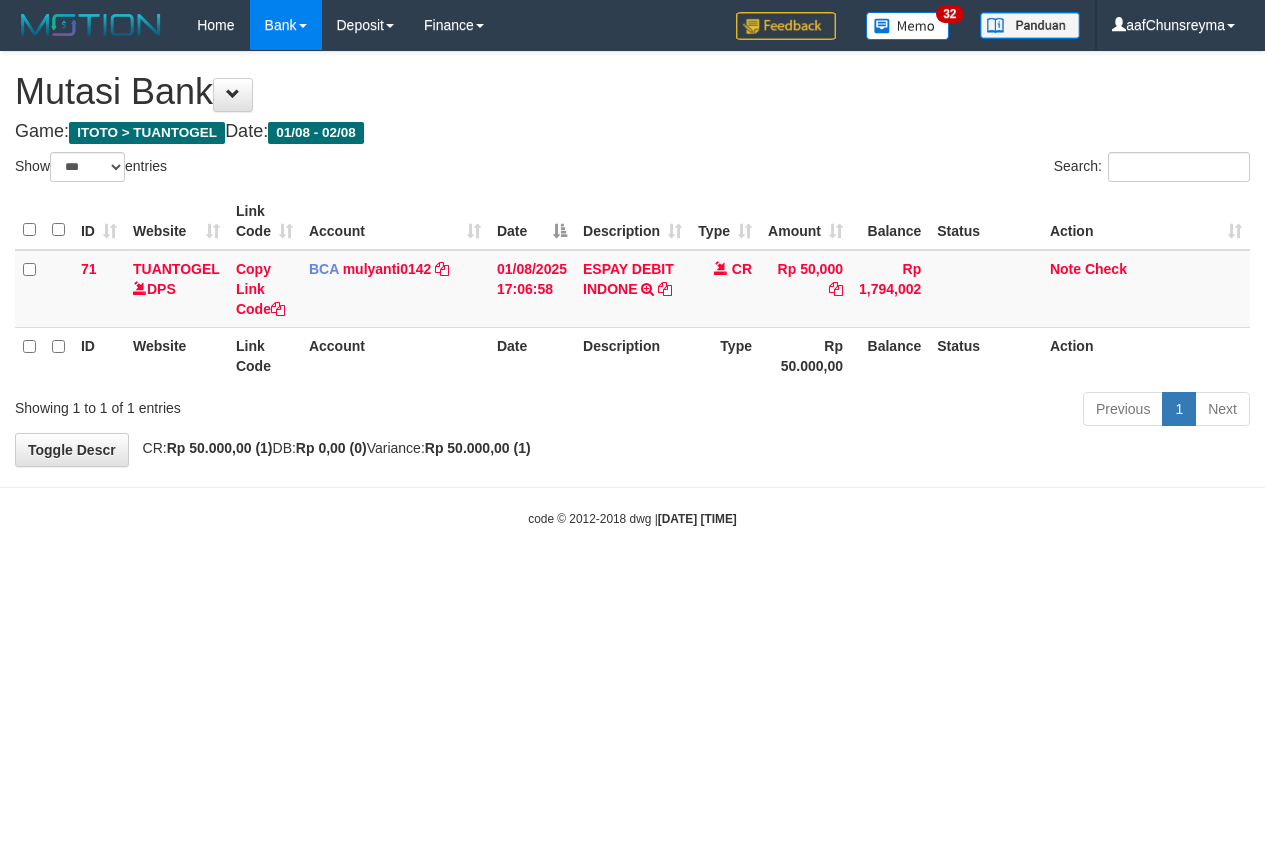 scroll, scrollTop: 0, scrollLeft: 0, axis: both 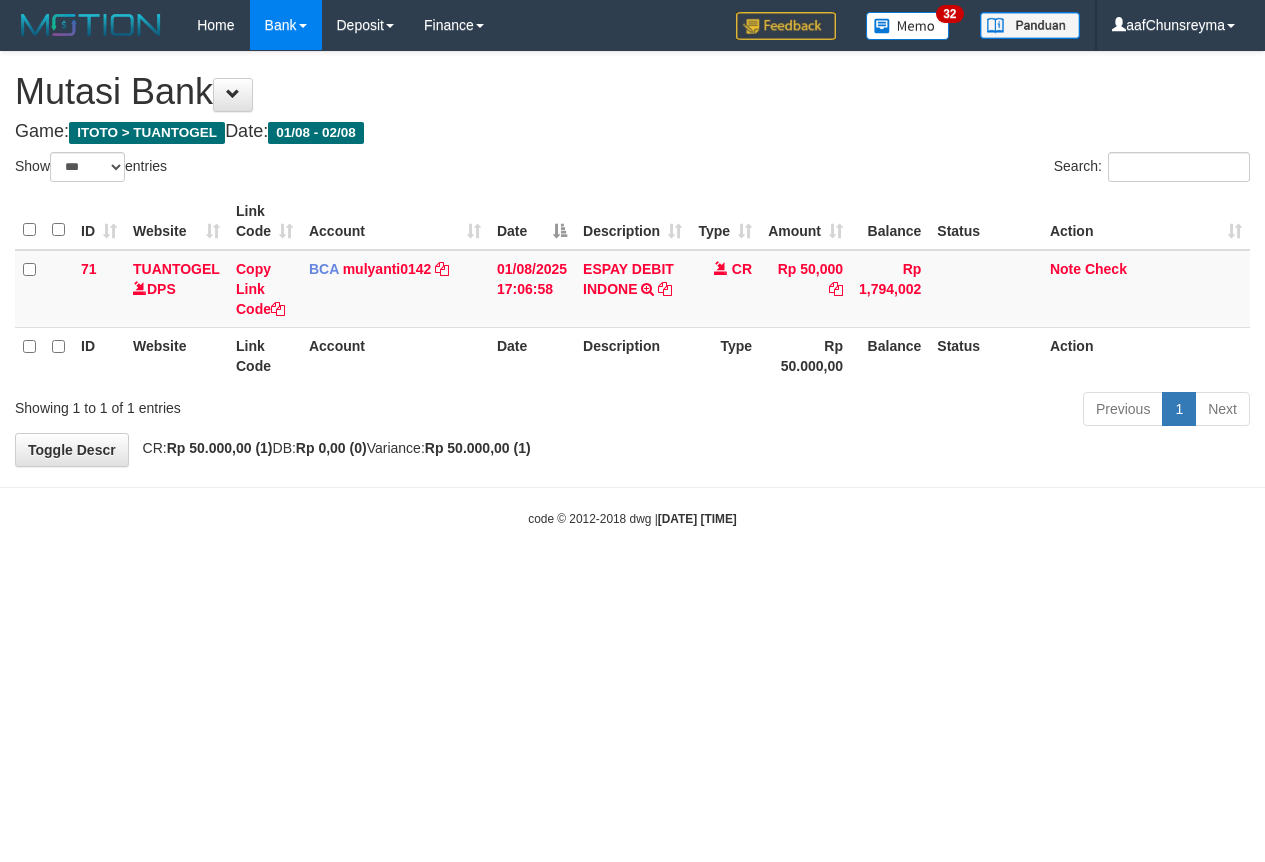select on "***" 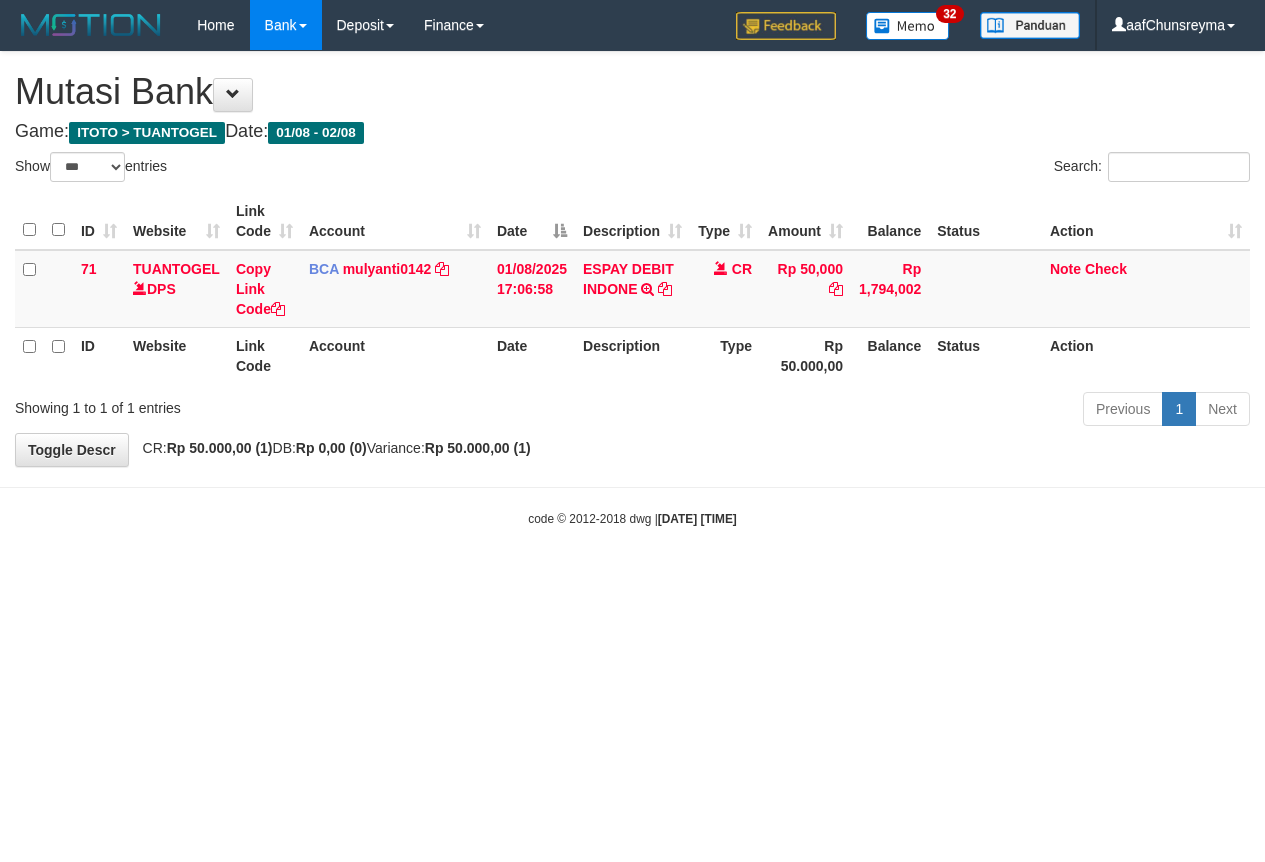scroll, scrollTop: 0, scrollLeft: 0, axis: both 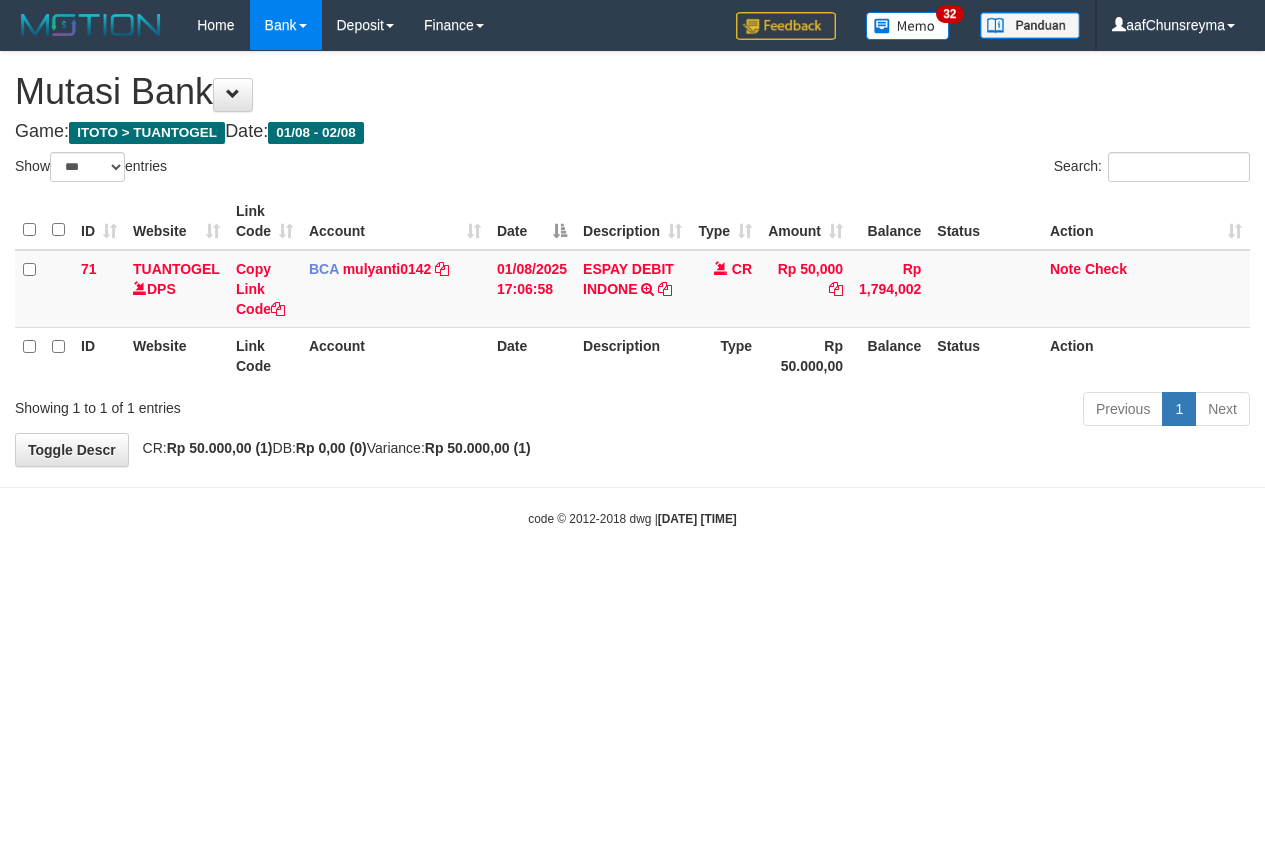 select on "***" 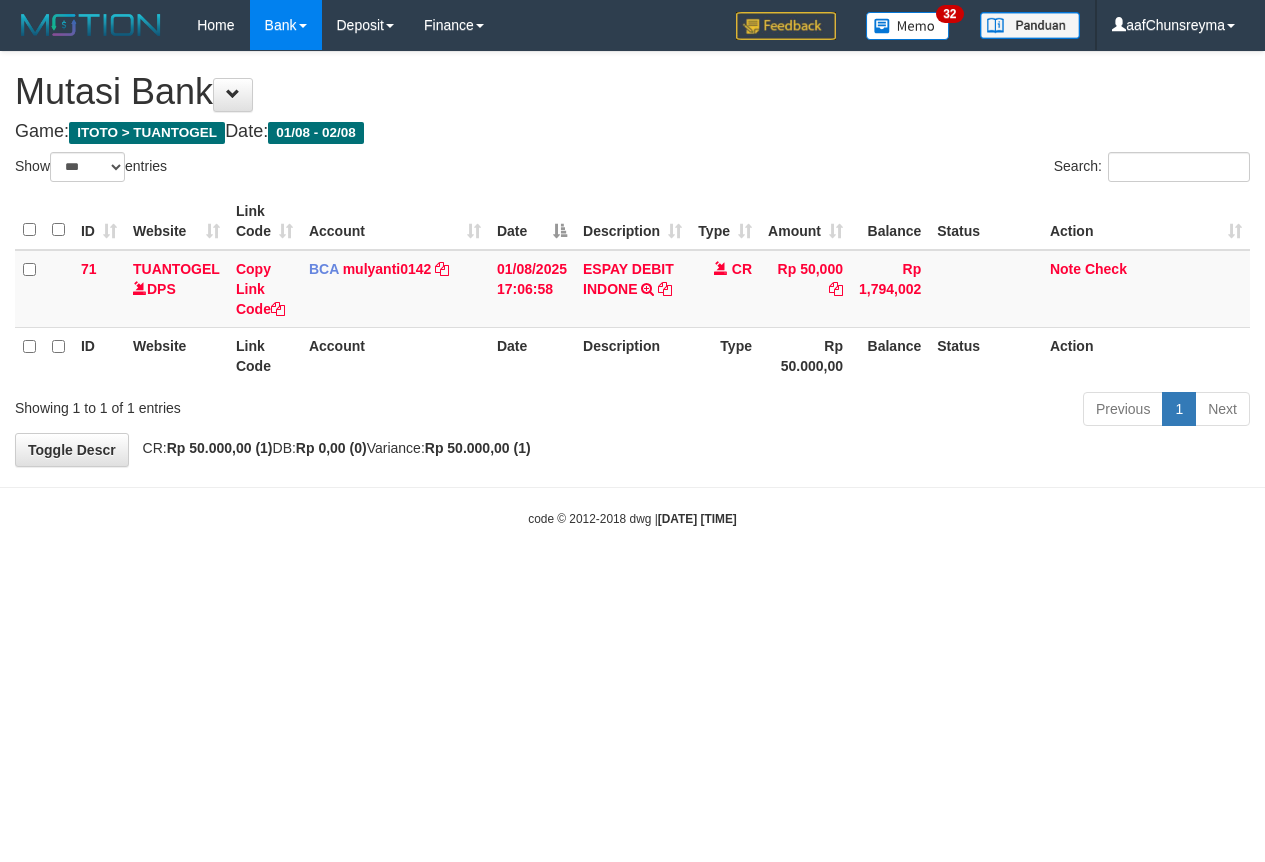 scroll, scrollTop: 0, scrollLeft: 0, axis: both 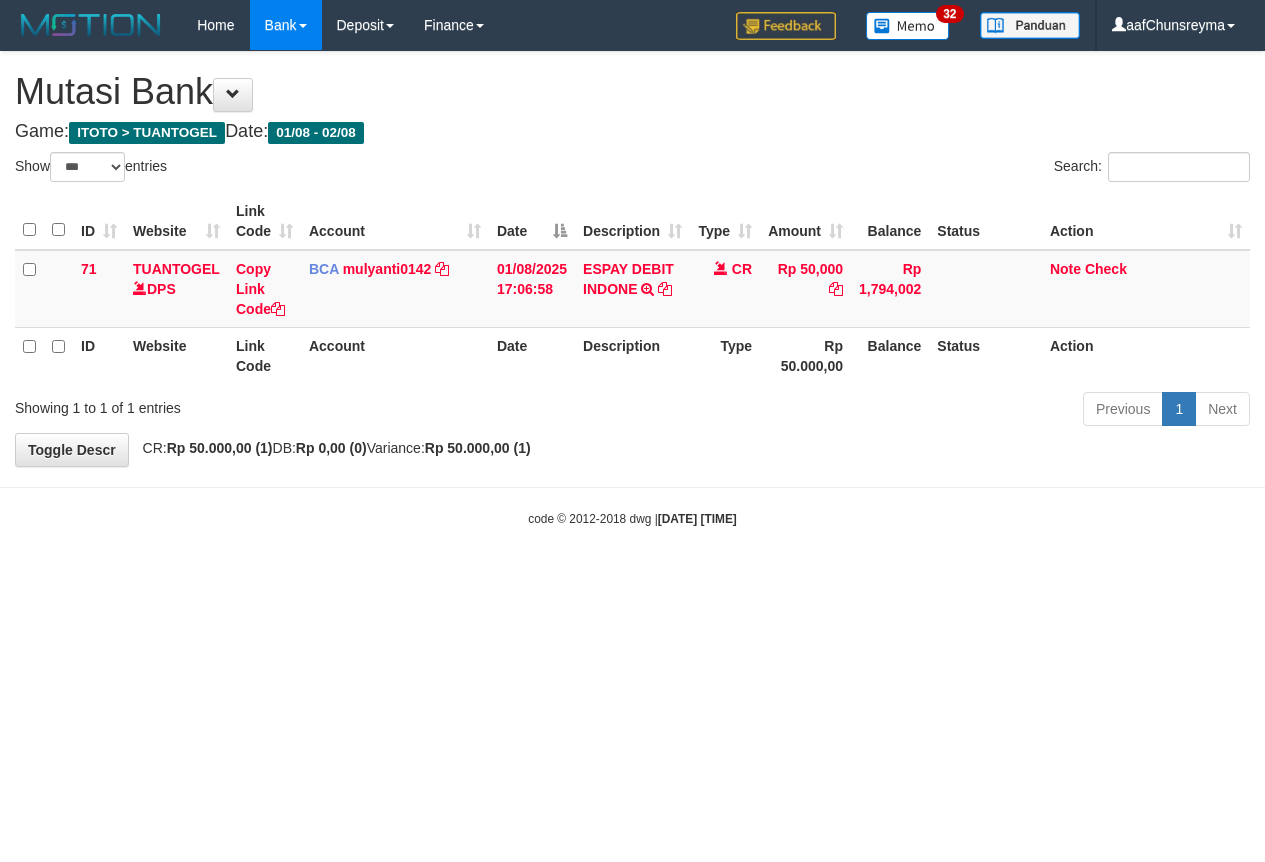 select on "***" 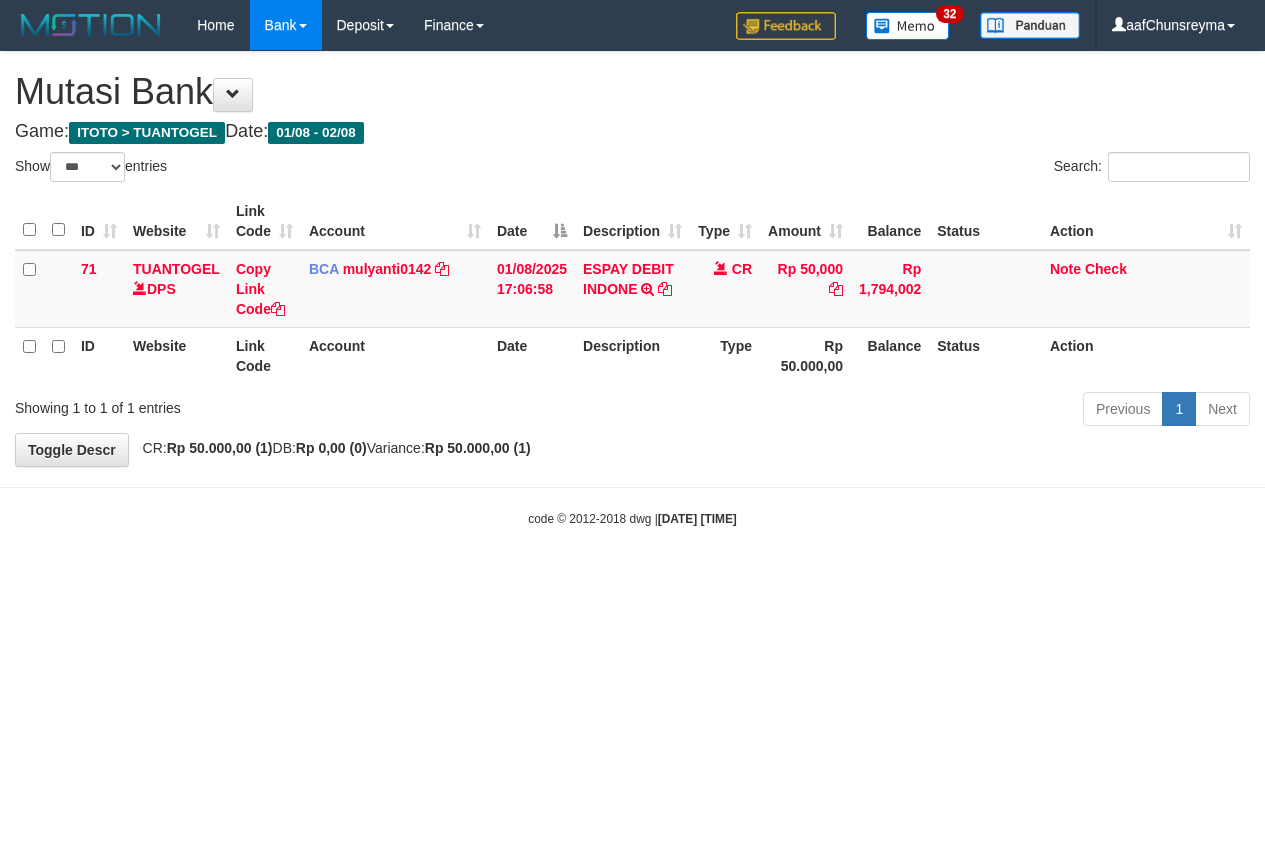 scroll, scrollTop: 0, scrollLeft: 0, axis: both 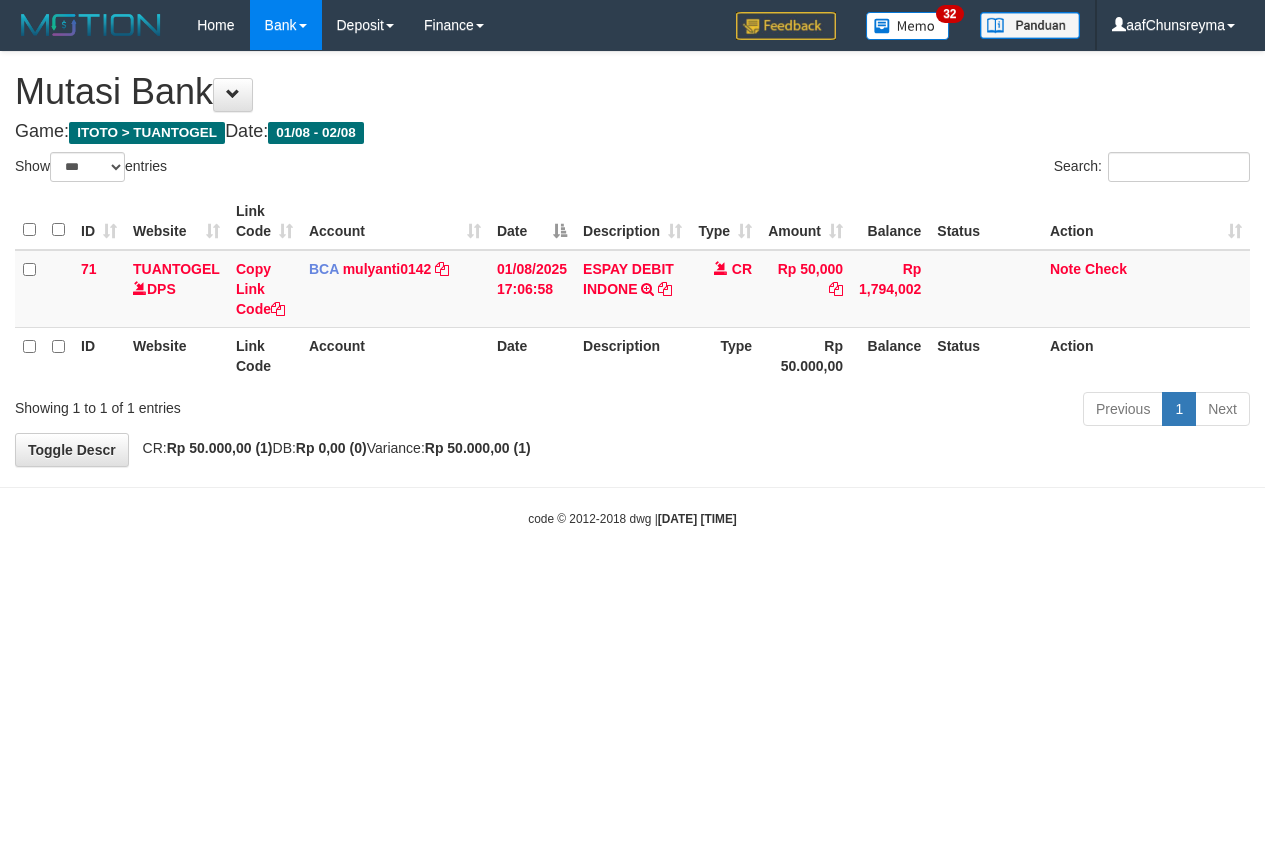 select on "***" 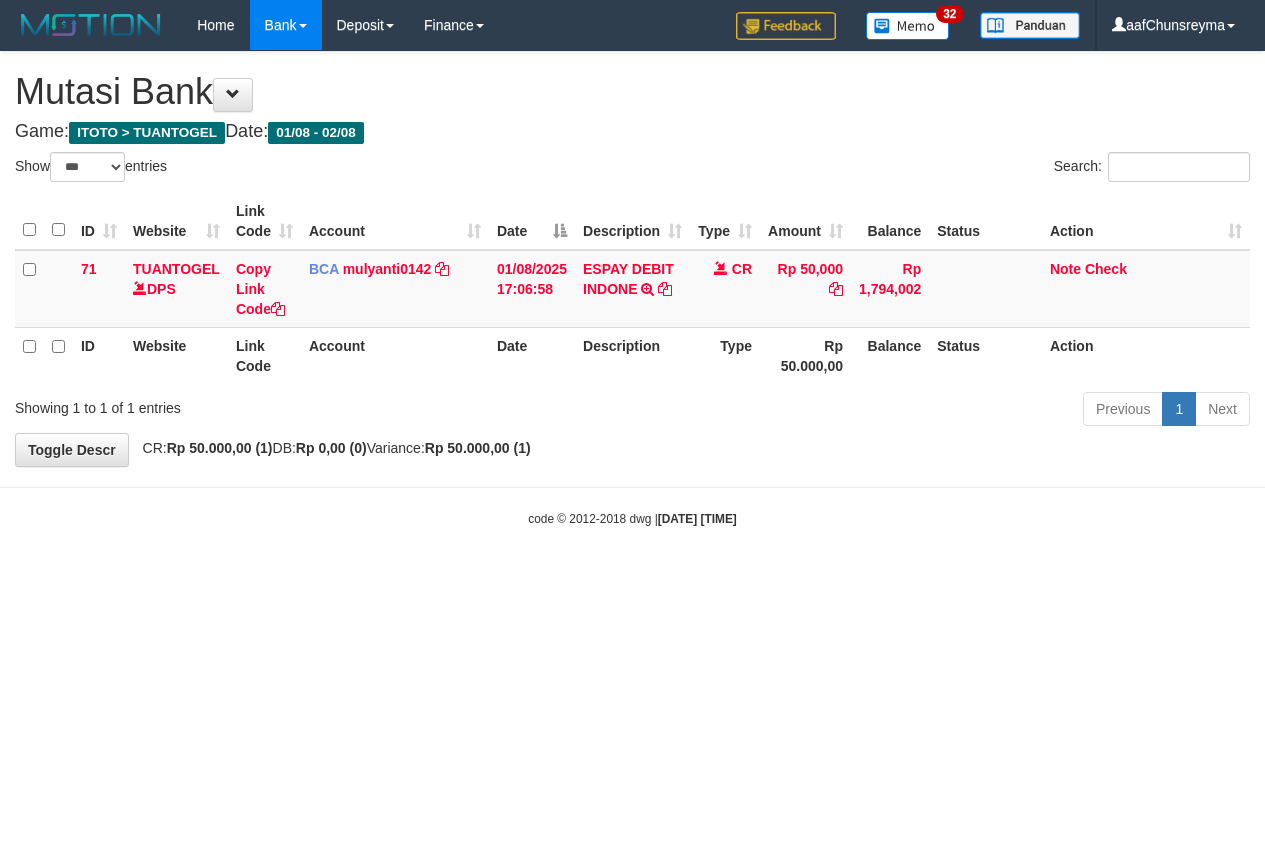 scroll, scrollTop: 0, scrollLeft: 0, axis: both 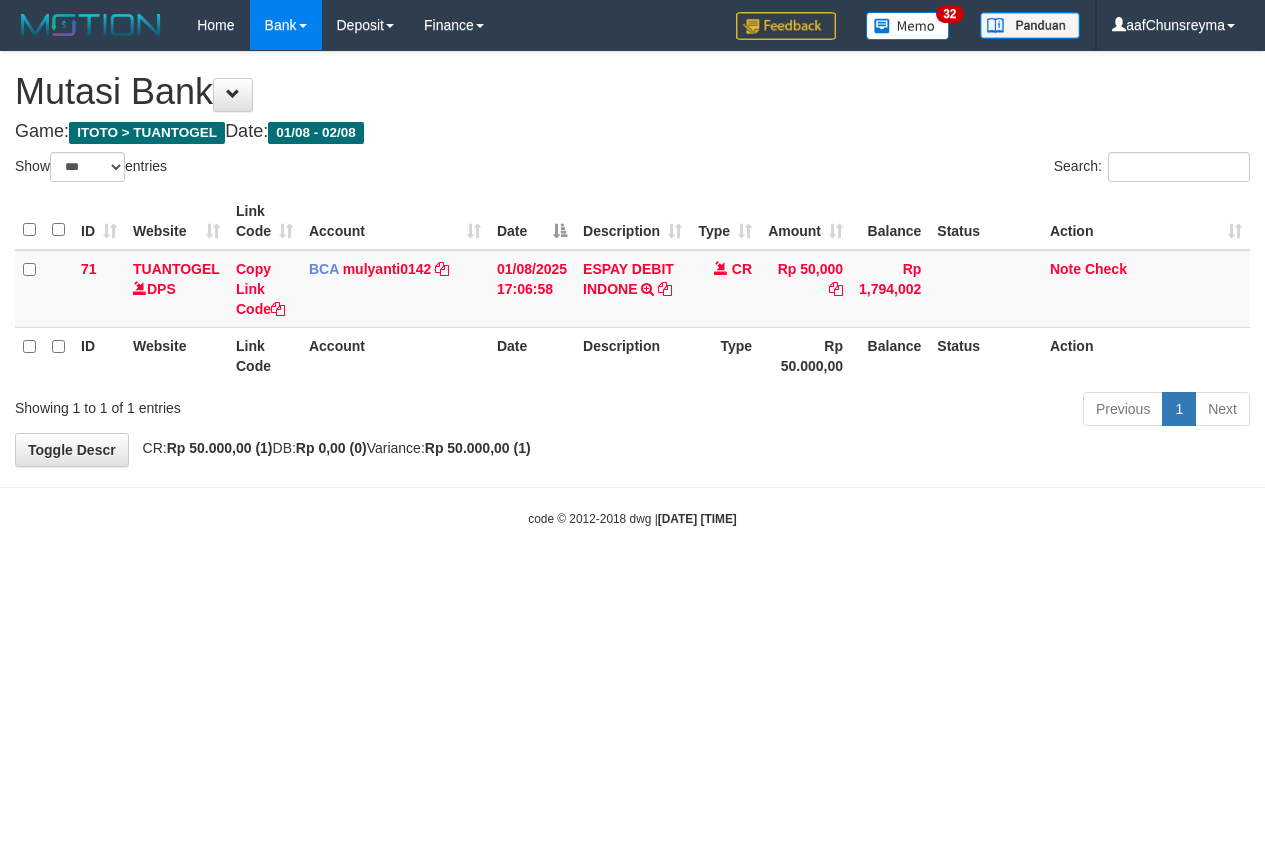 select on "***" 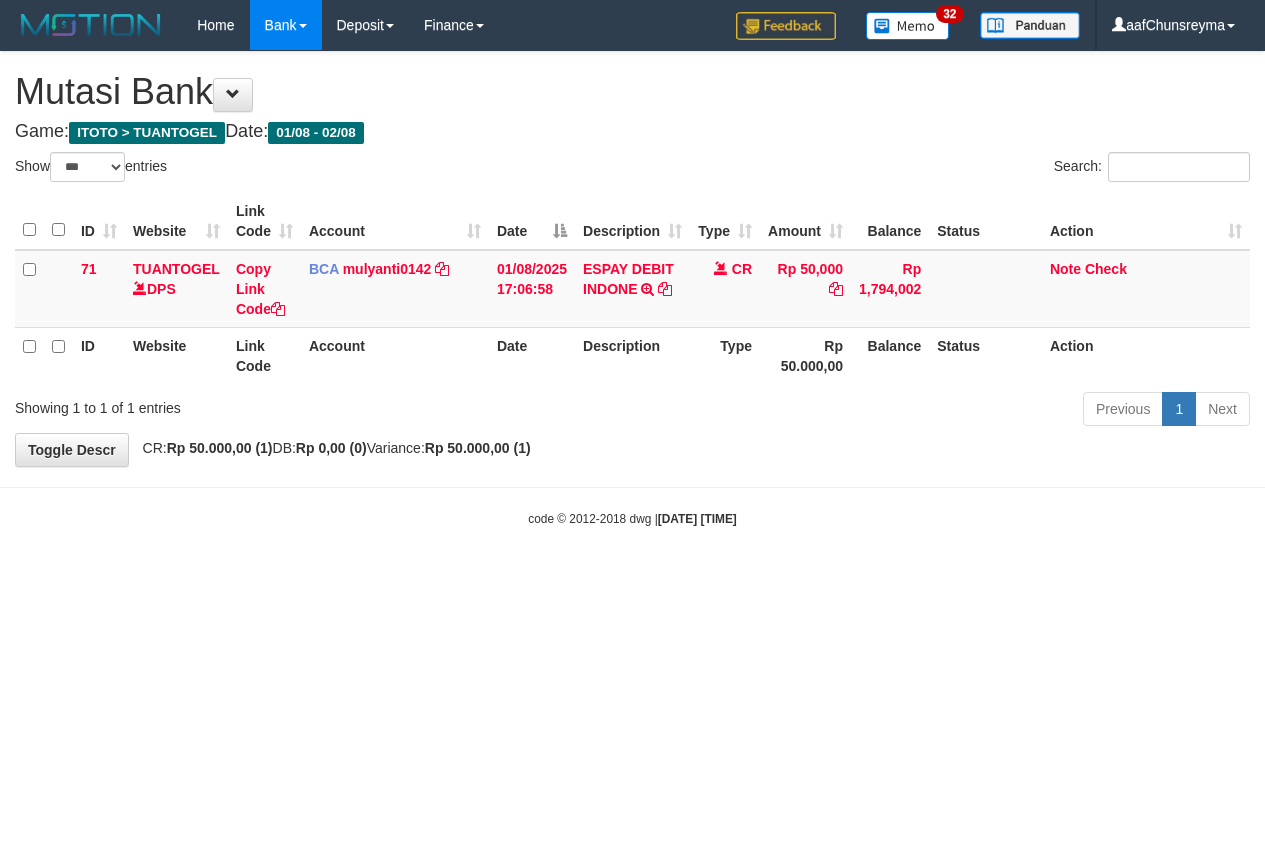 scroll, scrollTop: 0, scrollLeft: 0, axis: both 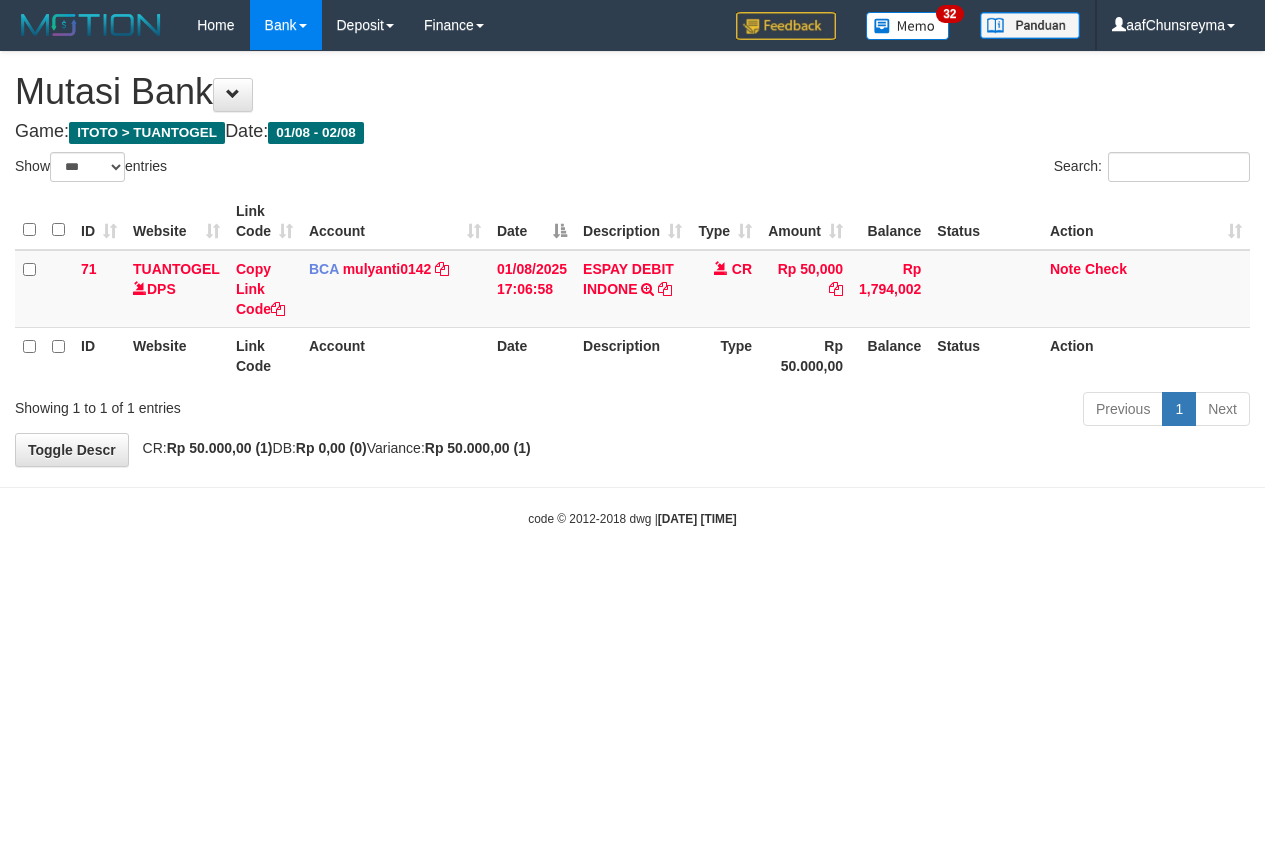 select on "***" 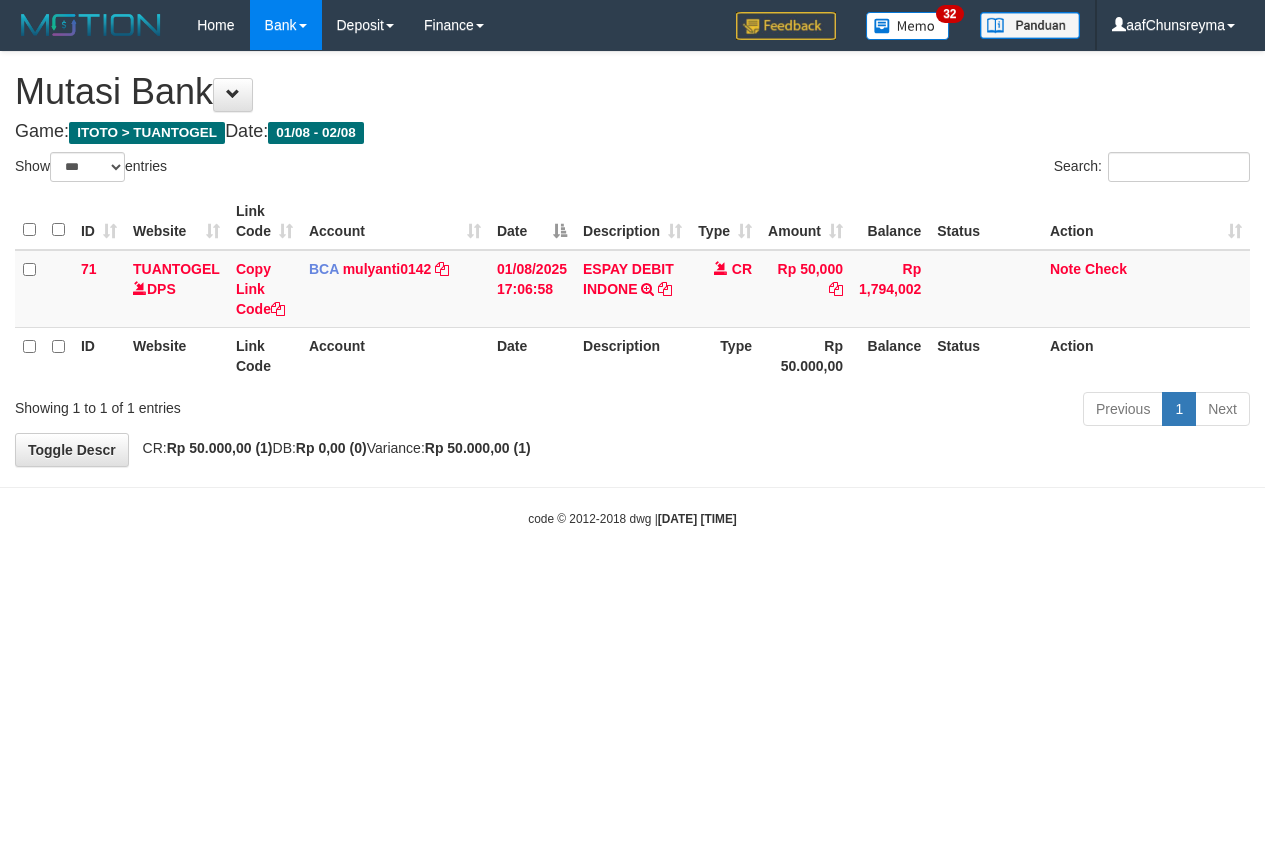 scroll, scrollTop: 0, scrollLeft: 0, axis: both 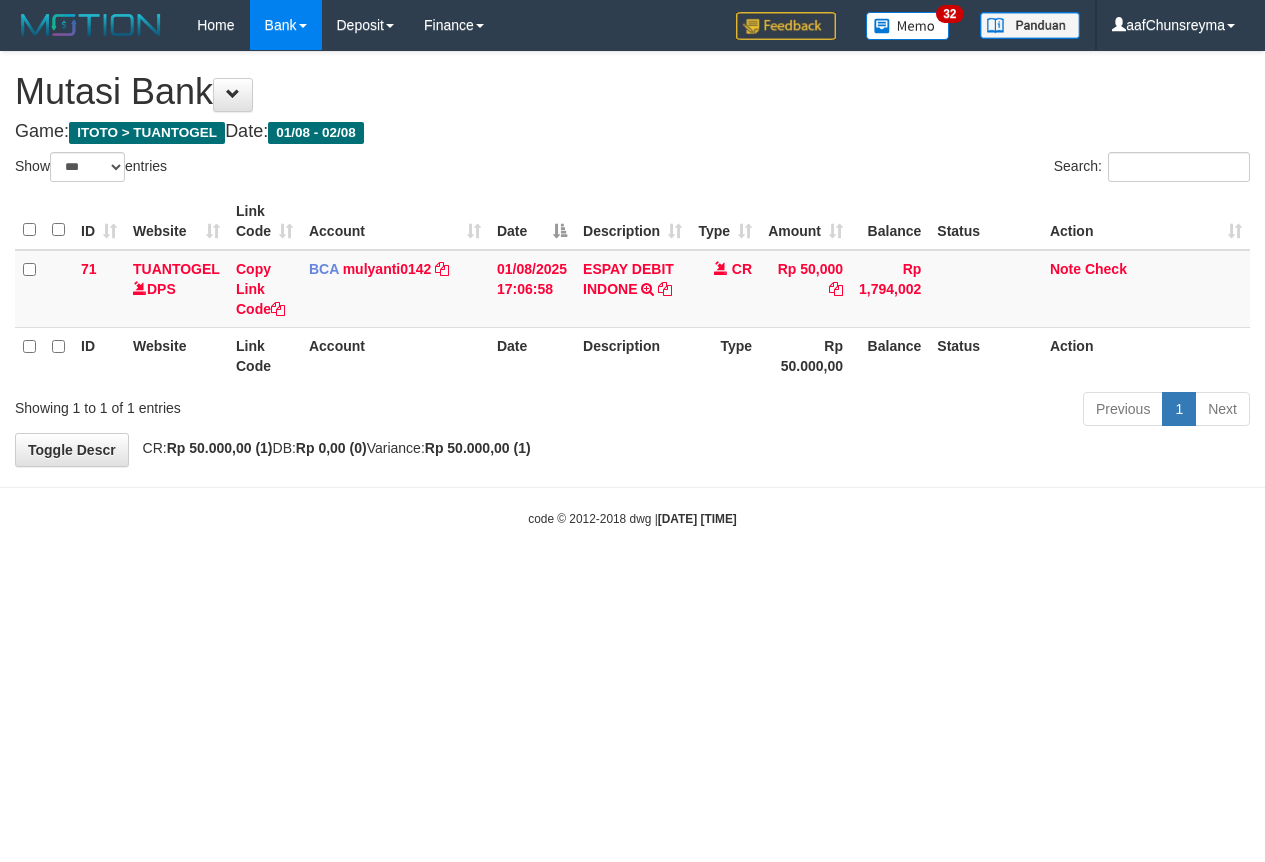 select on "***" 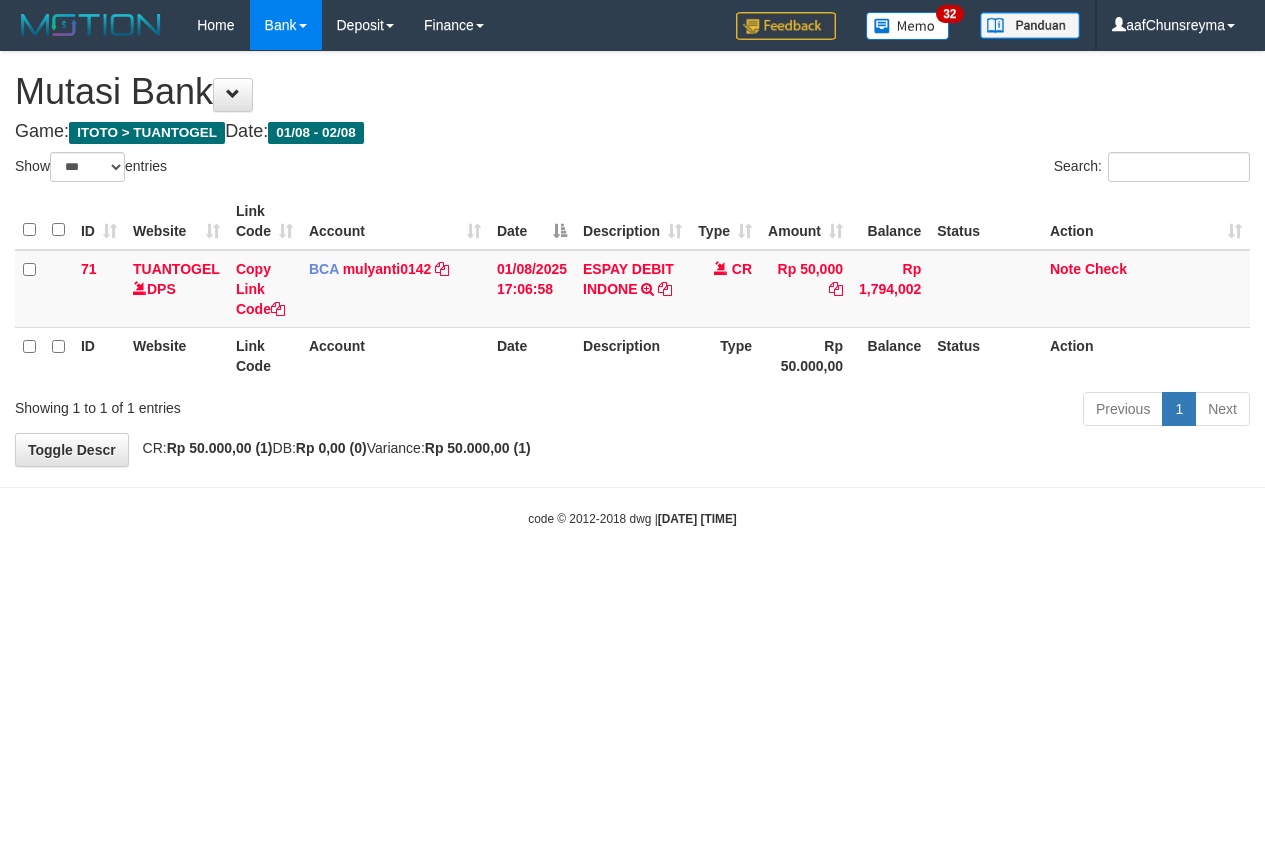 scroll, scrollTop: 0, scrollLeft: 0, axis: both 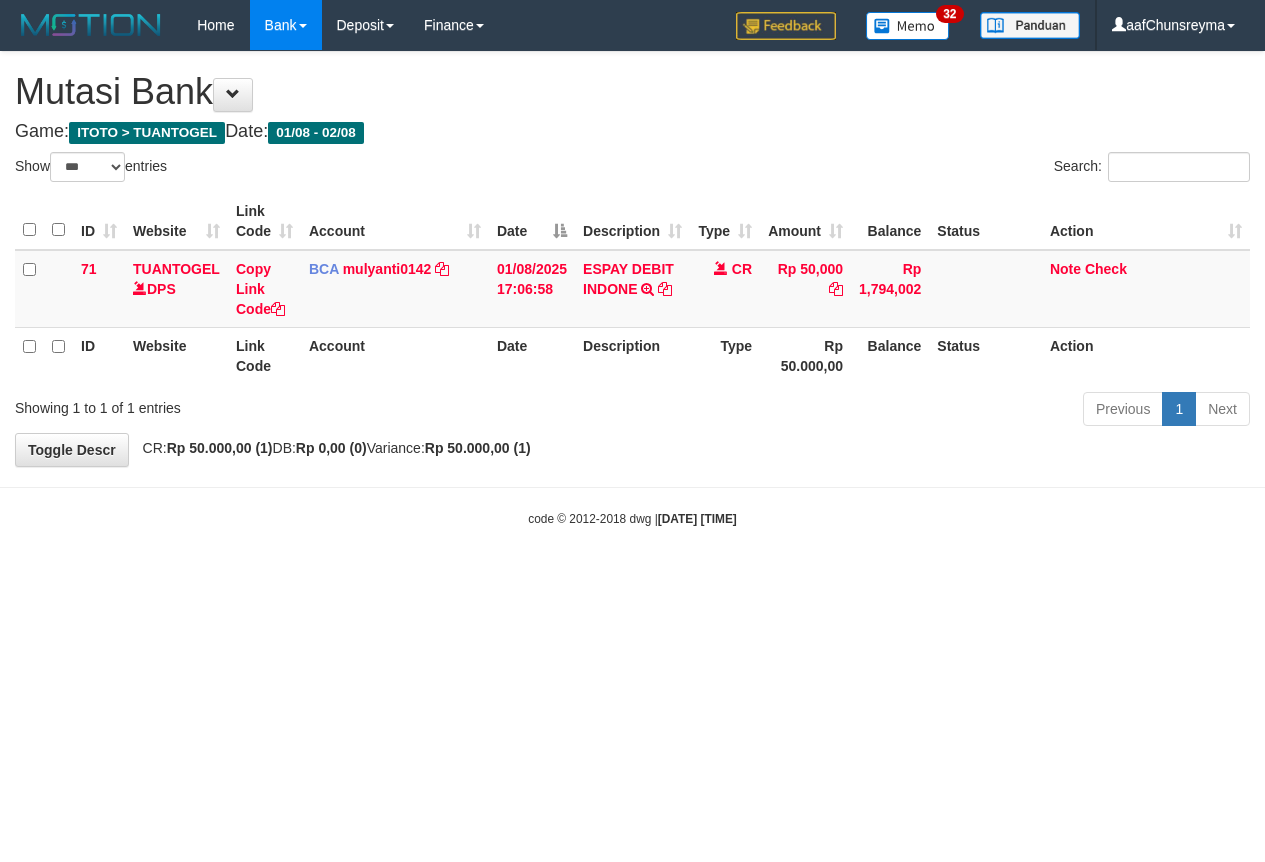 select on "***" 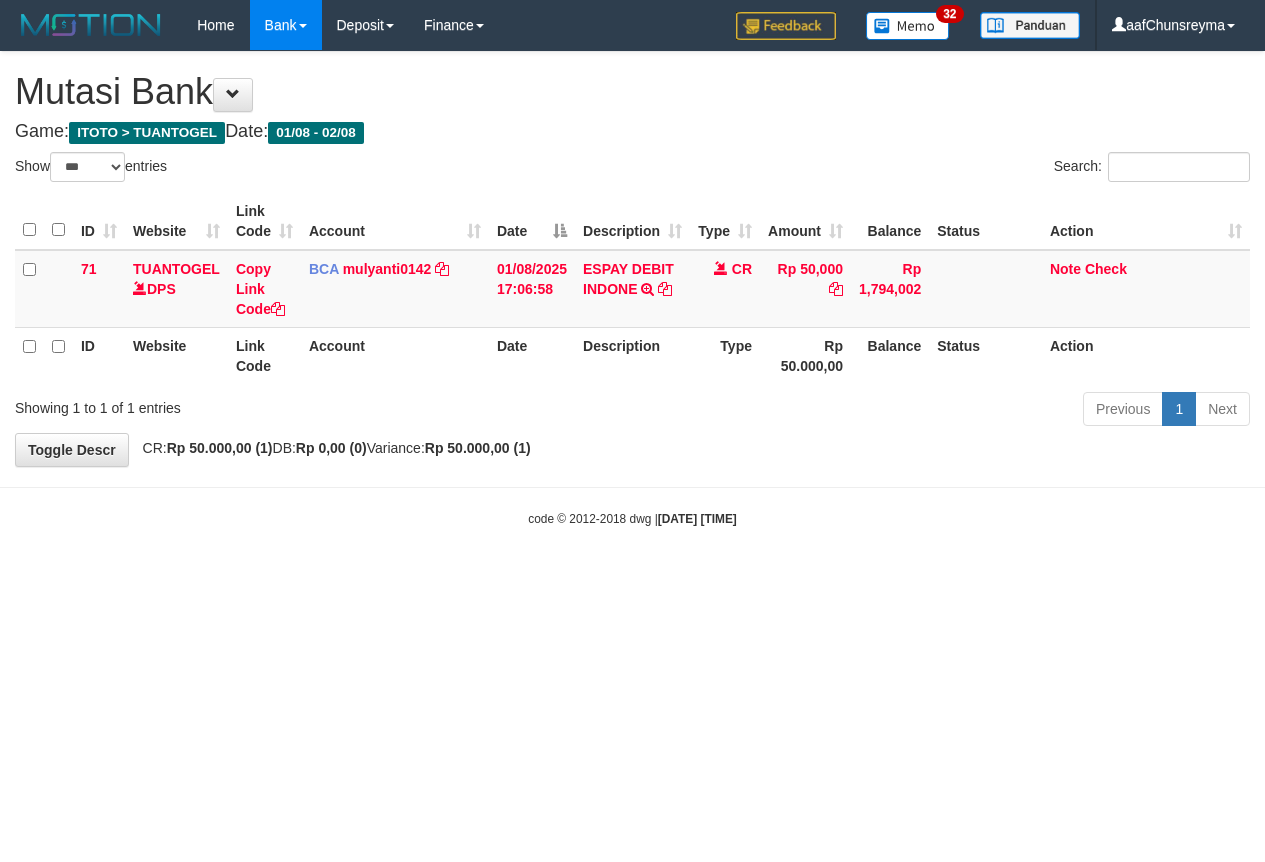 scroll, scrollTop: 0, scrollLeft: 0, axis: both 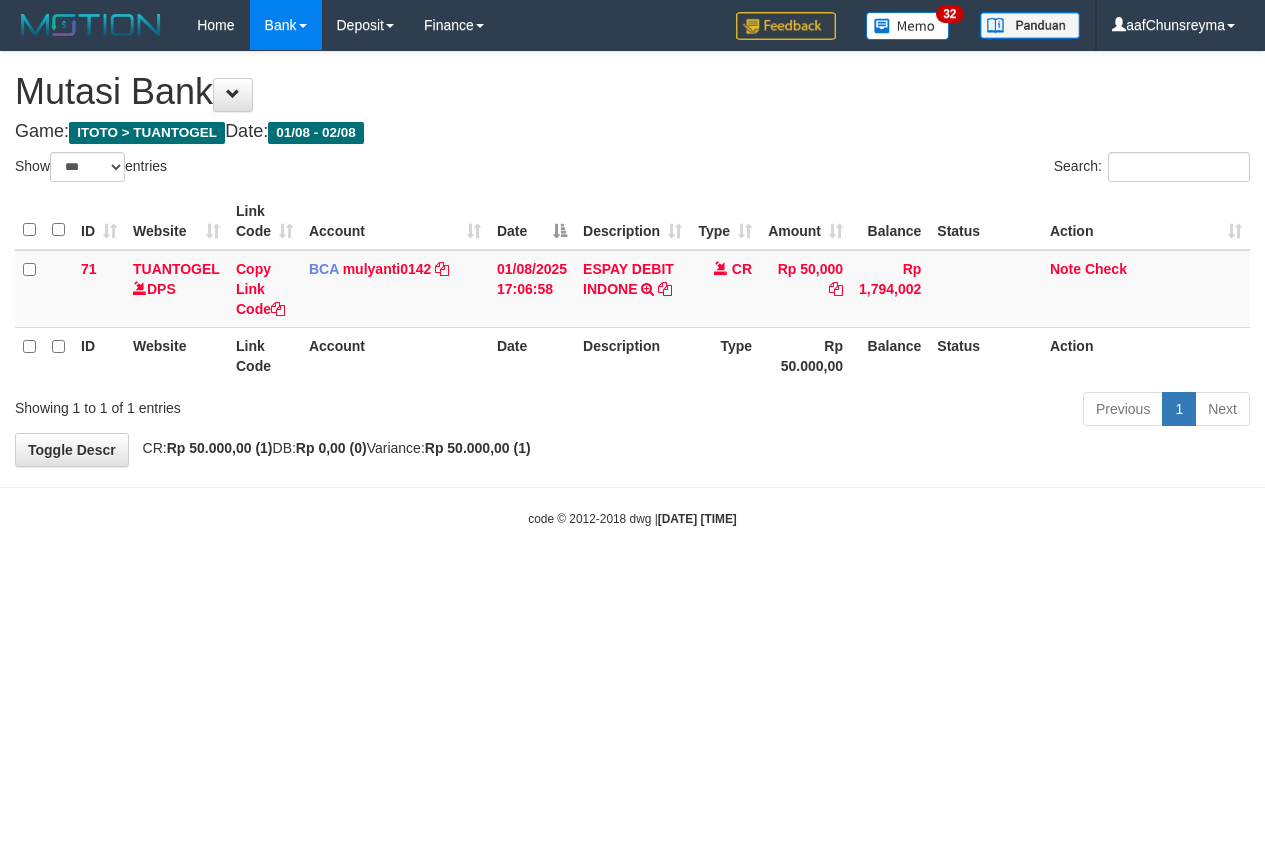 select on "***" 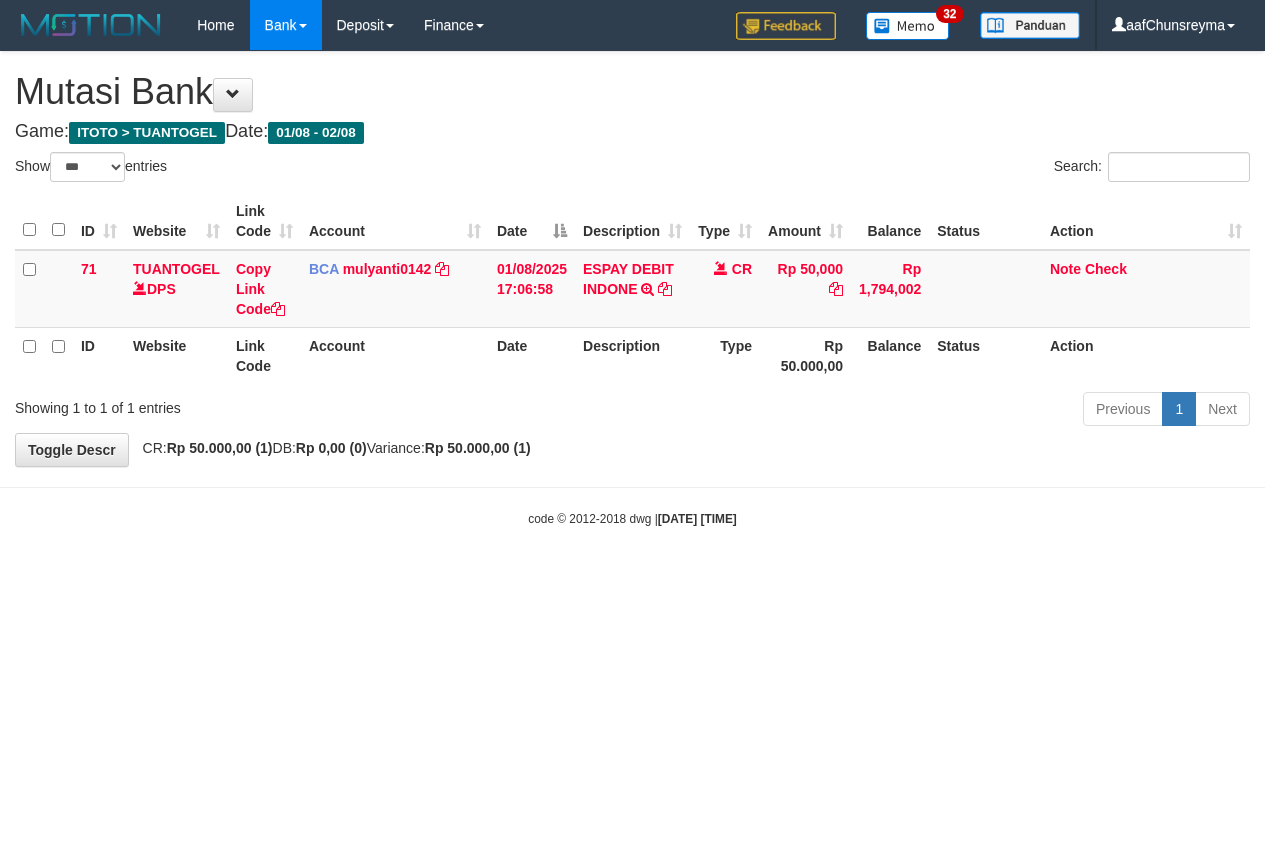 scroll, scrollTop: 0, scrollLeft: 0, axis: both 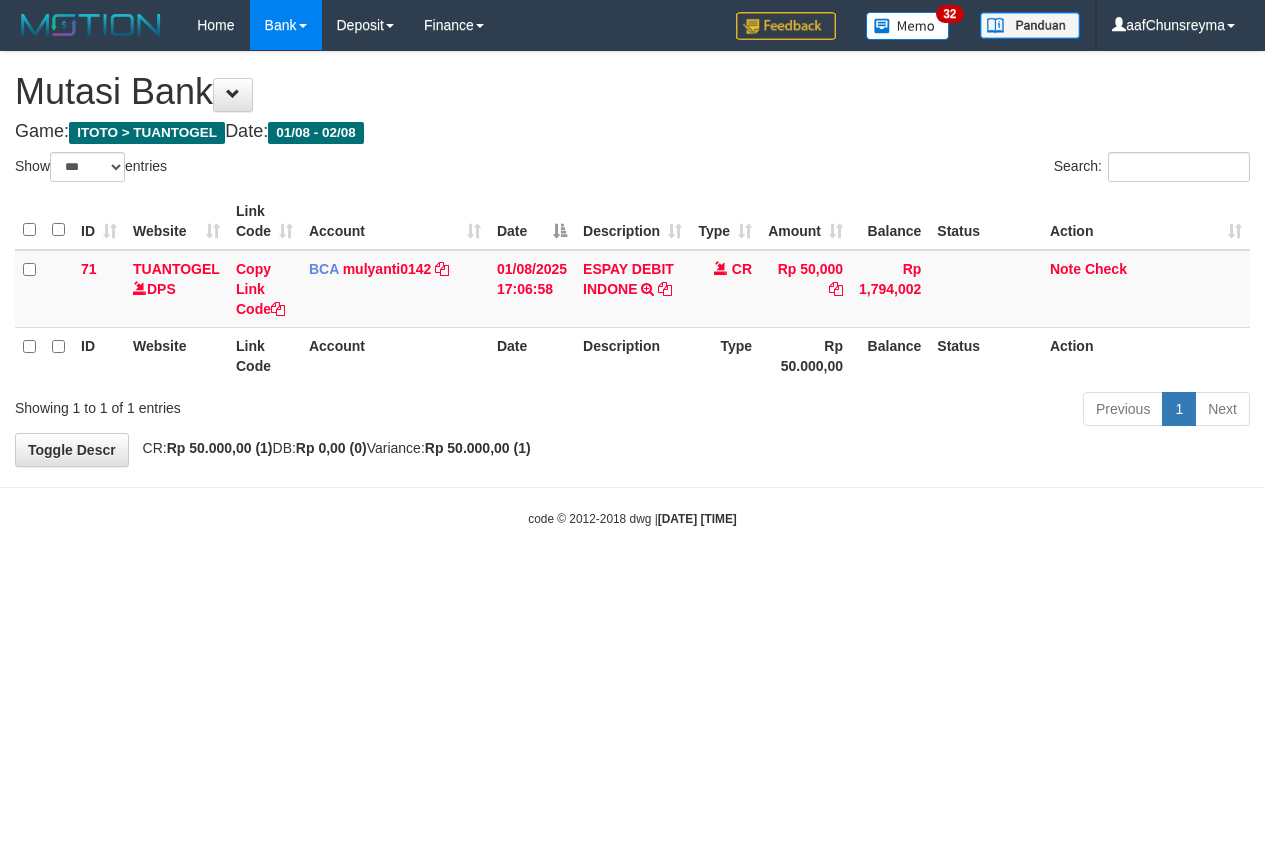 select on "***" 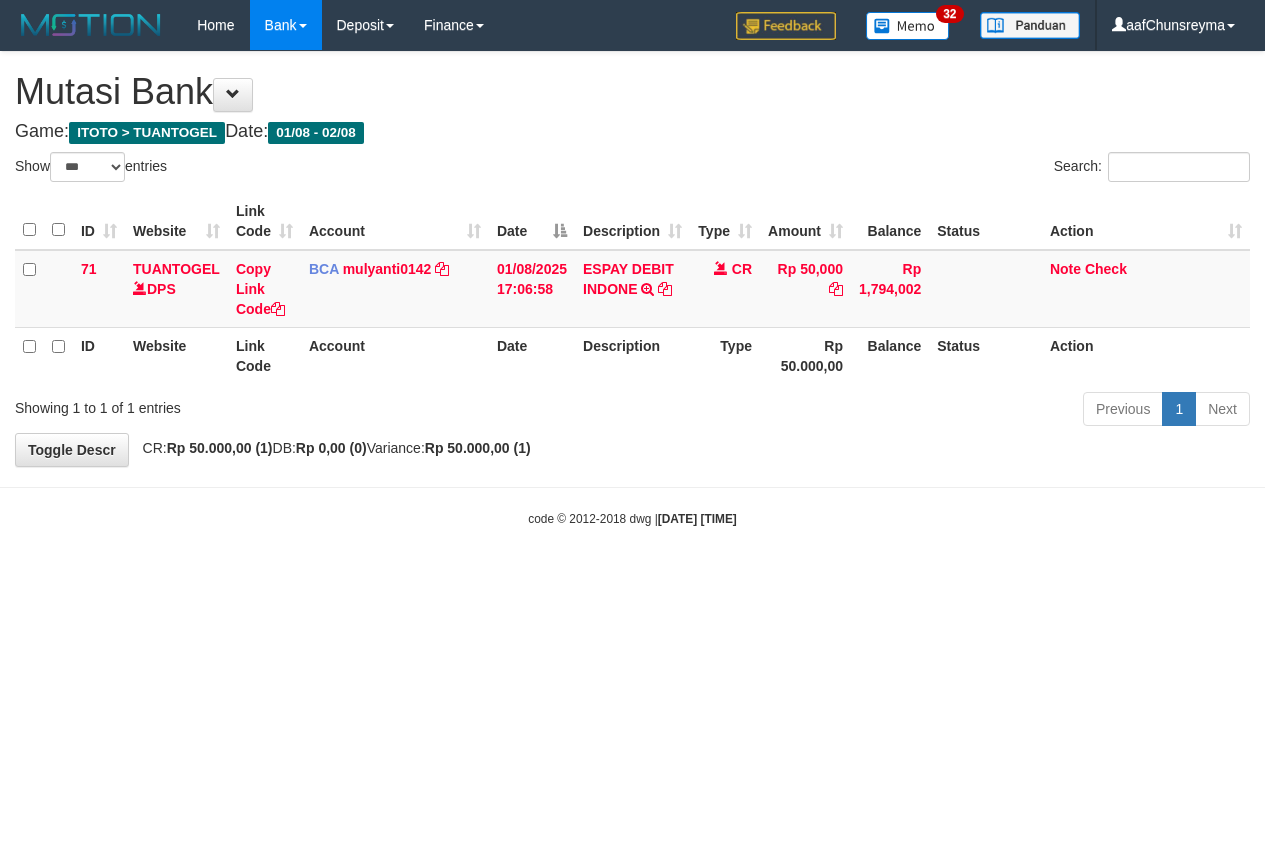 scroll, scrollTop: 0, scrollLeft: 0, axis: both 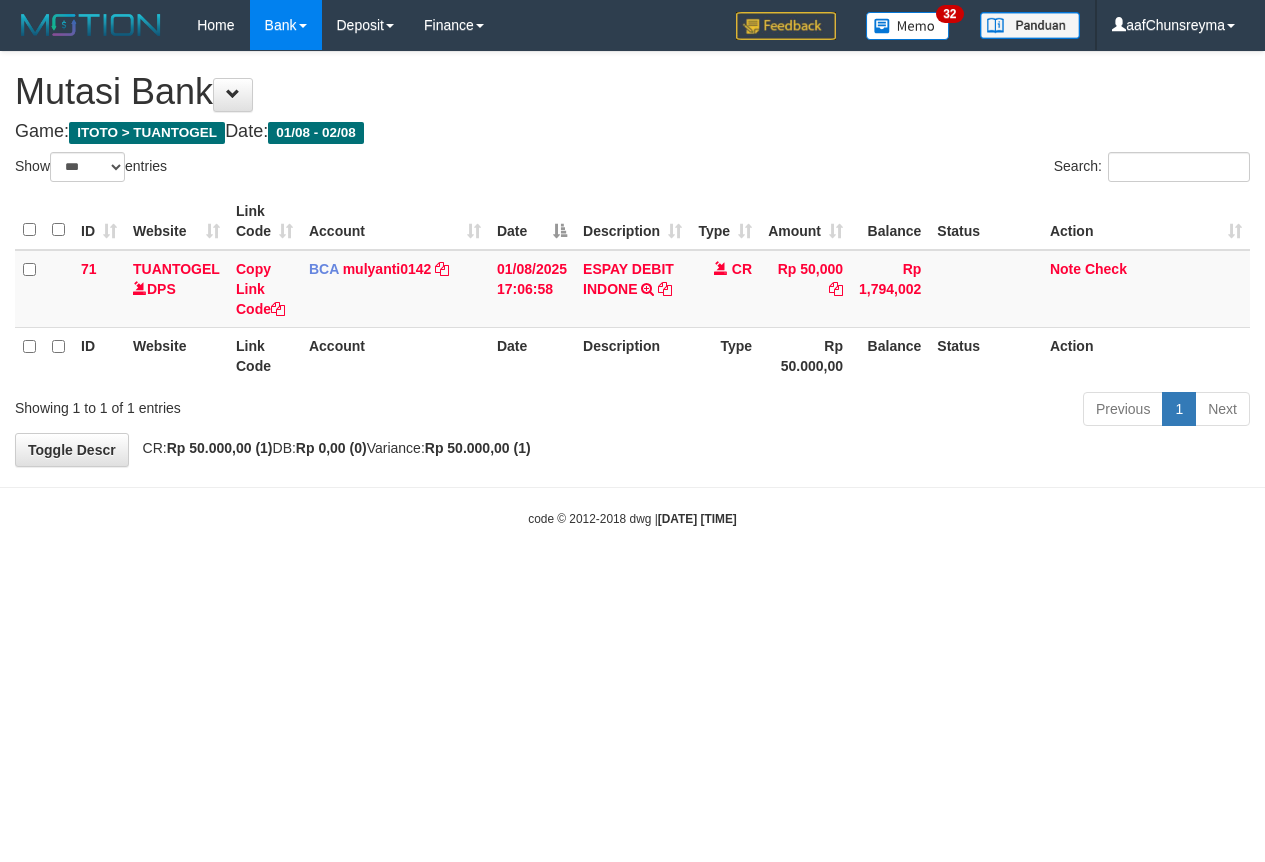 select on "***" 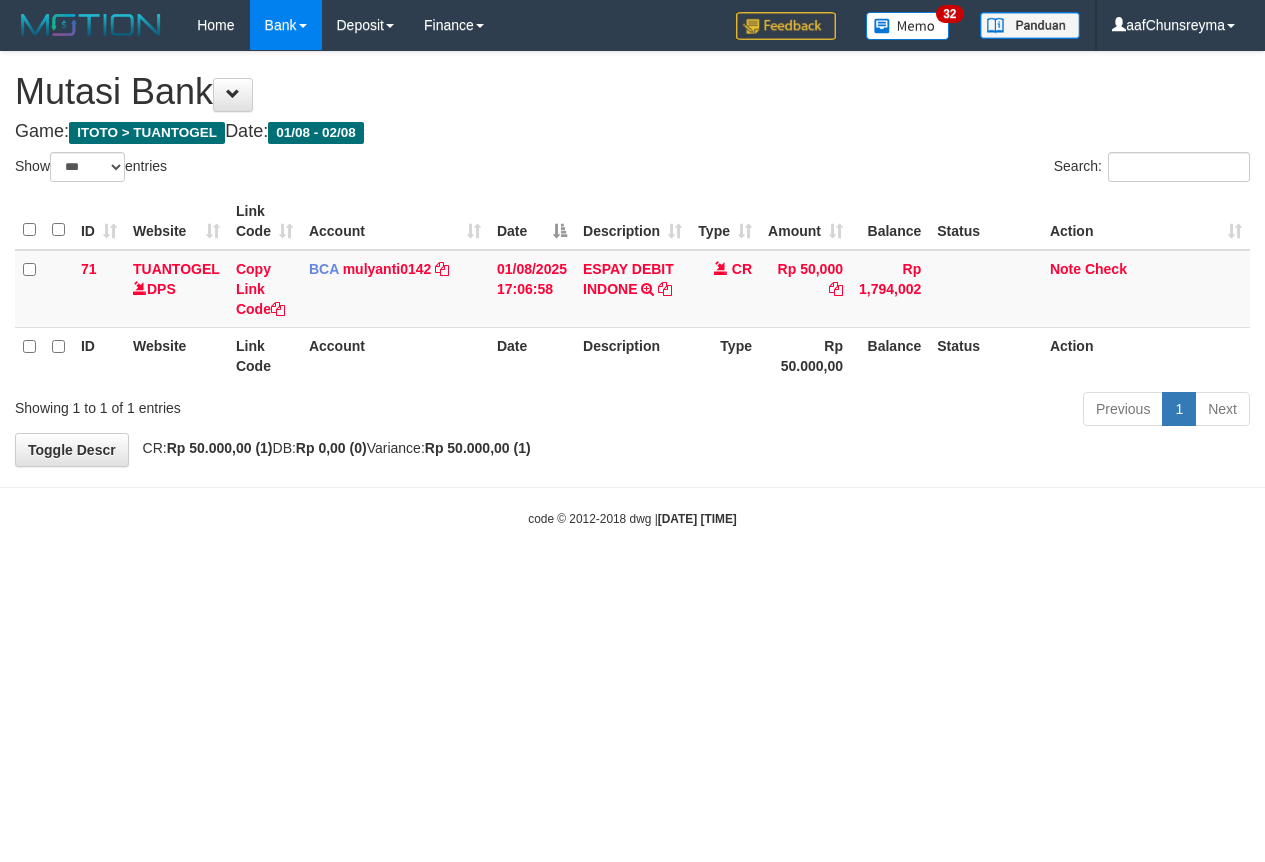 scroll, scrollTop: 0, scrollLeft: 0, axis: both 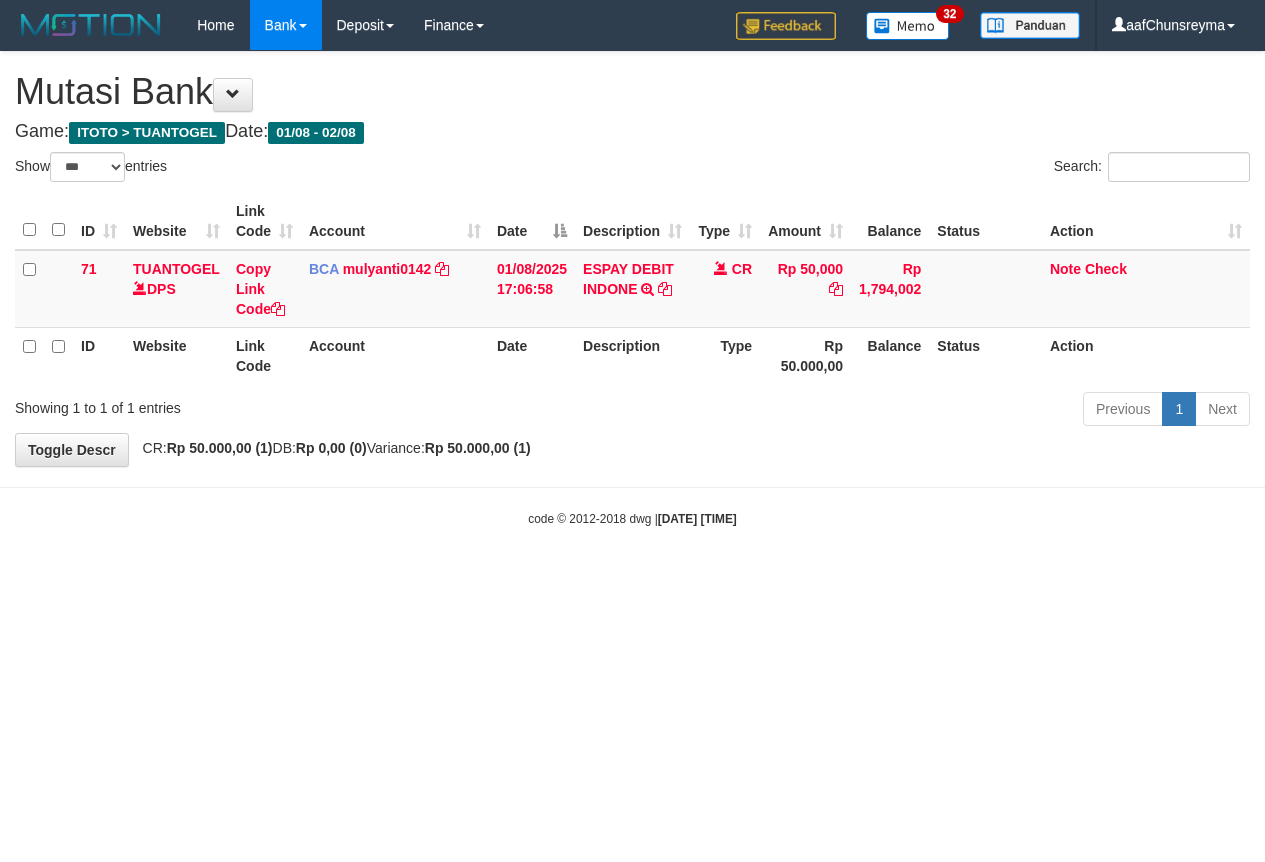 select on "***" 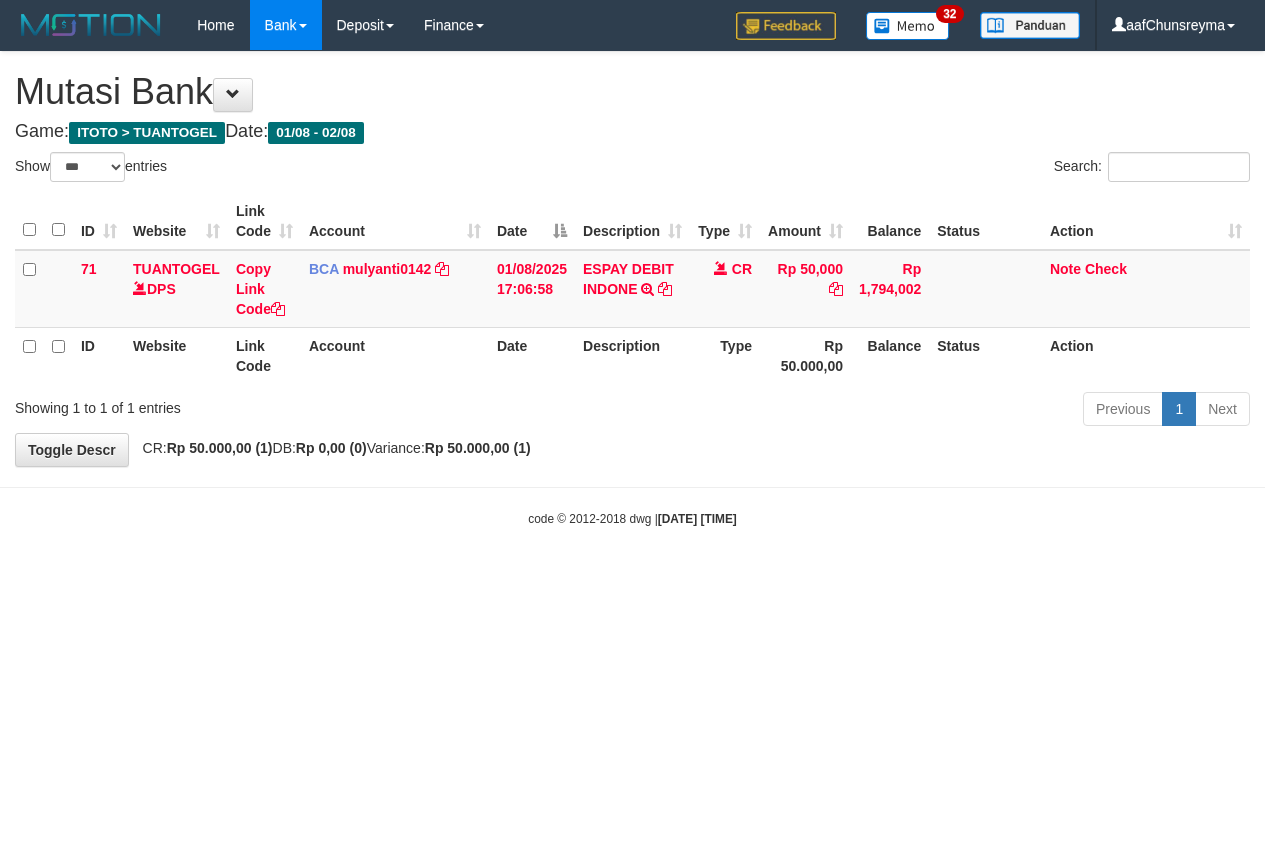 scroll, scrollTop: 0, scrollLeft: 0, axis: both 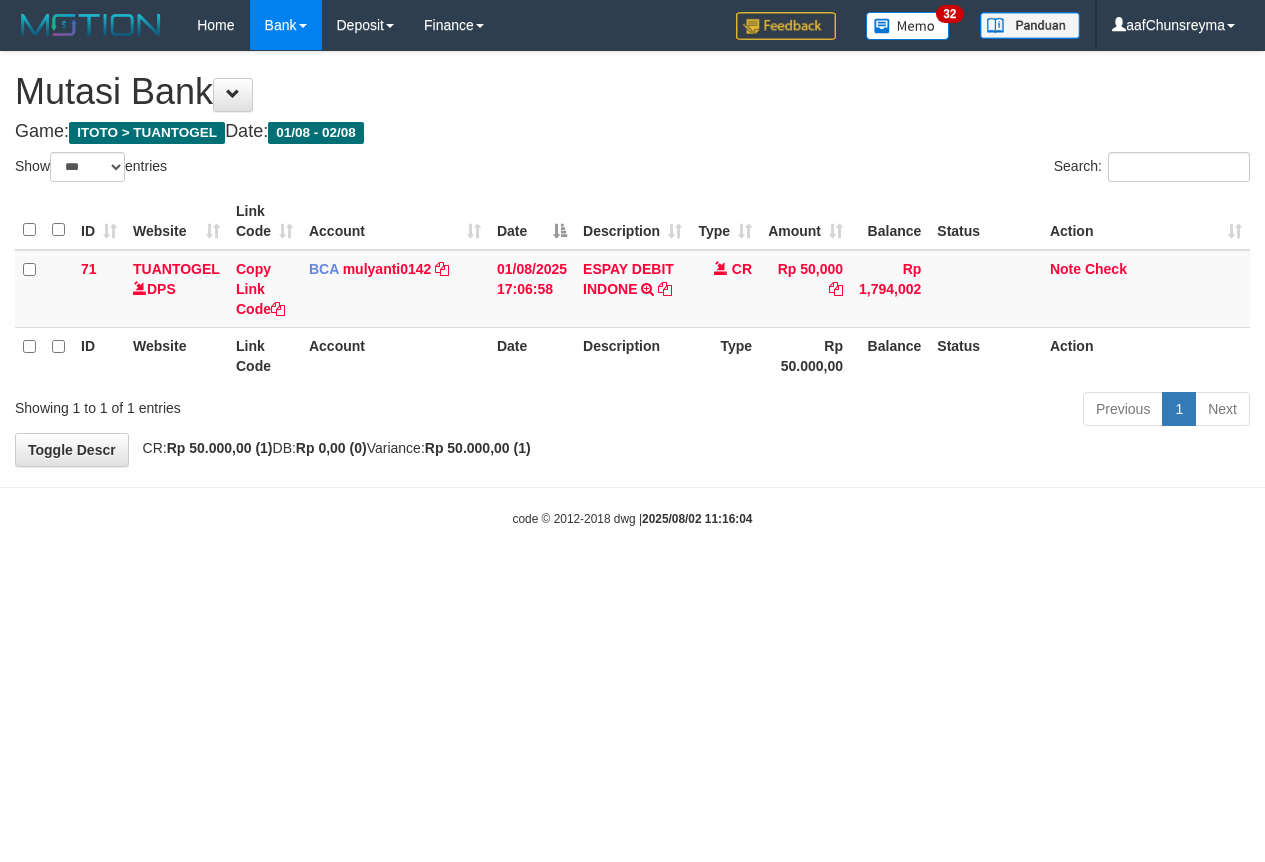 select on "***" 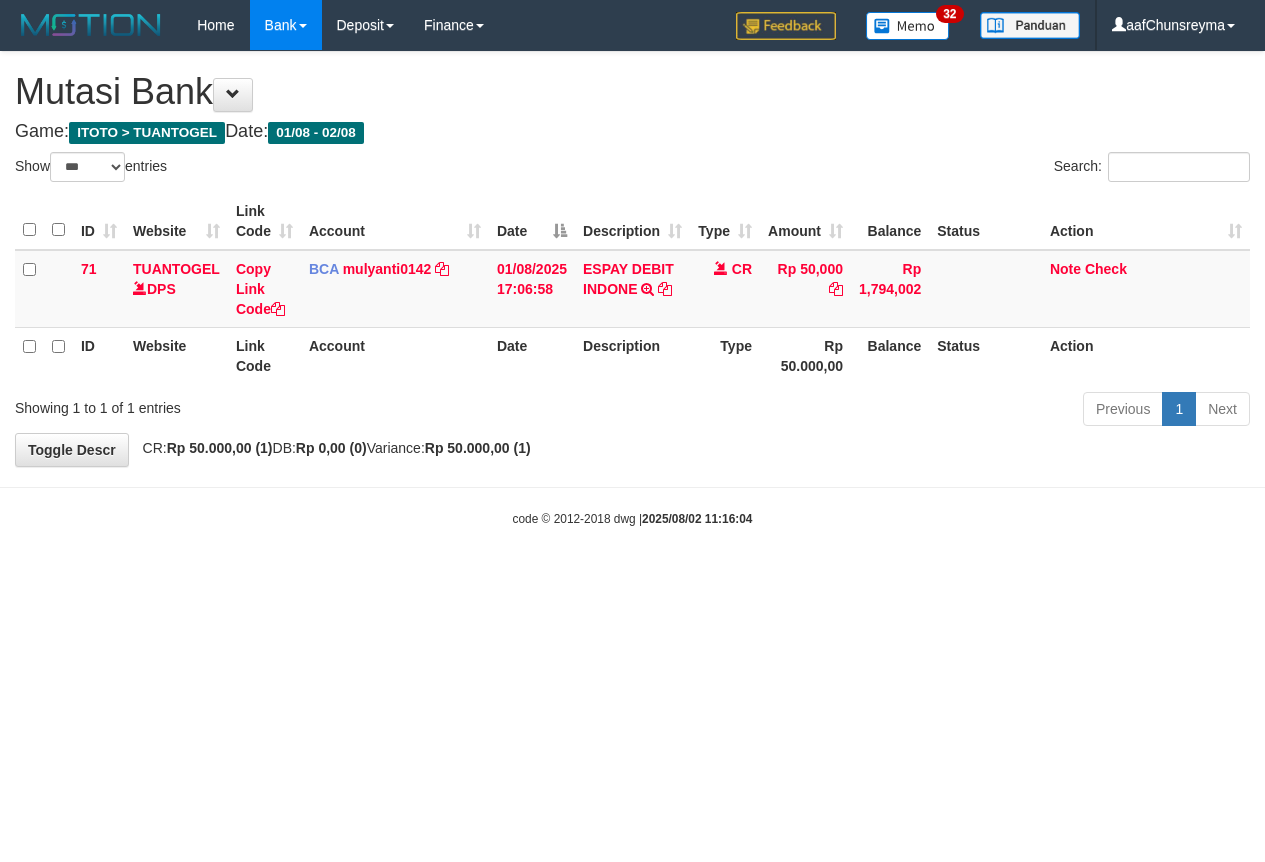 scroll, scrollTop: 0, scrollLeft: 0, axis: both 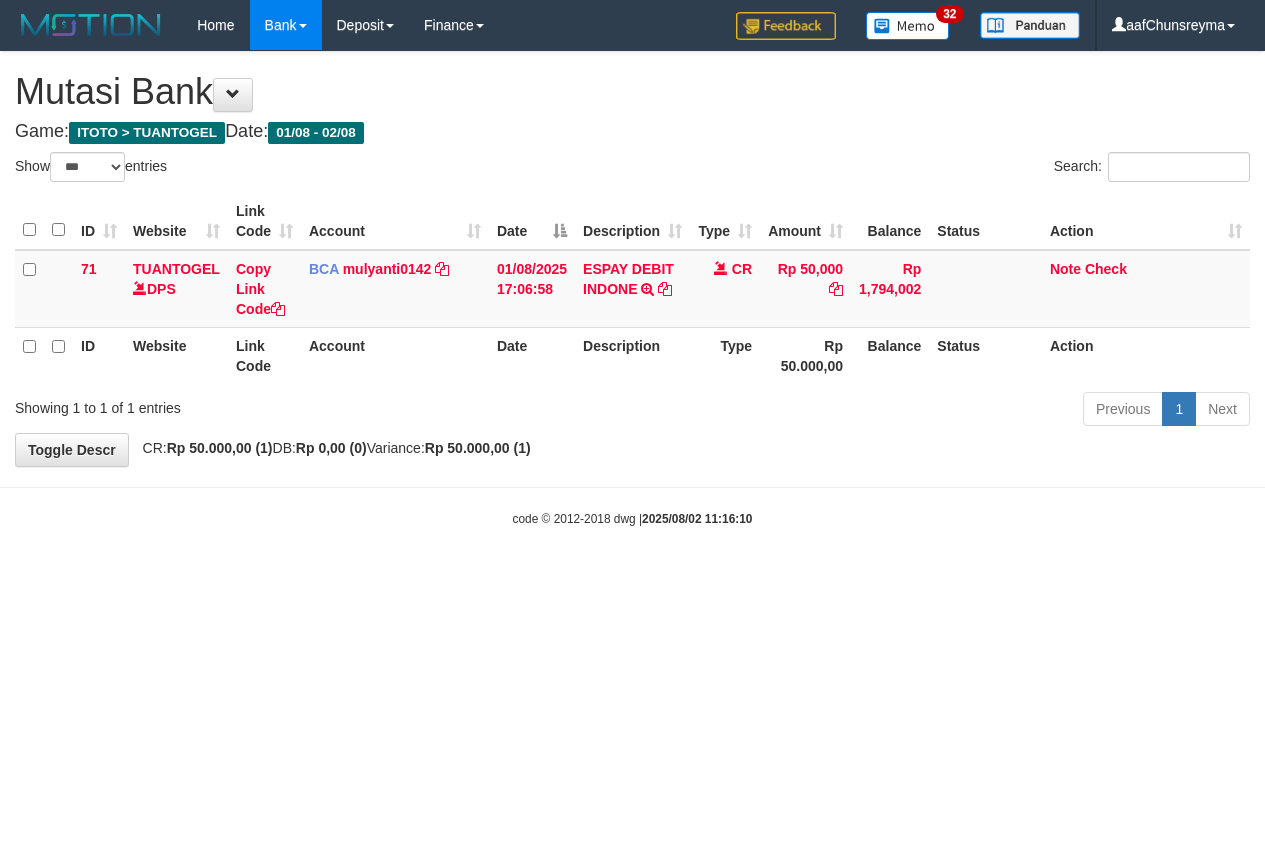 select on "***" 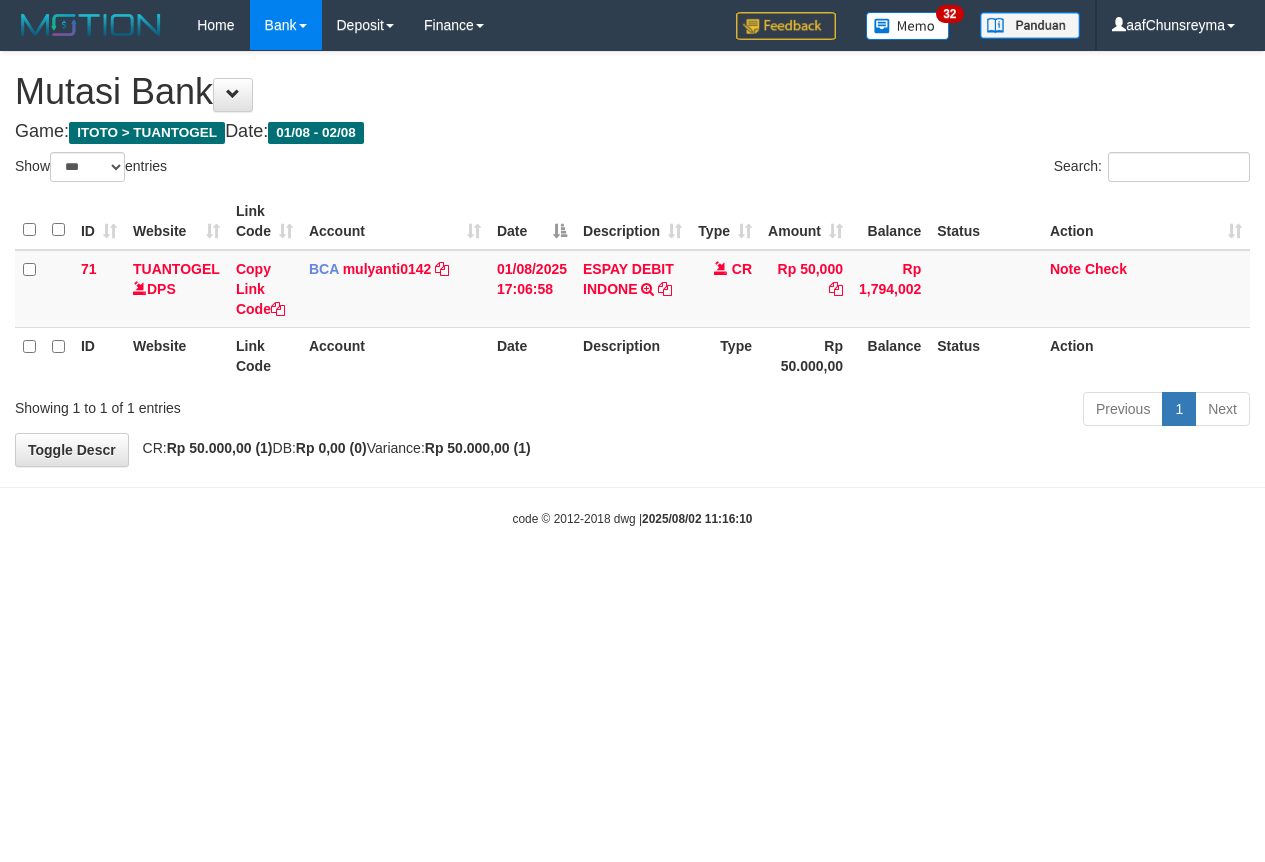 scroll, scrollTop: 0, scrollLeft: 0, axis: both 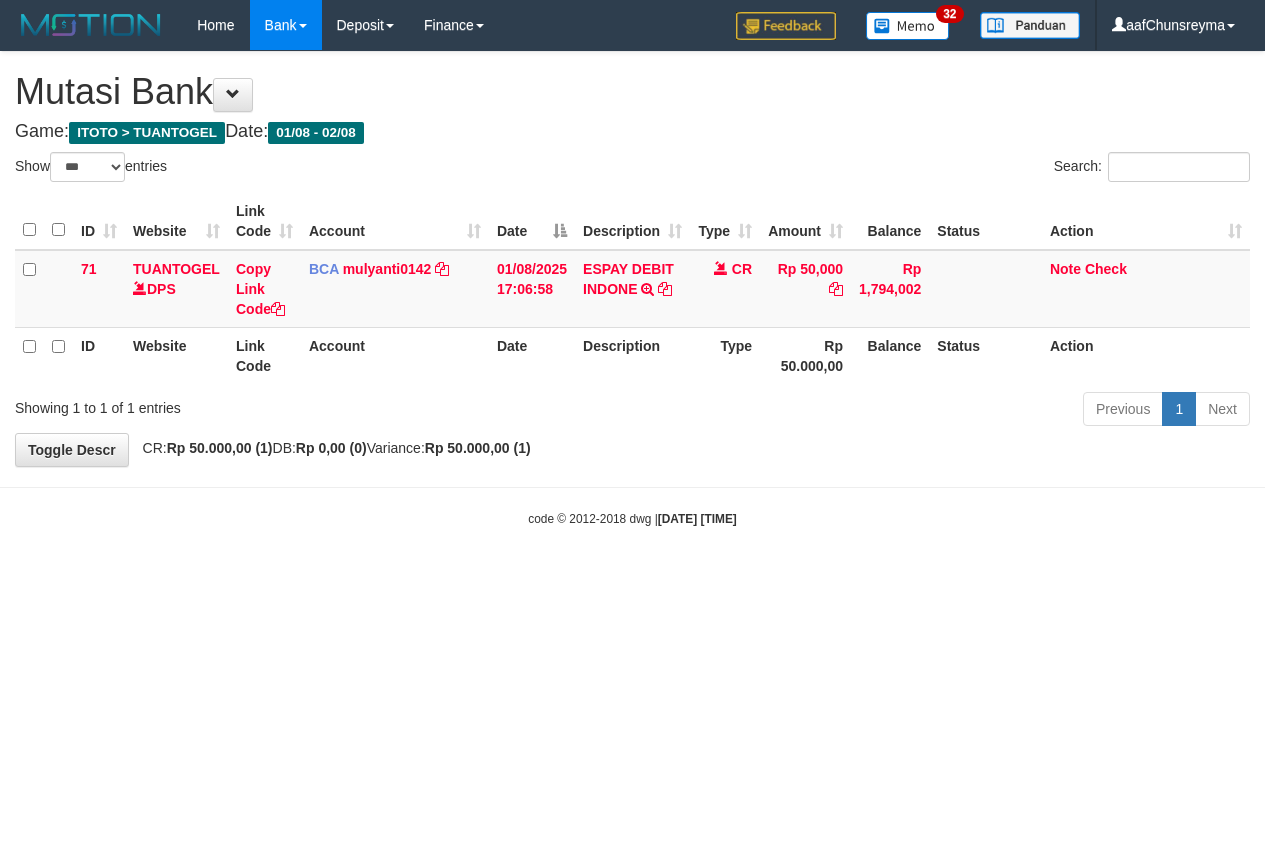 select on "***" 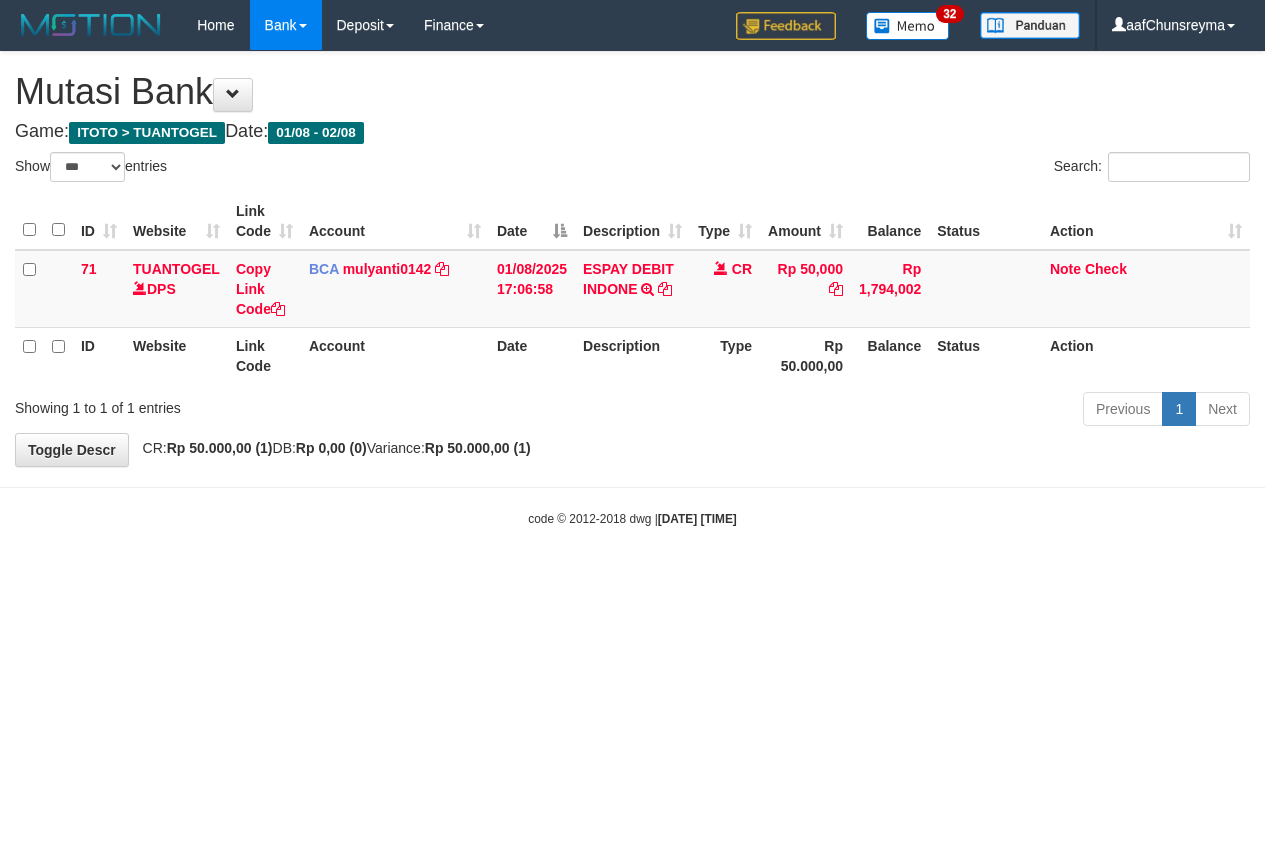 scroll, scrollTop: 0, scrollLeft: 0, axis: both 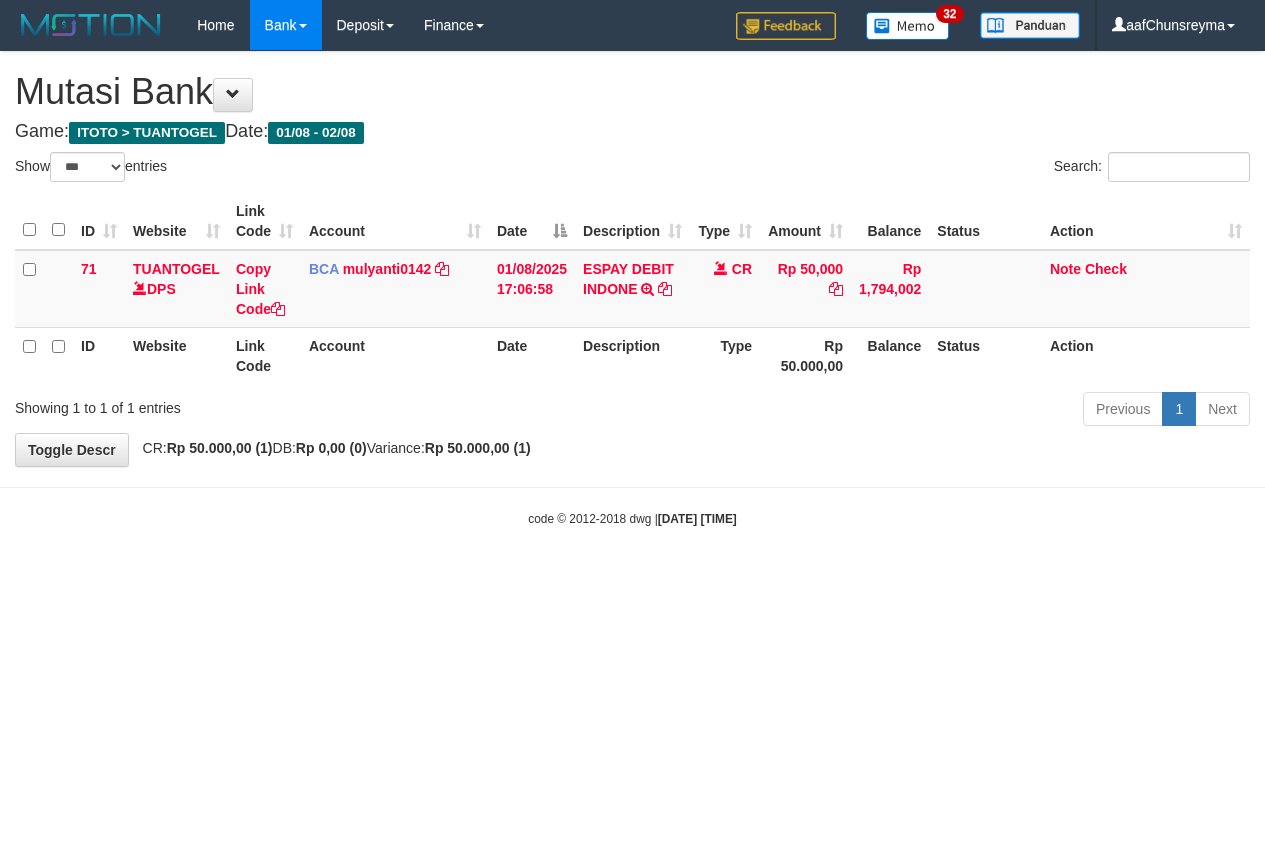 select on "***" 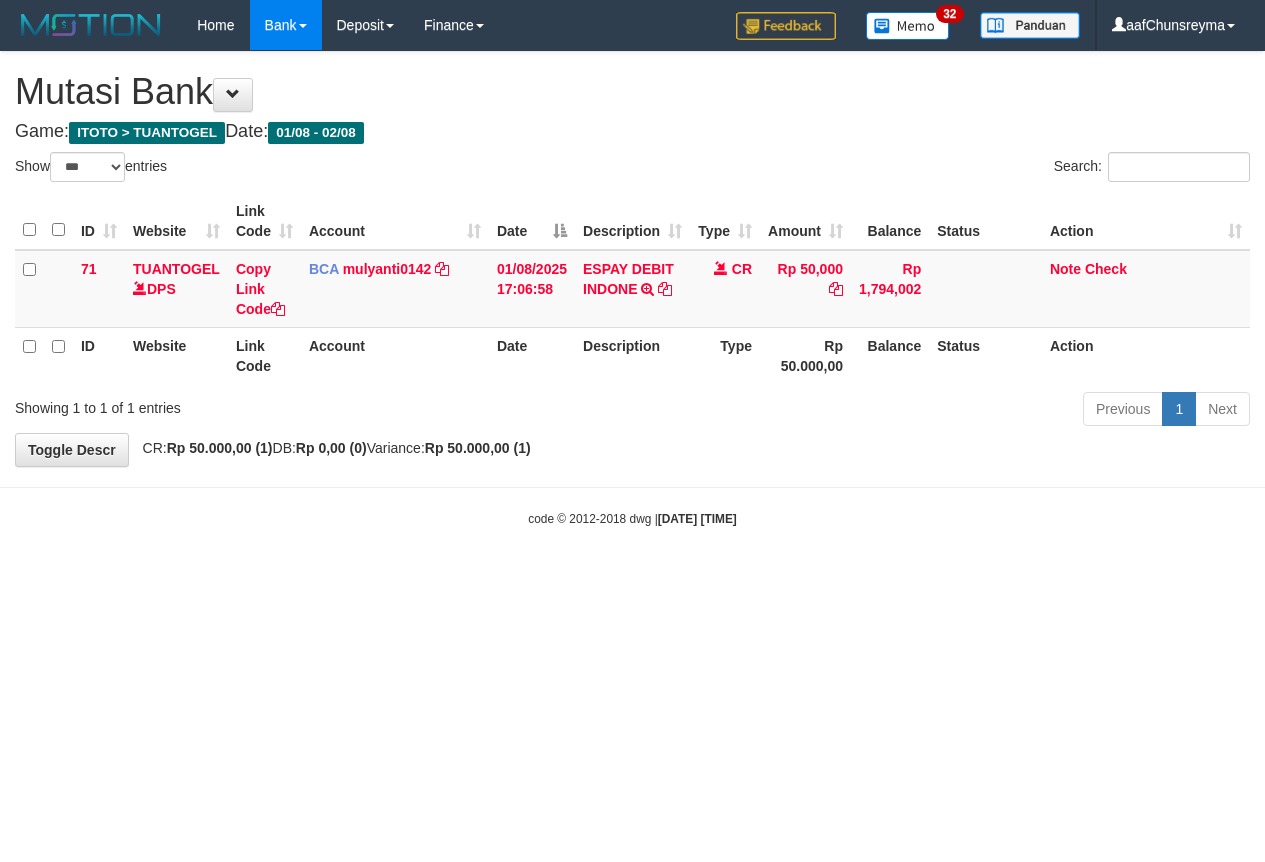scroll, scrollTop: 0, scrollLeft: 0, axis: both 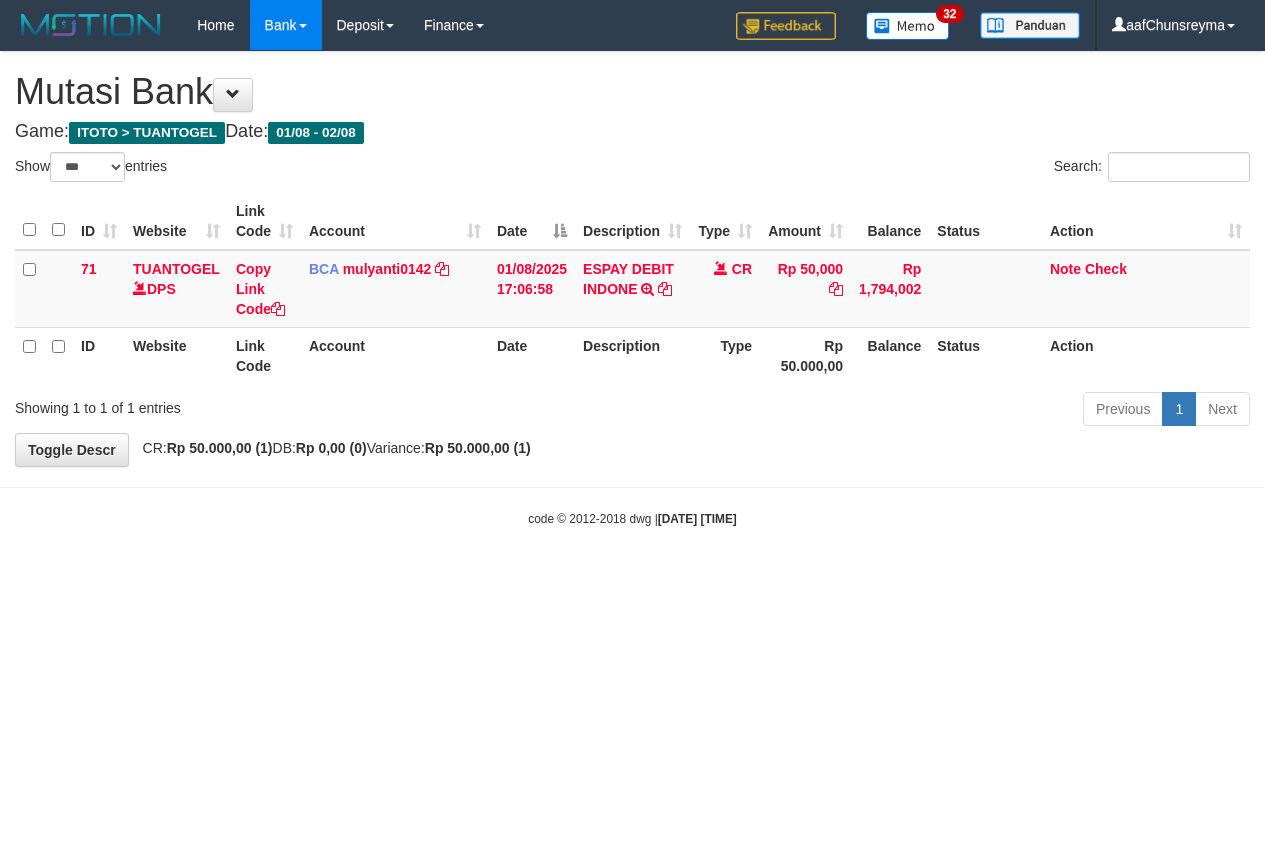 select on "***" 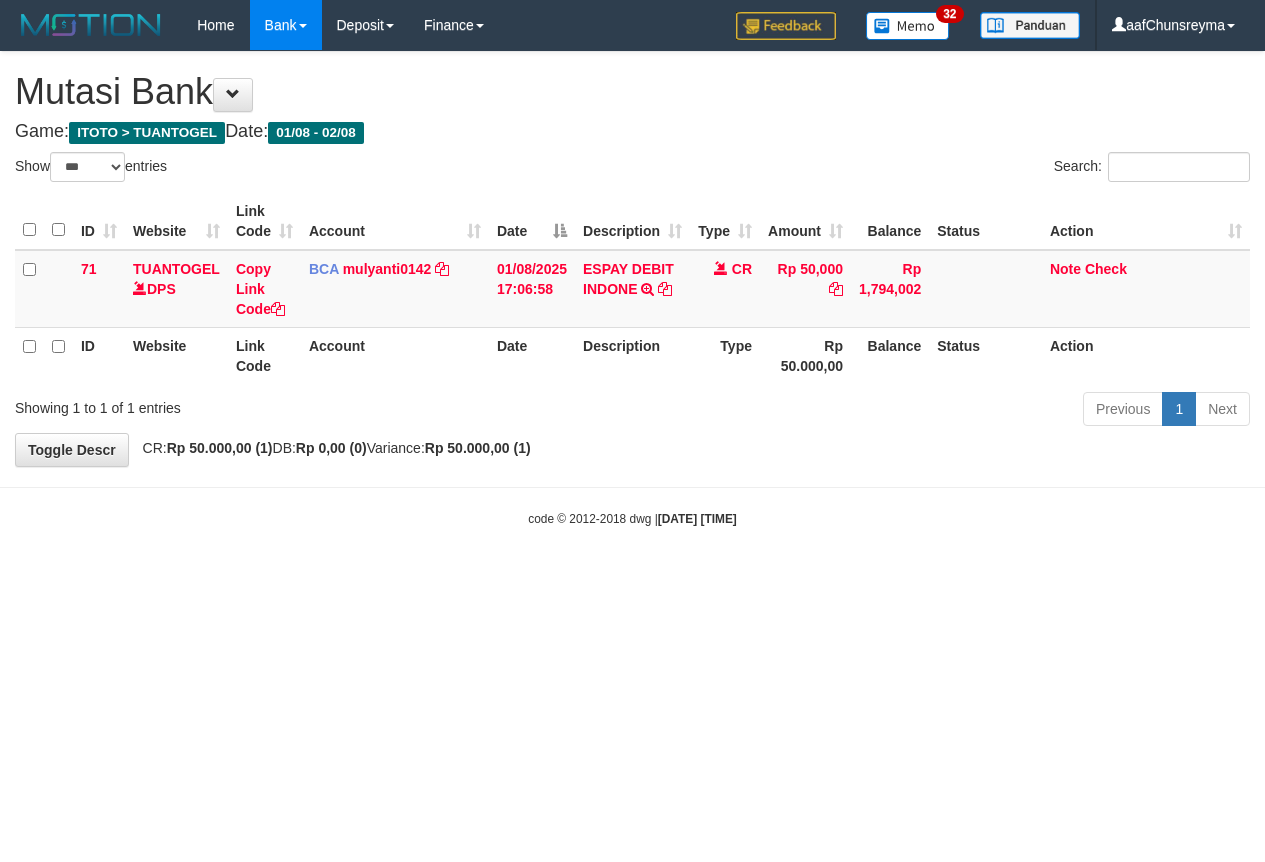 scroll, scrollTop: 0, scrollLeft: 0, axis: both 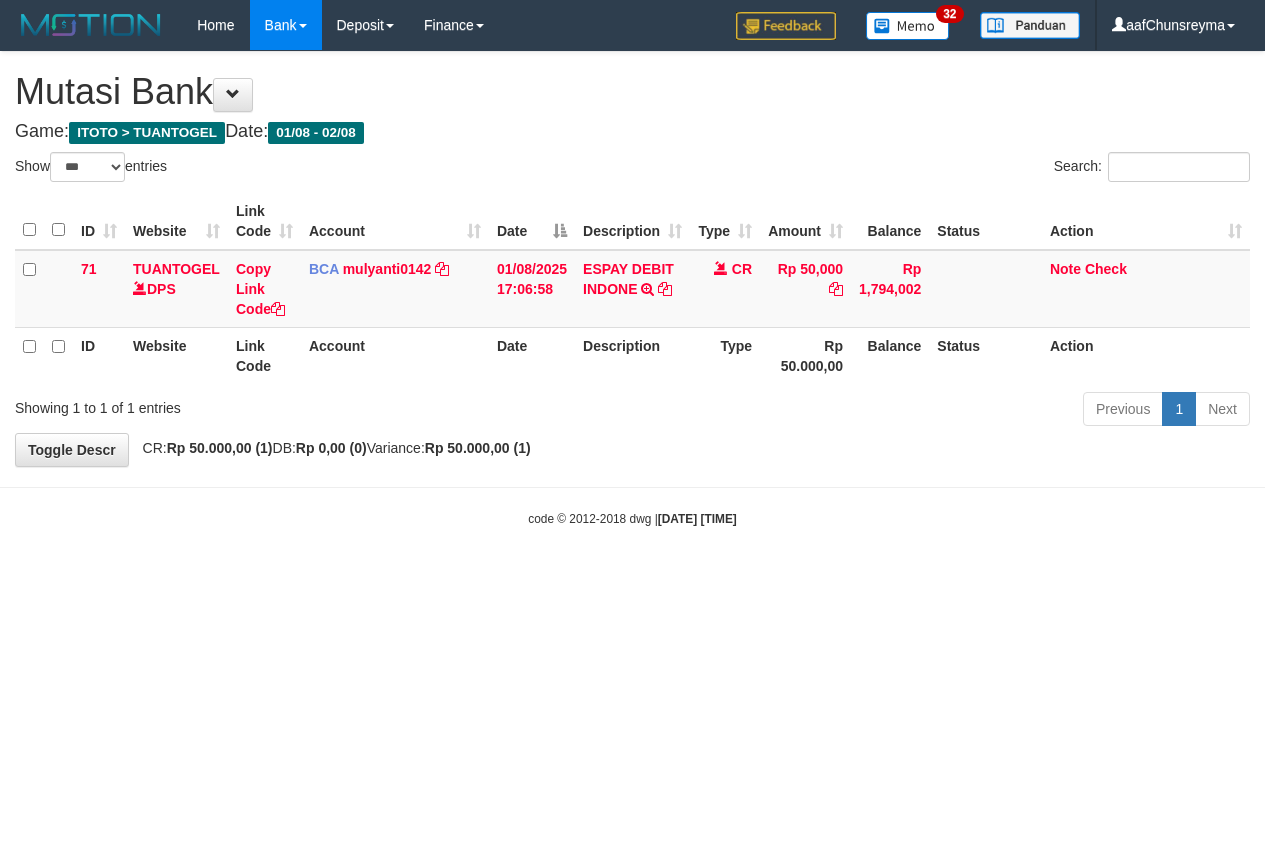 select on "***" 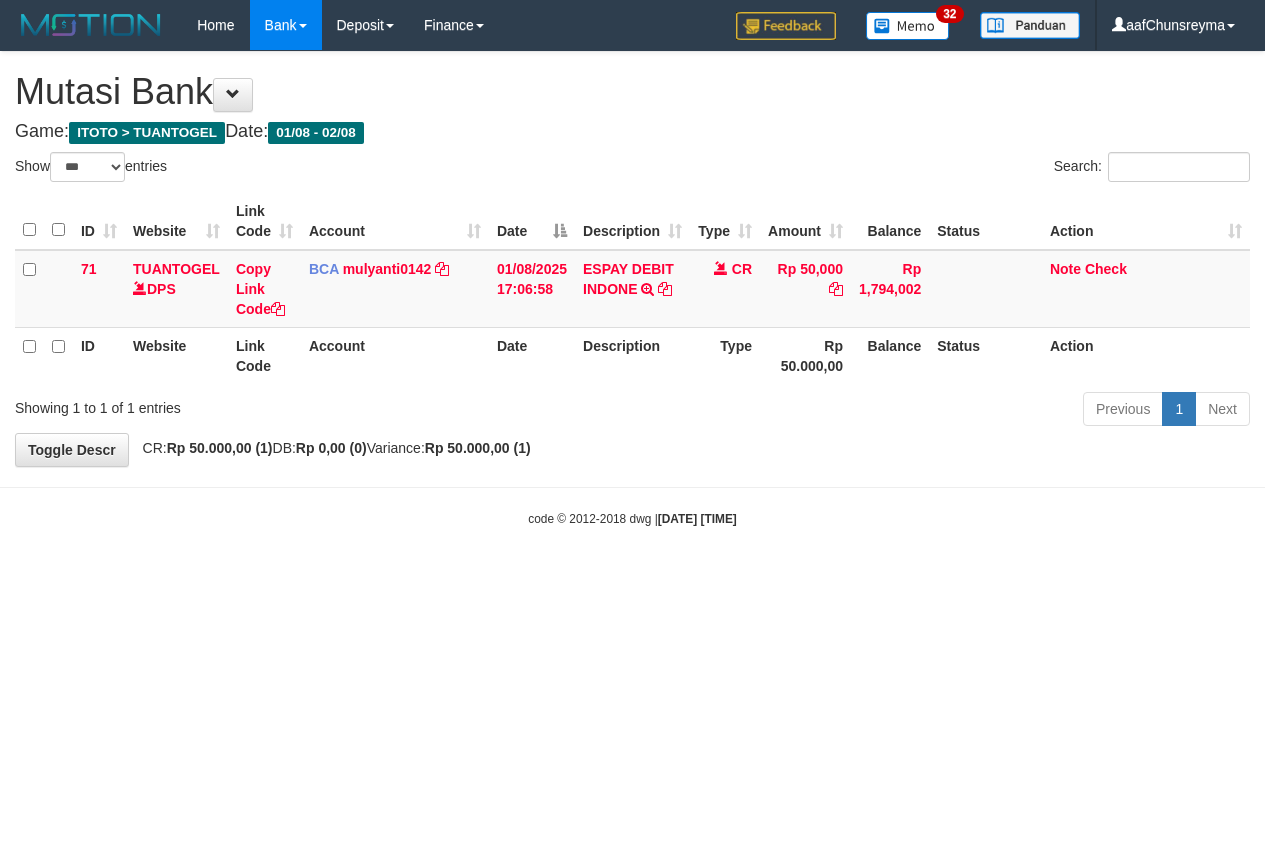scroll, scrollTop: 0, scrollLeft: 0, axis: both 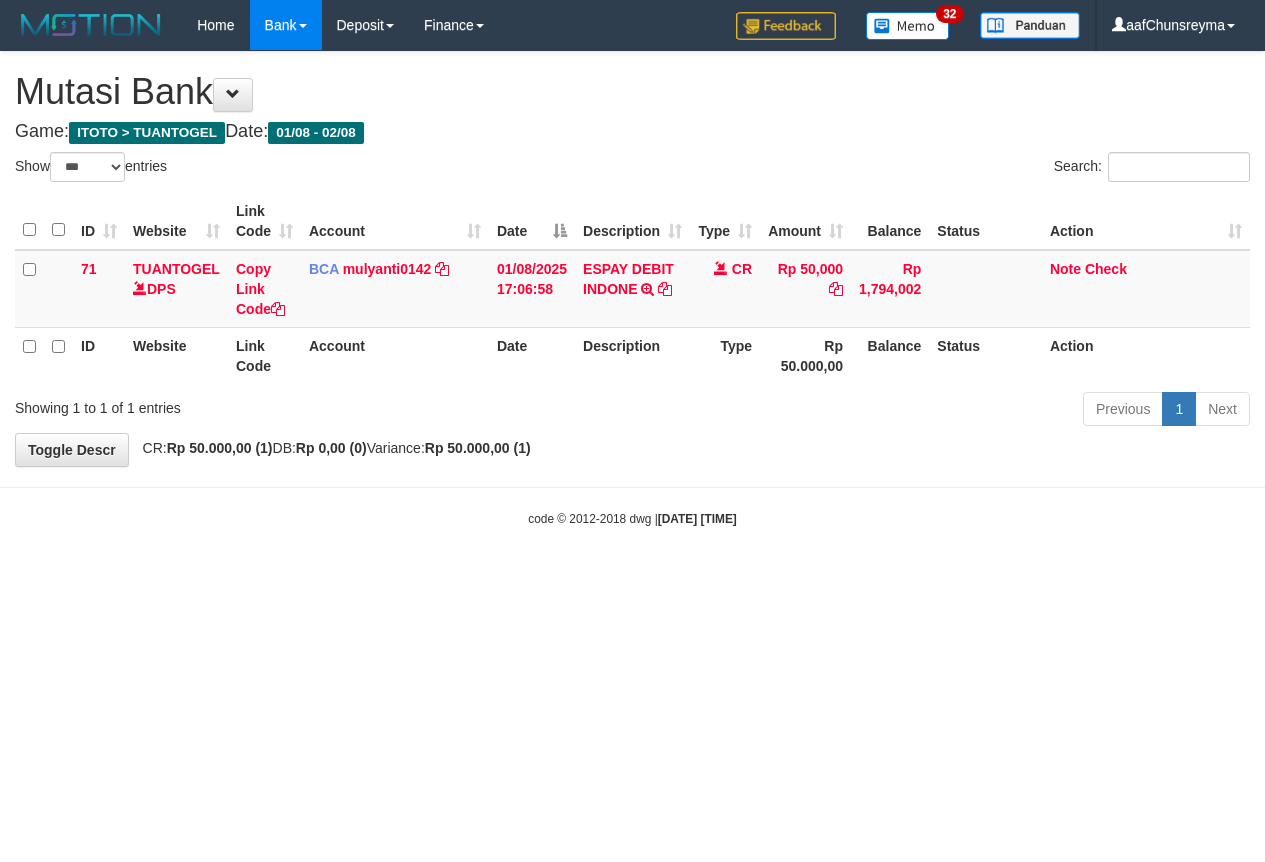 select on "***" 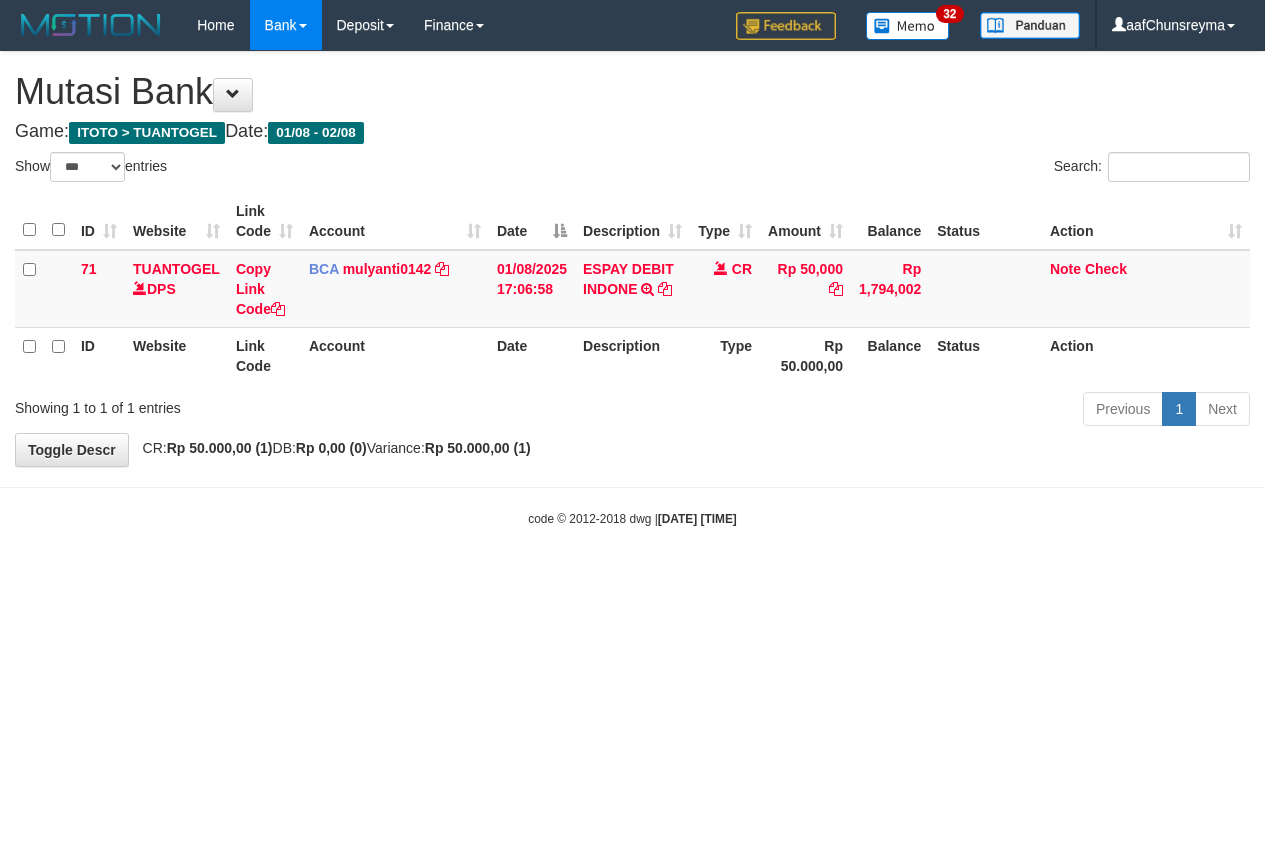 scroll, scrollTop: 0, scrollLeft: 0, axis: both 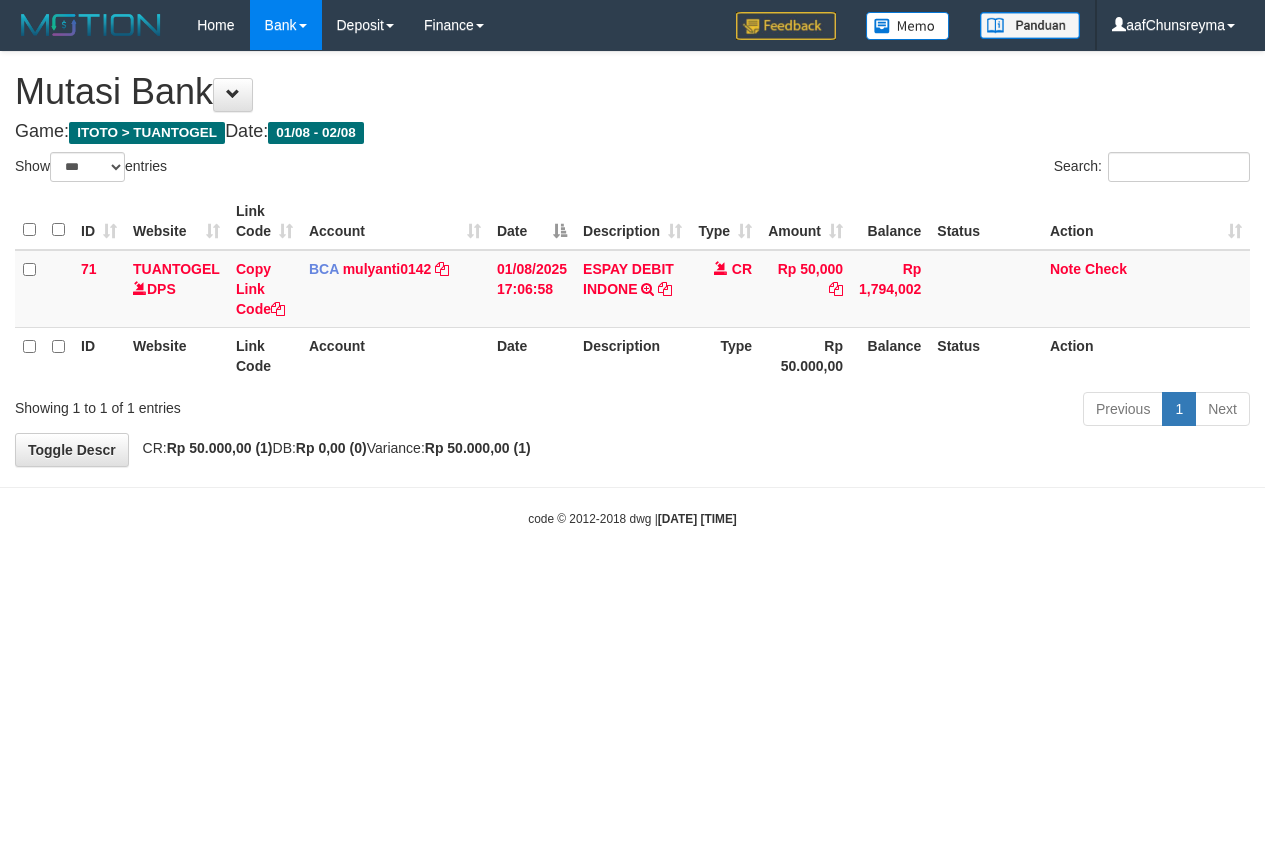select on "***" 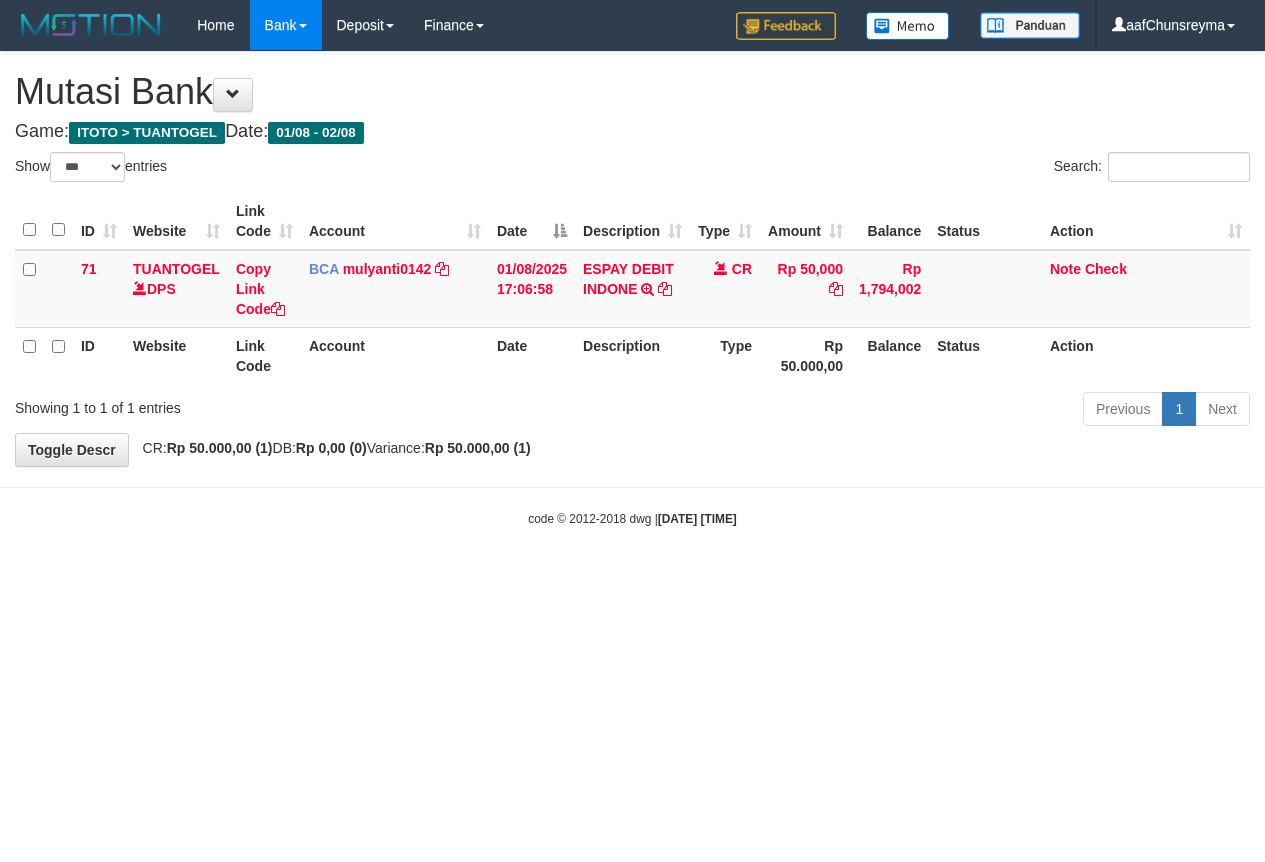 scroll, scrollTop: 0, scrollLeft: 0, axis: both 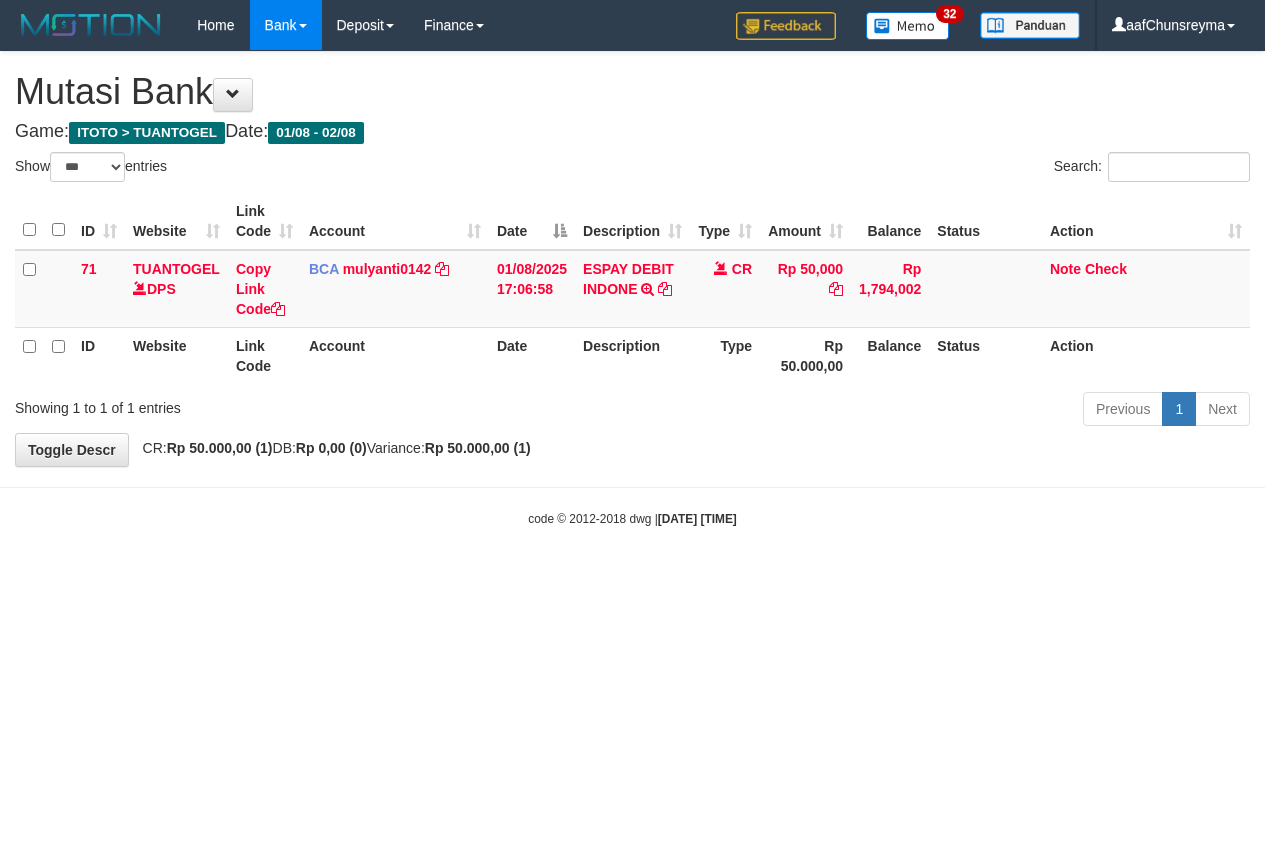 select on "***" 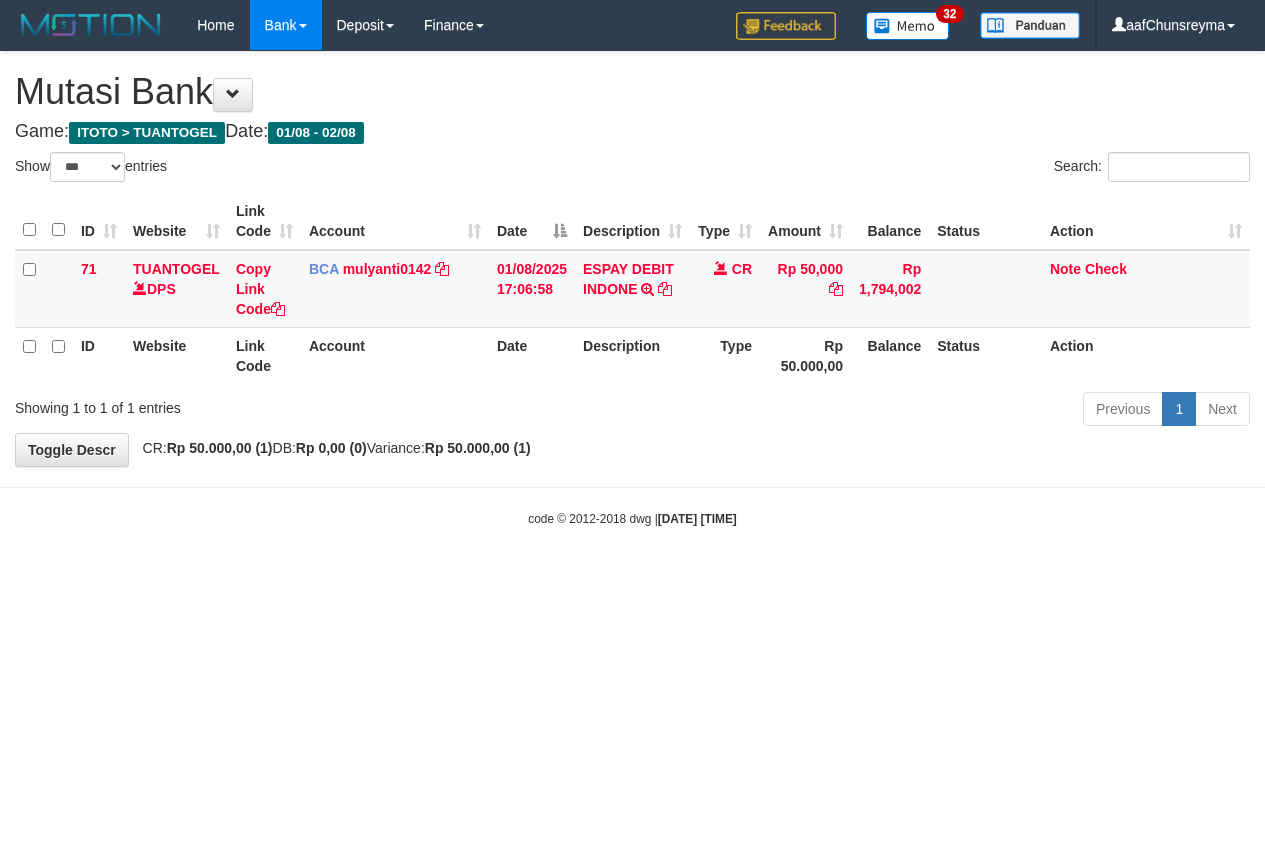 scroll, scrollTop: 0, scrollLeft: 0, axis: both 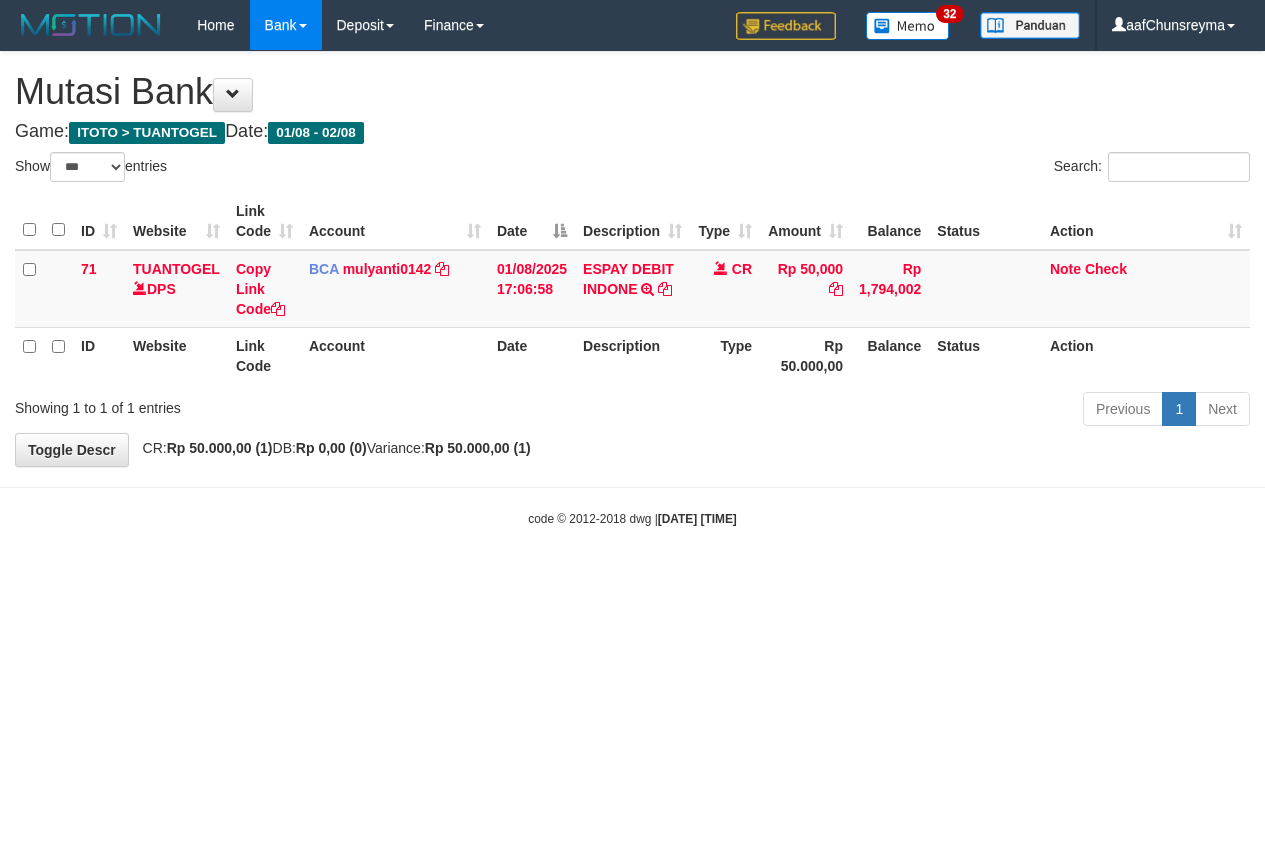 select on "***" 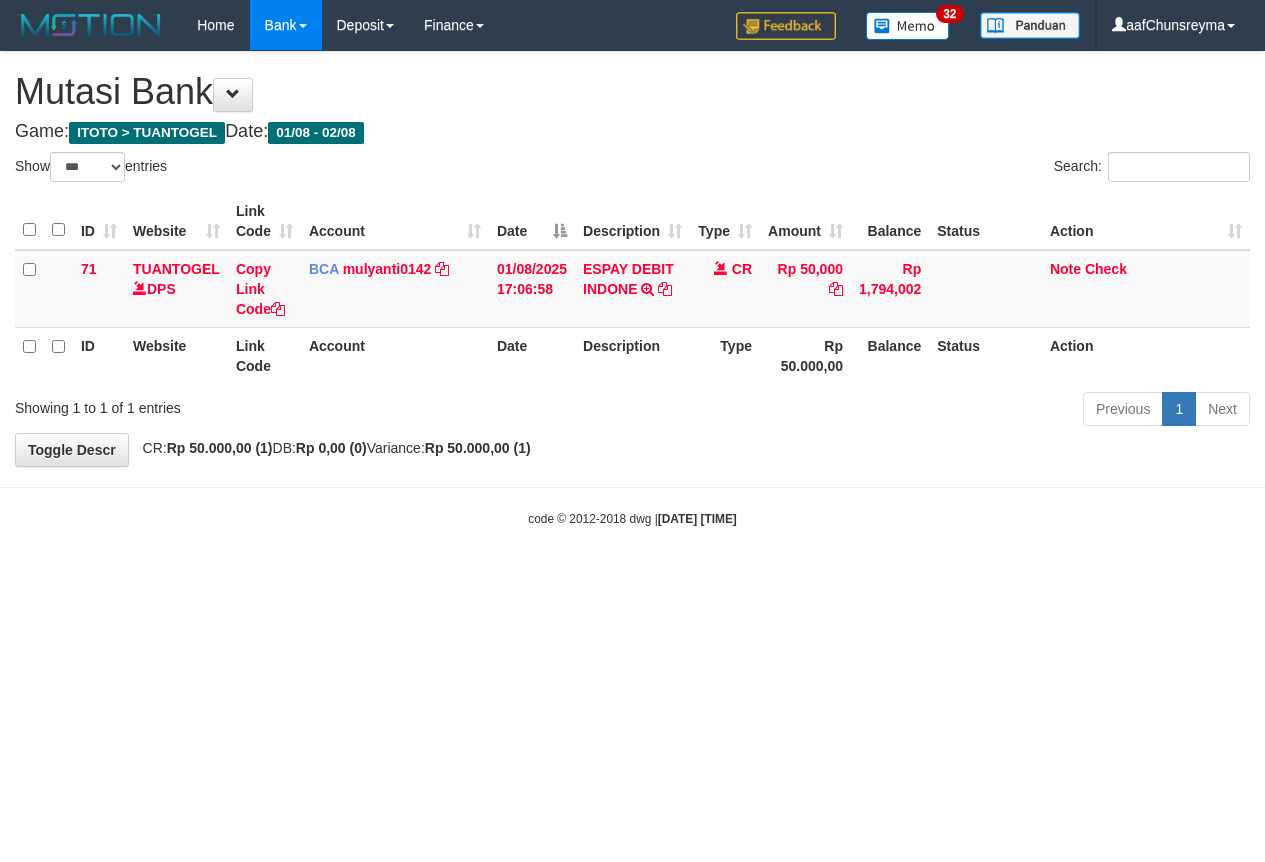scroll, scrollTop: 0, scrollLeft: 0, axis: both 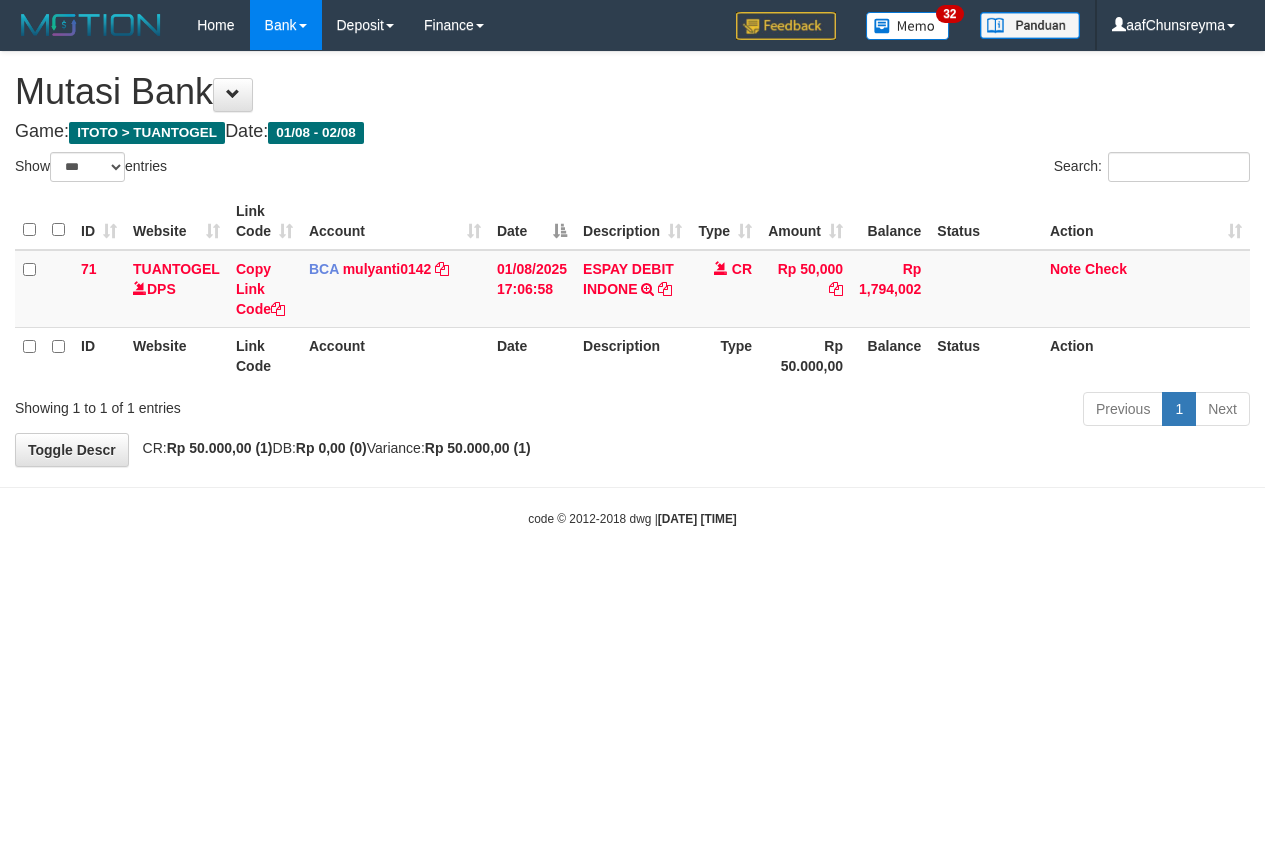 select on "***" 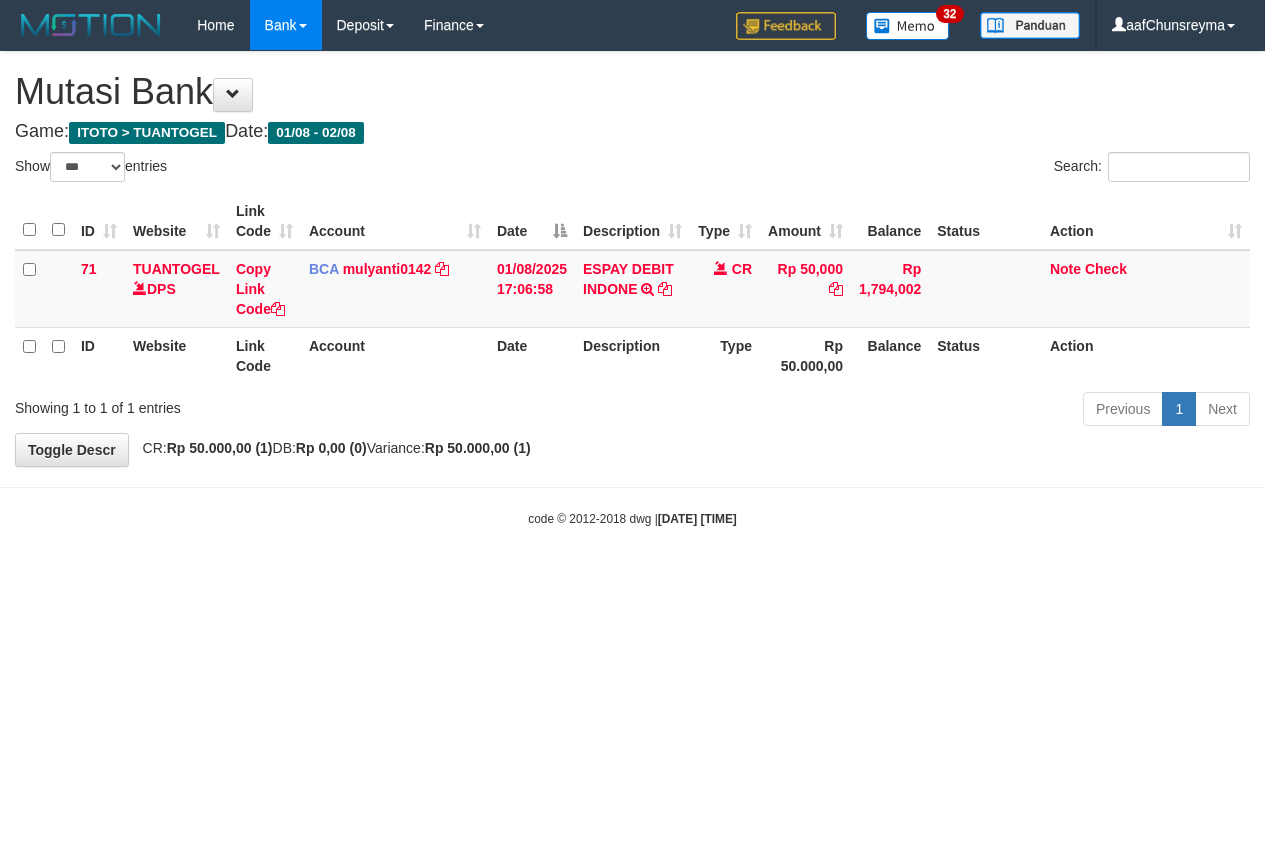 scroll, scrollTop: 0, scrollLeft: 0, axis: both 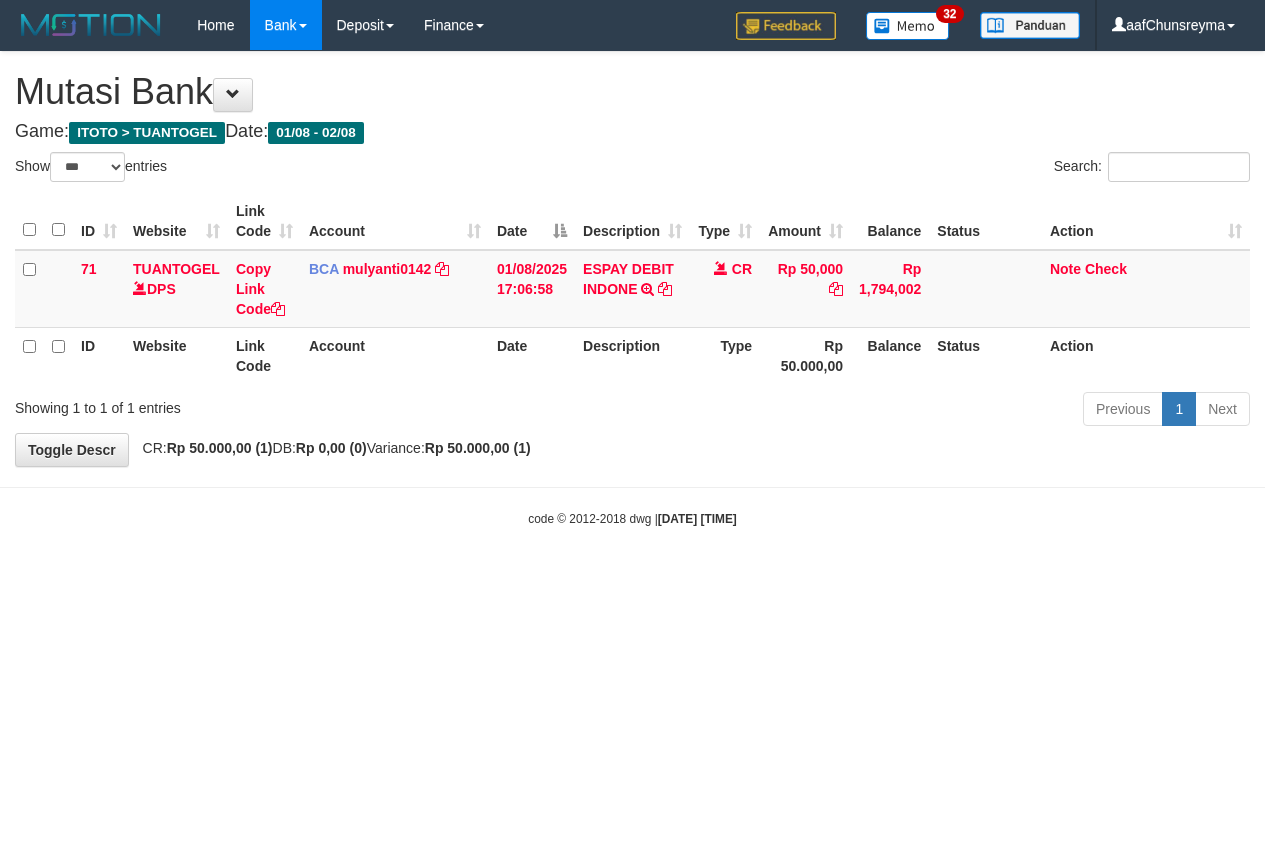 select on "***" 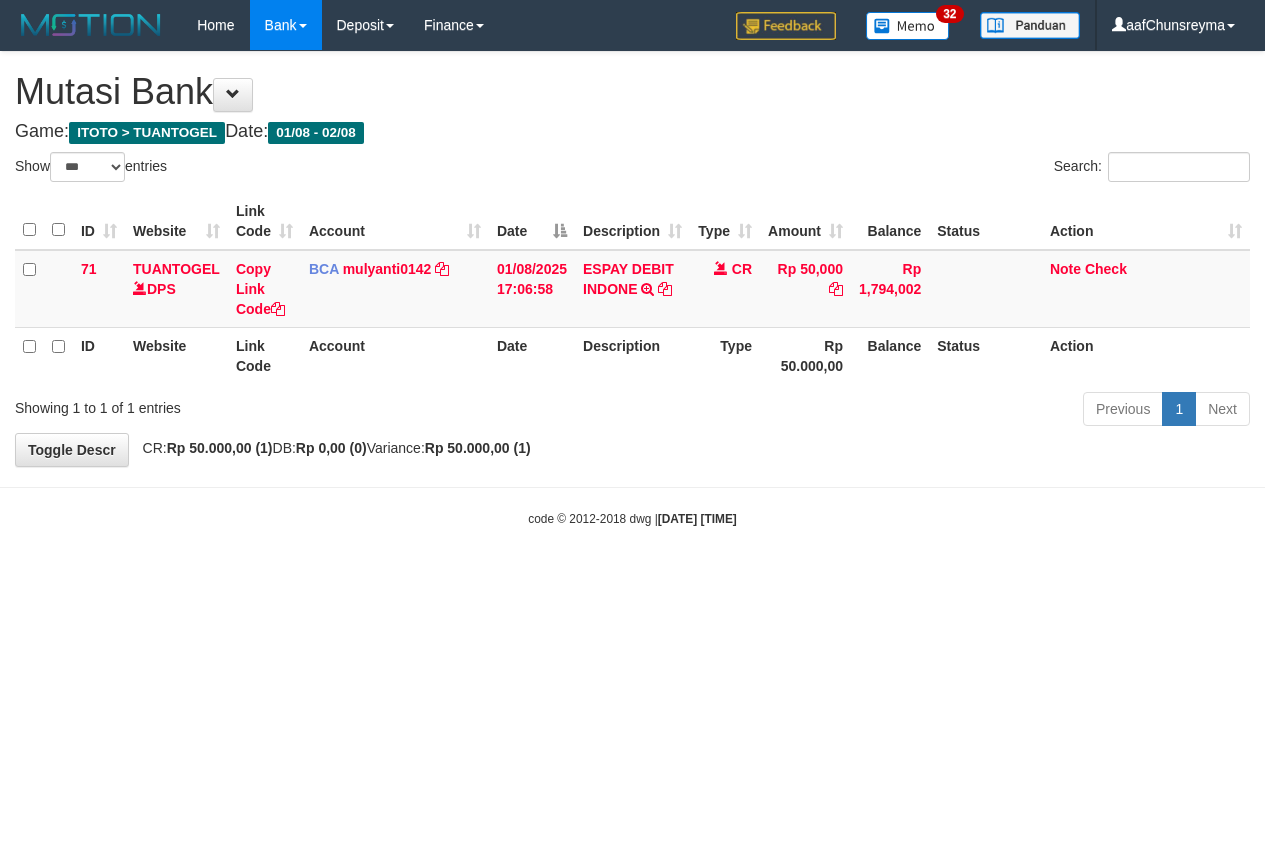 scroll, scrollTop: 0, scrollLeft: 0, axis: both 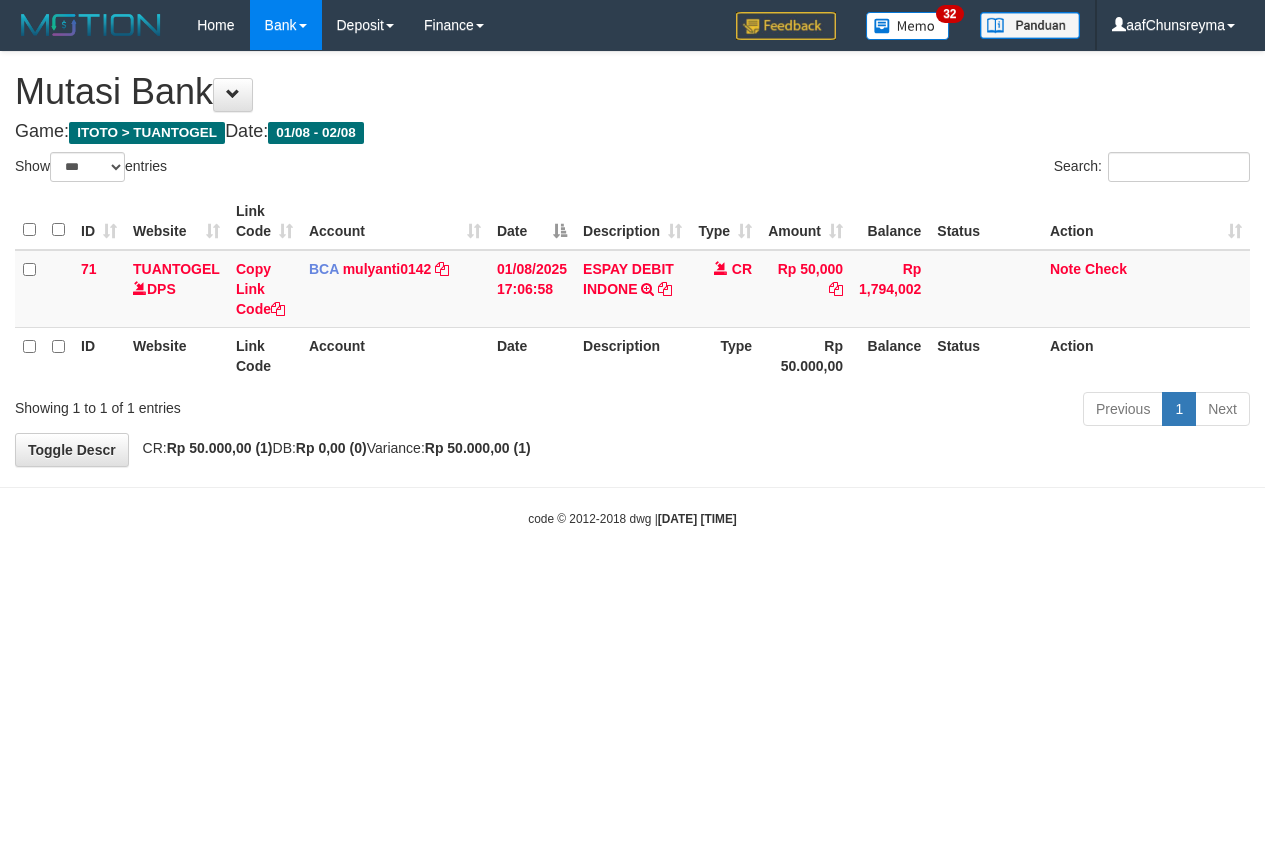 select on "***" 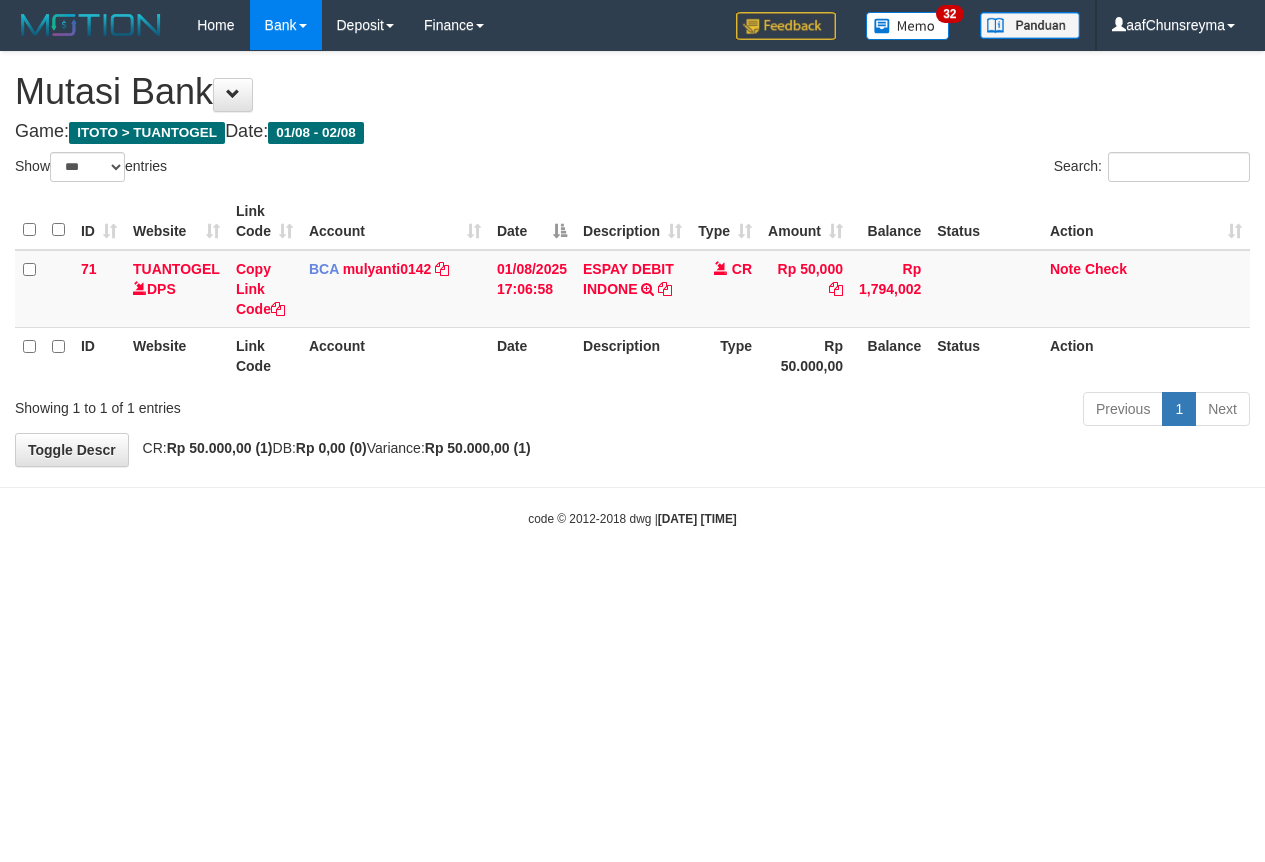 scroll, scrollTop: 0, scrollLeft: 0, axis: both 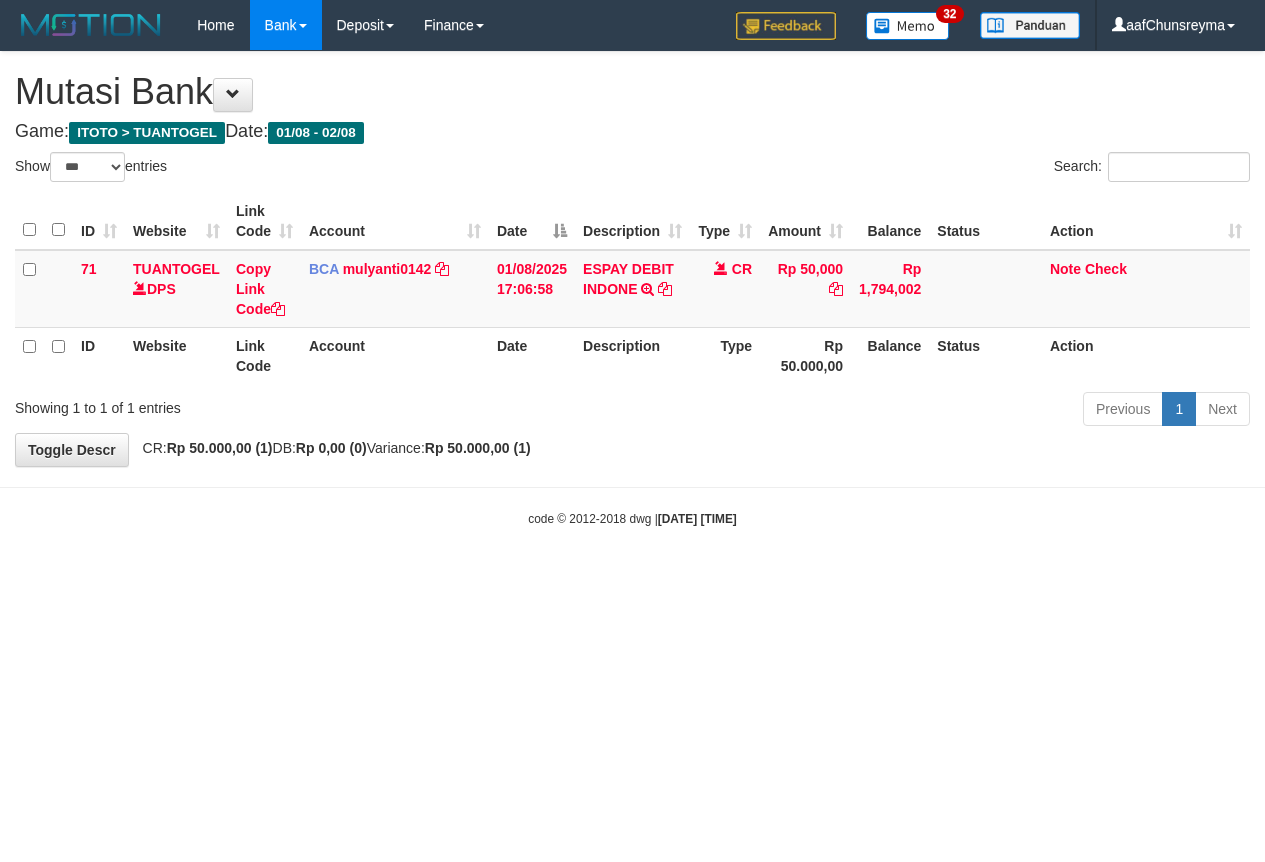 select on "***" 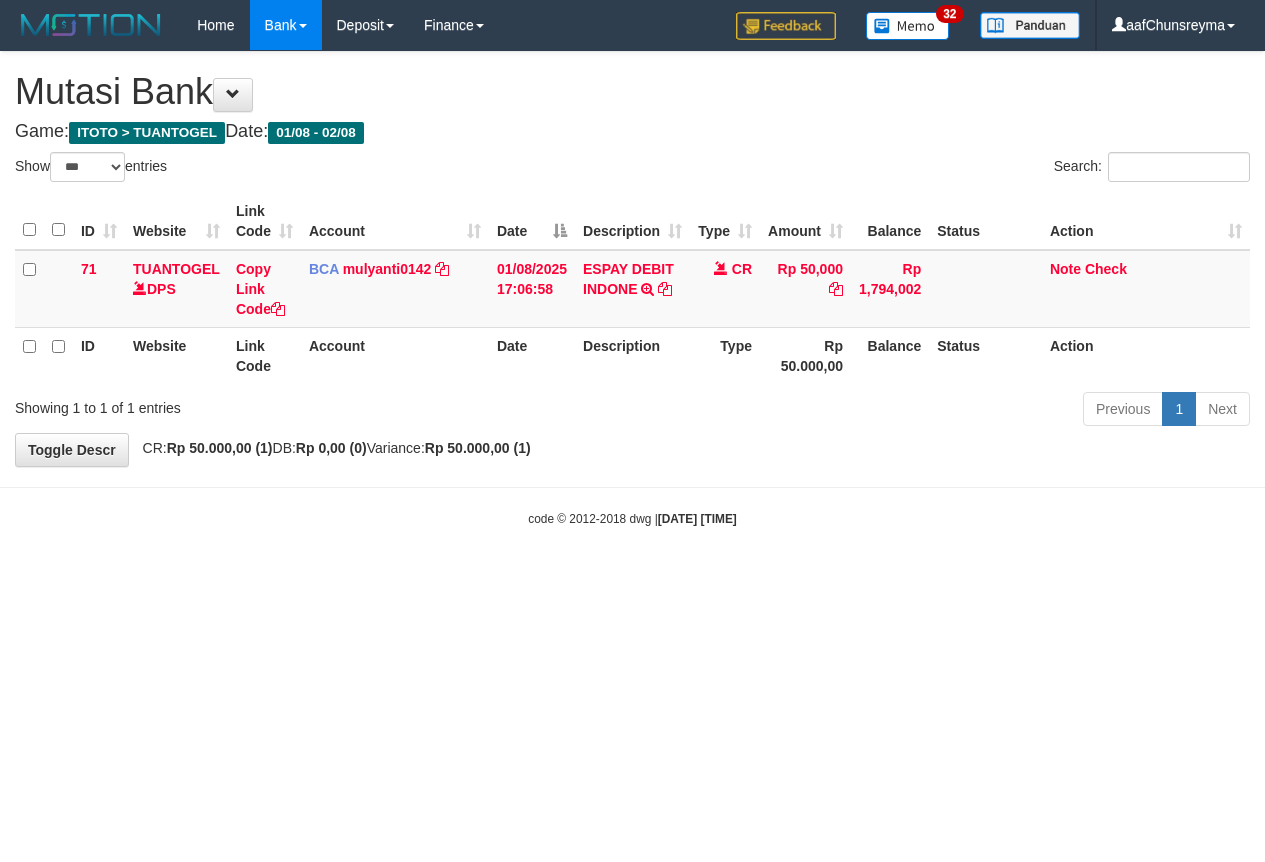 scroll, scrollTop: 0, scrollLeft: 0, axis: both 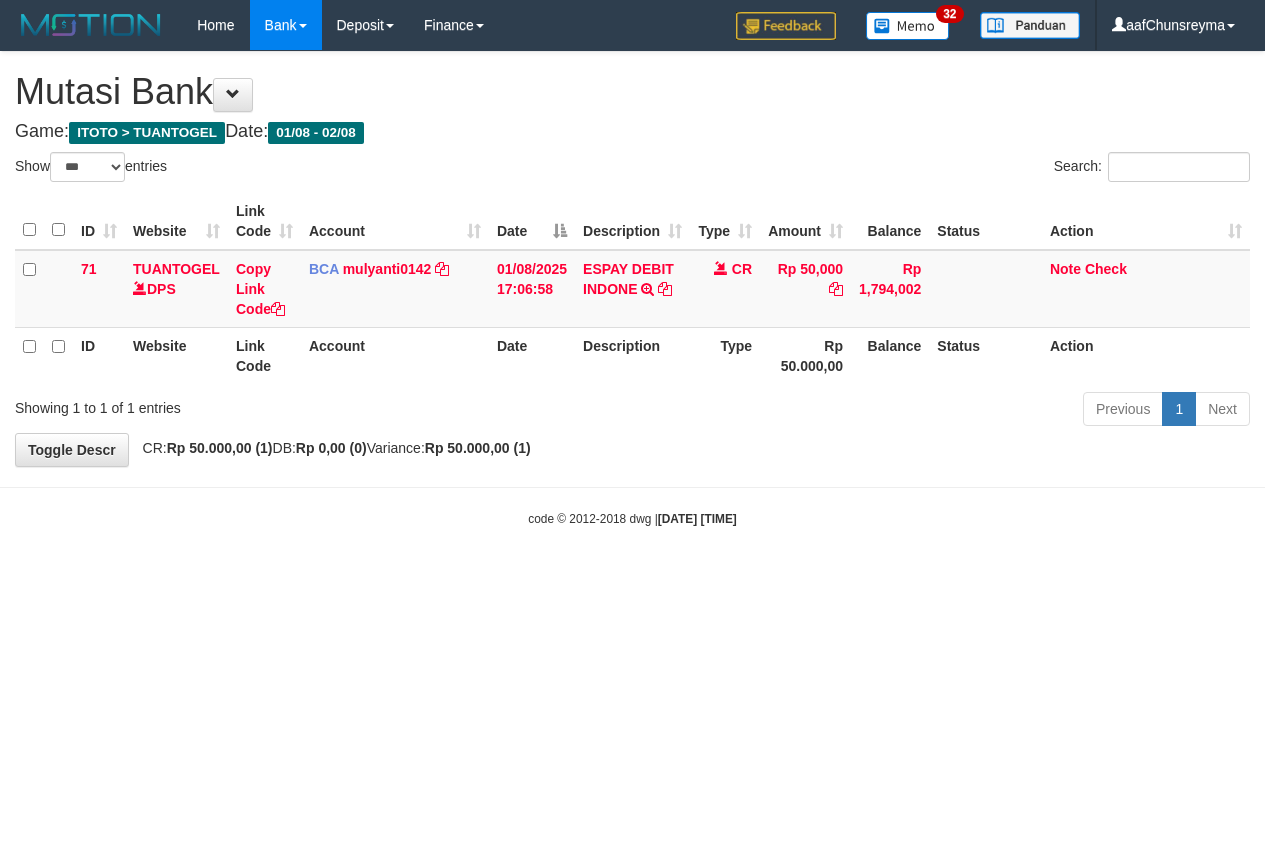select on "***" 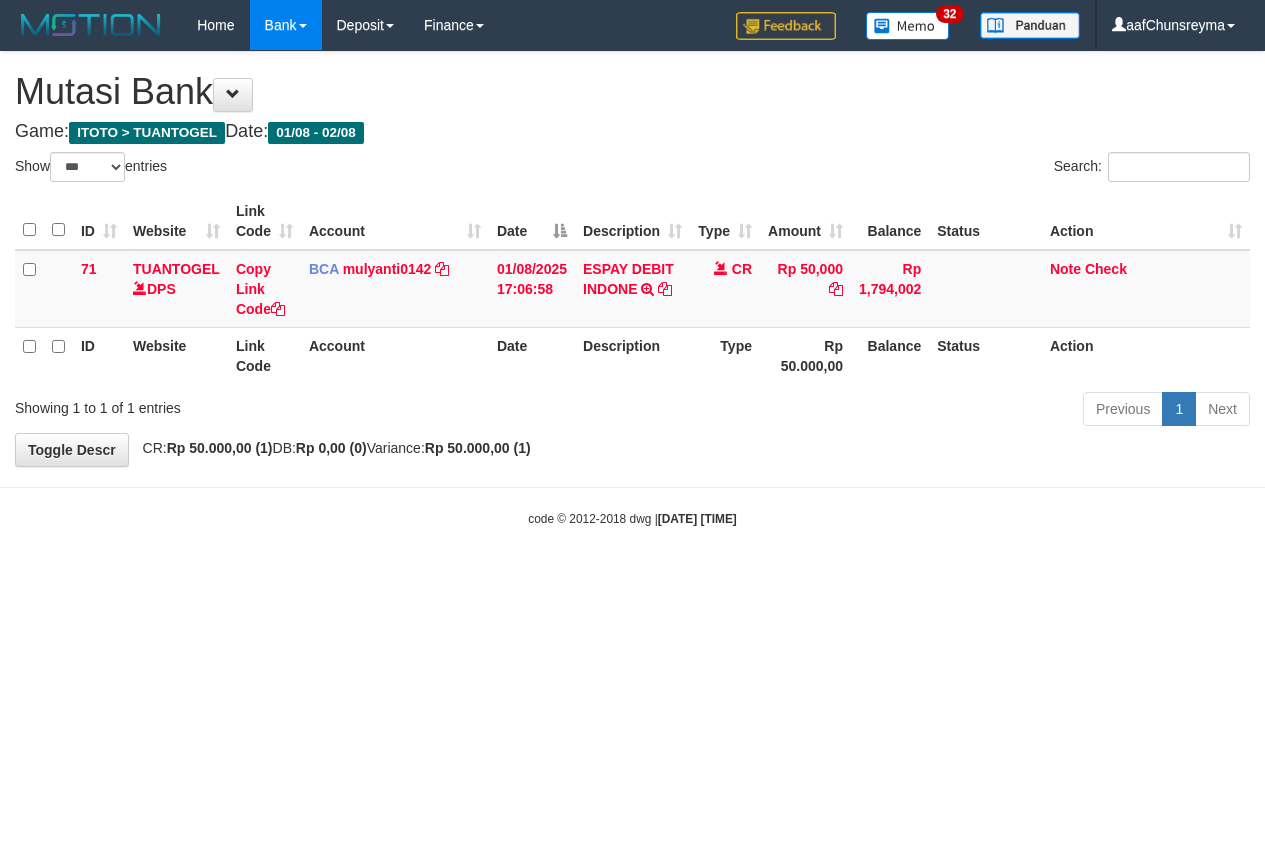 scroll, scrollTop: 0, scrollLeft: 0, axis: both 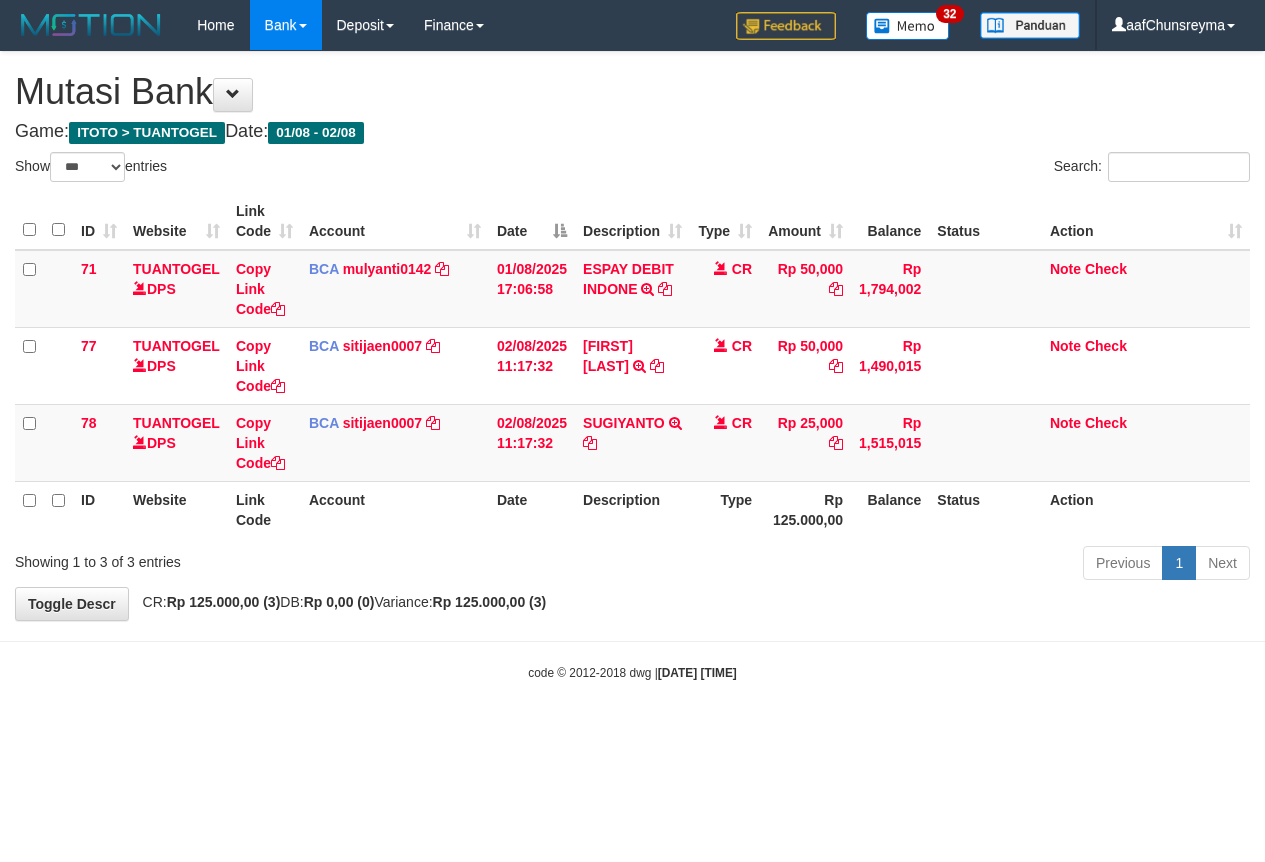 select on "***" 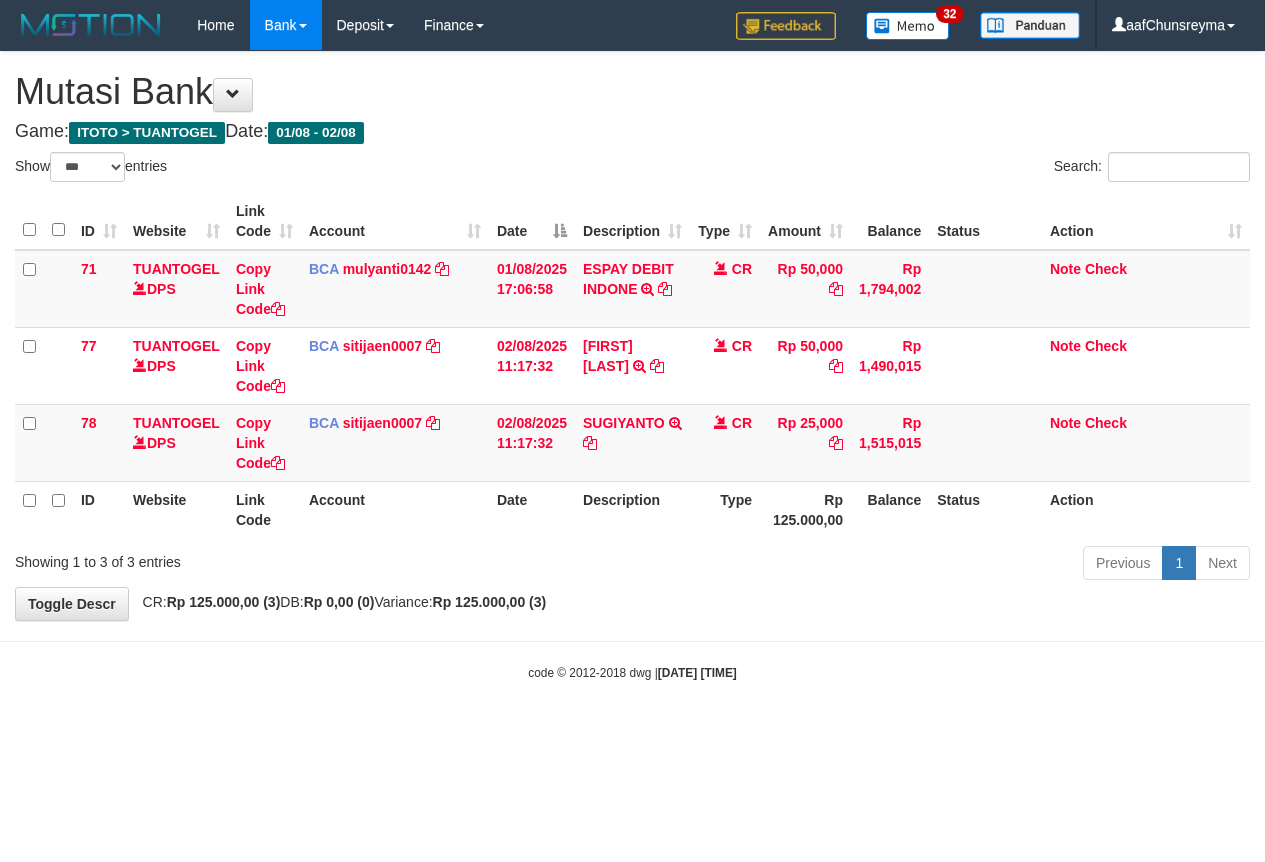 scroll, scrollTop: 0, scrollLeft: 0, axis: both 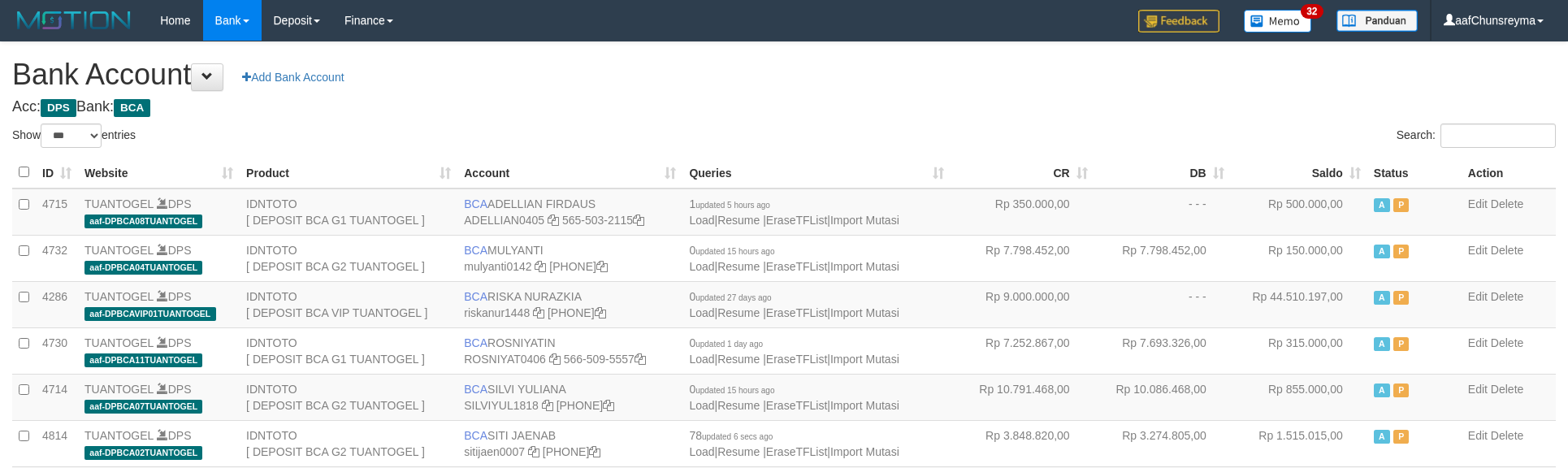 select on "***" 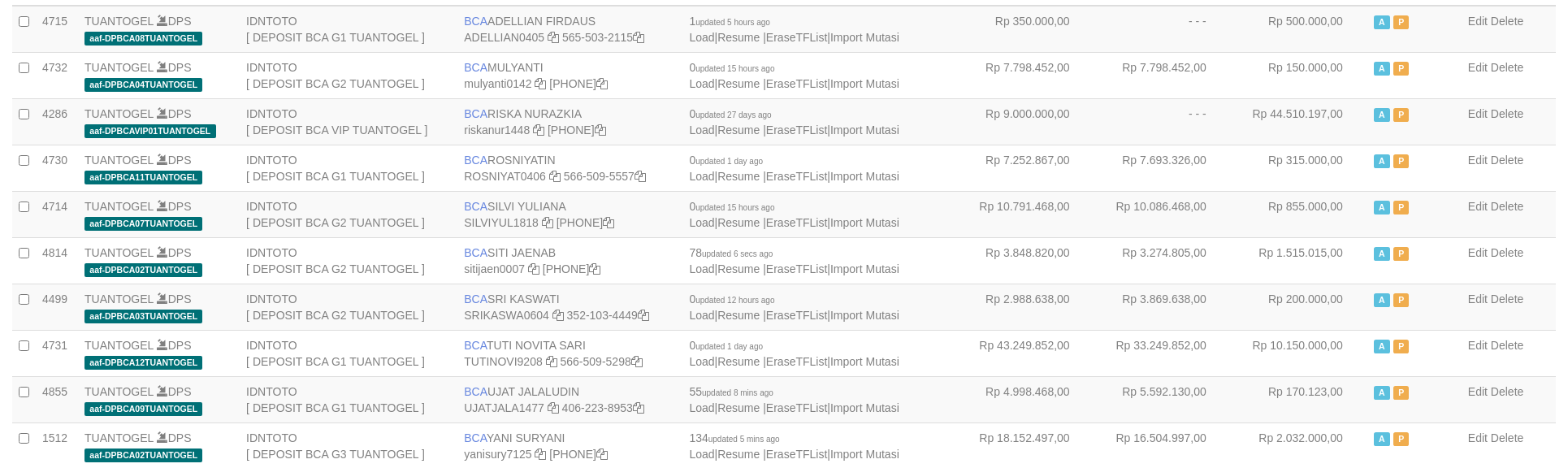 scroll, scrollTop: 216, scrollLeft: 0, axis: vertical 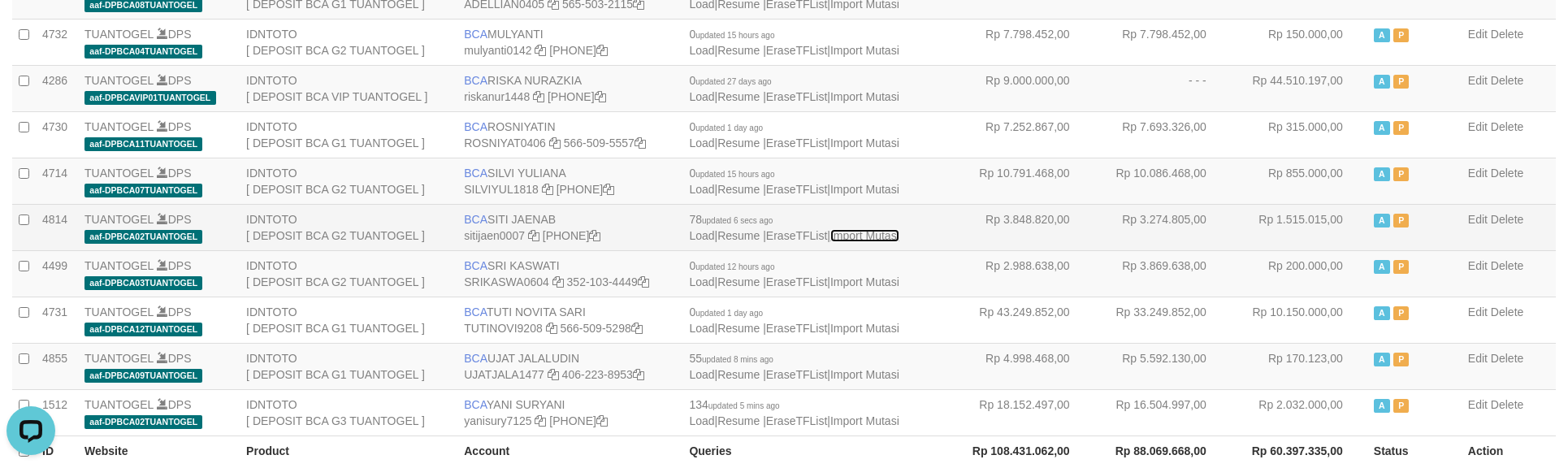 click on "Import Mutasi" at bounding box center (864, 236) 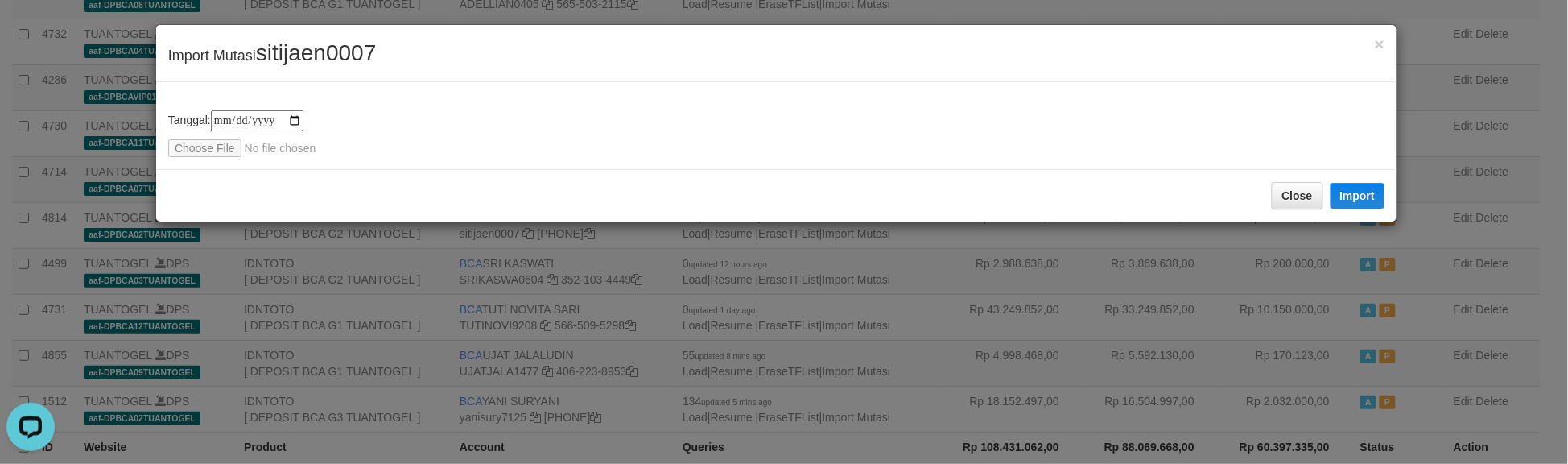 type on "**********" 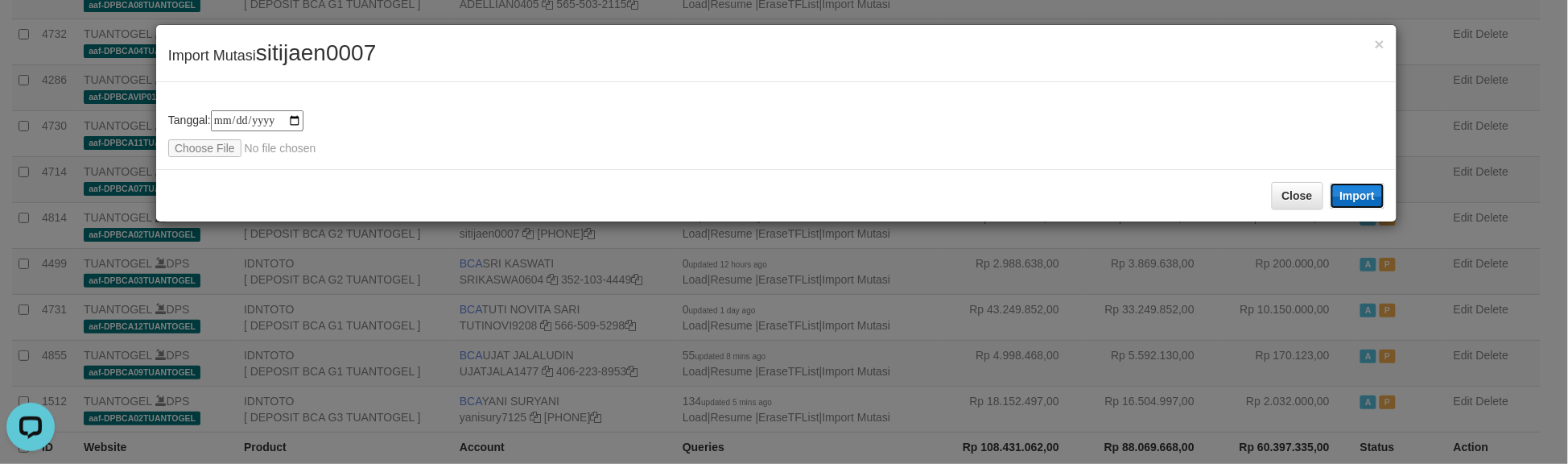 click on "Import" 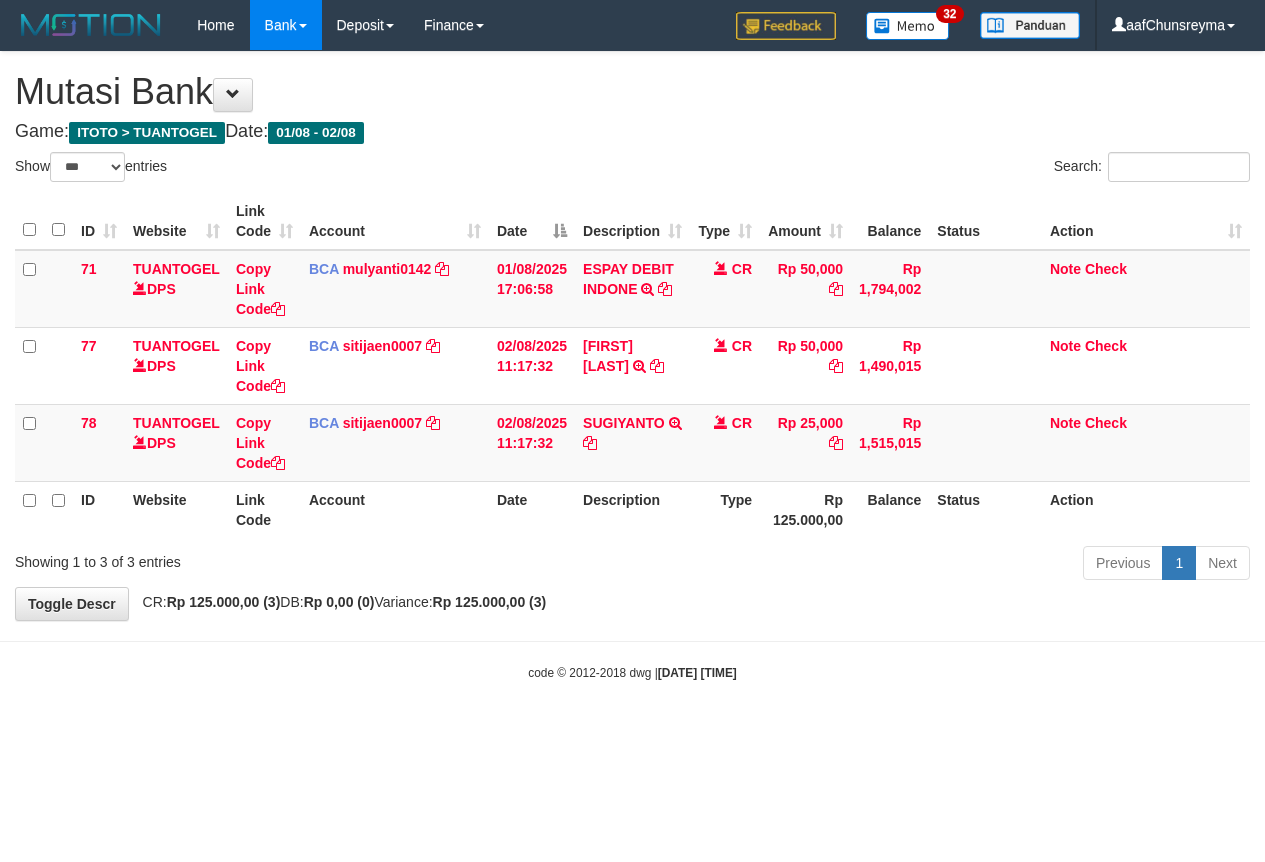 select on "***" 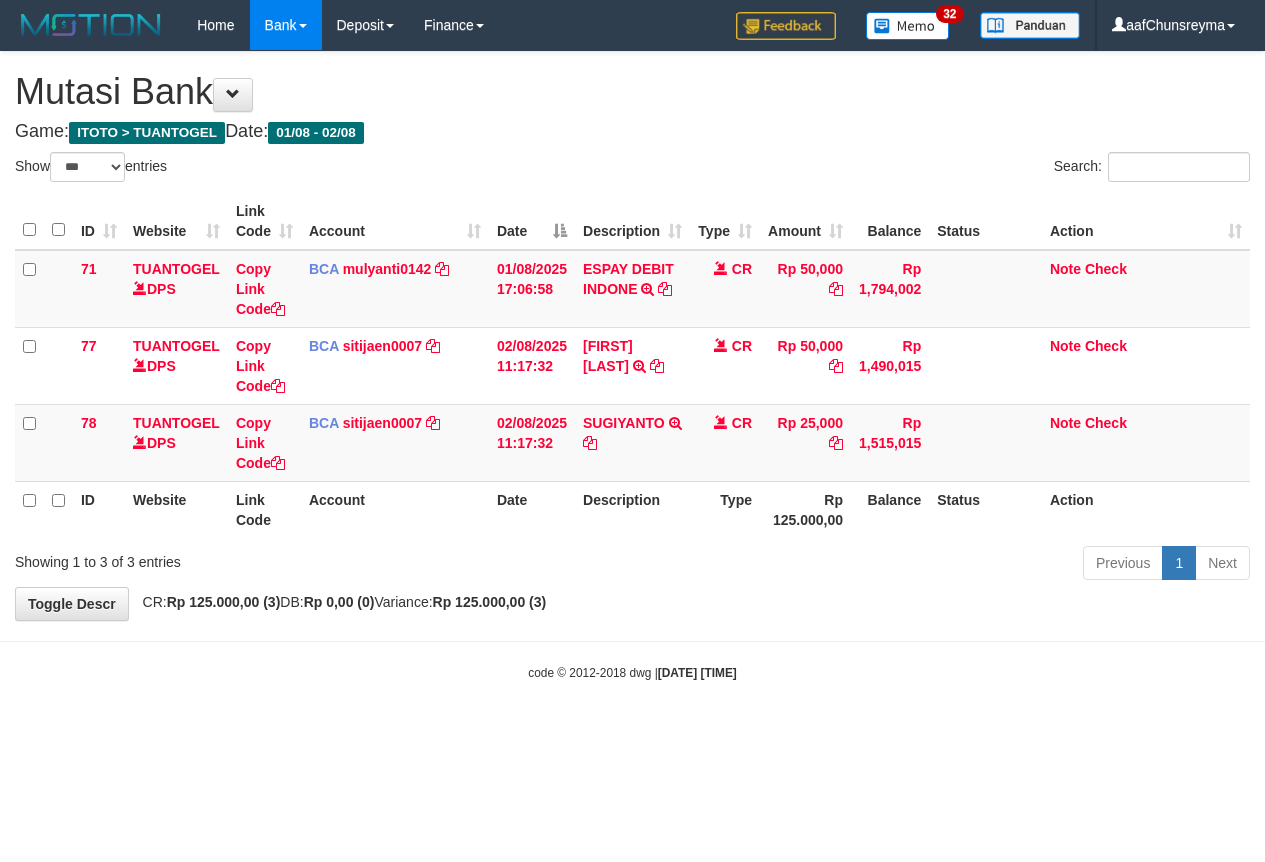 scroll, scrollTop: 0, scrollLeft: 0, axis: both 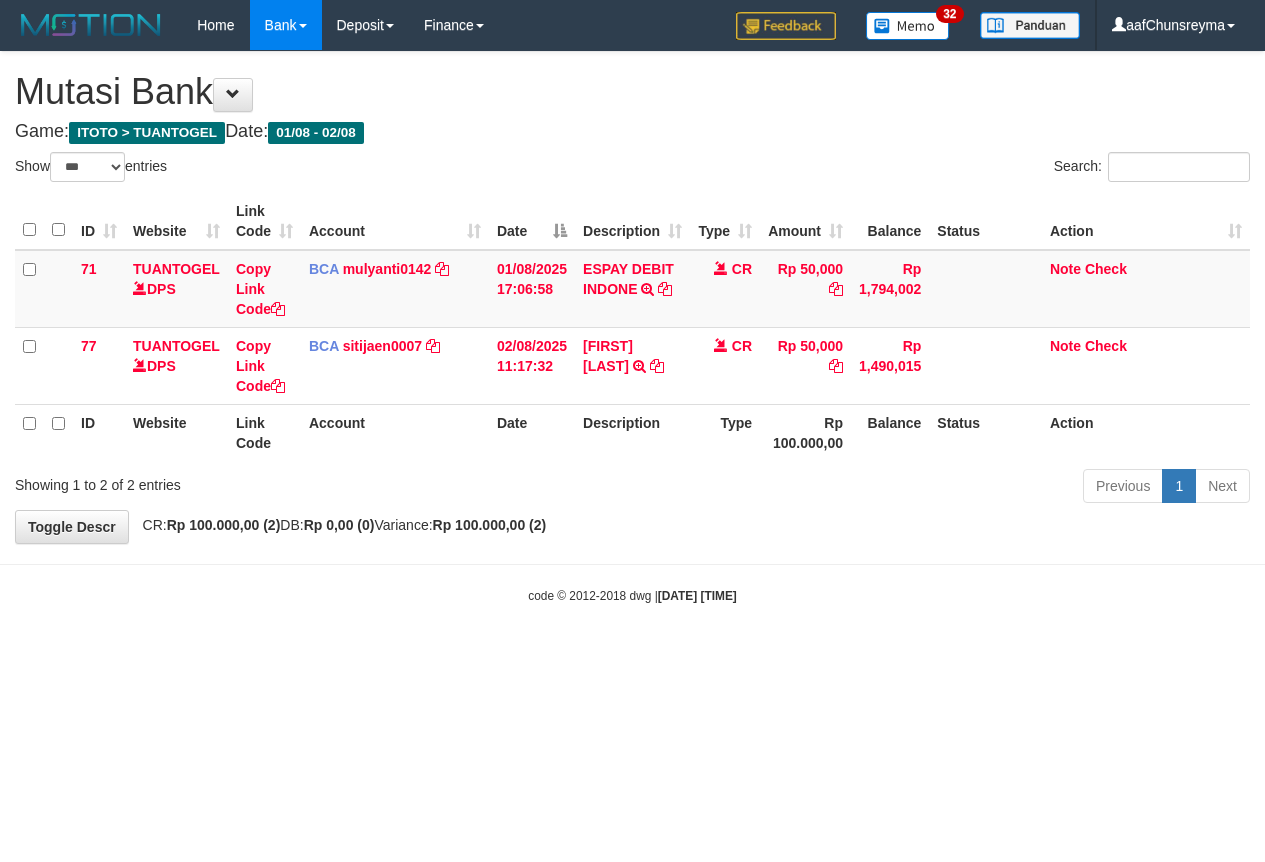select on "***" 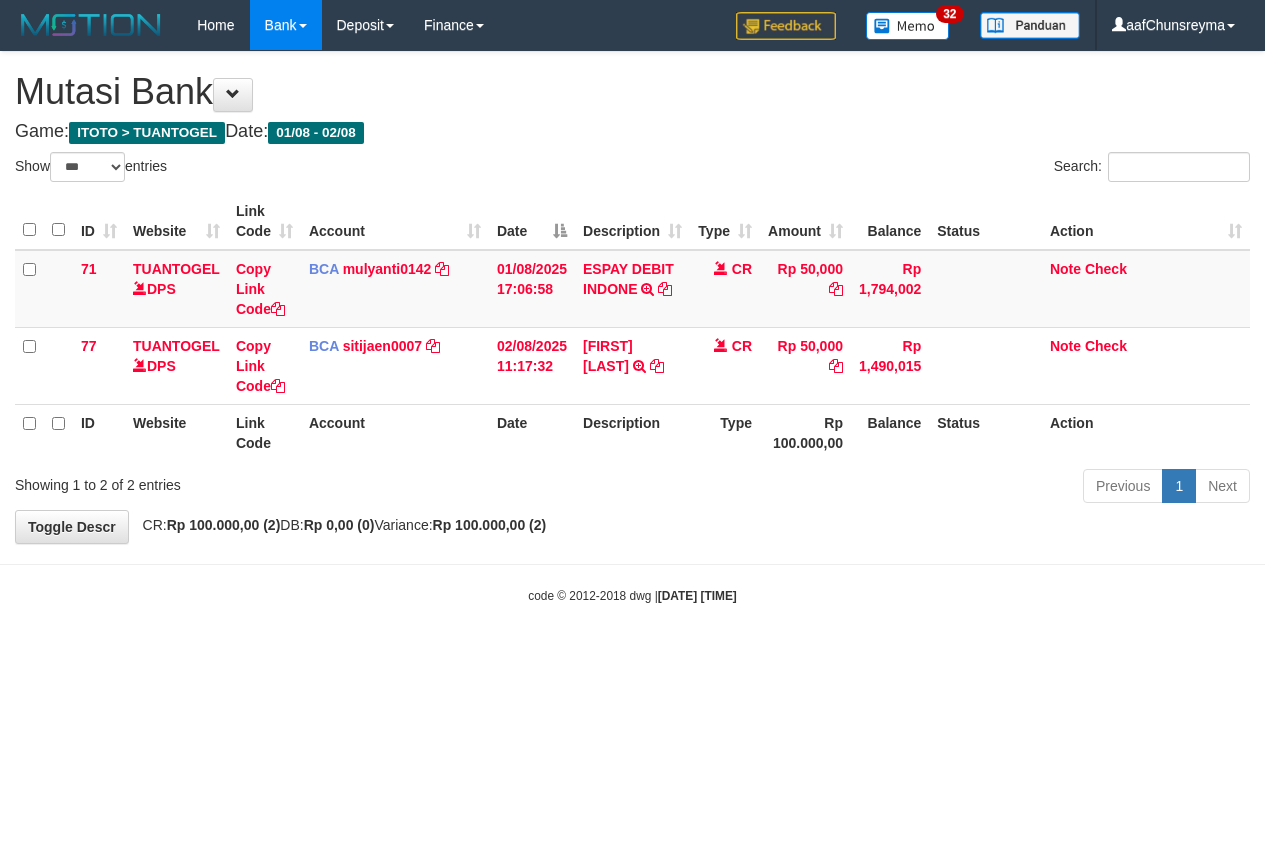 scroll, scrollTop: 0, scrollLeft: 0, axis: both 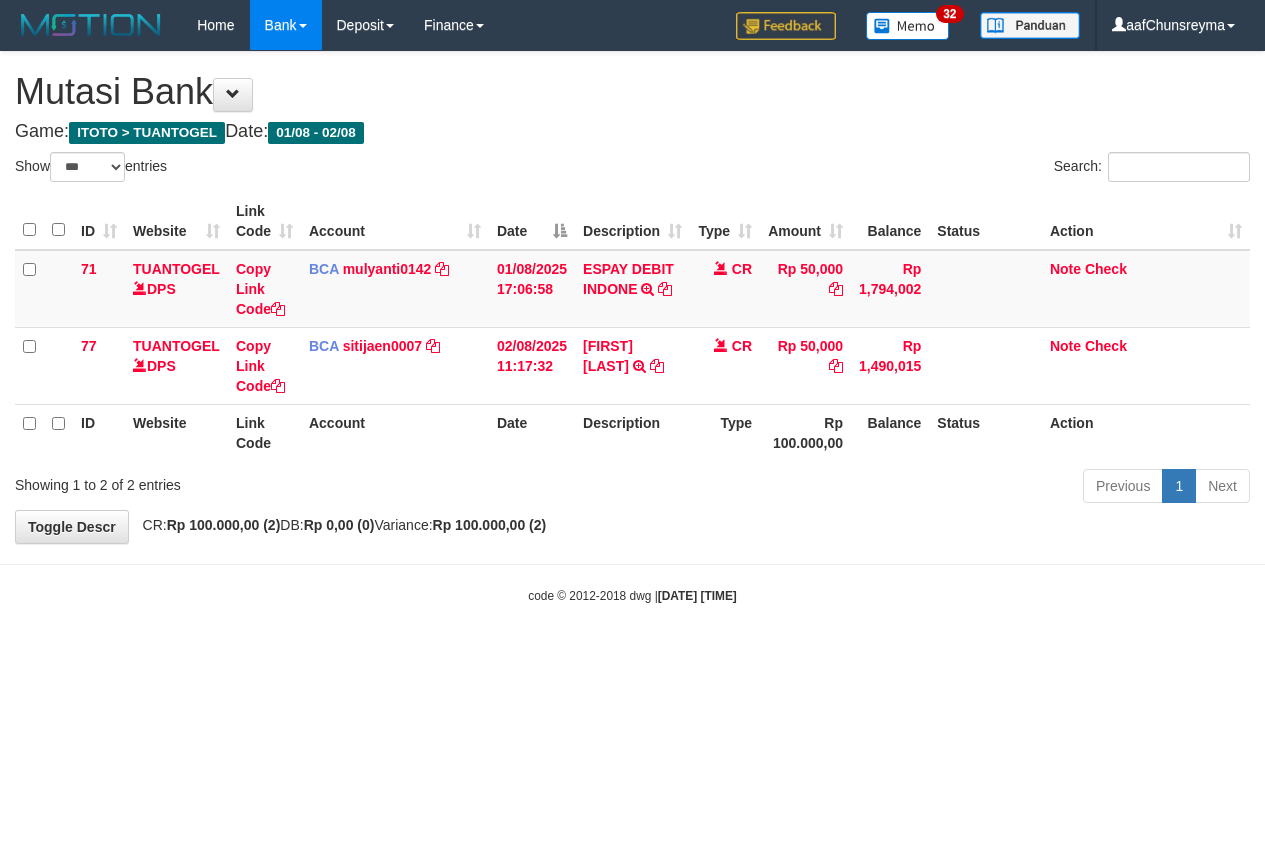 select on "***" 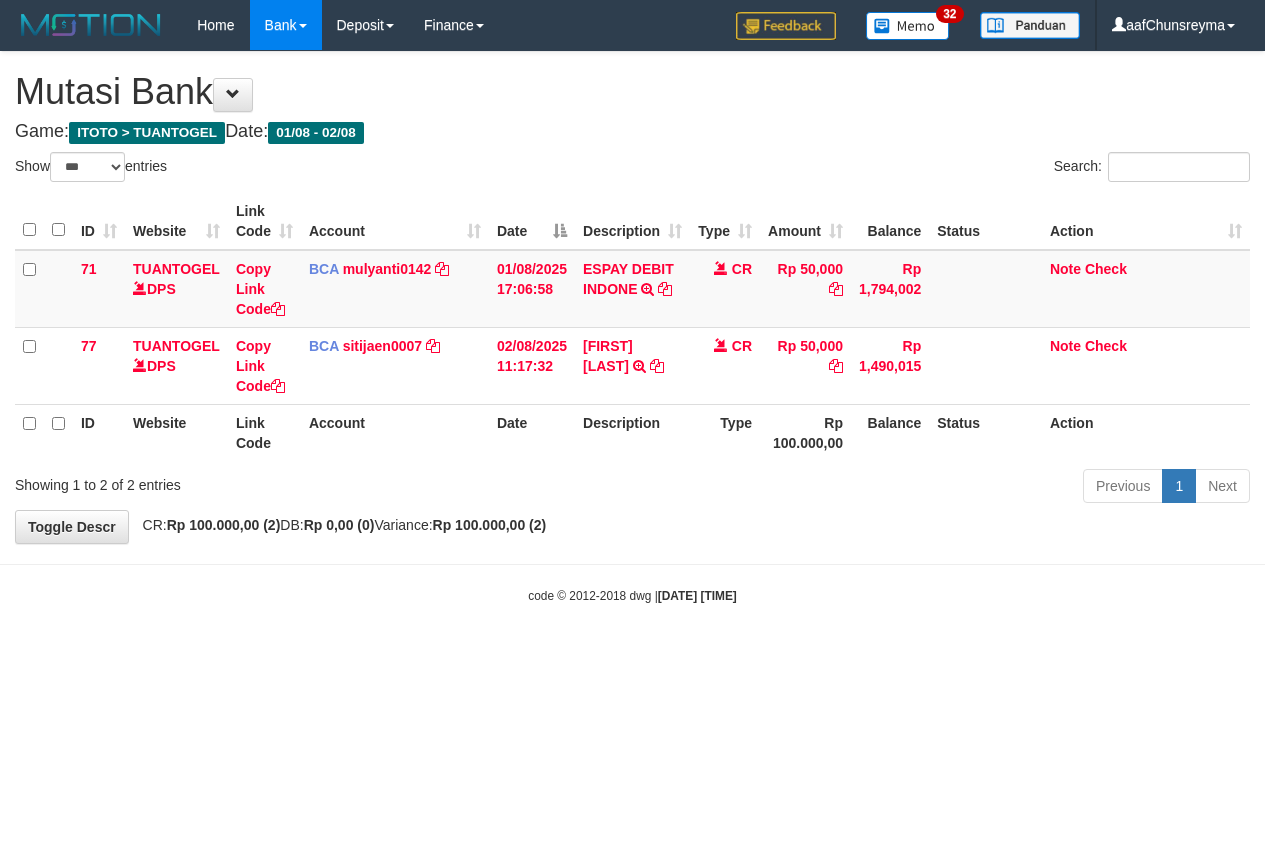 scroll, scrollTop: 0, scrollLeft: 0, axis: both 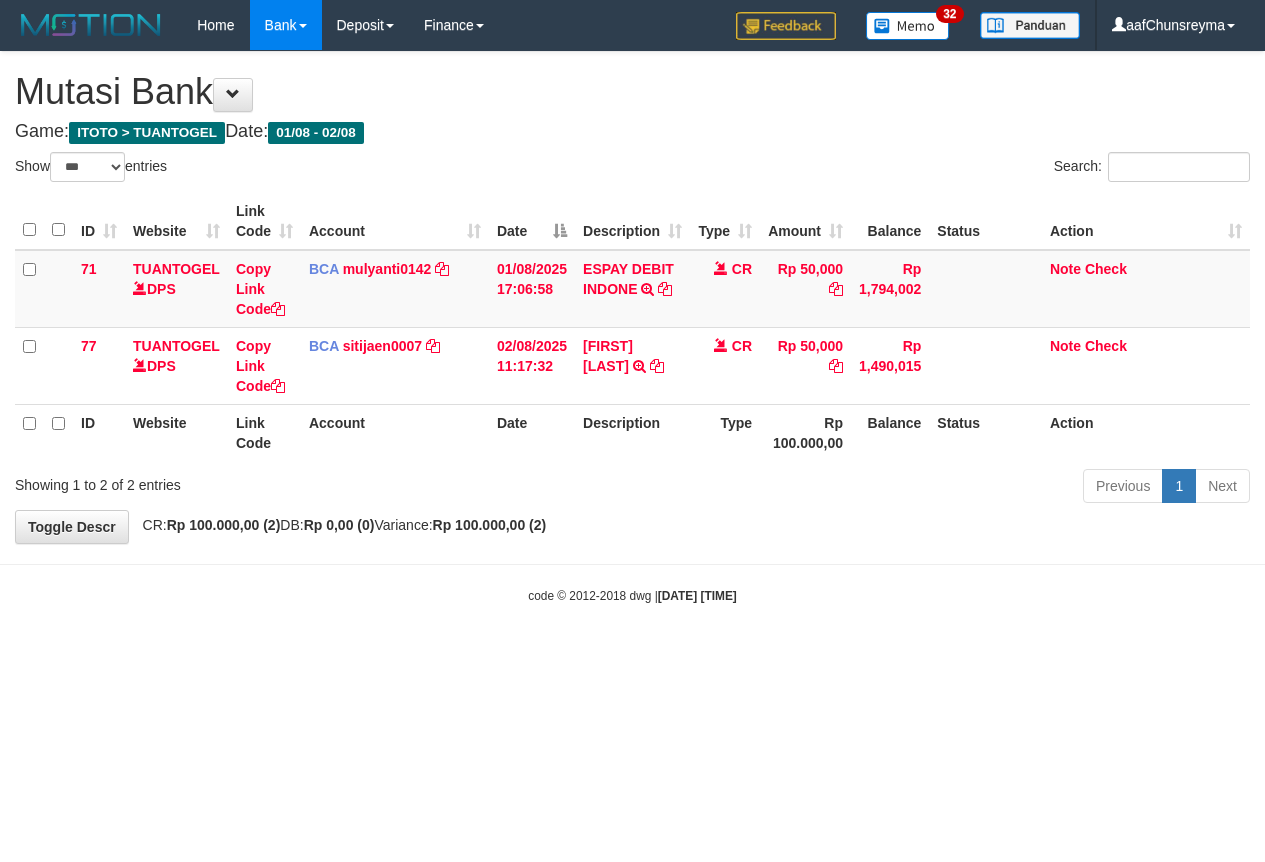 select on "***" 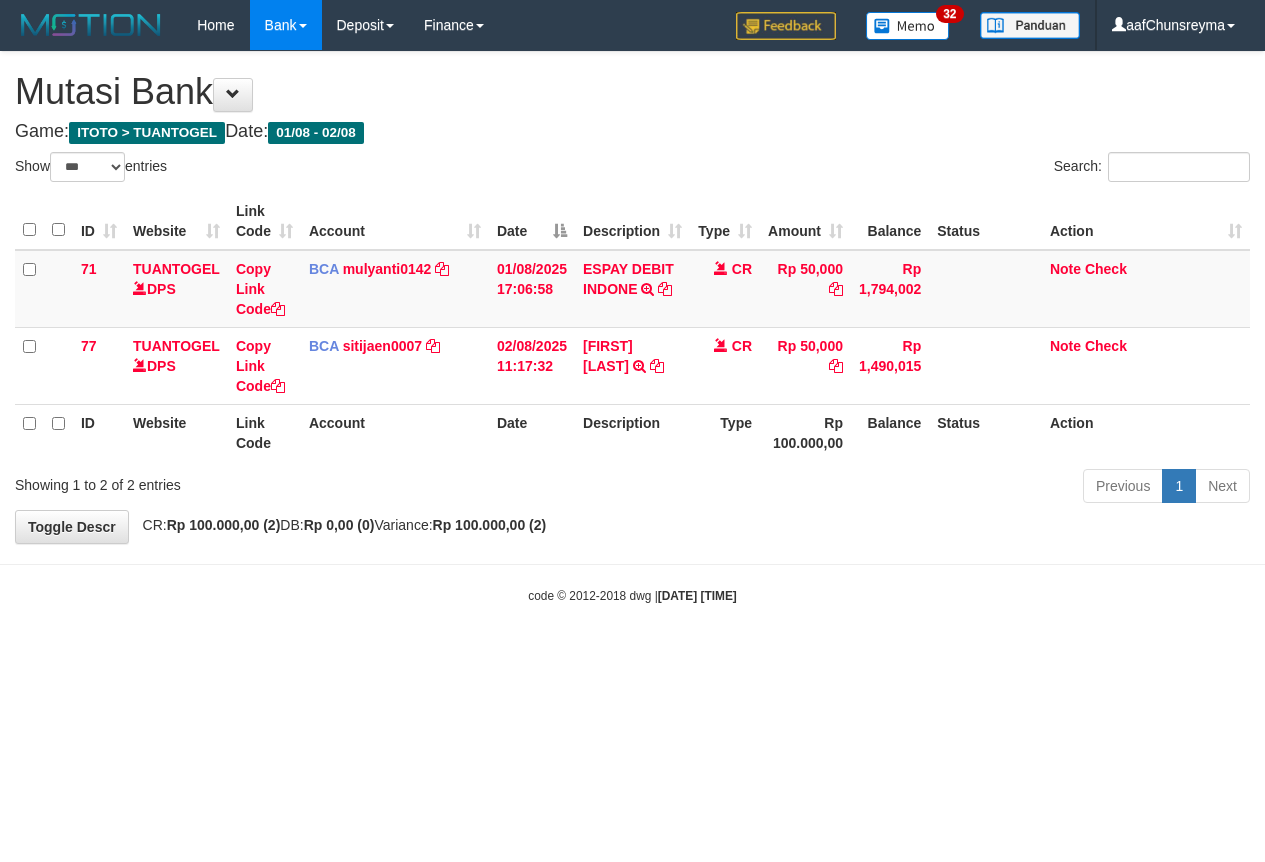 scroll, scrollTop: 0, scrollLeft: 0, axis: both 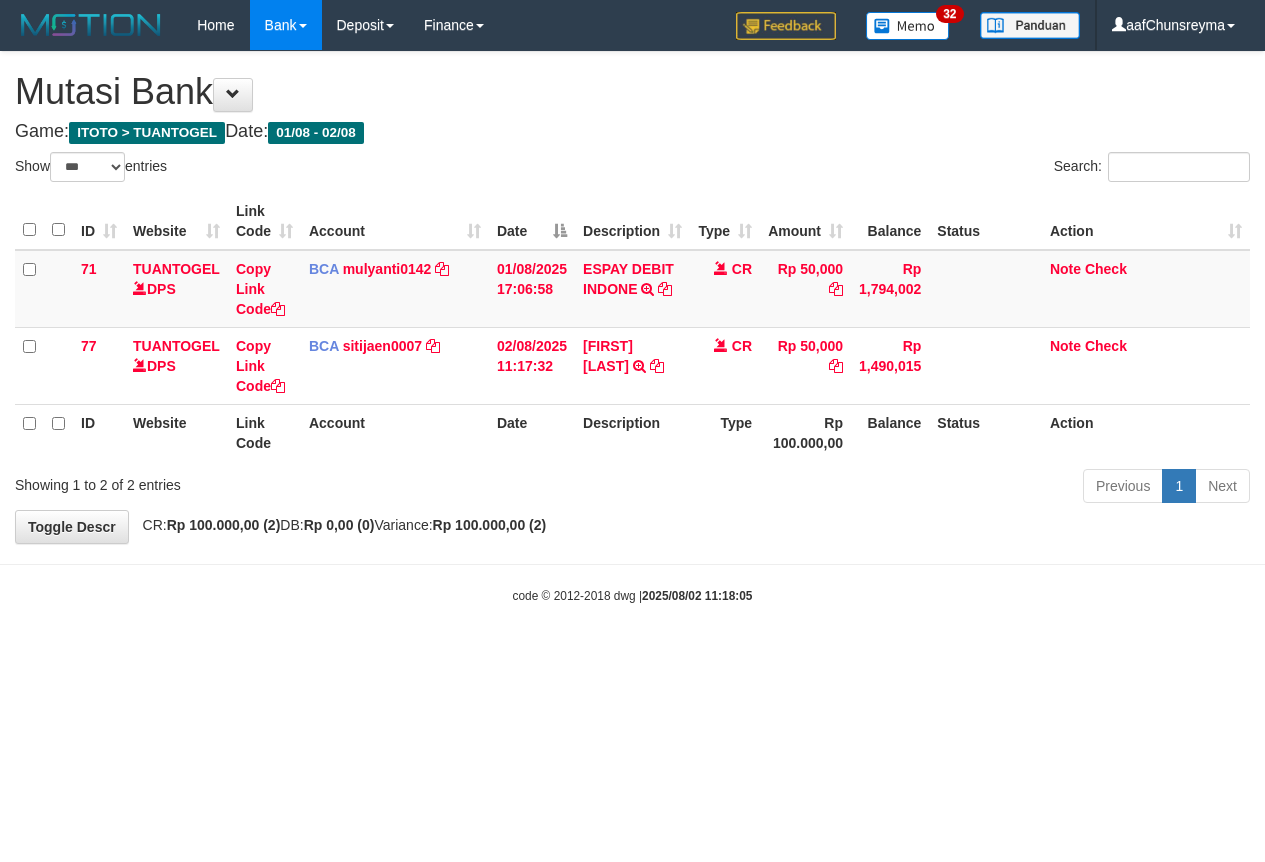select on "***" 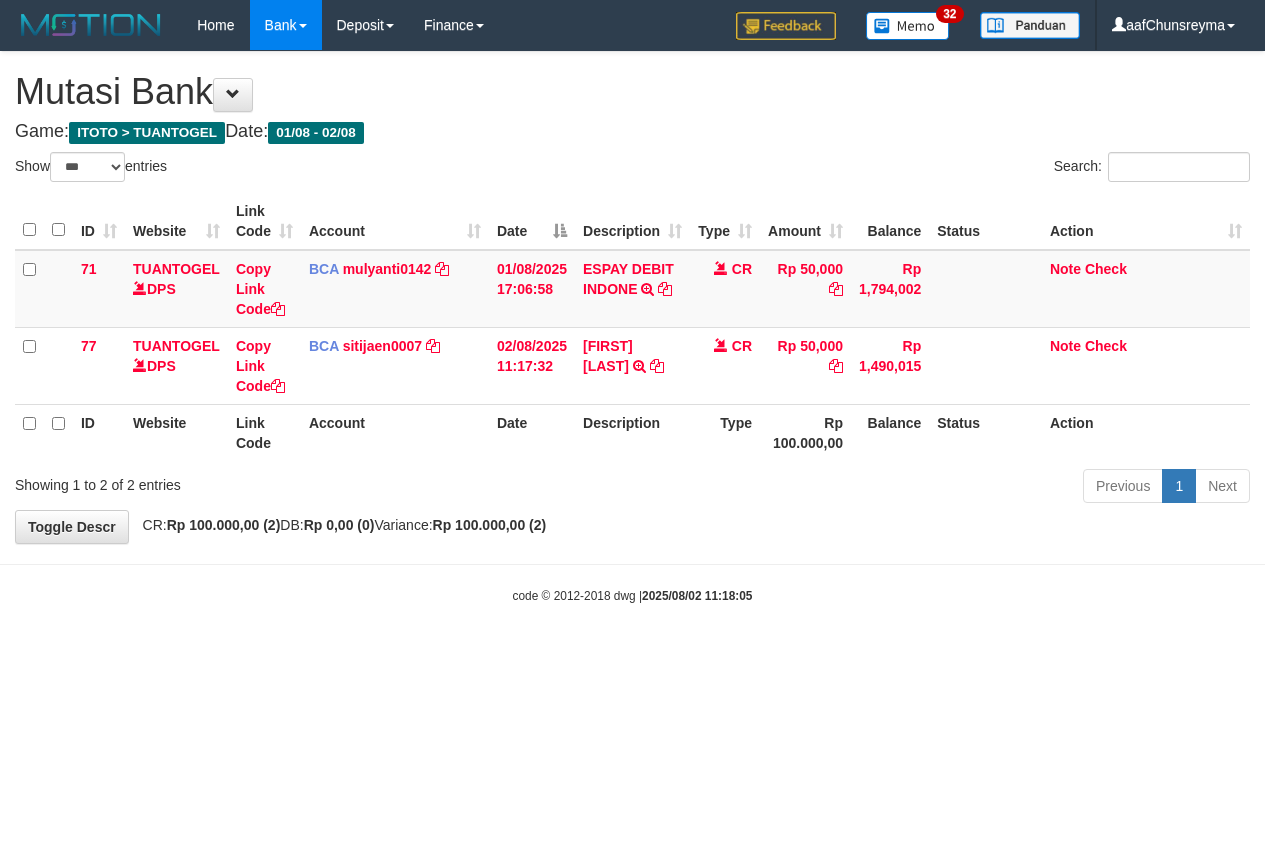 scroll, scrollTop: 0, scrollLeft: 0, axis: both 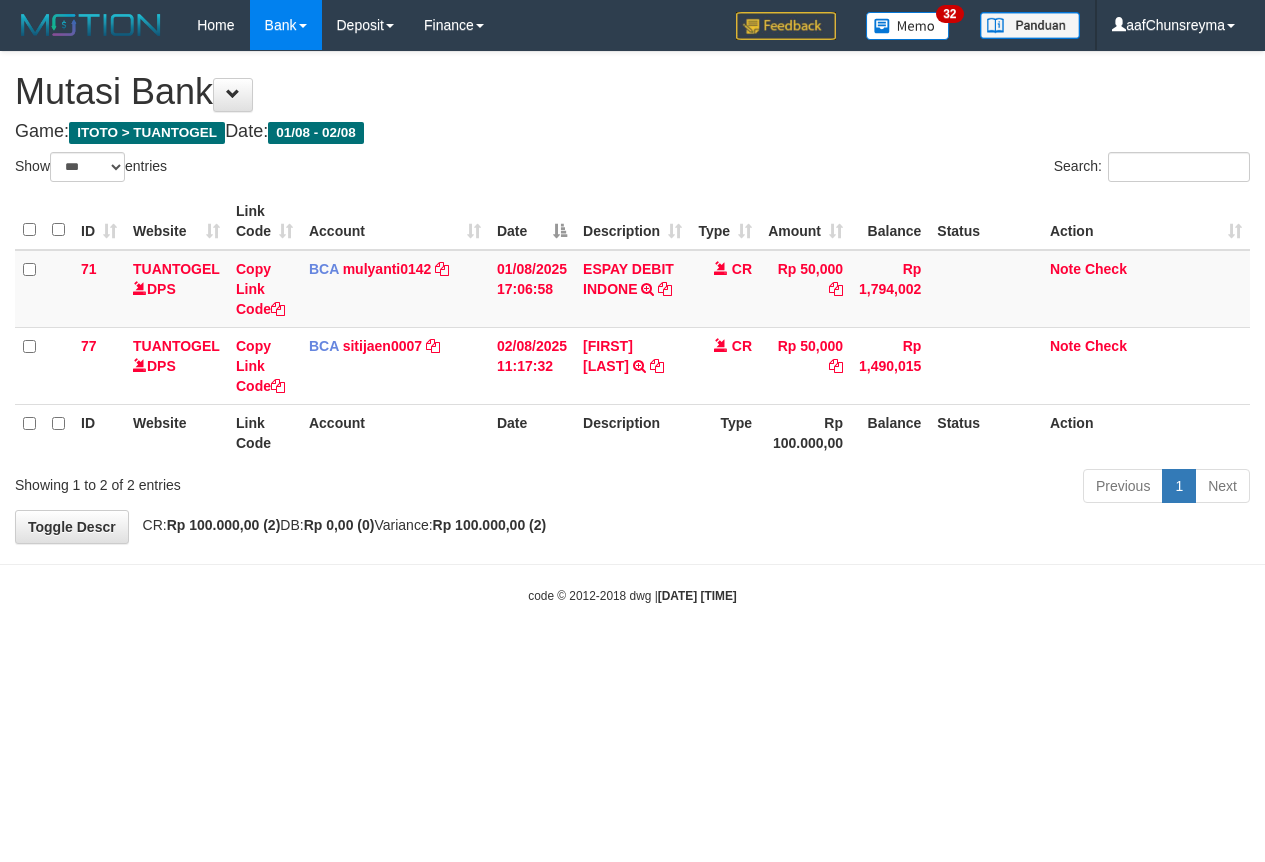 select on "***" 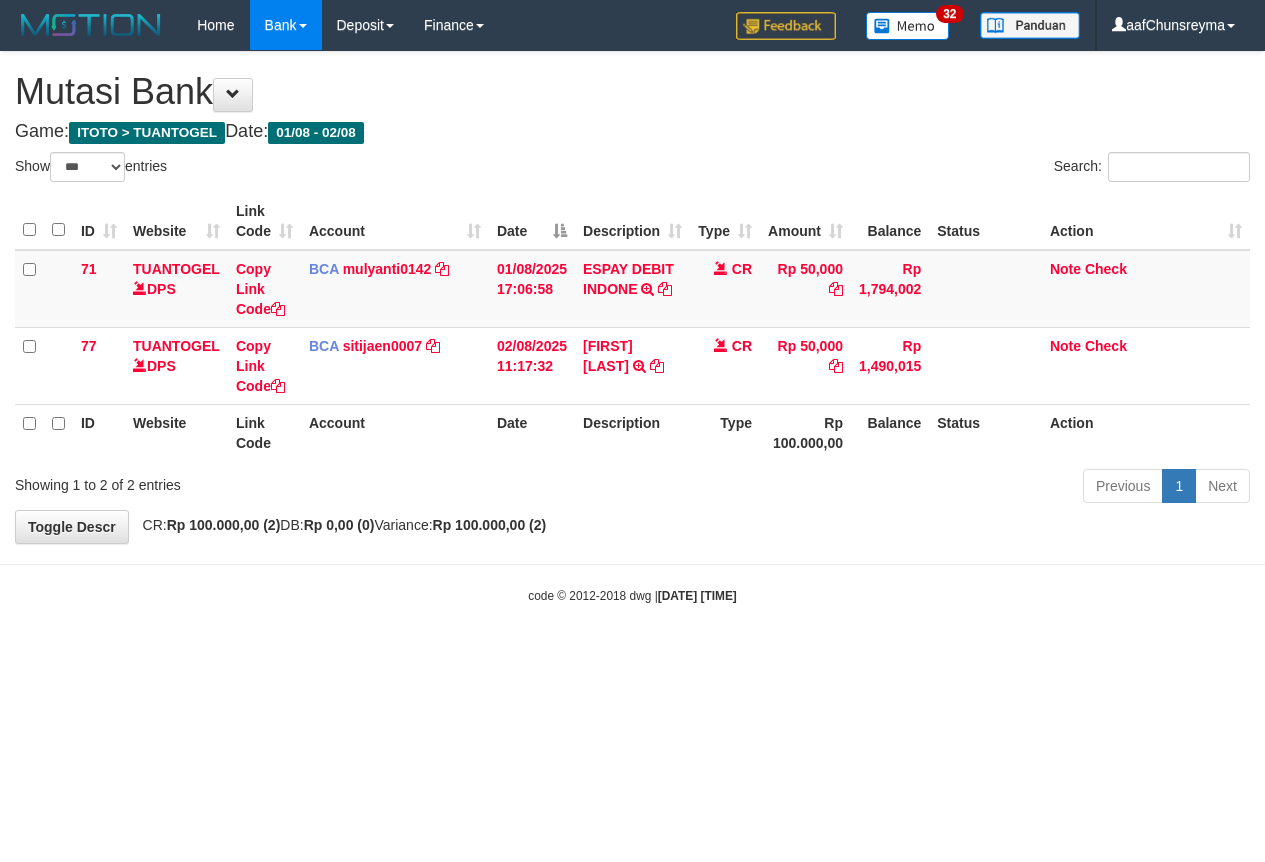 scroll, scrollTop: 0, scrollLeft: 0, axis: both 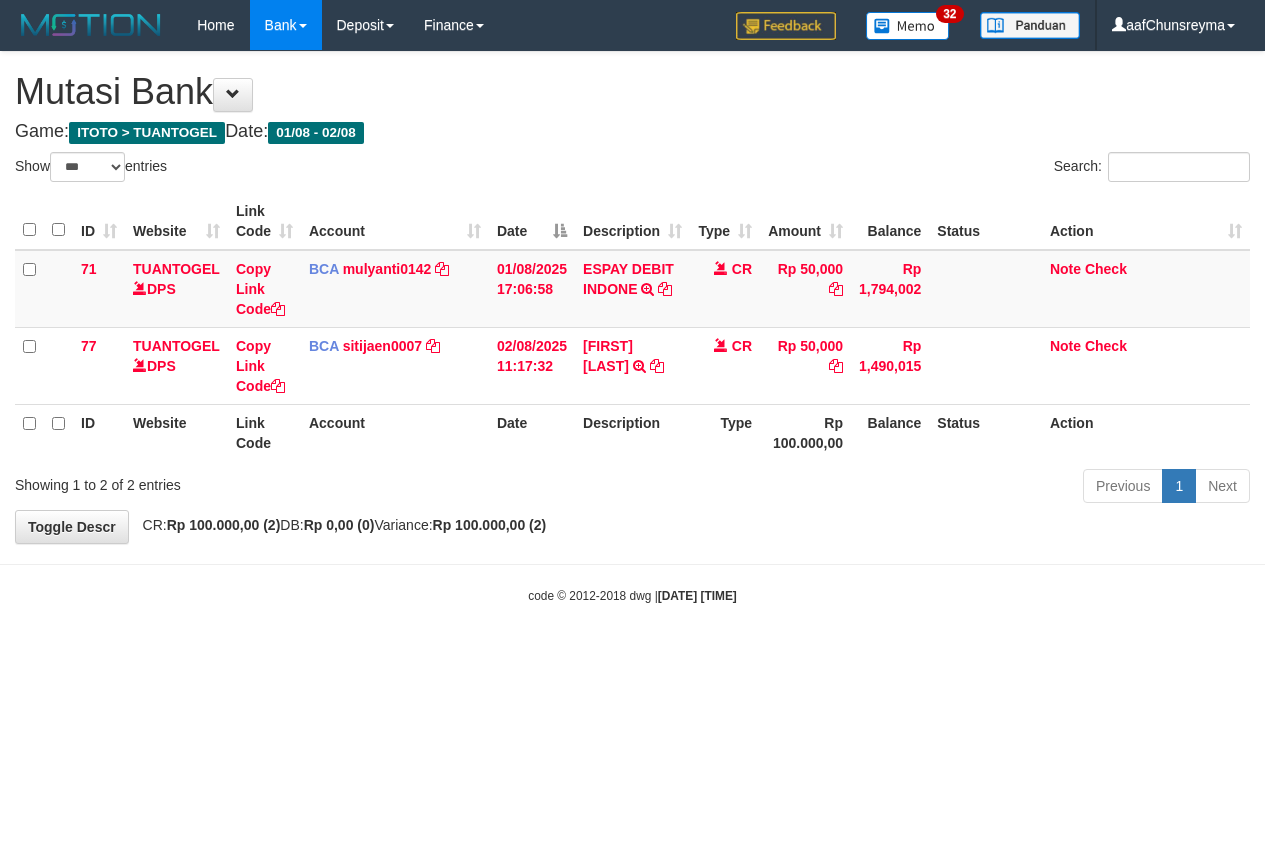 select on "***" 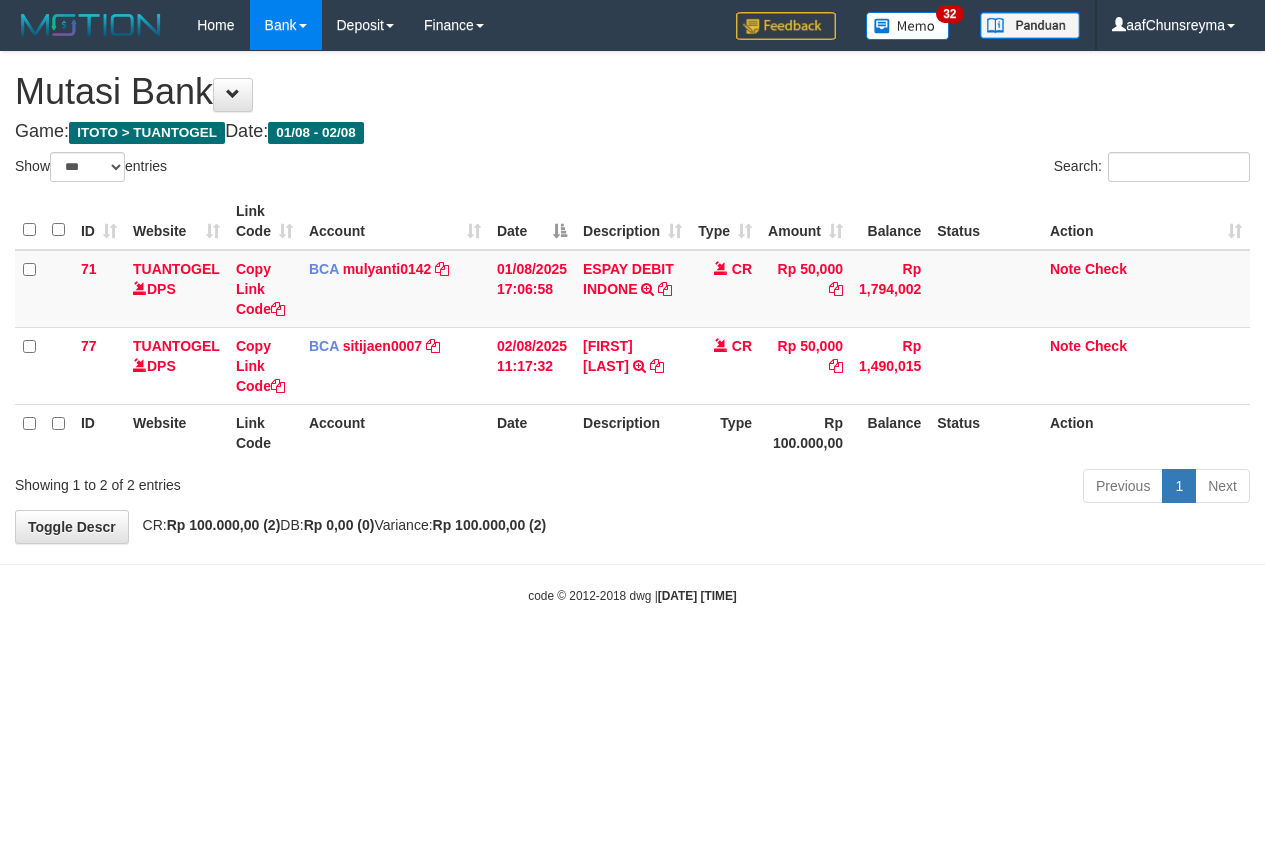 scroll, scrollTop: 0, scrollLeft: 0, axis: both 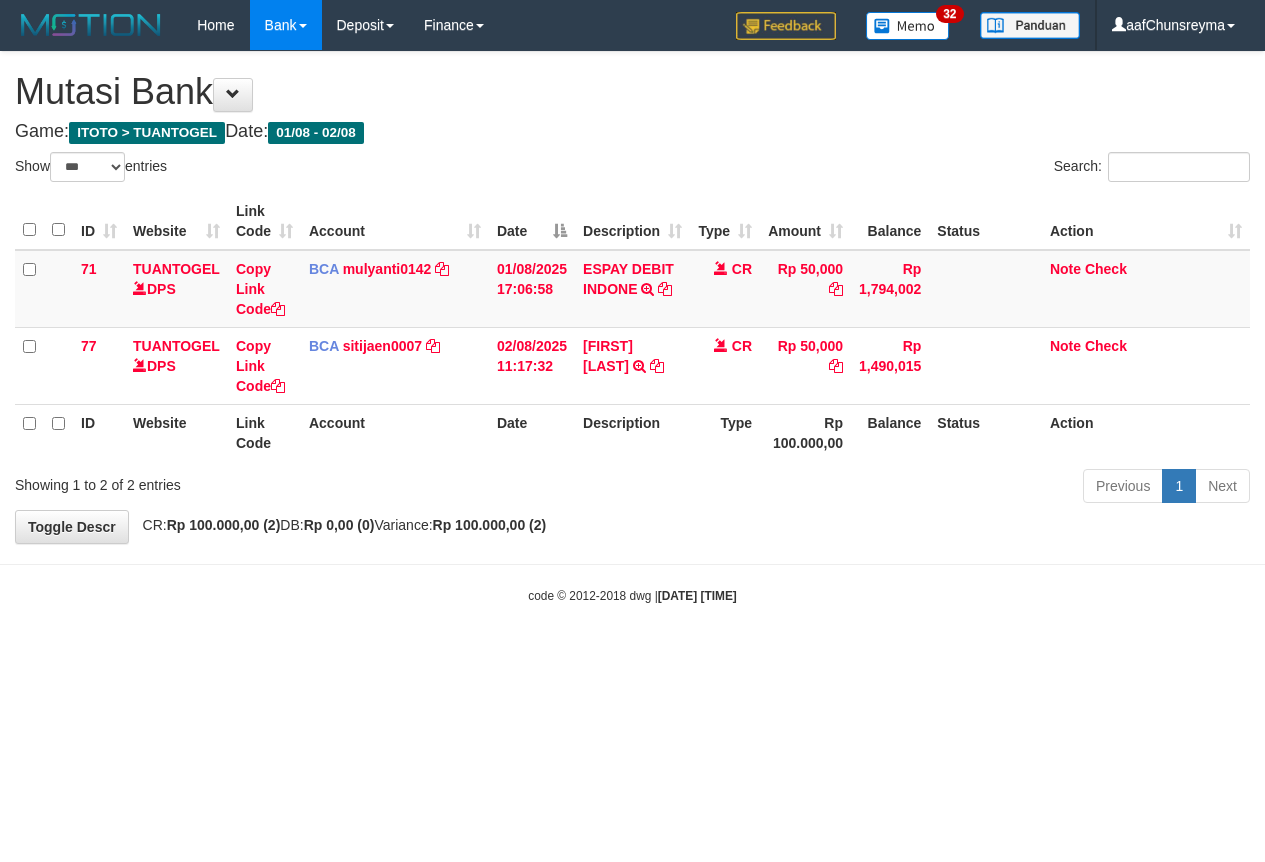 select on "***" 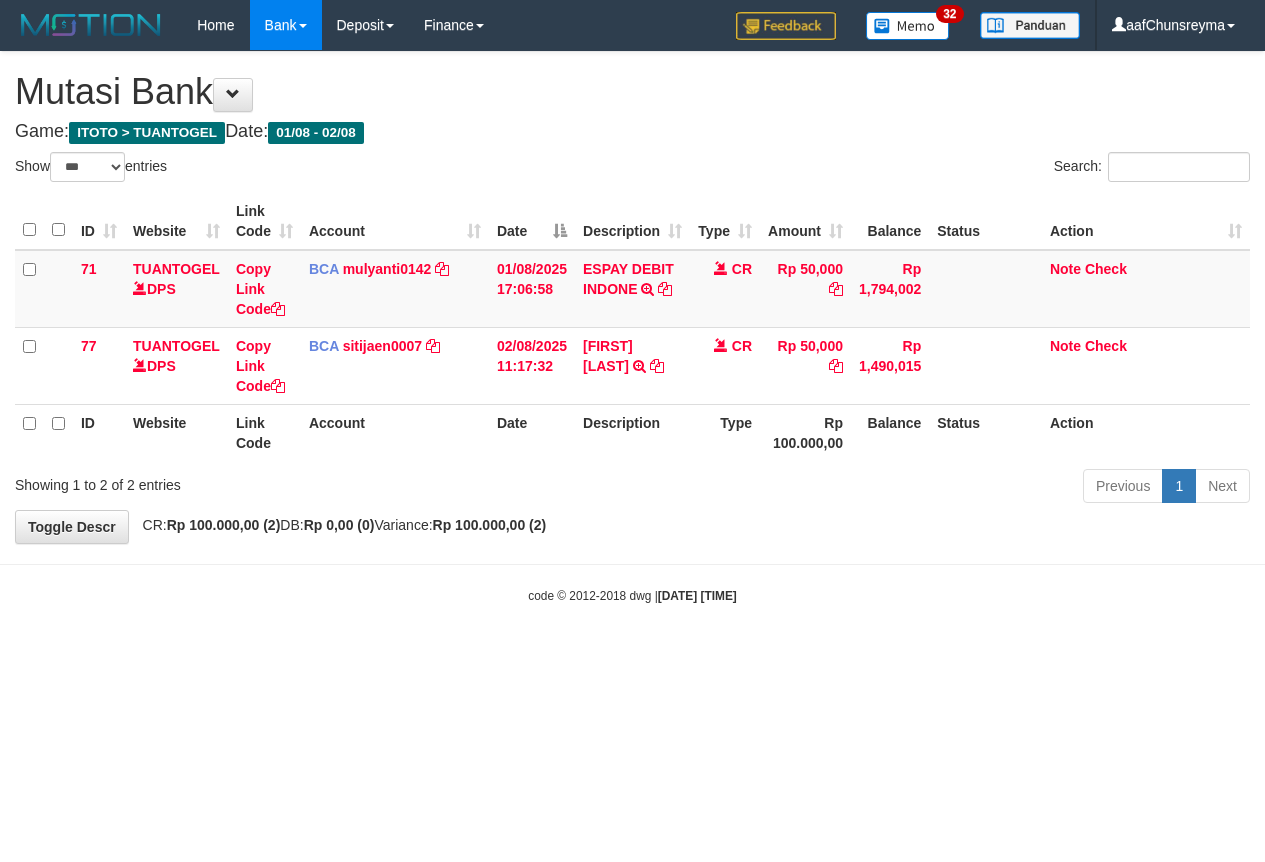 scroll, scrollTop: 0, scrollLeft: 0, axis: both 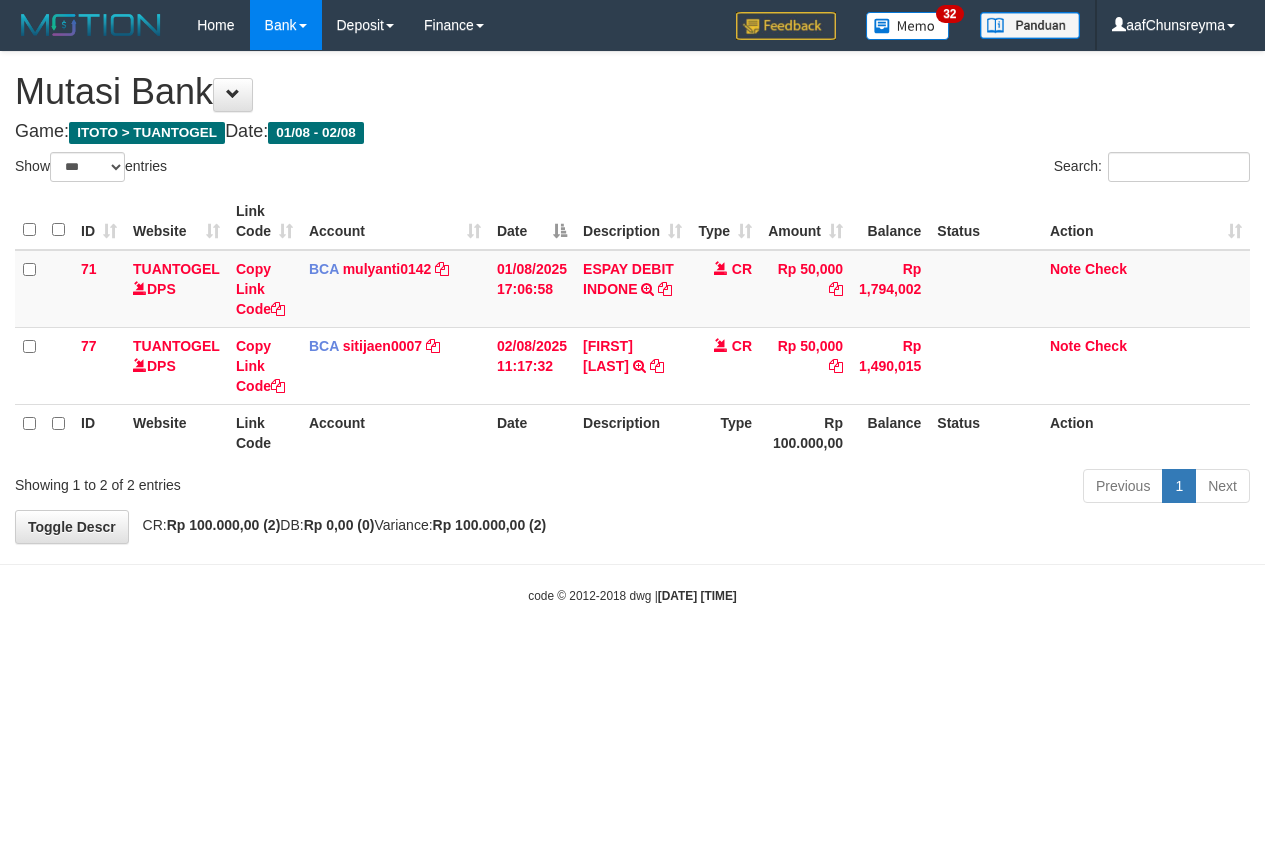 select on "***" 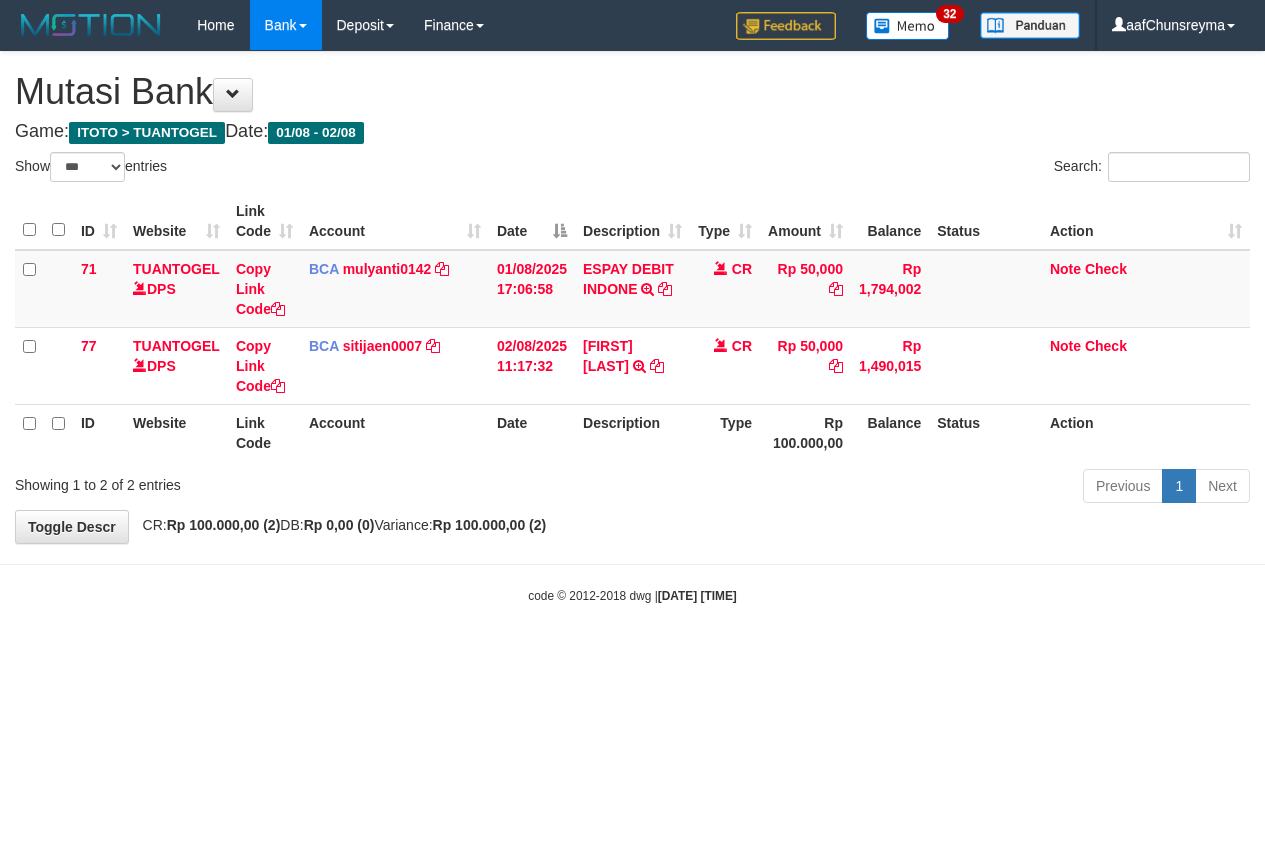 scroll, scrollTop: 0, scrollLeft: 0, axis: both 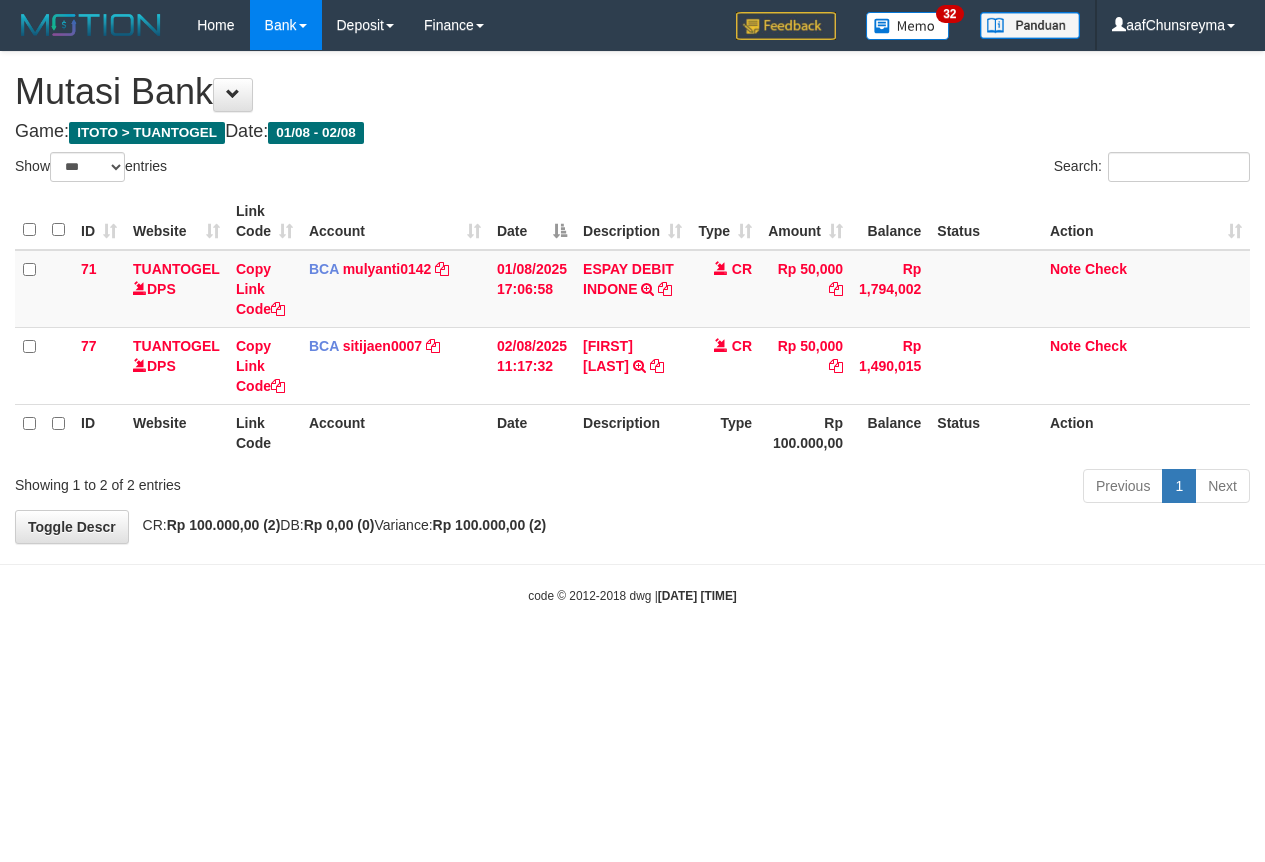 select on "***" 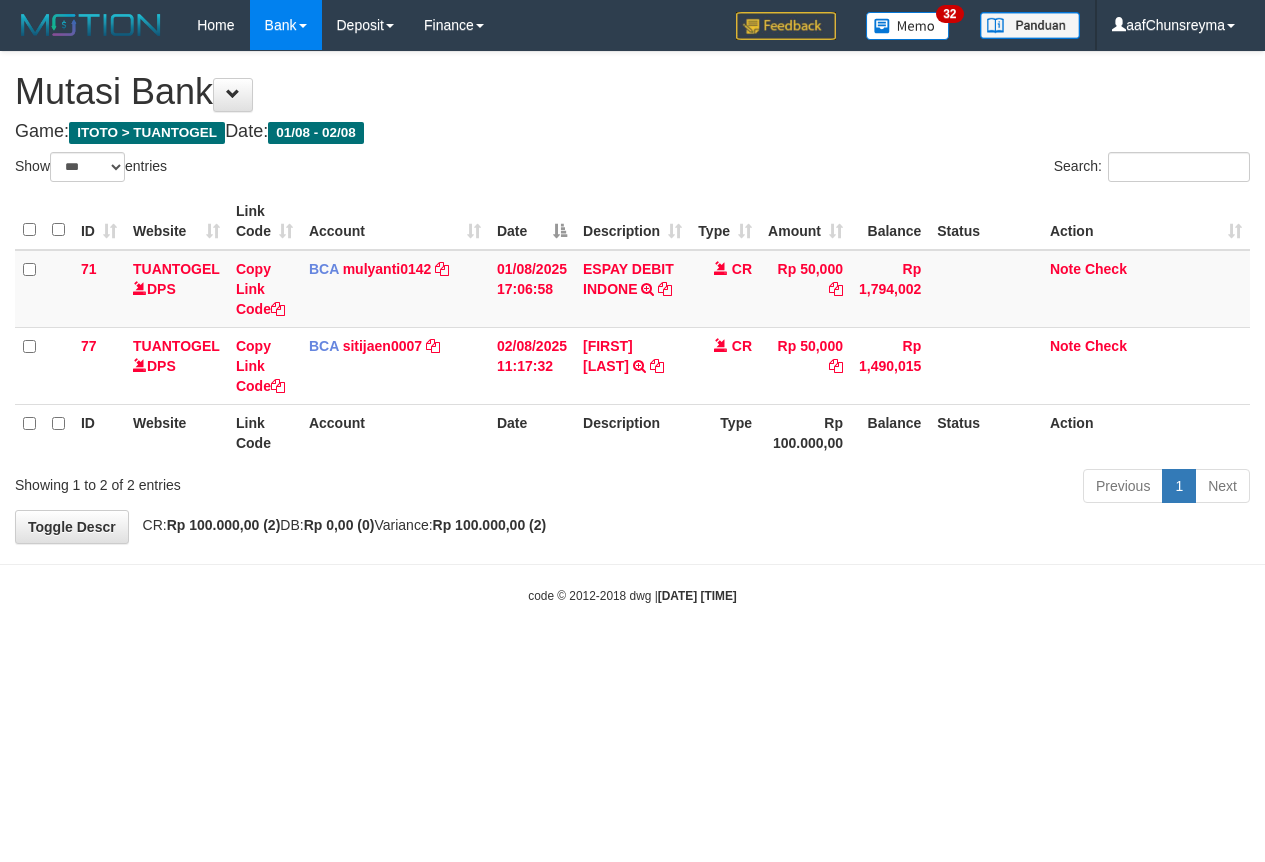 scroll, scrollTop: 0, scrollLeft: 0, axis: both 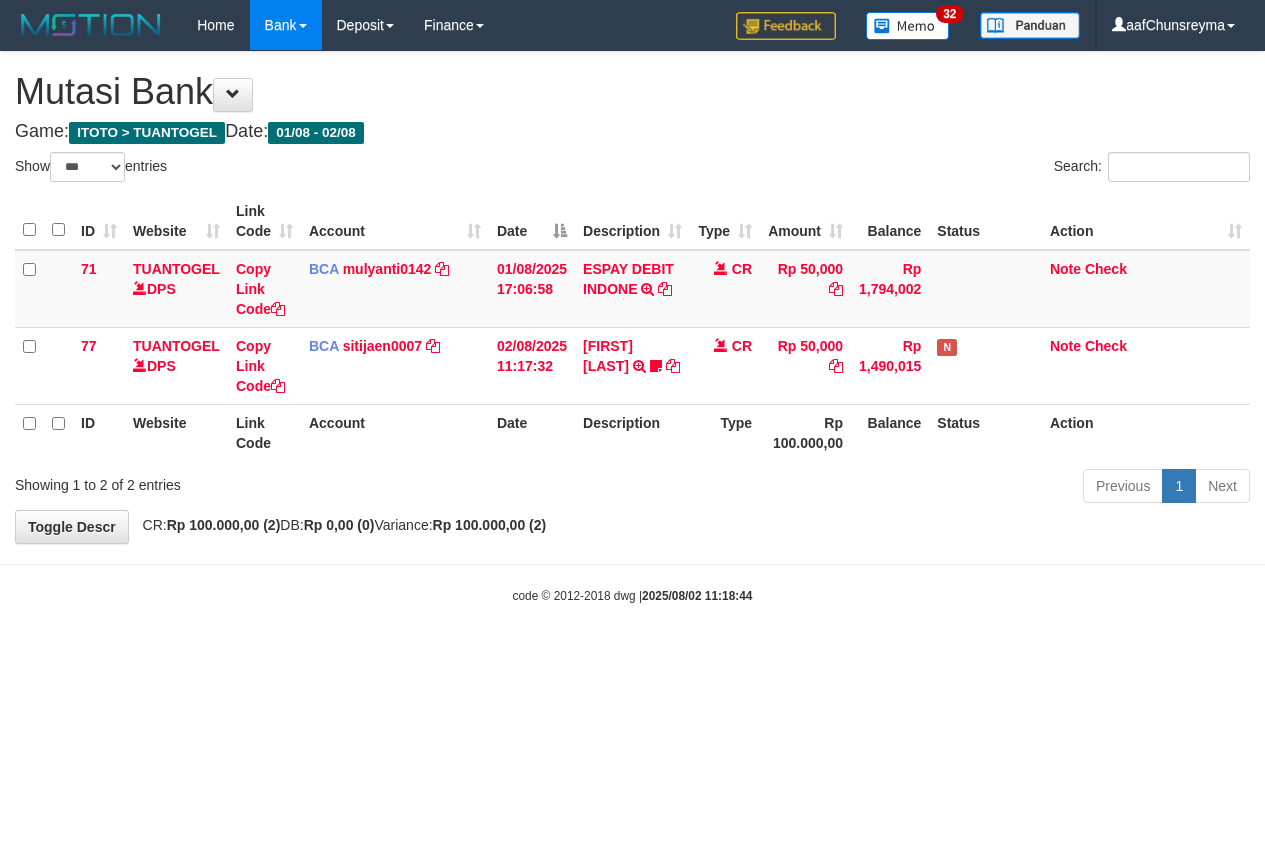 select on "***" 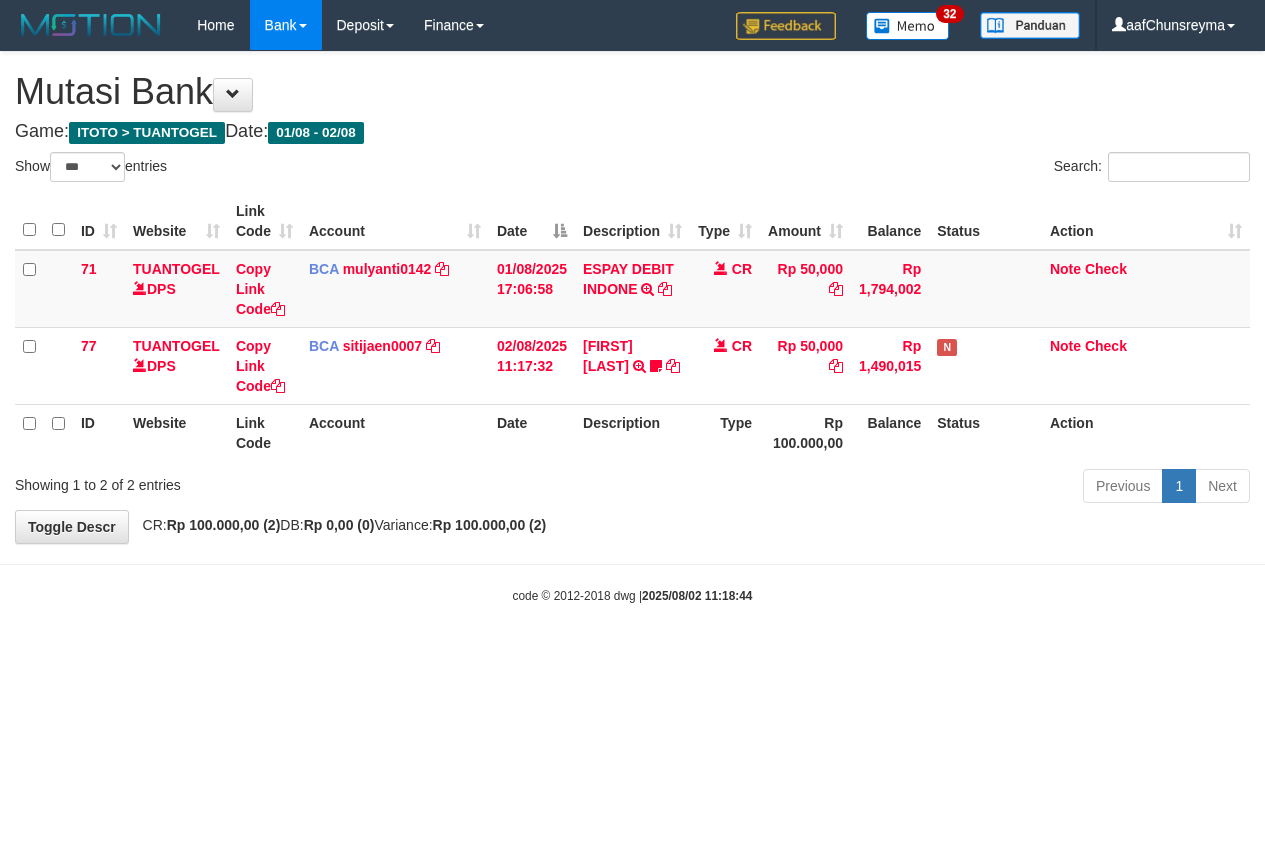 scroll, scrollTop: 0, scrollLeft: 0, axis: both 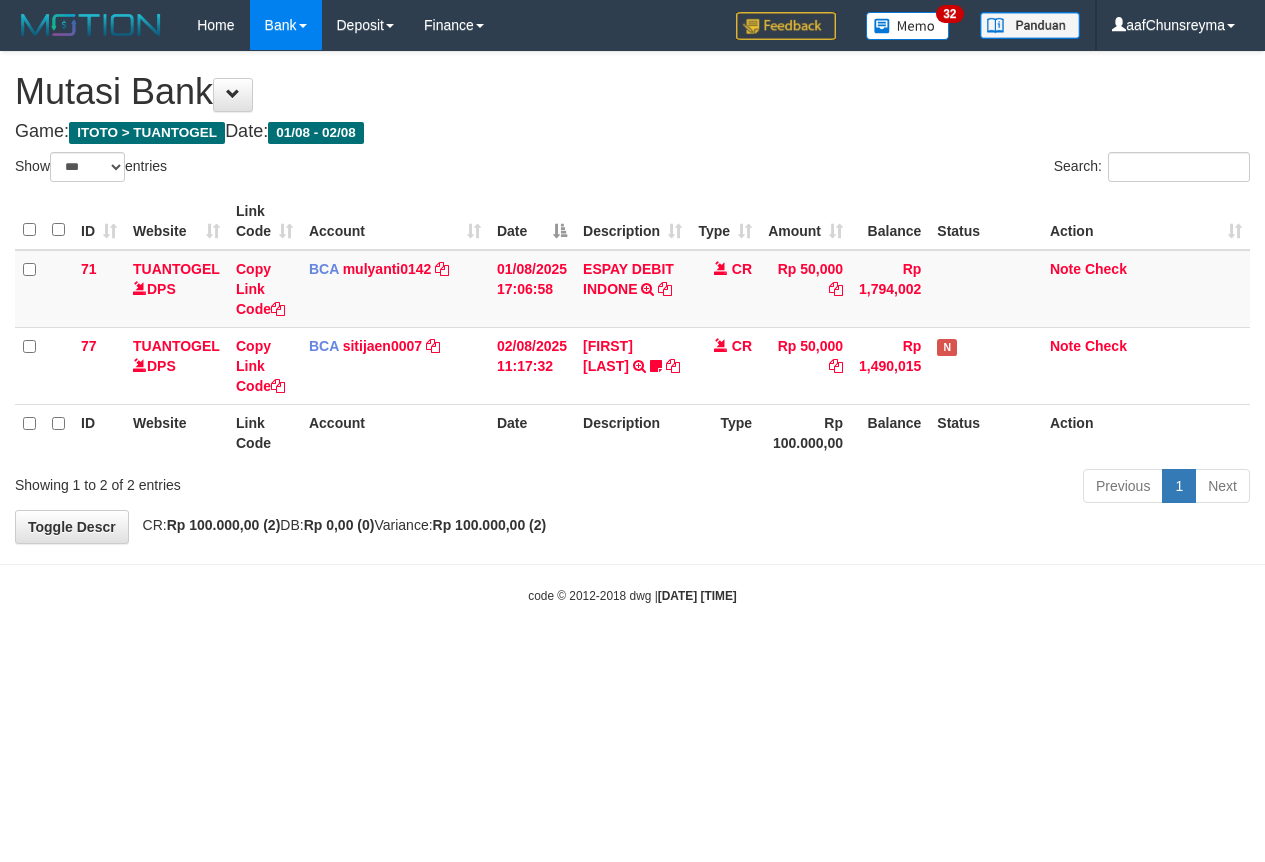 select on "***" 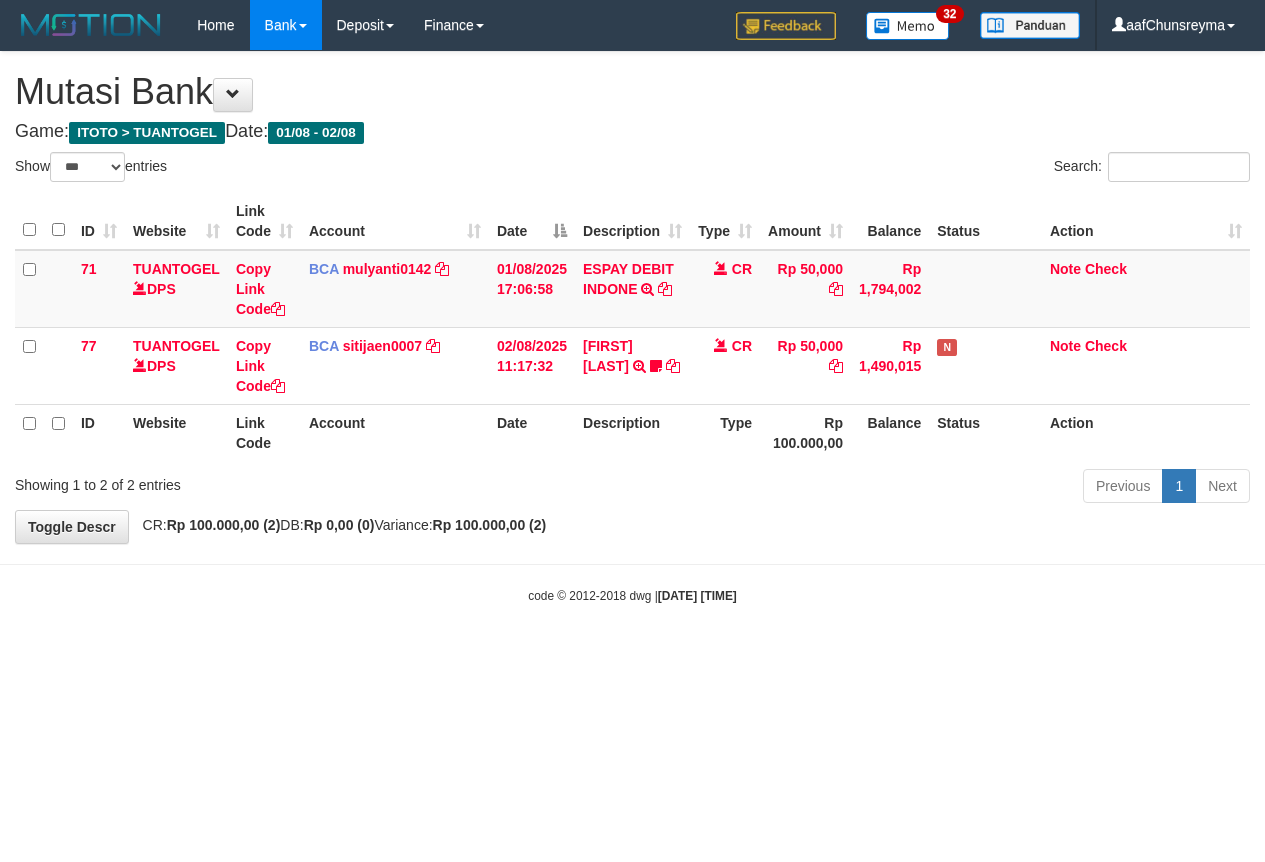 scroll, scrollTop: 0, scrollLeft: 0, axis: both 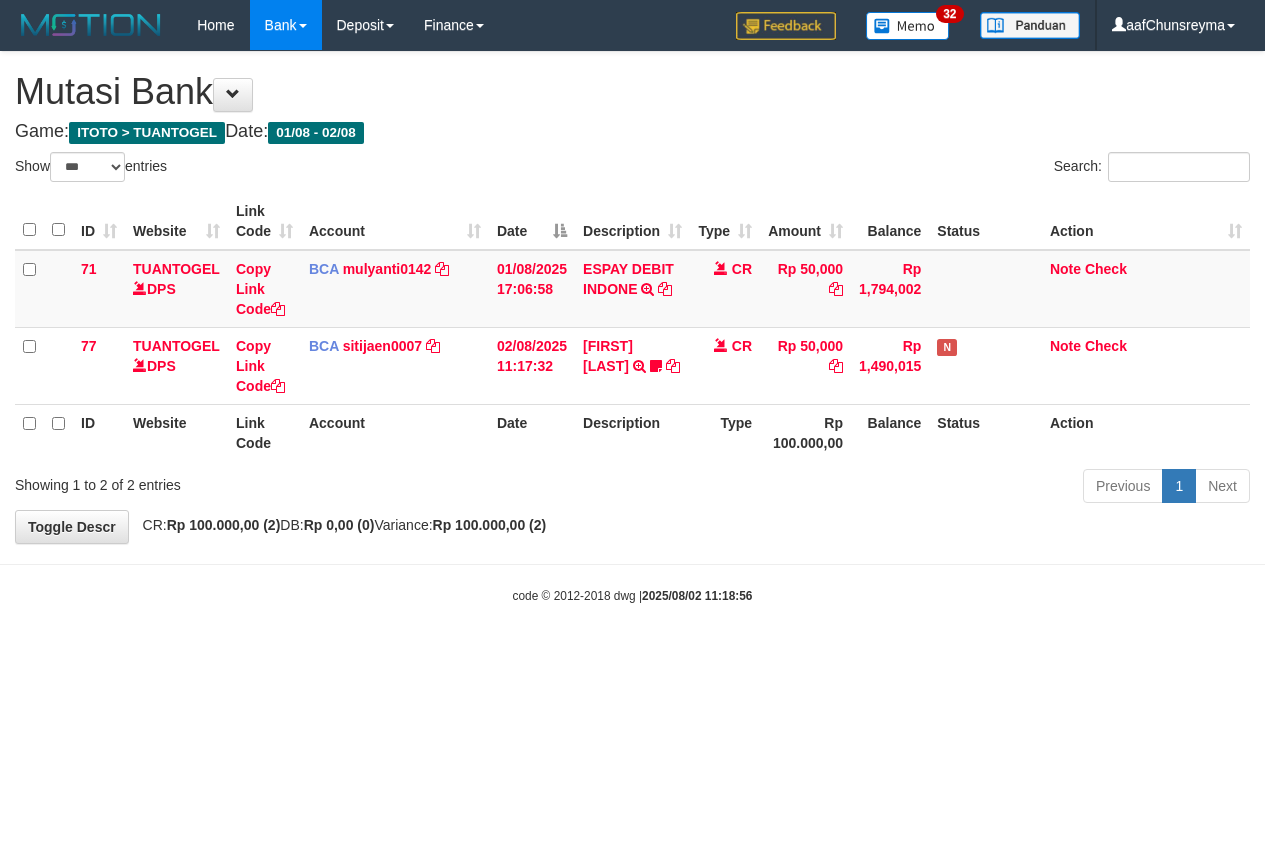 select on "***" 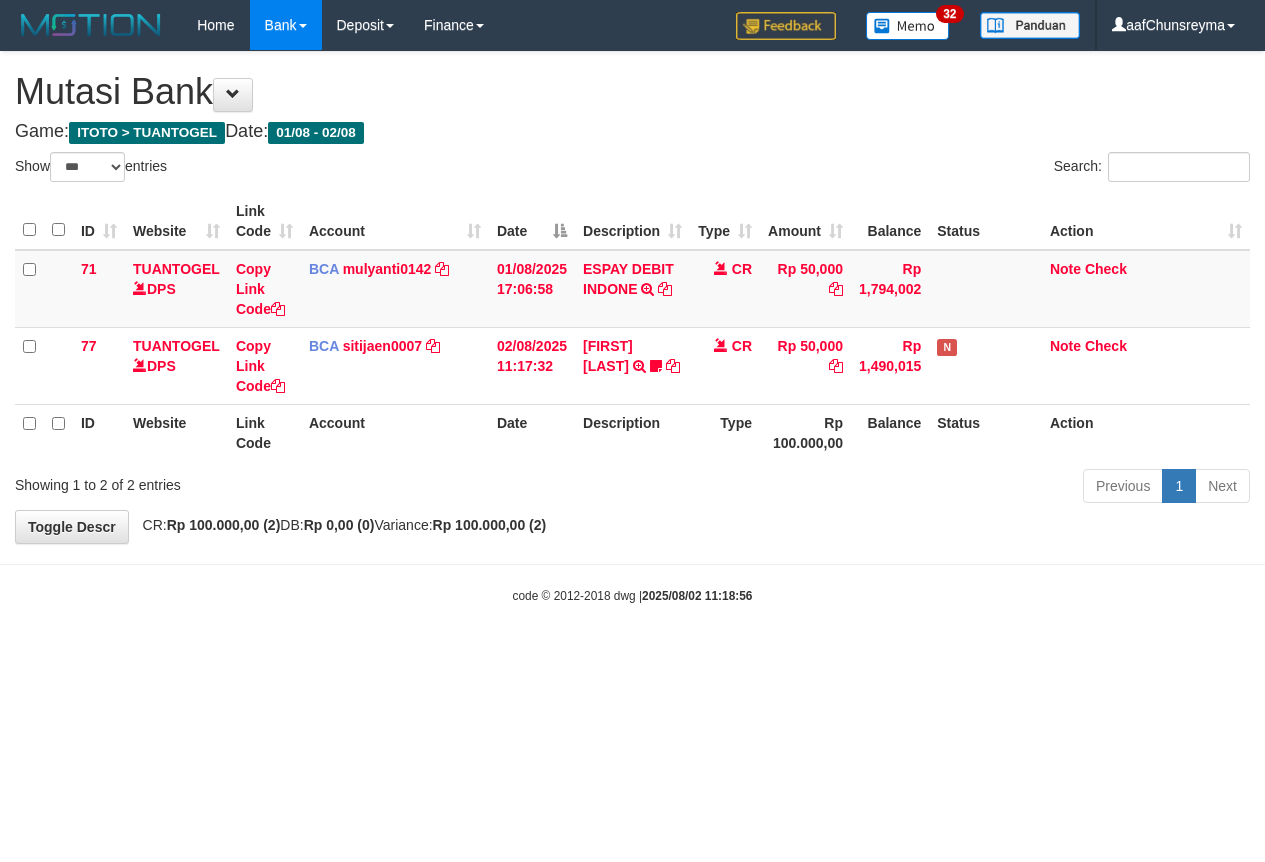 scroll, scrollTop: 0, scrollLeft: 0, axis: both 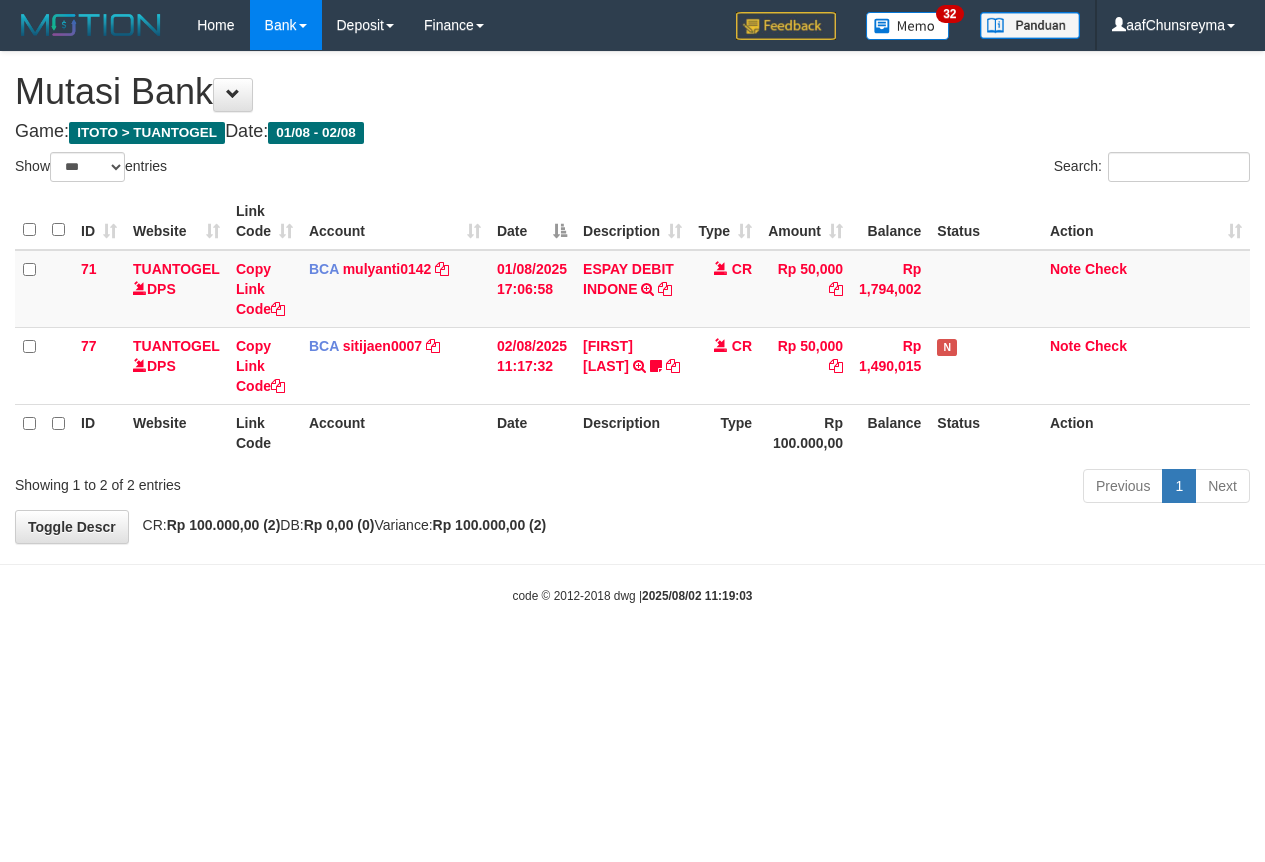 select on "***" 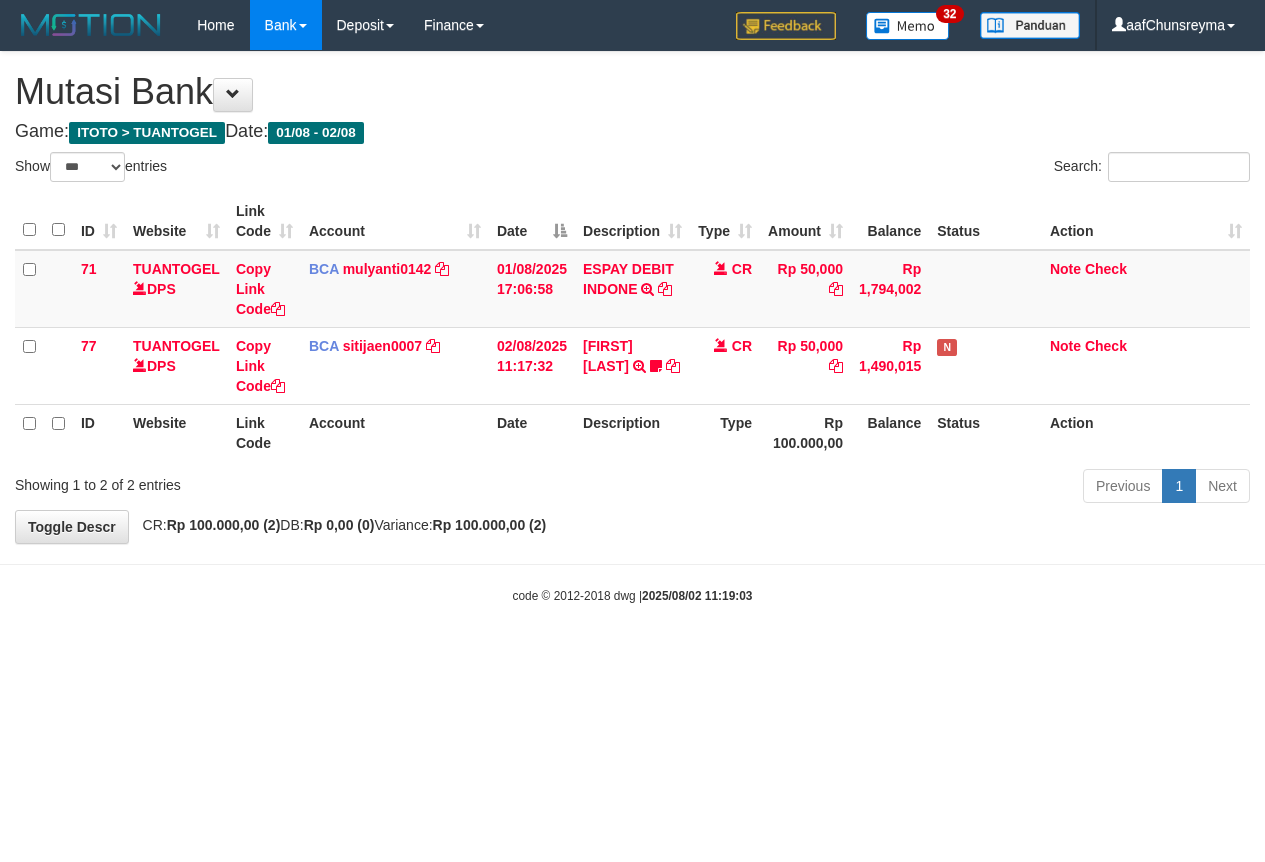 scroll, scrollTop: 0, scrollLeft: 0, axis: both 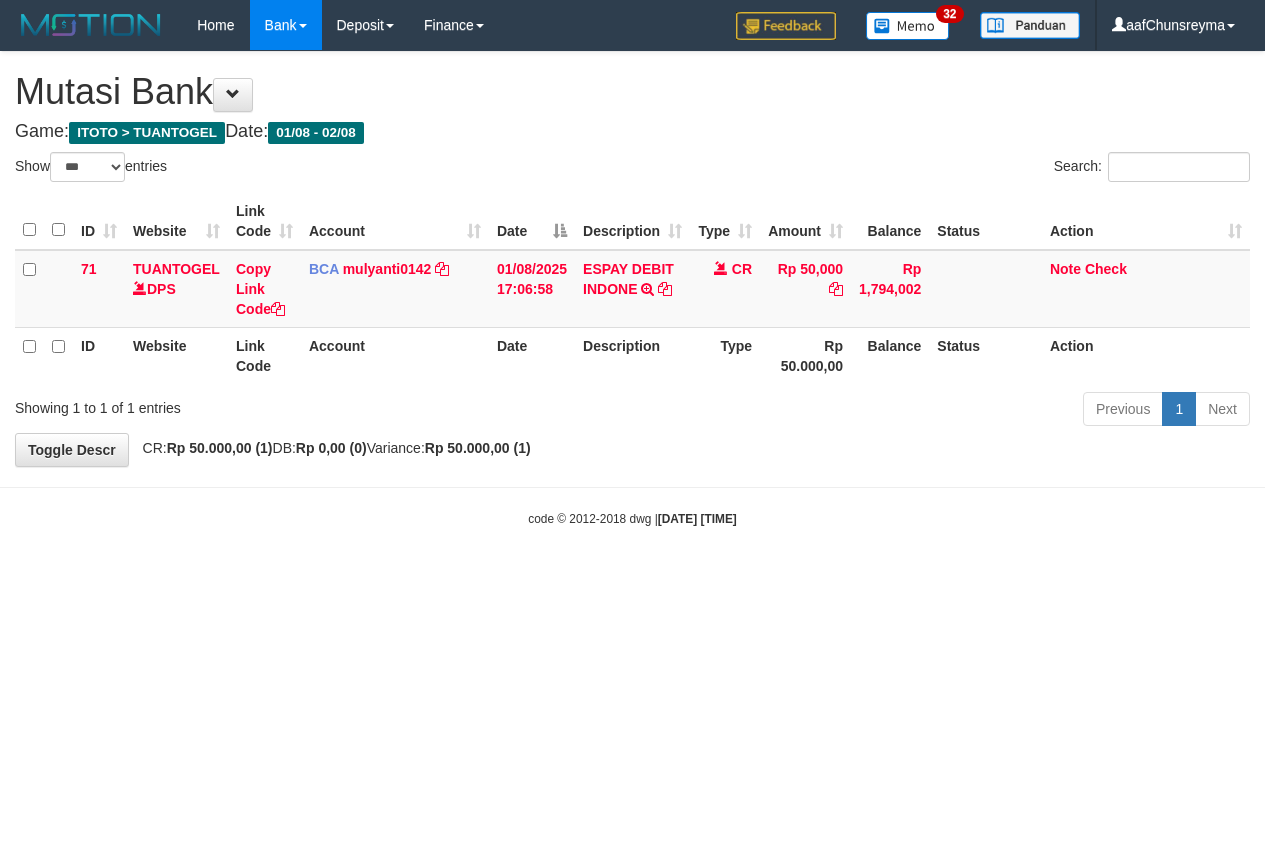 select on "***" 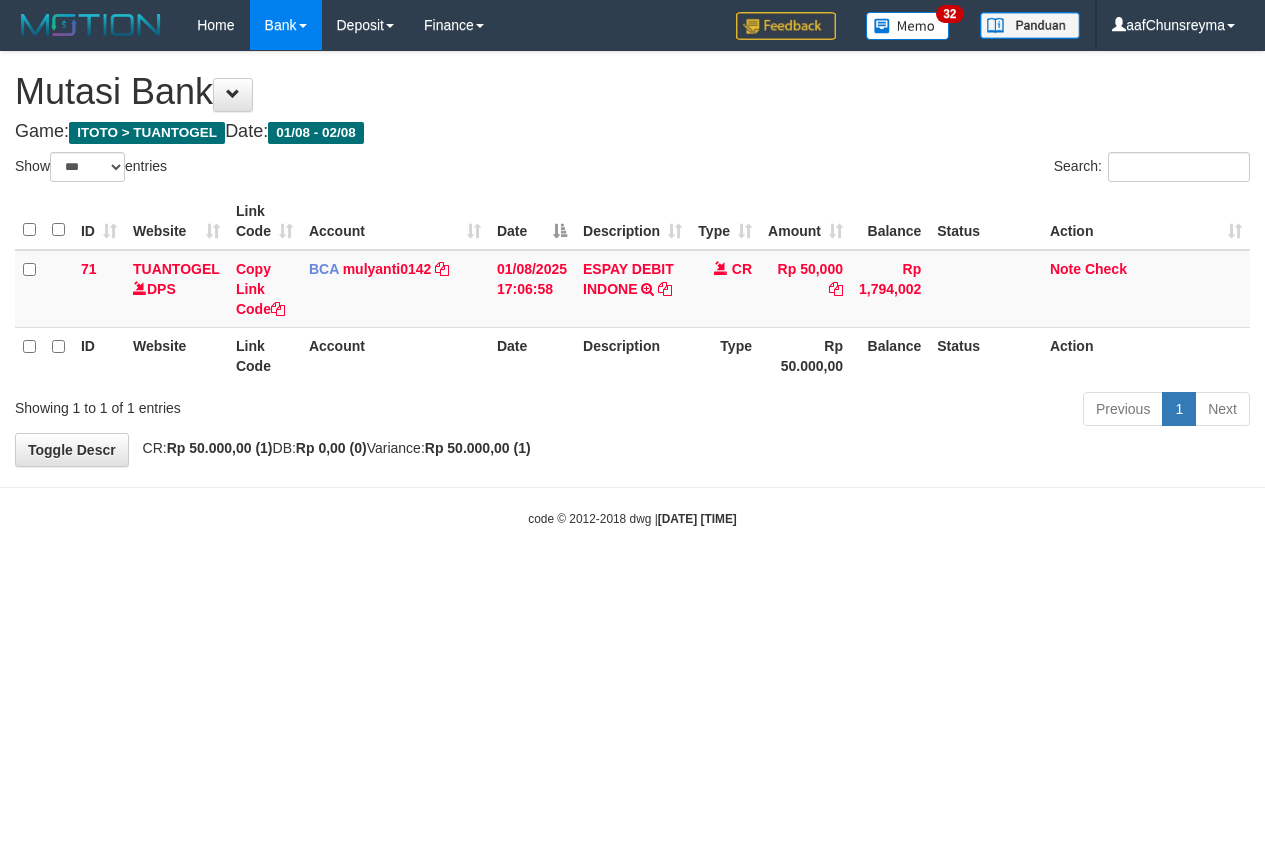 scroll, scrollTop: 0, scrollLeft: 0, axis: both 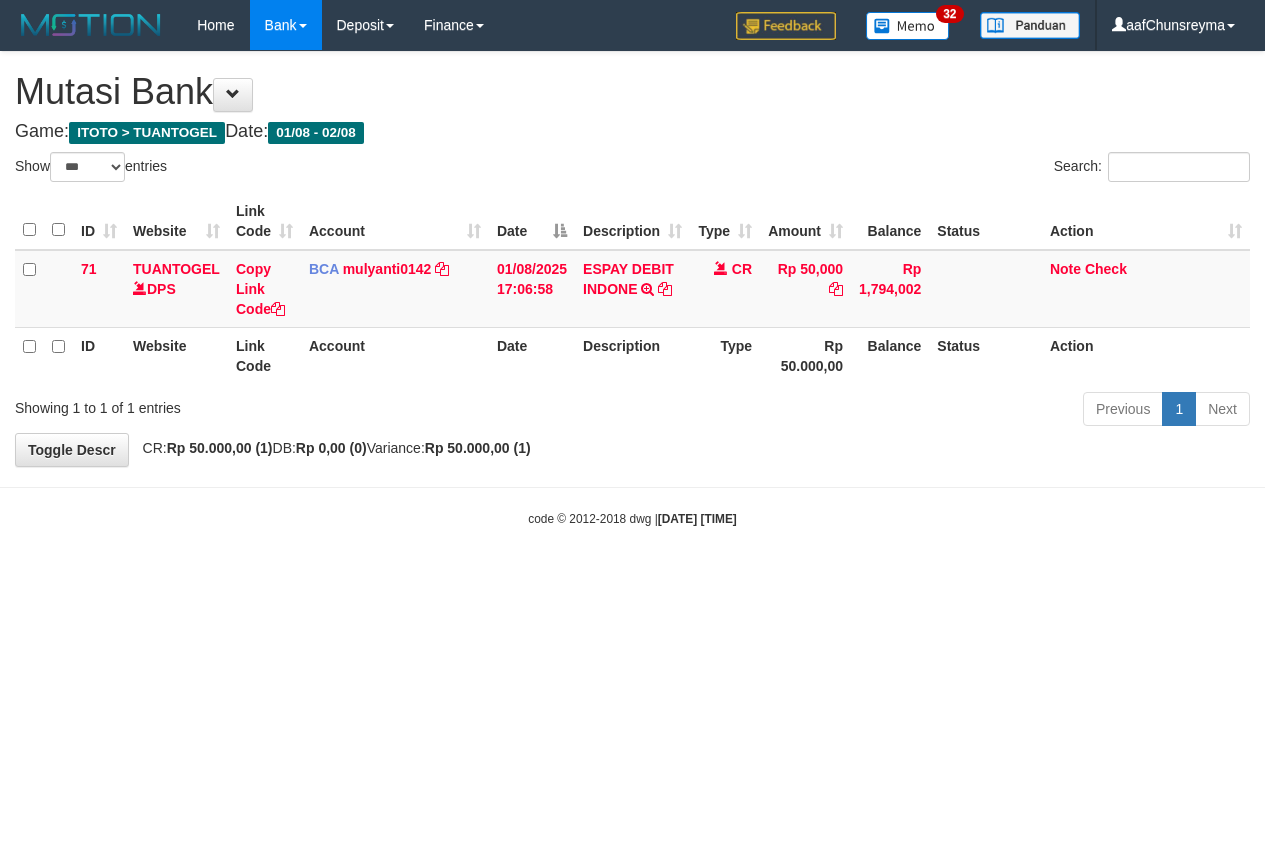 select on "***" 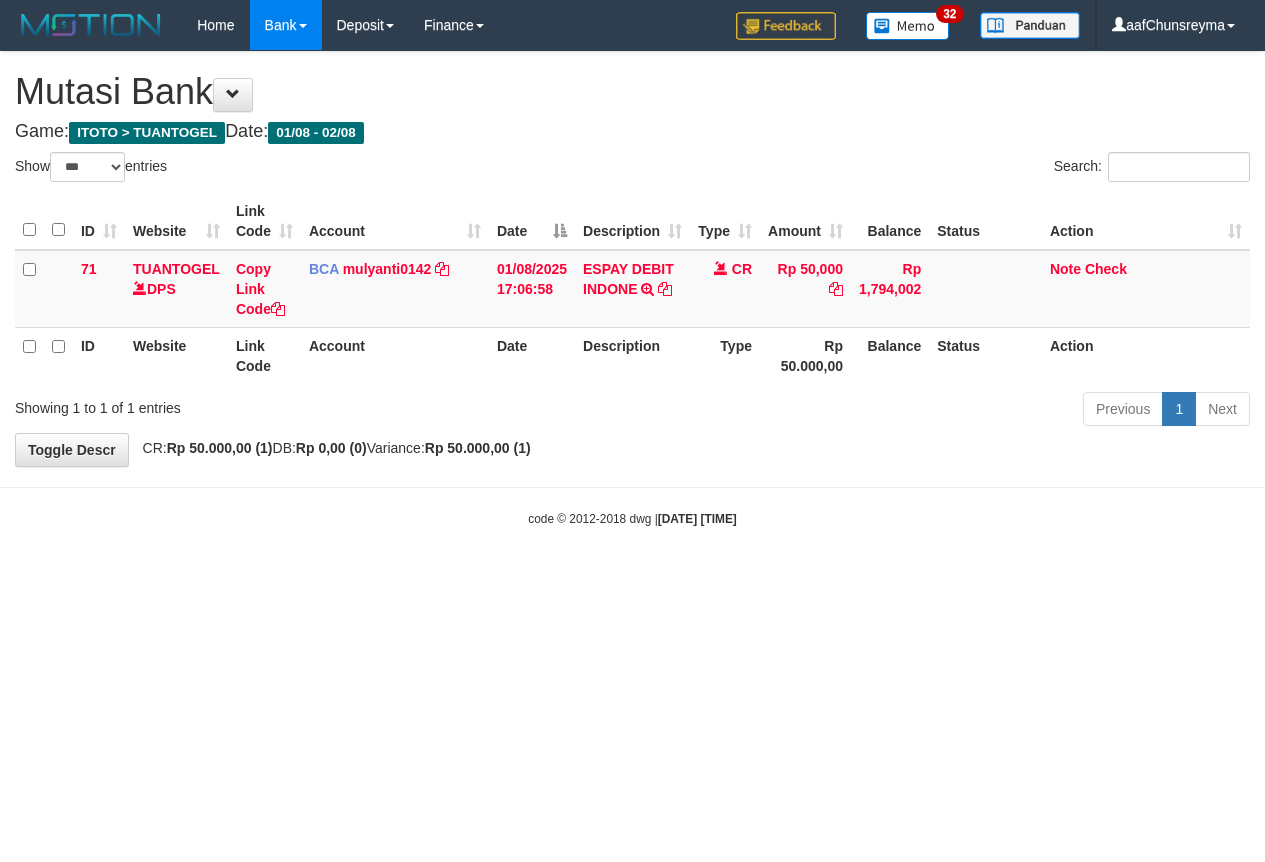 scroll, scrollTop: 0, scrollLeft: 0, axis: both 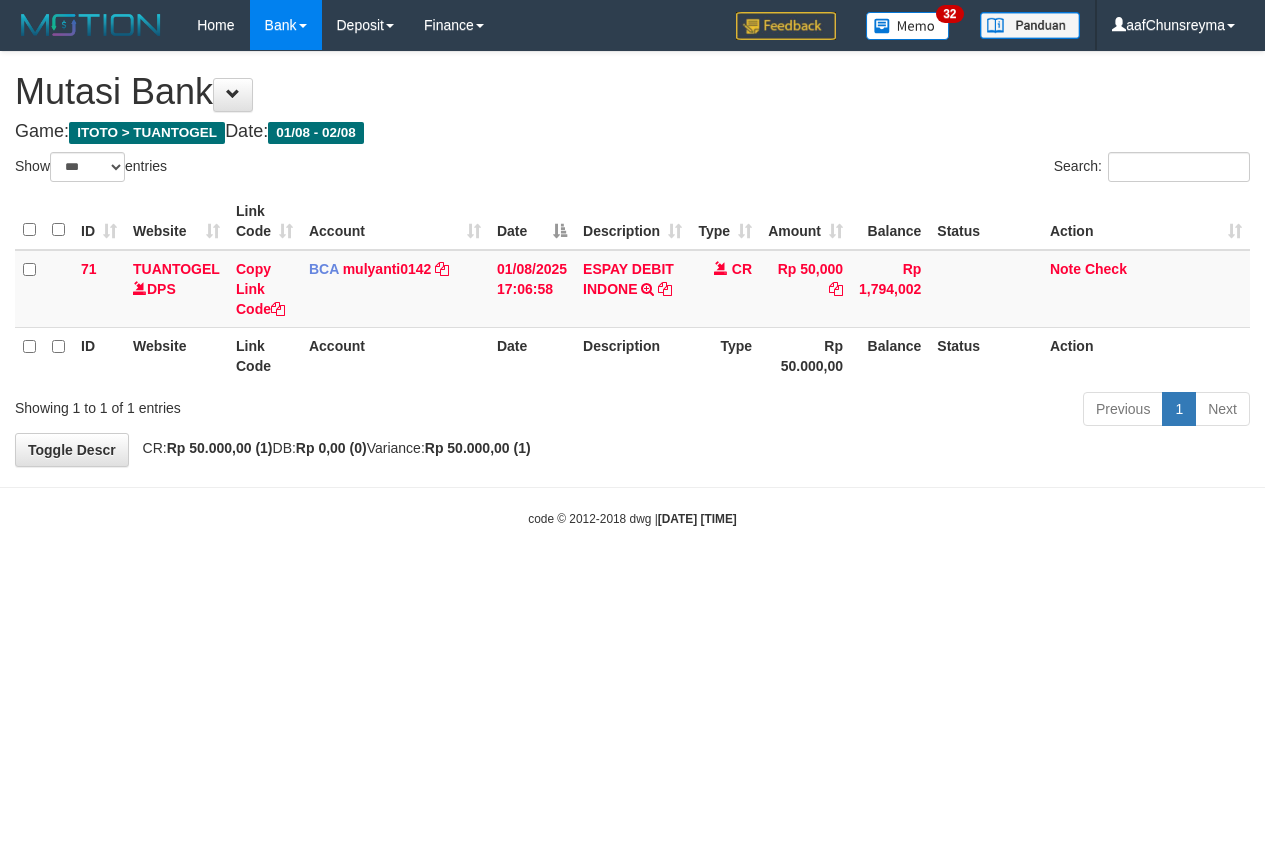 select on "***" 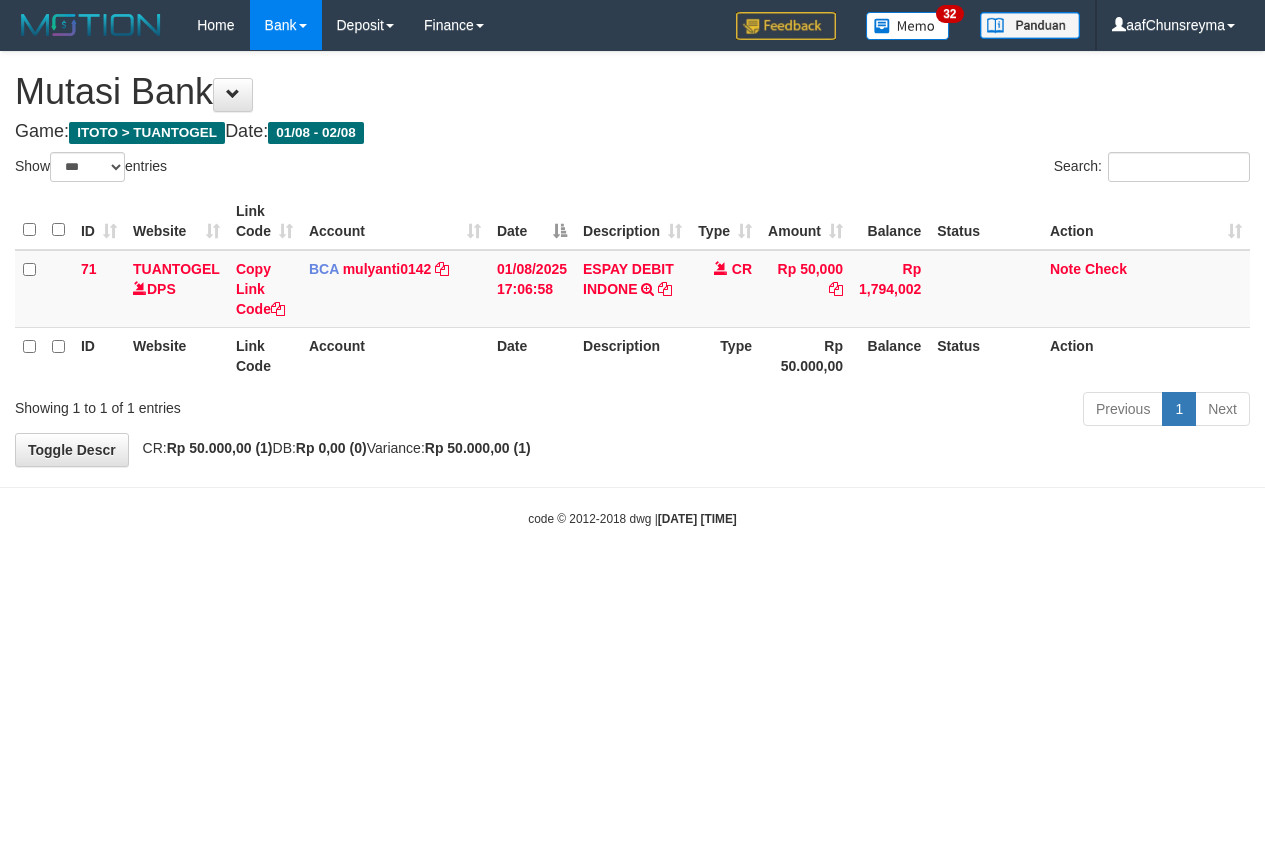 scroll, scrollTop: 0, scrollLeft: 0, axis: both 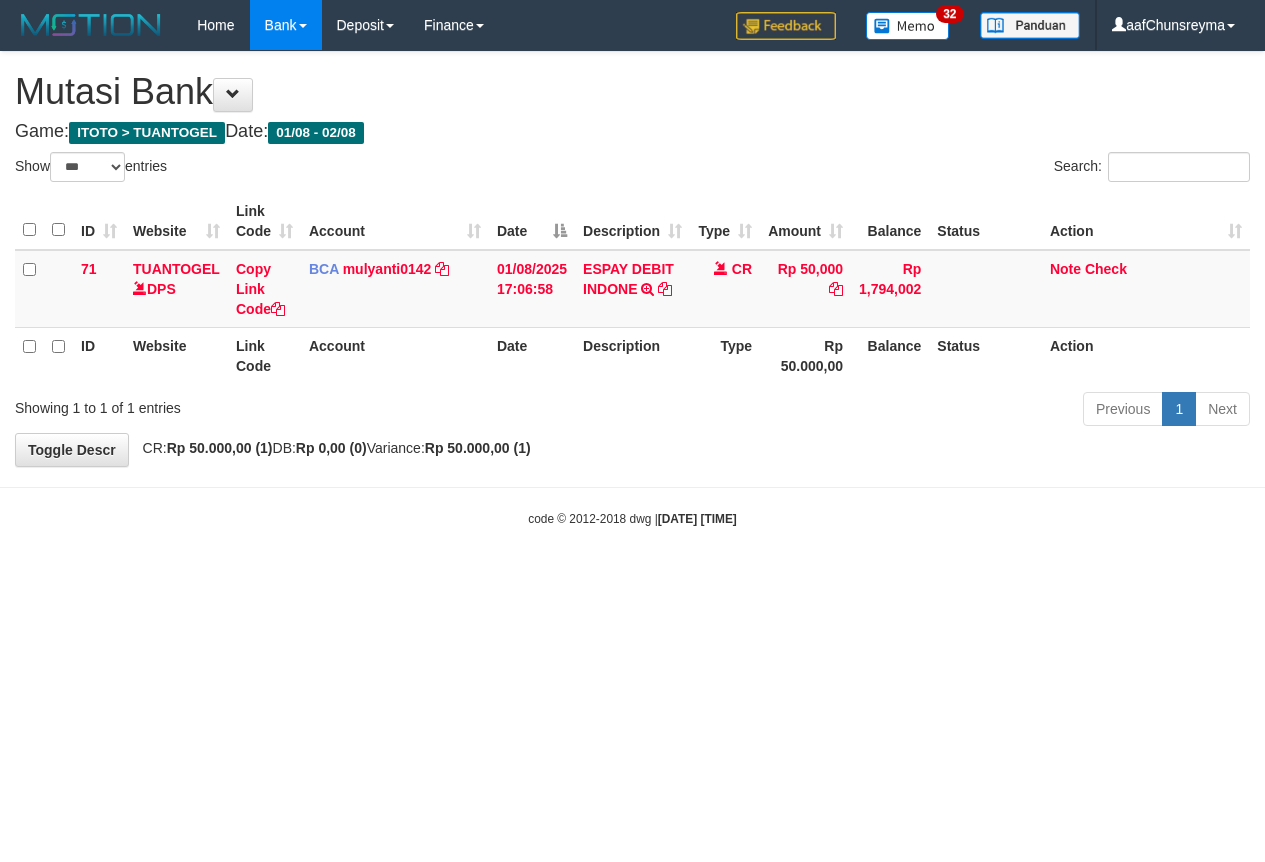 select on "***" 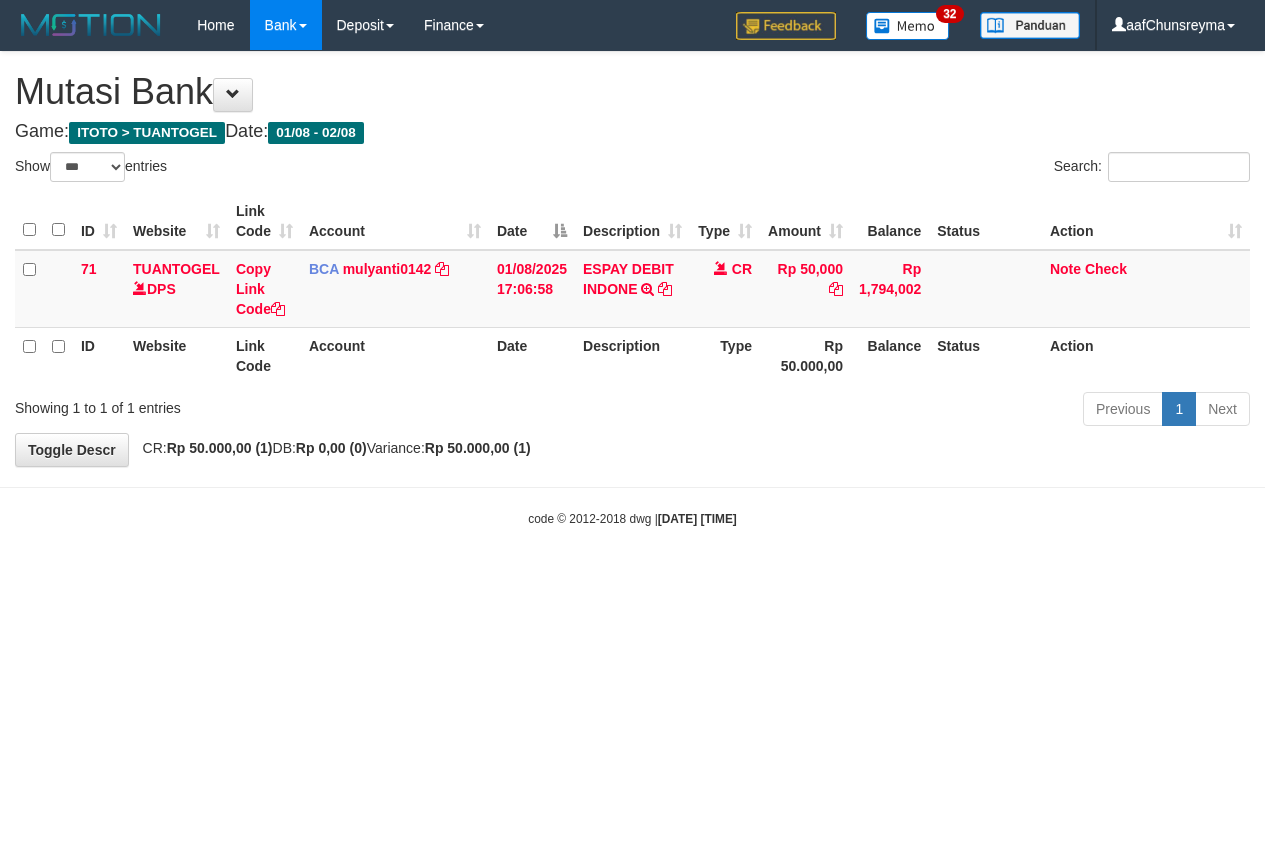 scroll, scrollTop: 0, scrollLeft: 0, axis: both 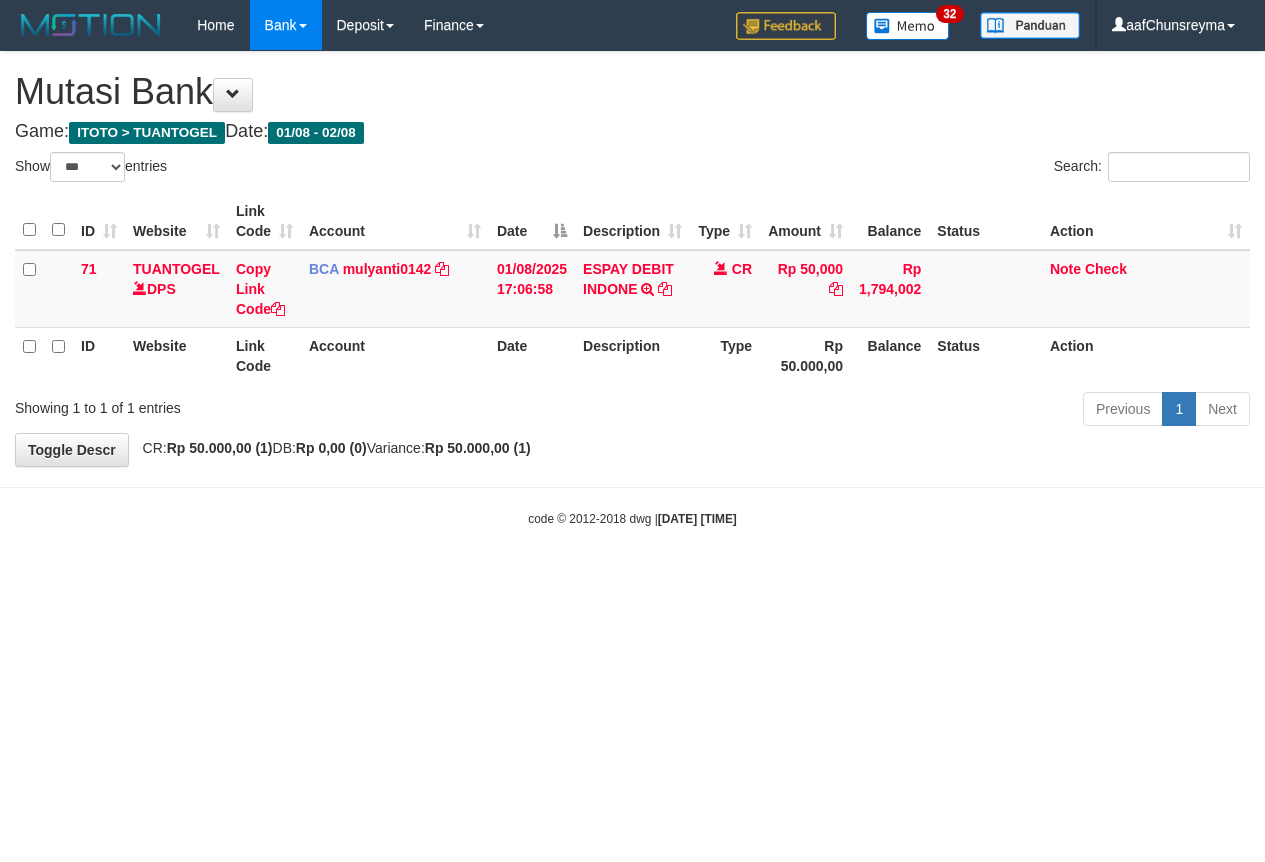 select on "***" 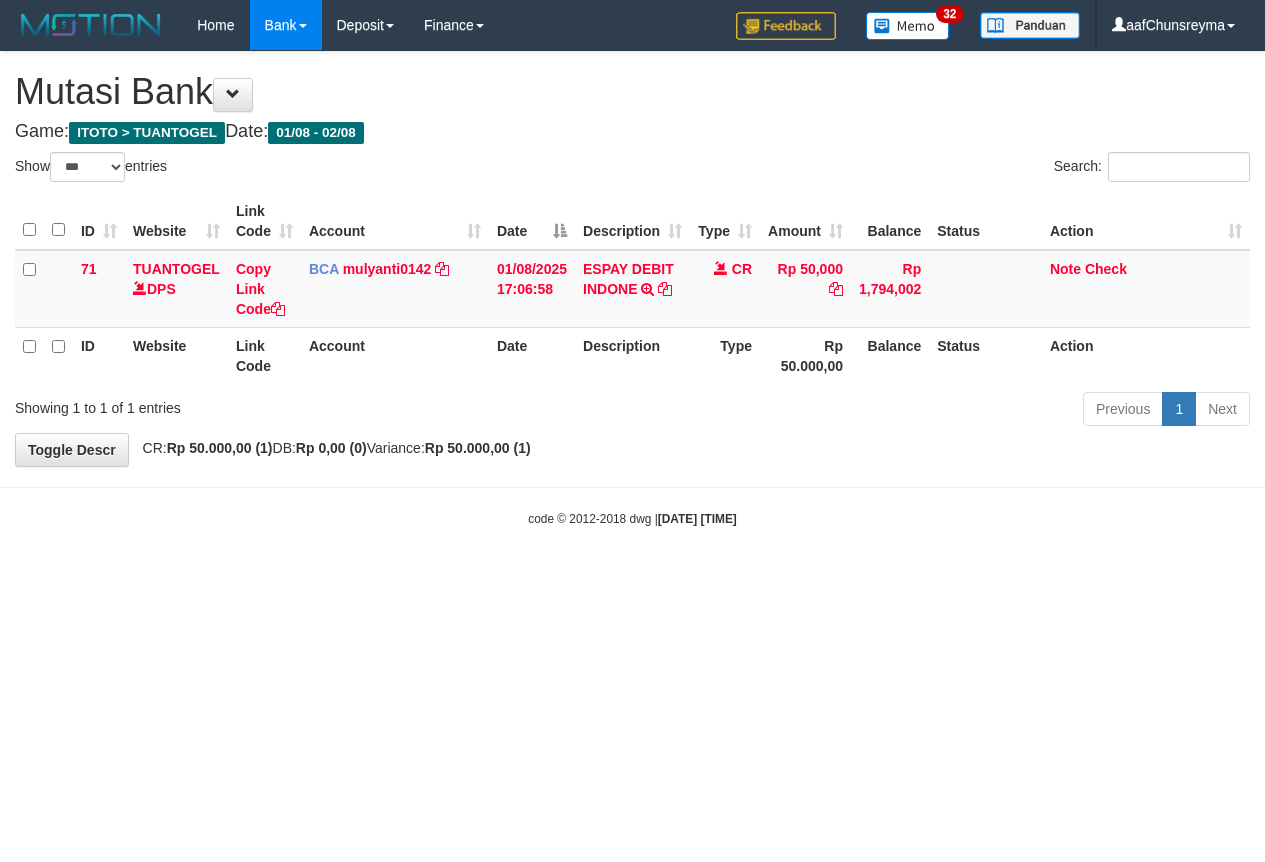 scroll, scrollTop: 0, scrollLeft: 0, axis: both 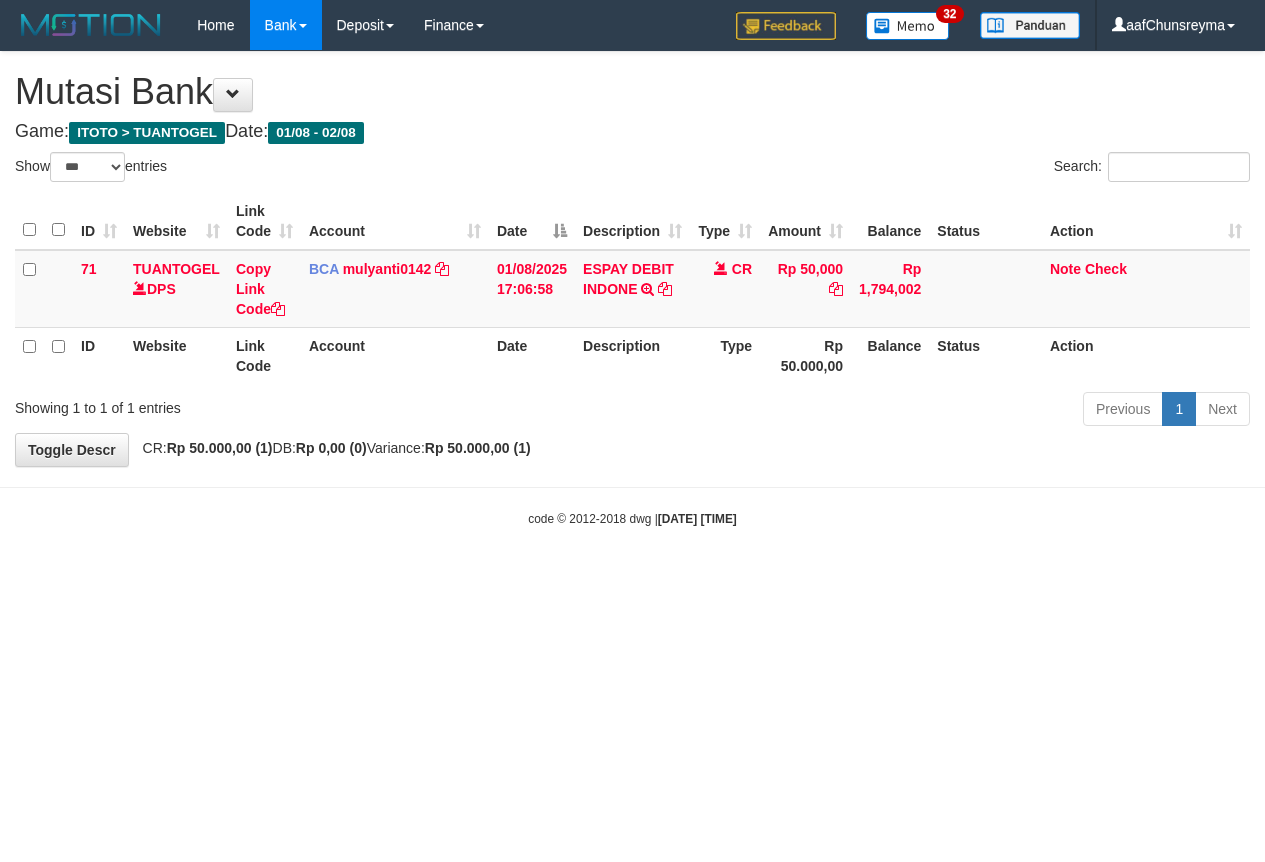 select on "***" 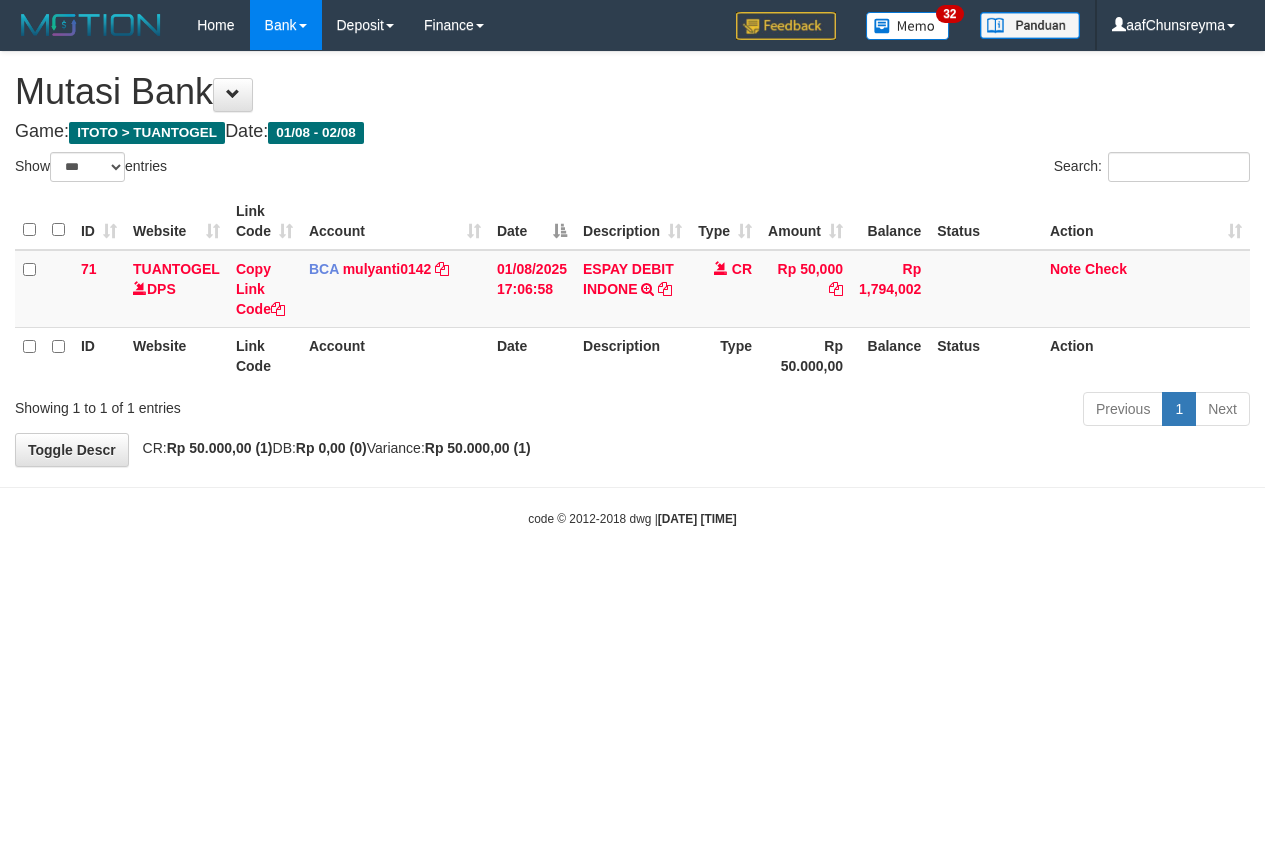 scroll, scrollTop: 0, scrollLeft: 0, axis: both 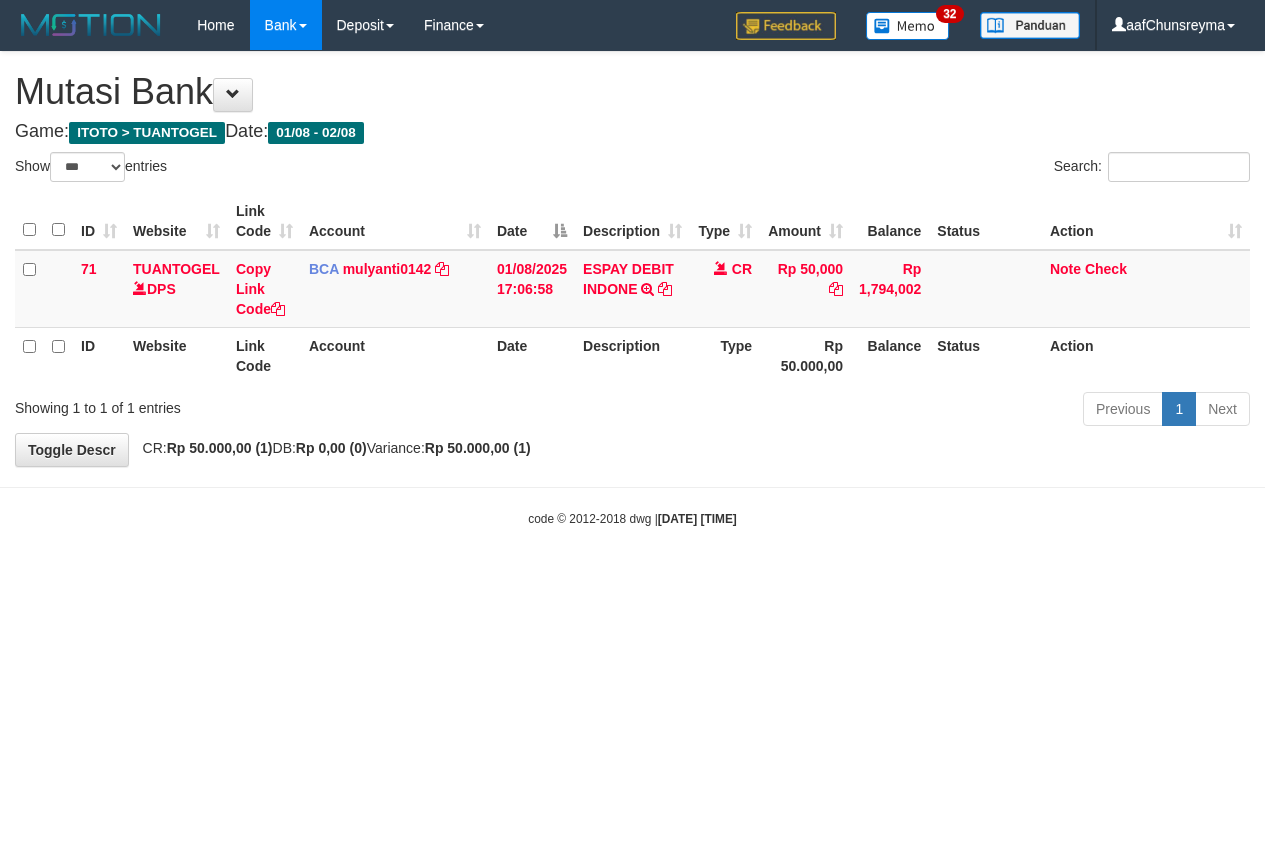 select on "***" 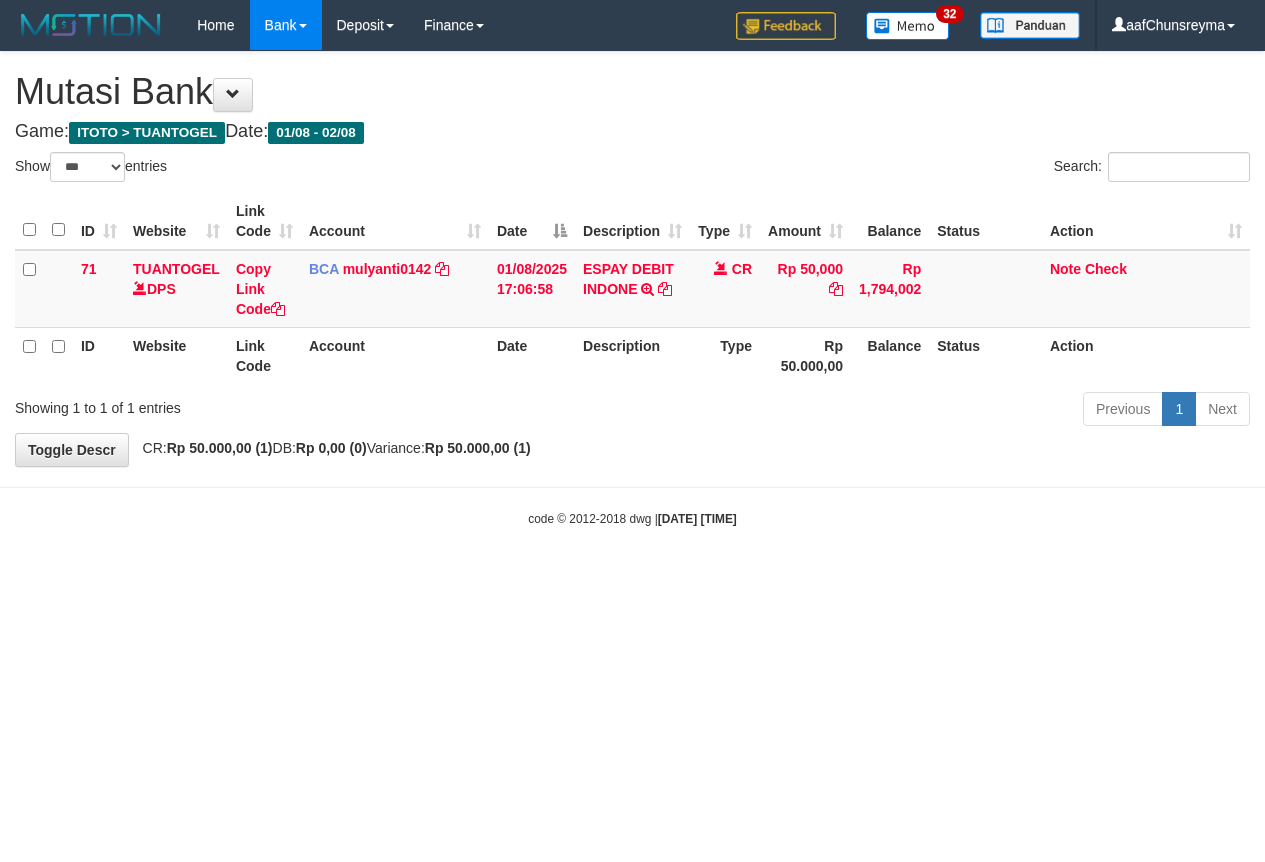 scroll, scrollTop: 0, scrollLeft: 0, axis: both 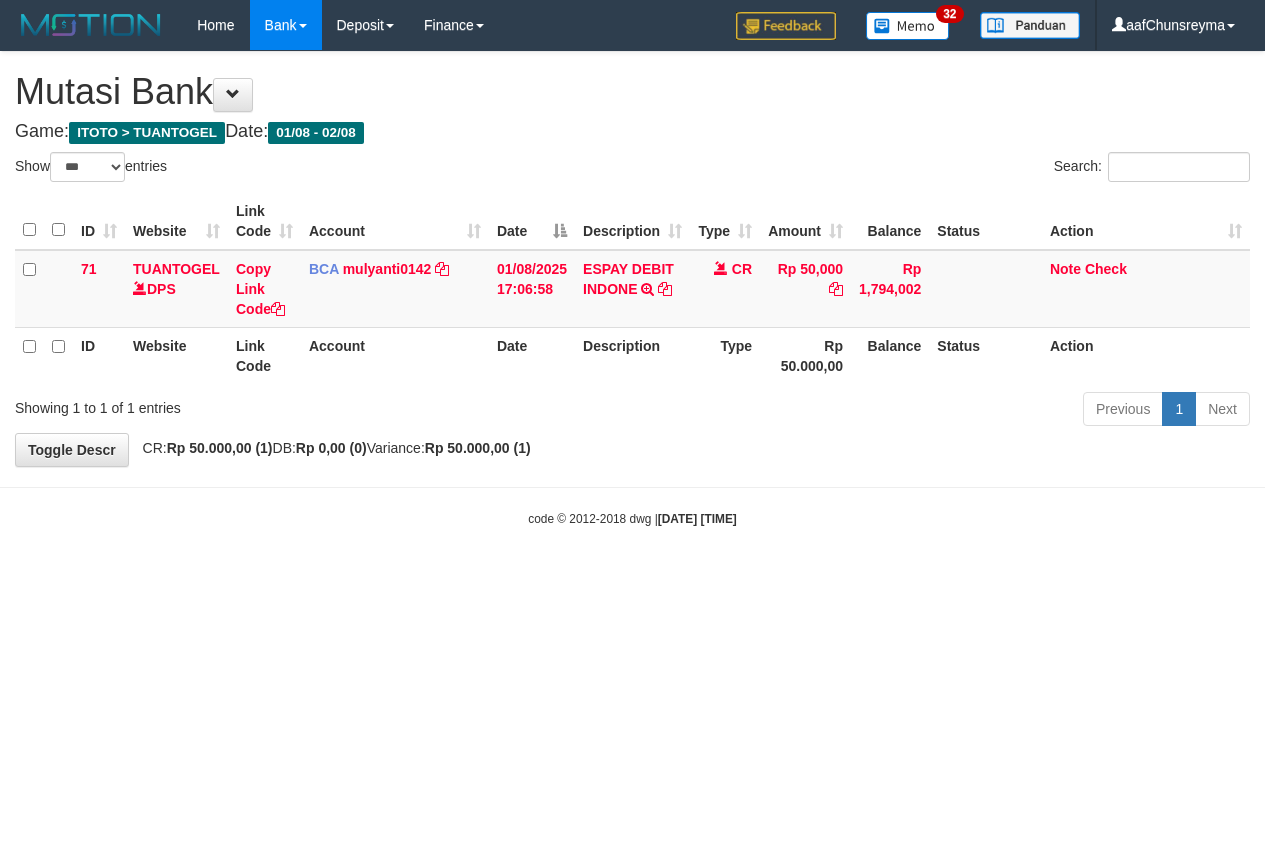select on "***" 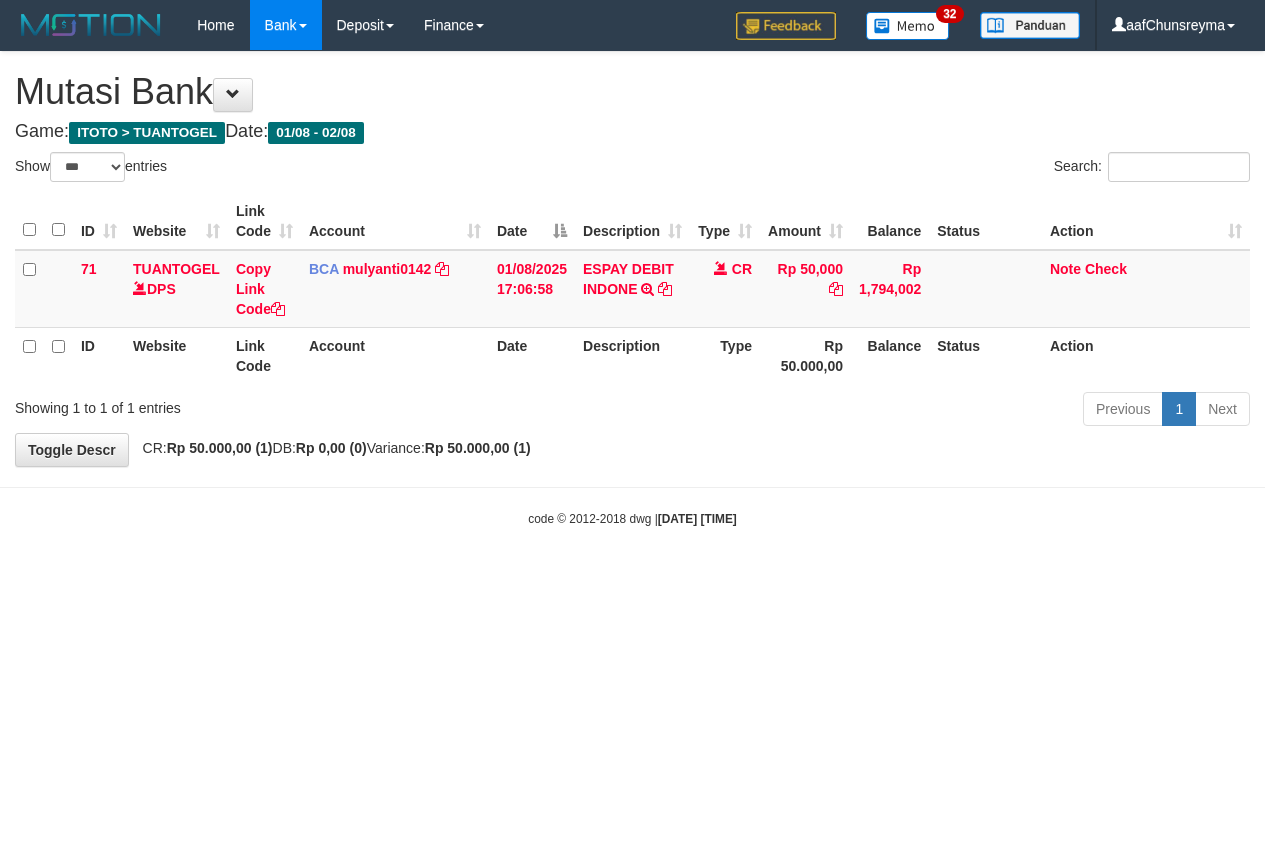 scroll, scrollTop: 0, scrollLeft: 0, axis: both 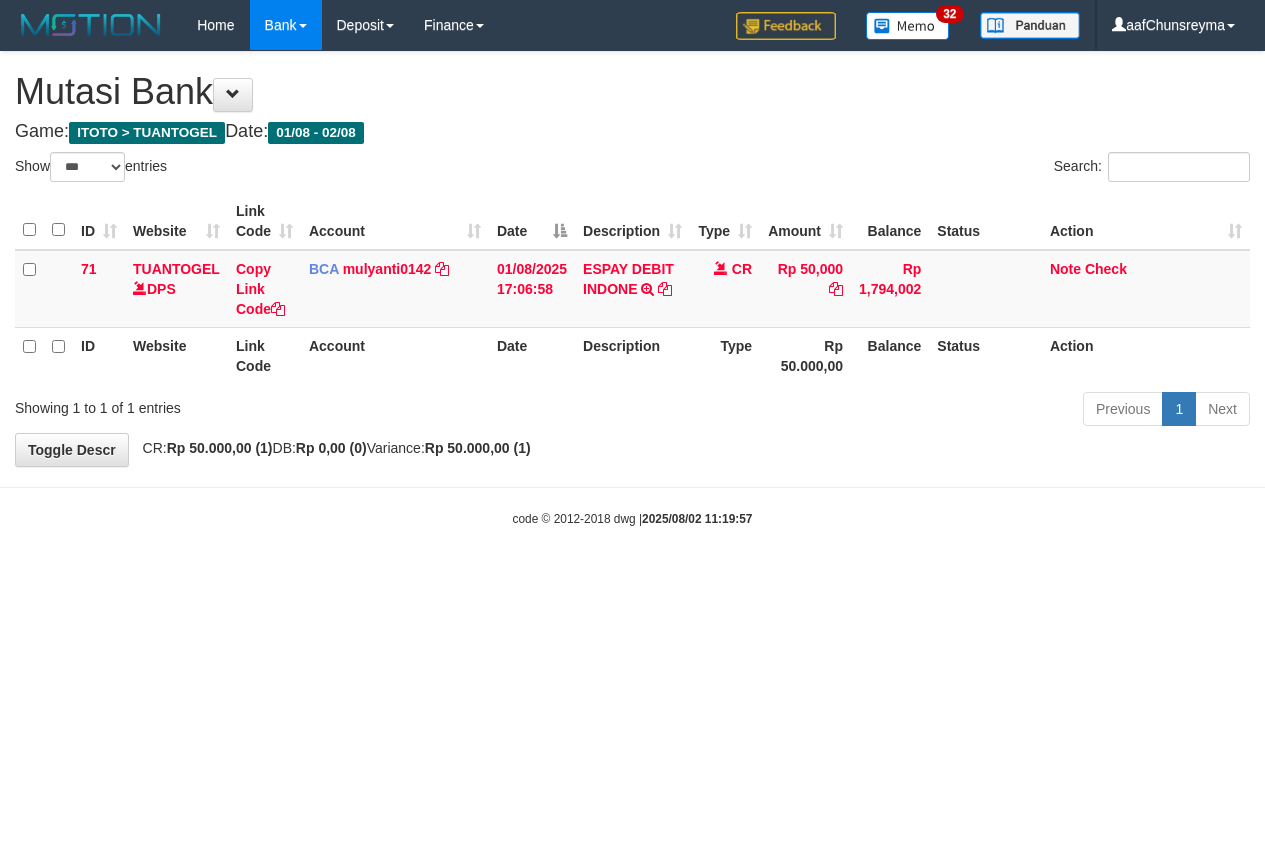 select on "***" 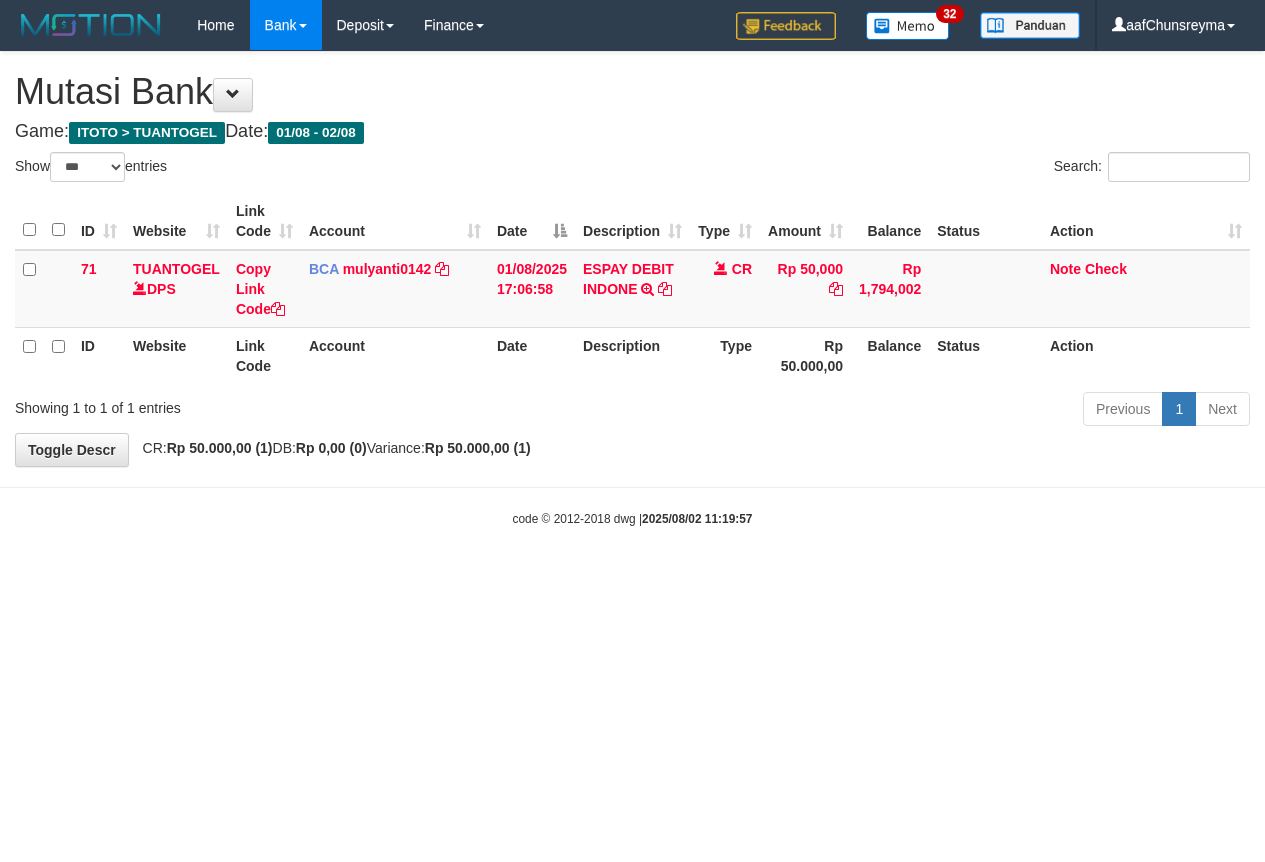 scroll, scrollTop: 0, scrollLeft: 0, axis: both 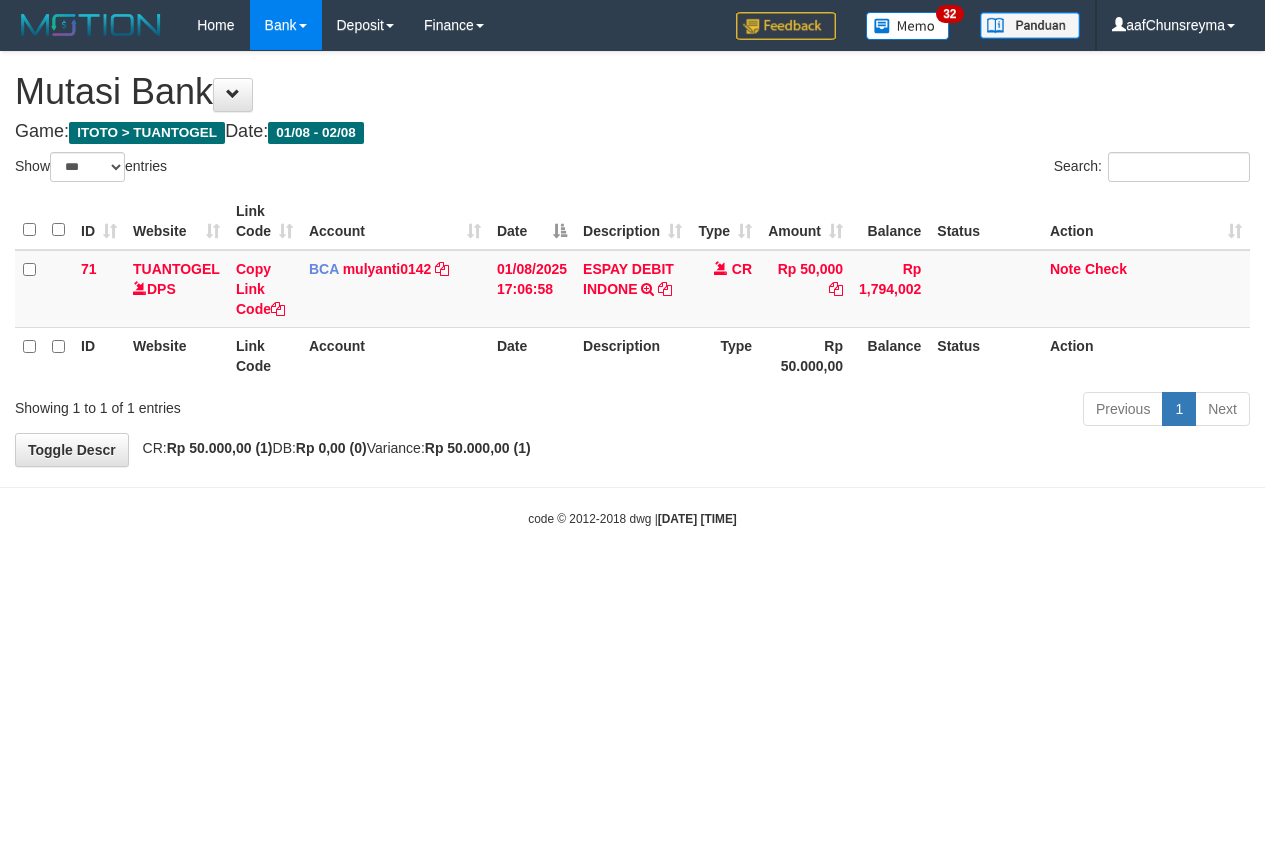 select on "***" 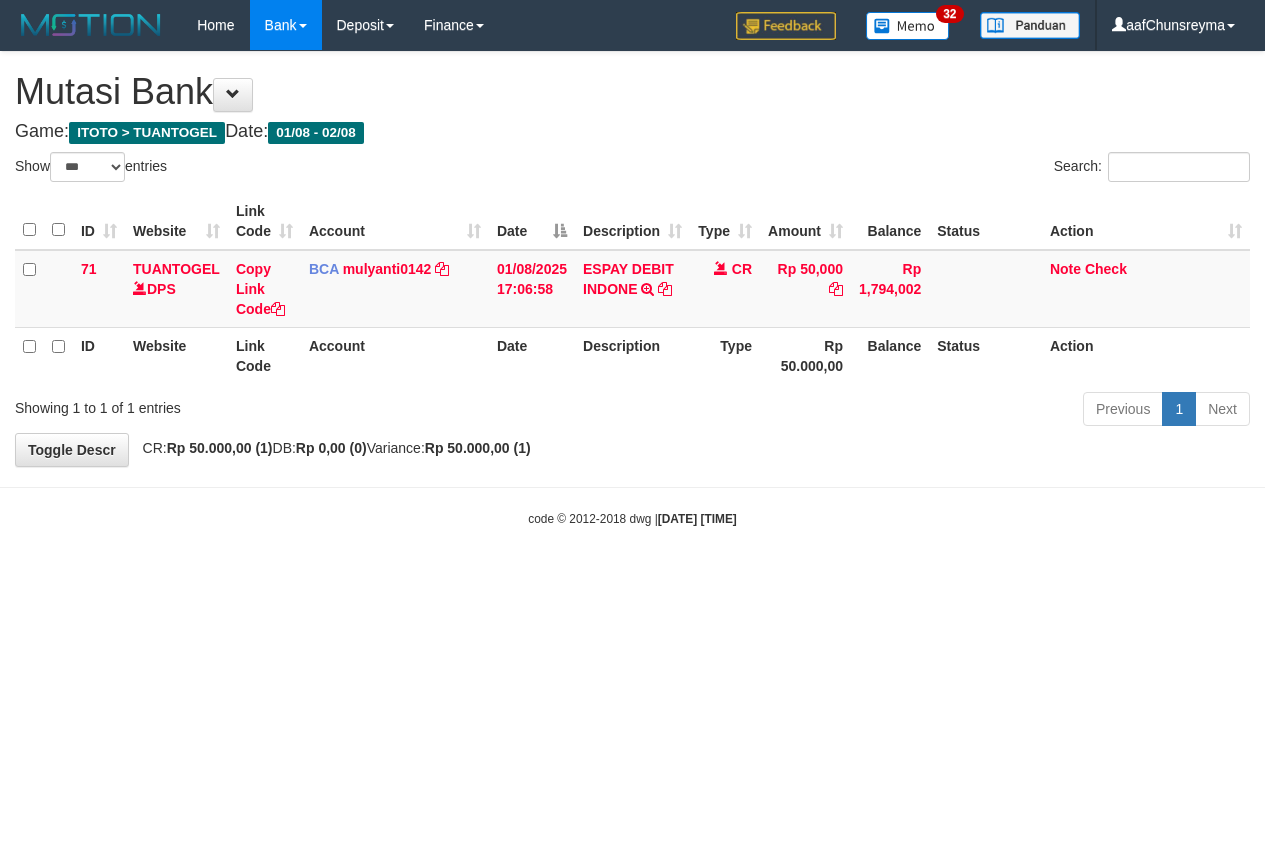 scroll, scrollTop: 0, scrollLeft: 0, axis: both 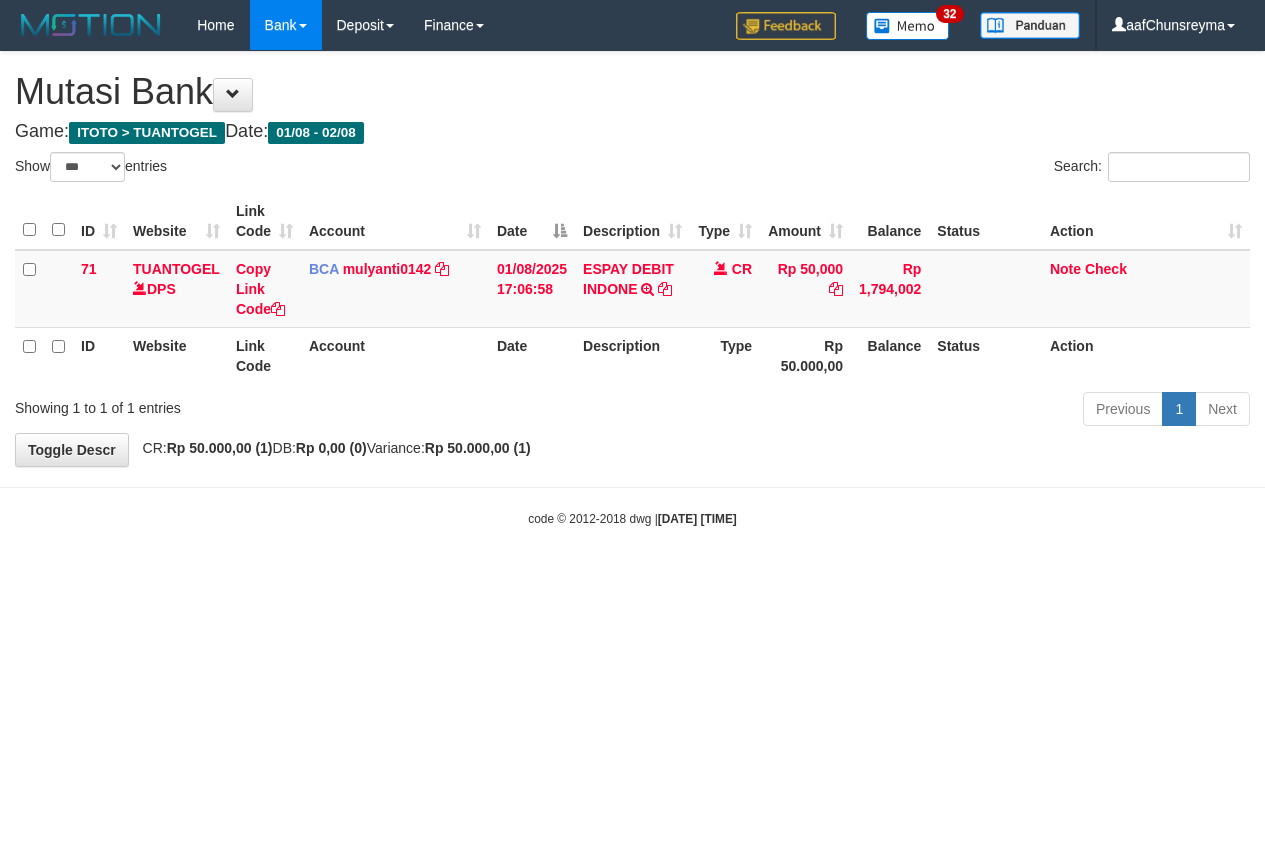 select on "***" 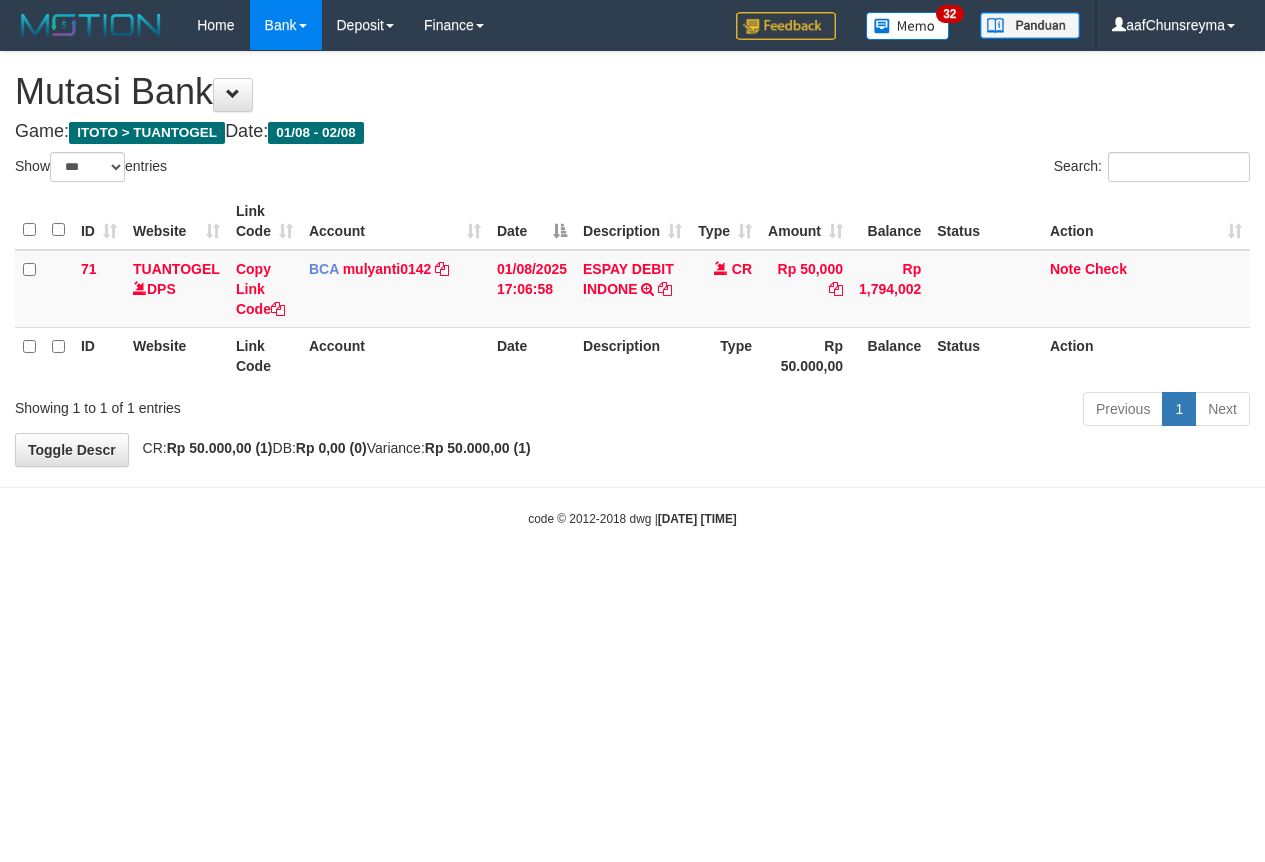 scroll, scrollTop: 0, scrollLeft: 0, axis: both 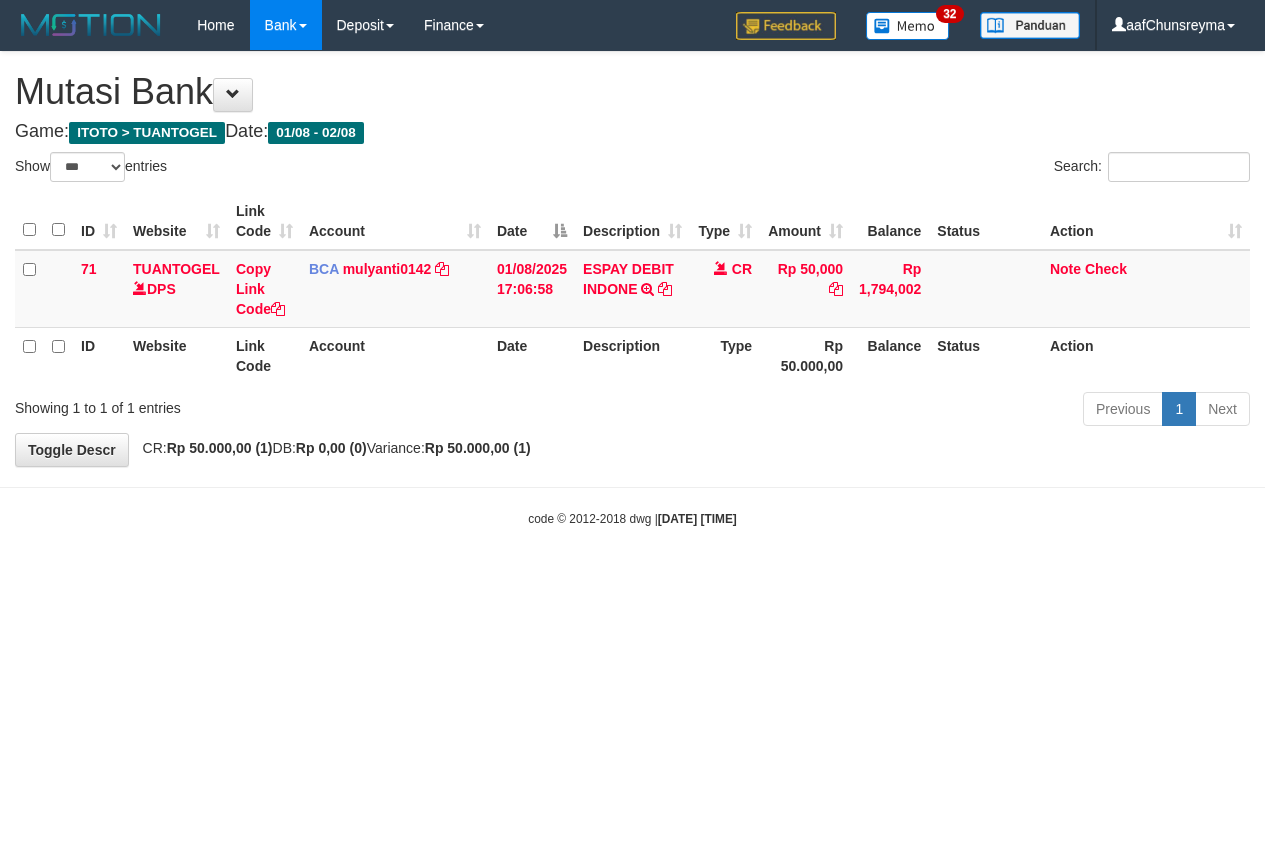 select on "***" 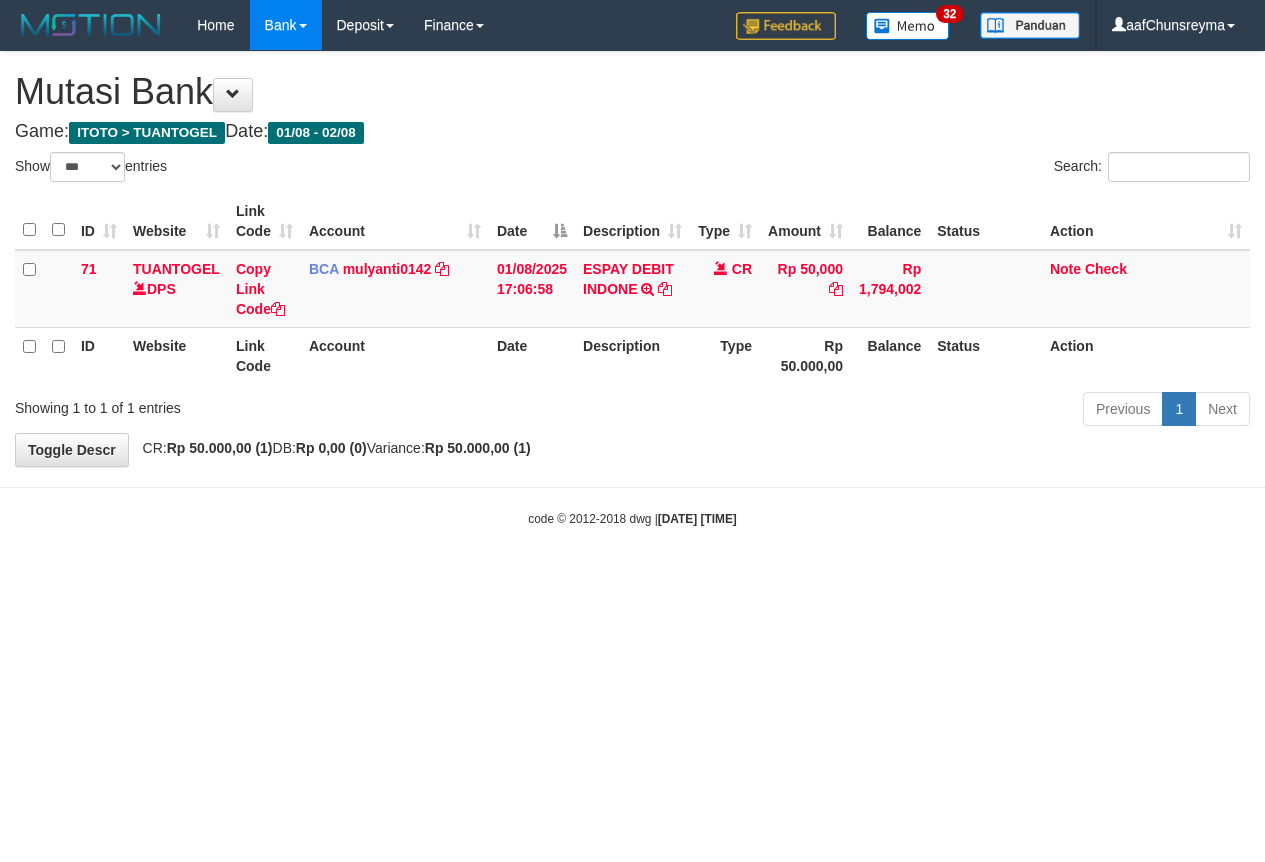 scroll, scrollTop: 0, scrollLeft: 0, axis: both 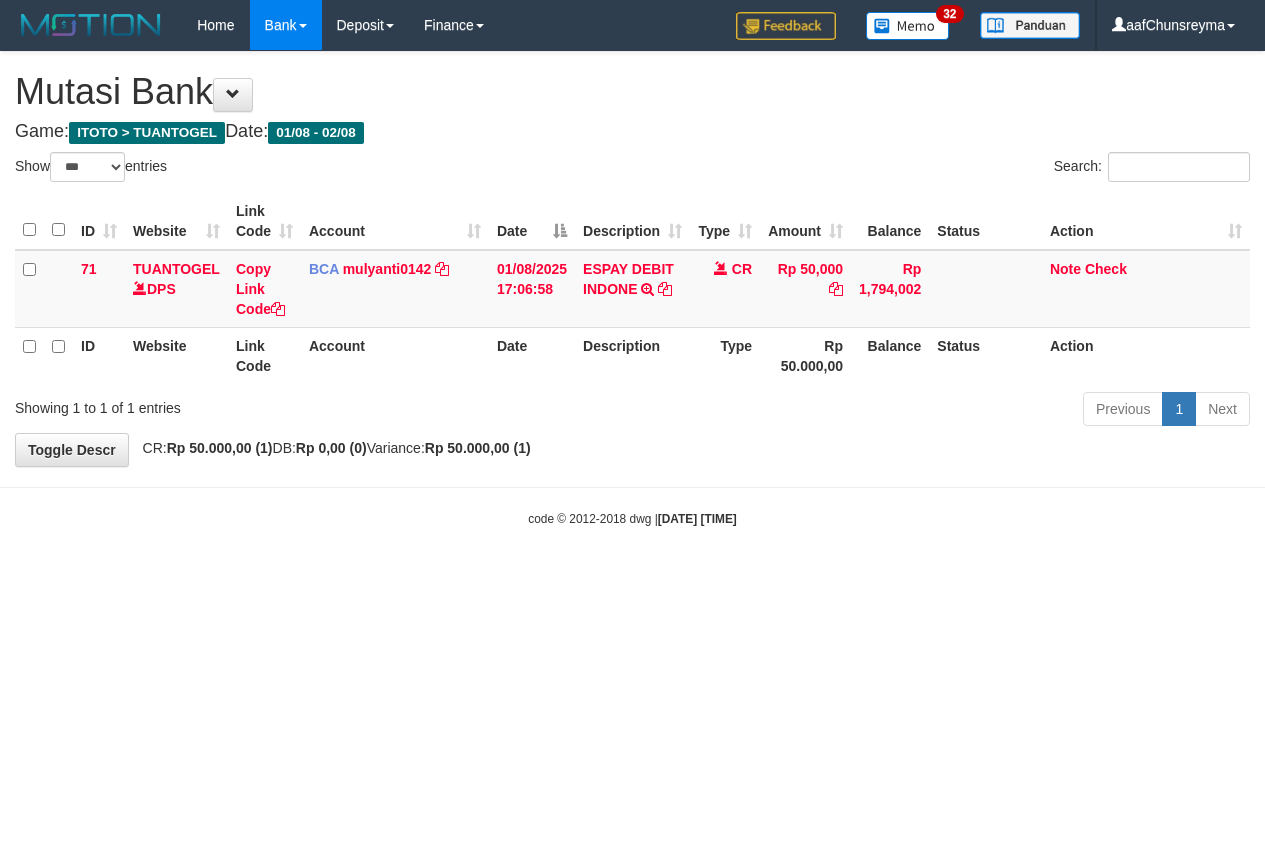 select on "***" 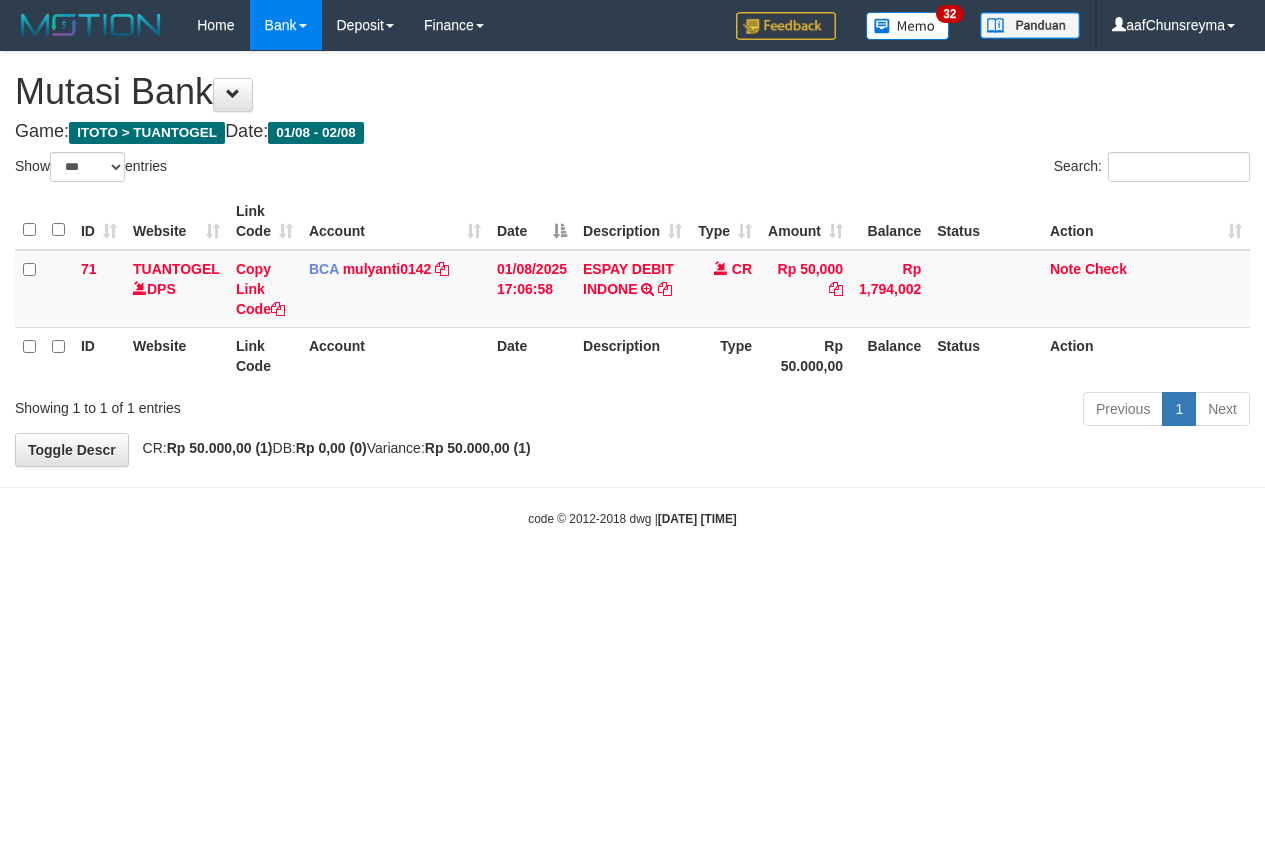 scroll, scrollTop: 0, scrollLeft: 0, axis: both 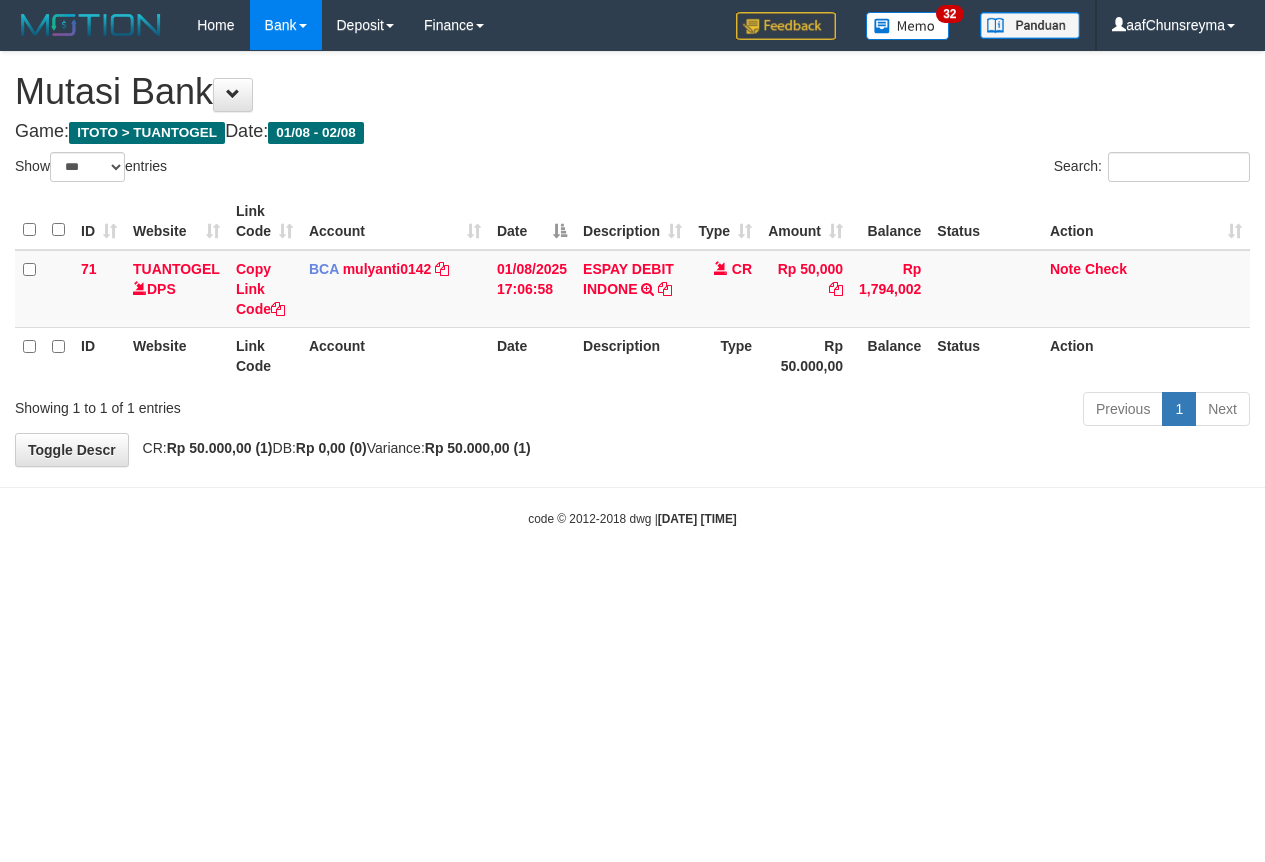 select on "***" 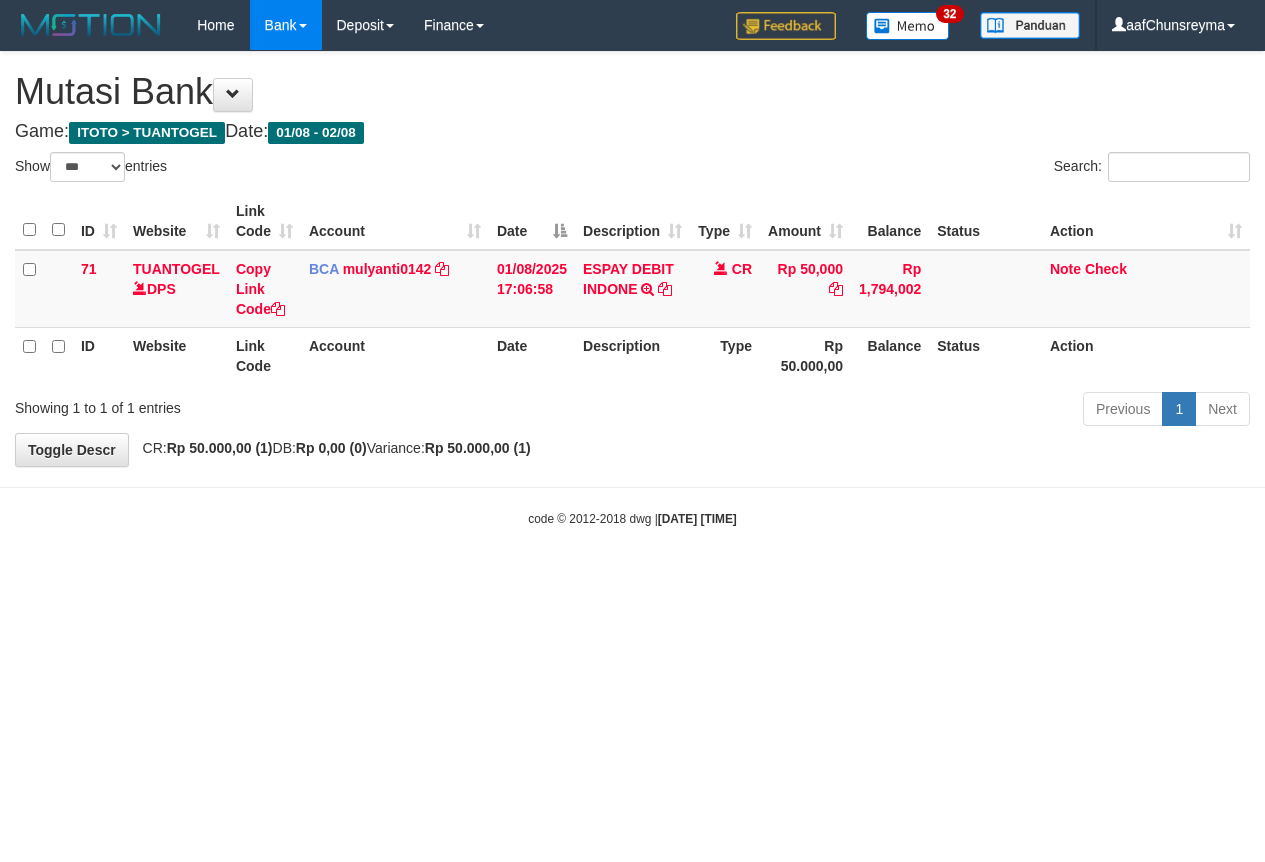 scroll, scrollTop: 0, scrollLeft: 0, axis: both 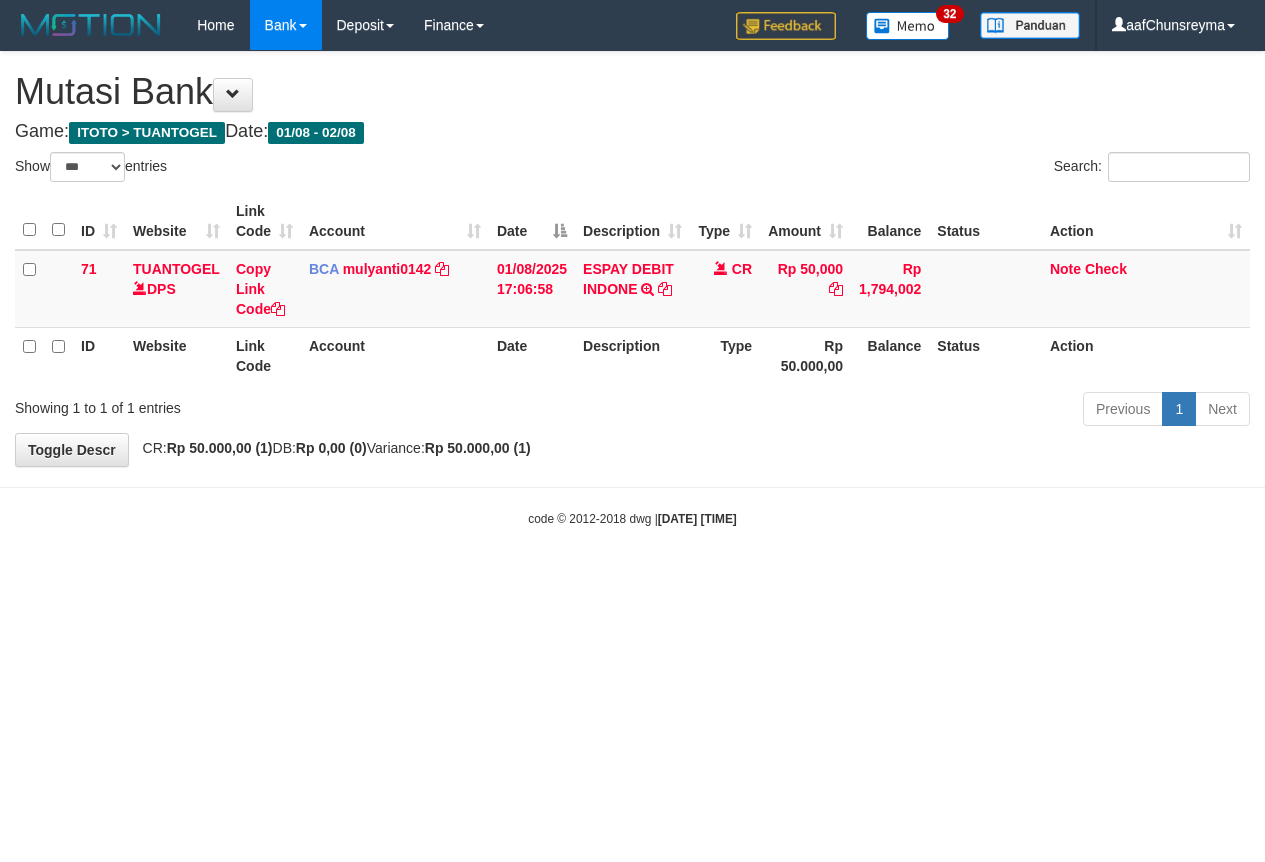 select on "***" 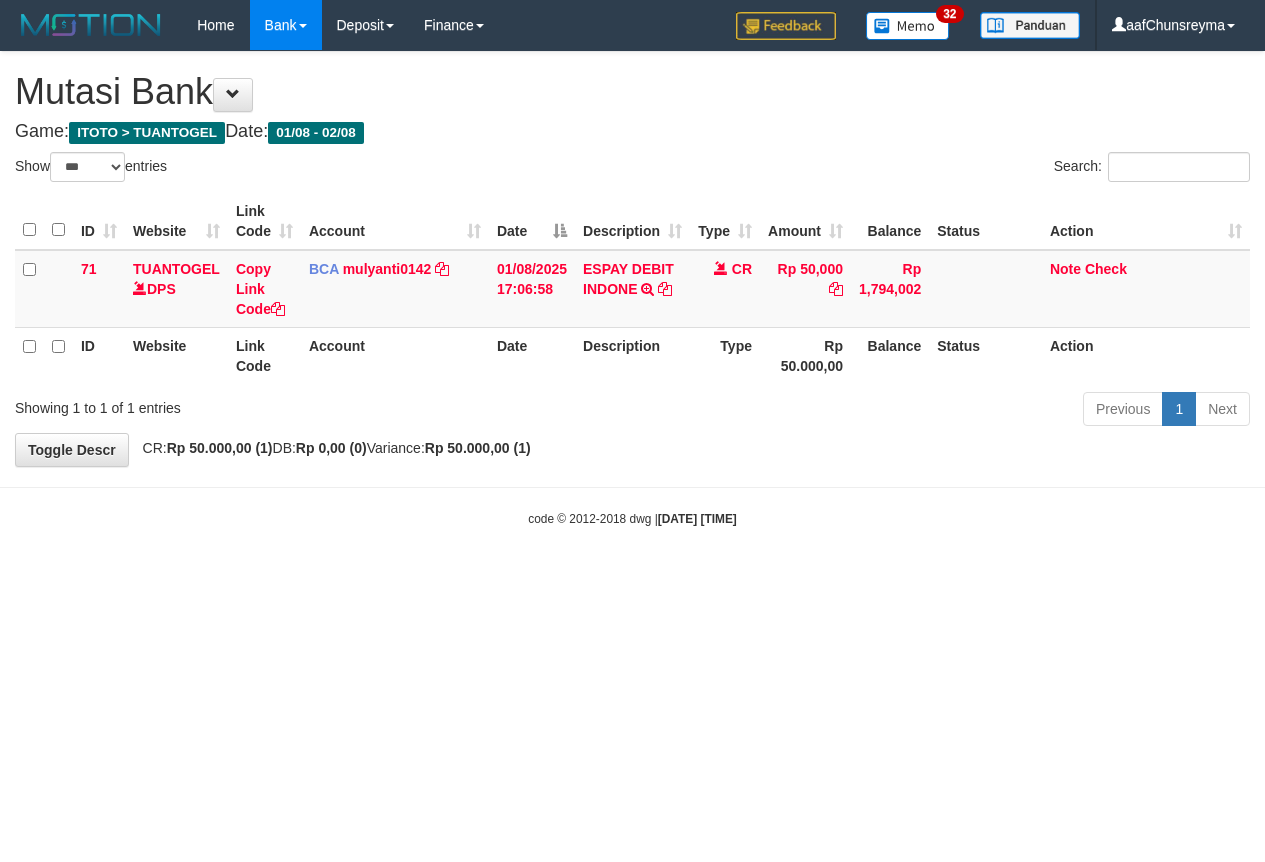 scroll, scrollTop: 0, scrollLeft: 0, axis: both 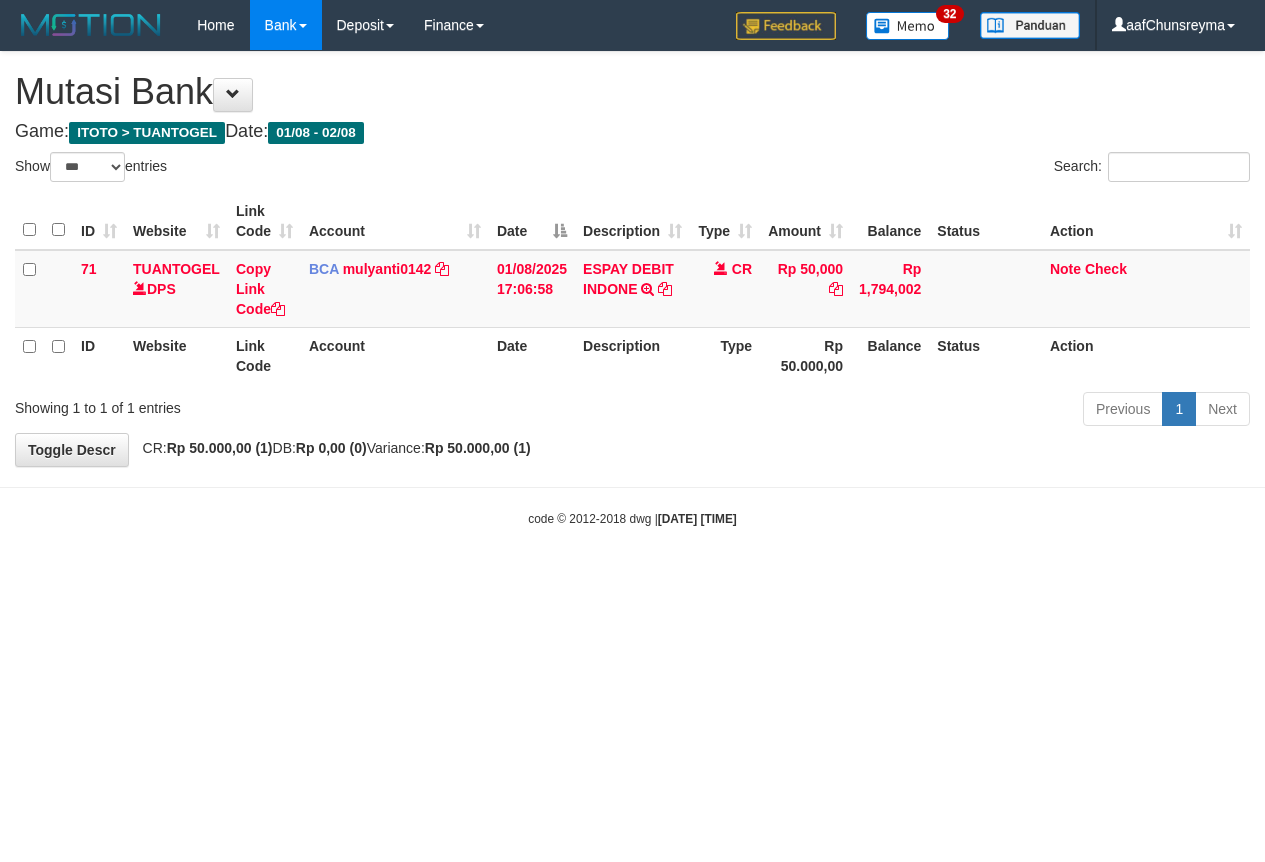 select on "***" 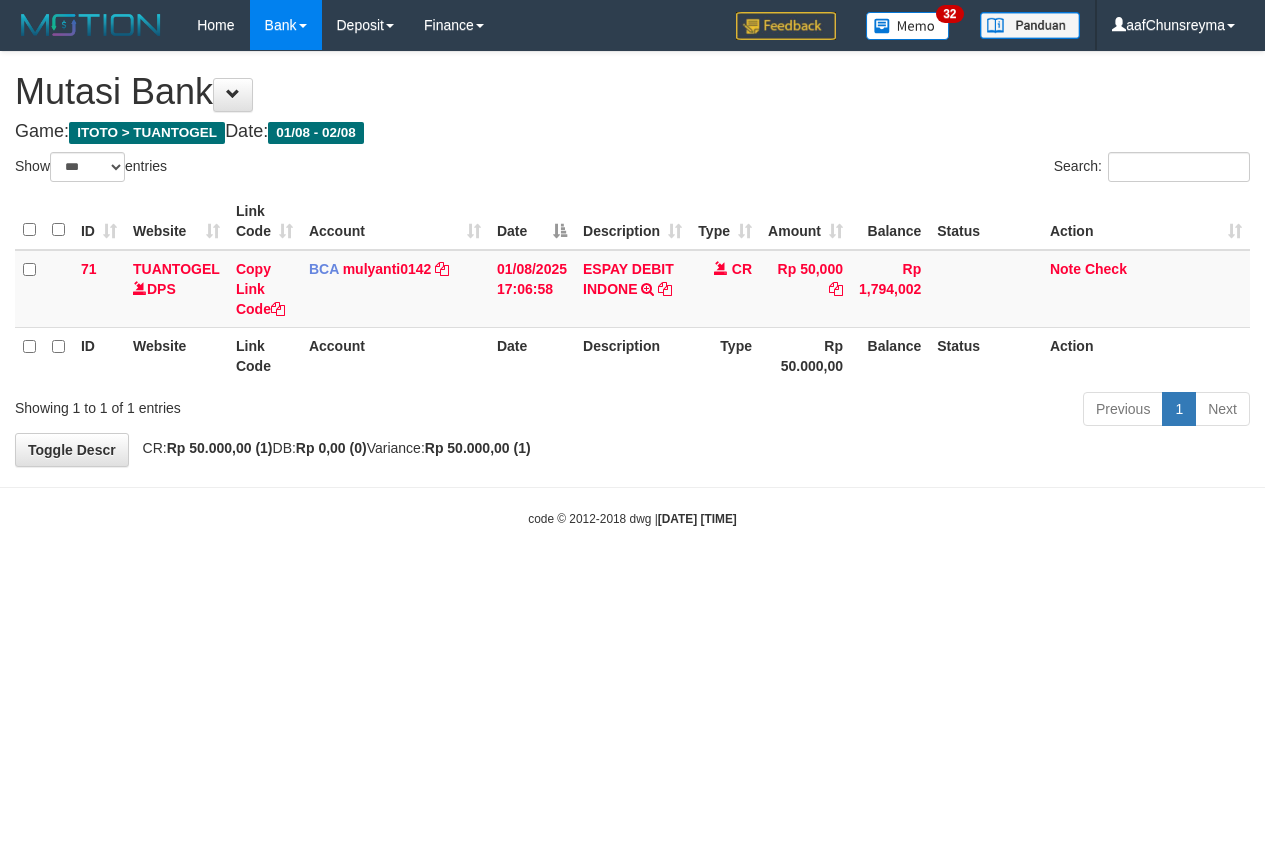 scroll, scrollTop: 0, scrollLeft: 0, axis: both 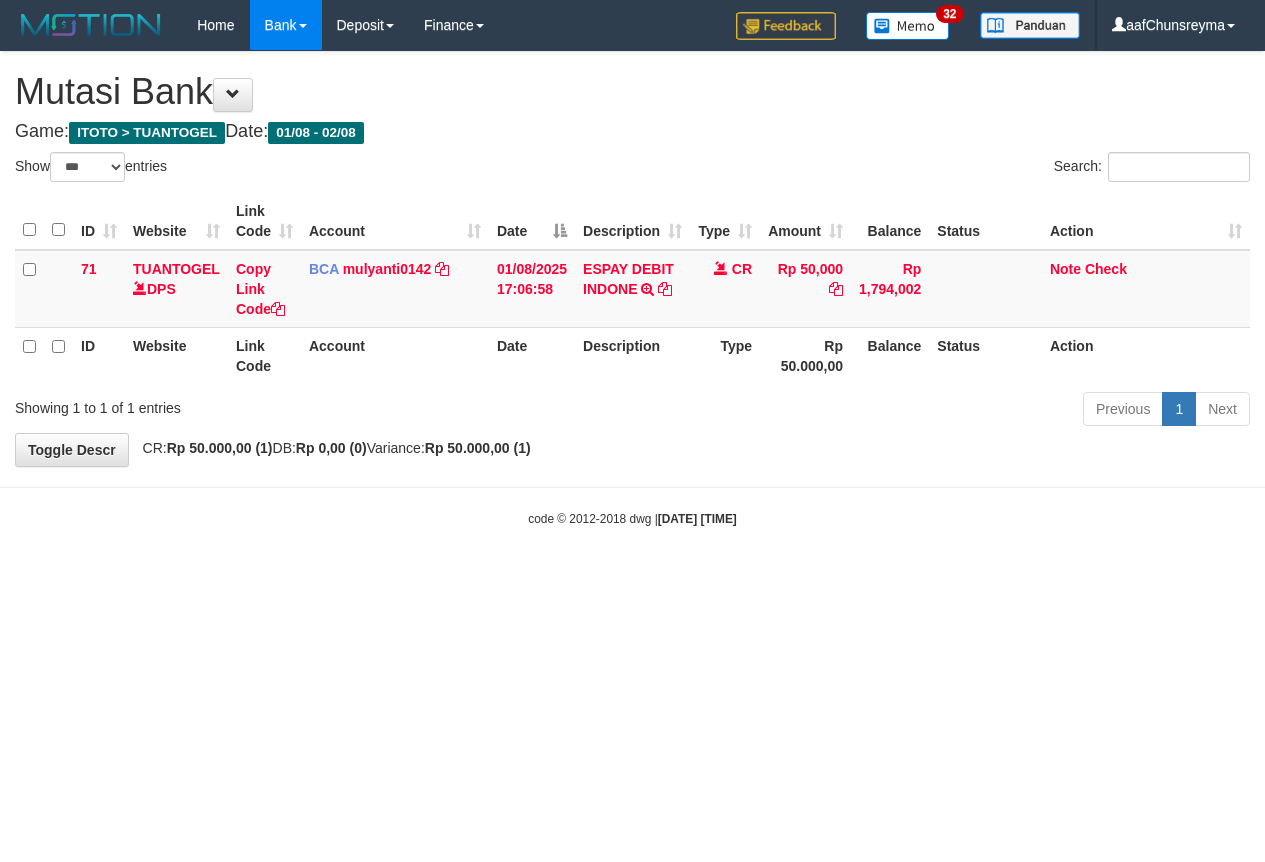 select on "***" 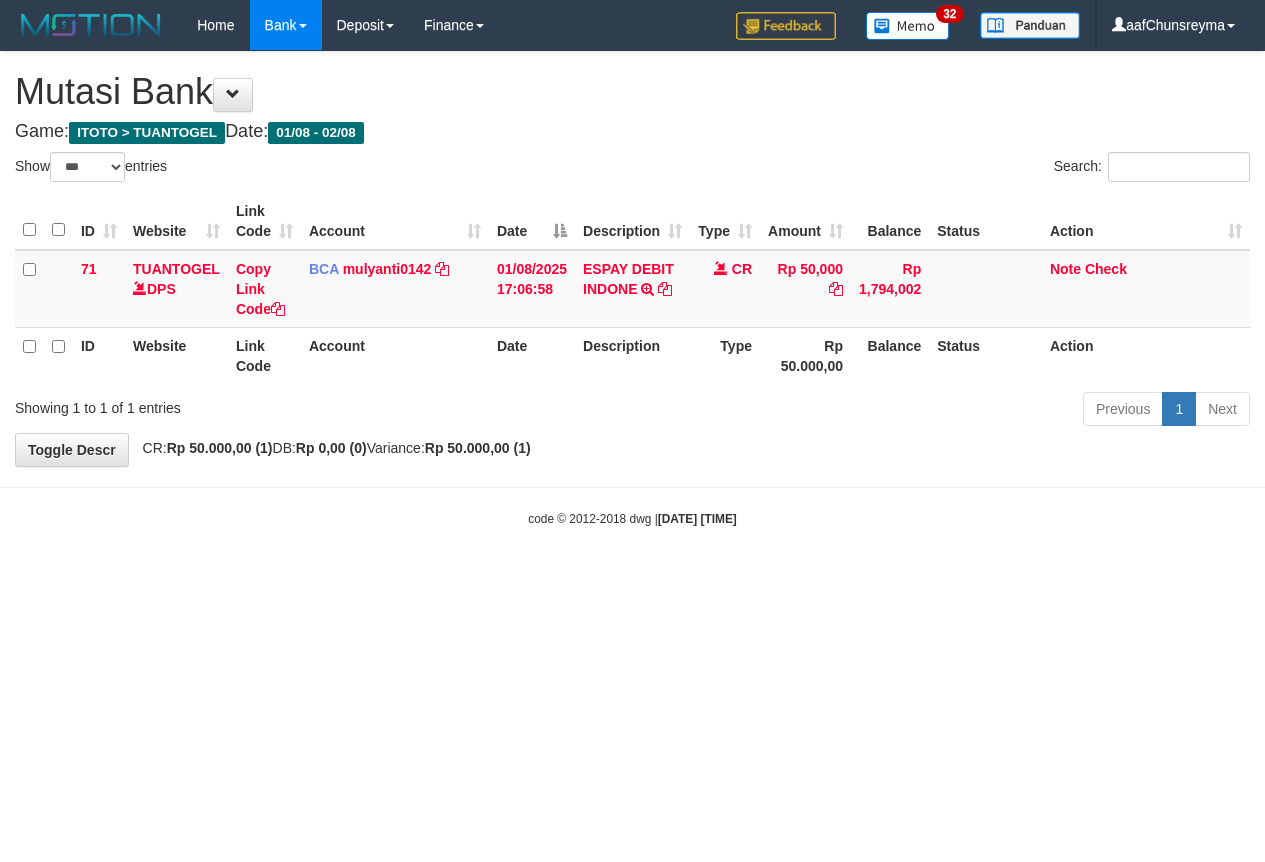 scroll, scrollTop: 0, scrollLeft: 0, axis: both 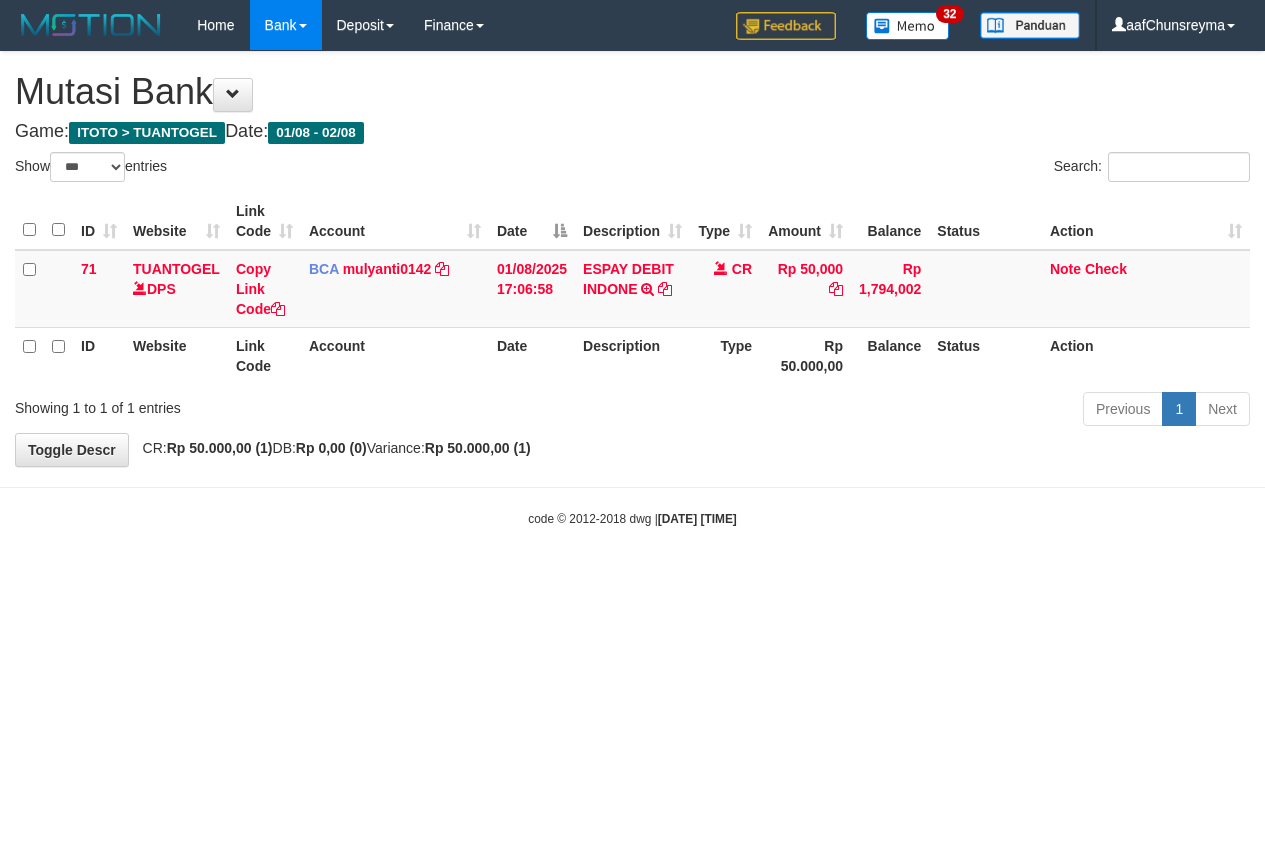 select on "***" 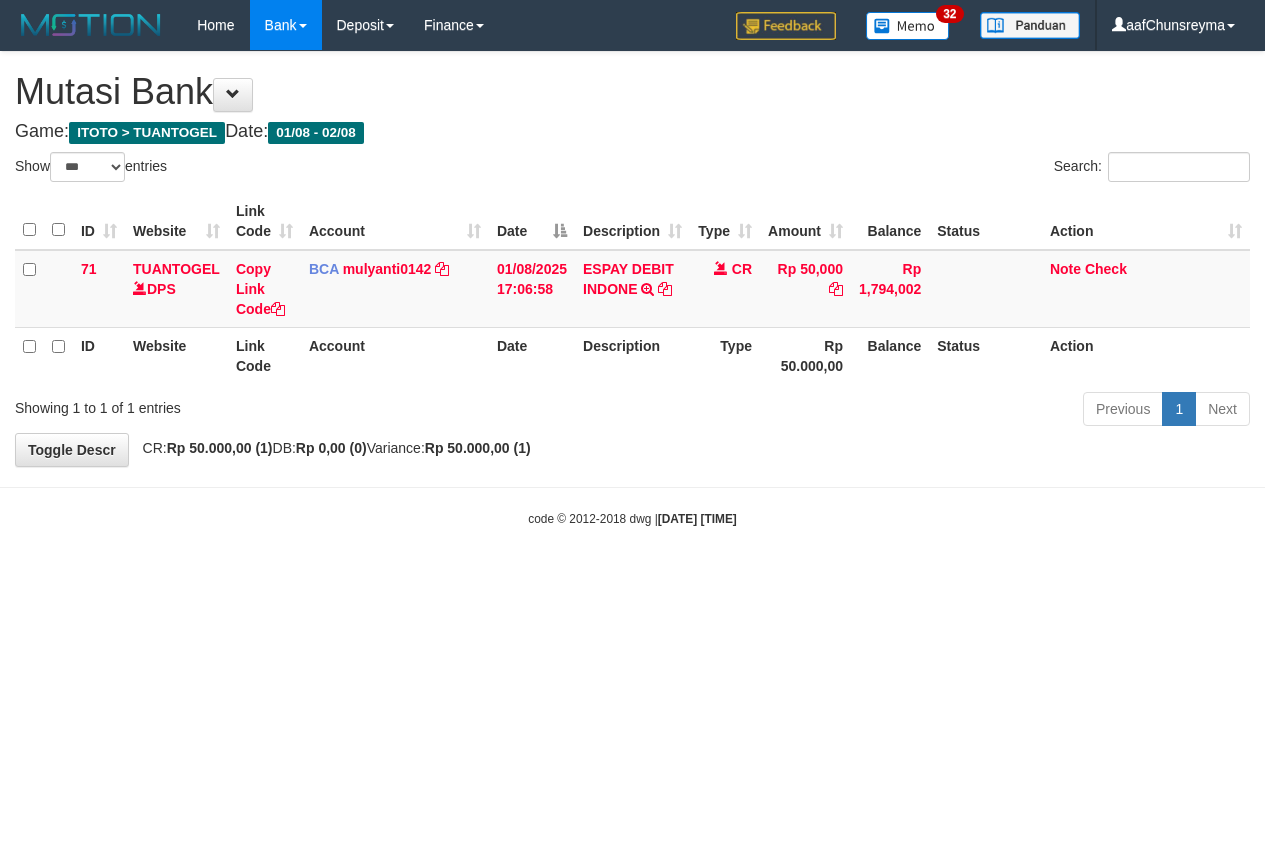 scroll, scrollTop: 0, scrollLeft: 0, axis: both 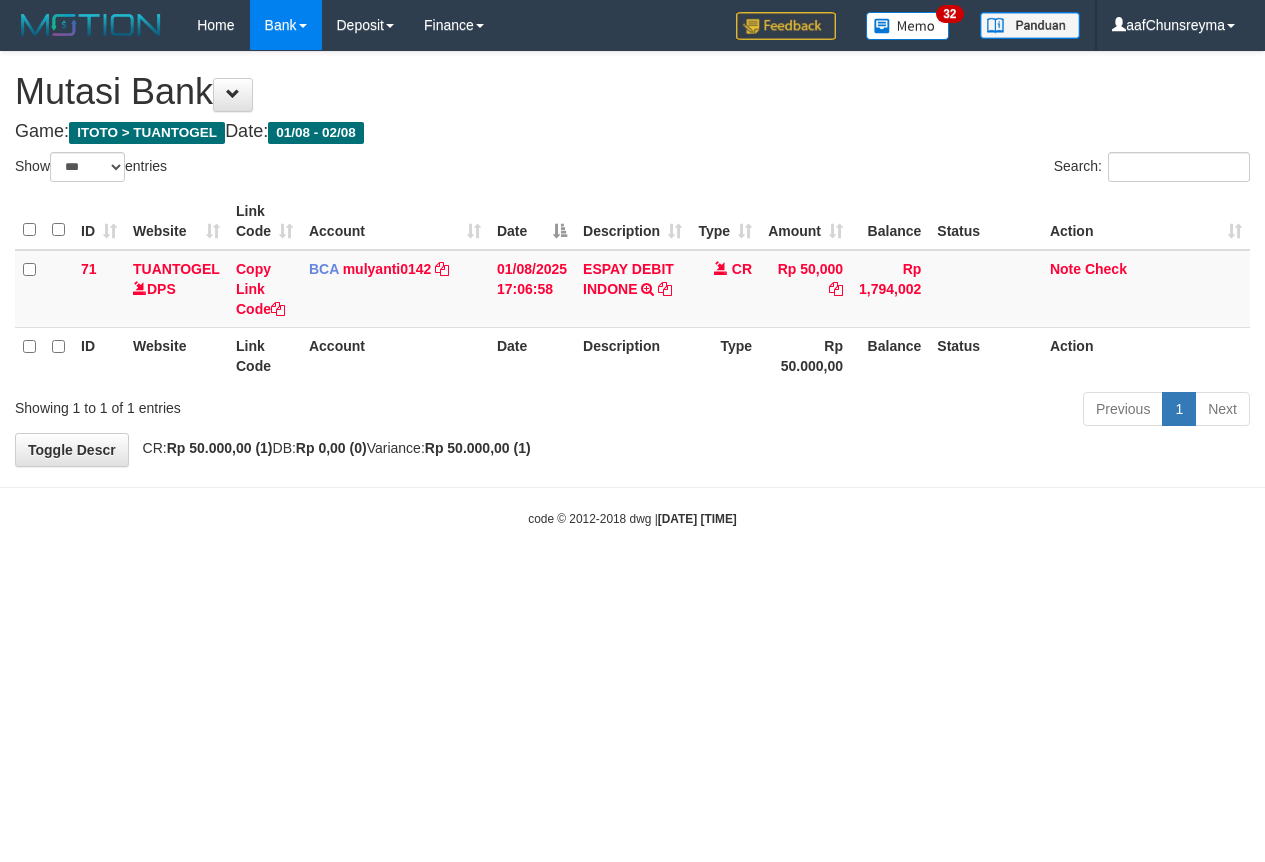 select on "***" 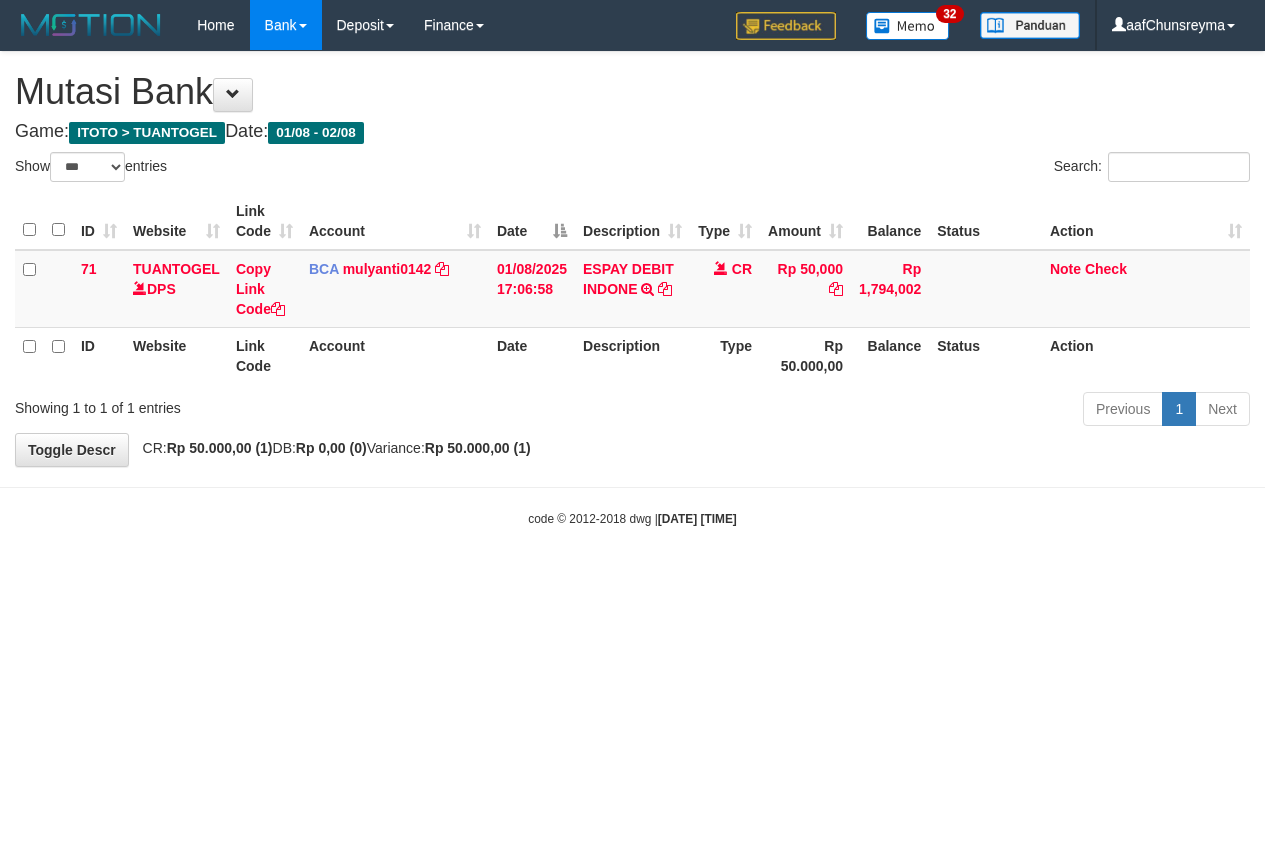 scroll, scrollTop: 0, scrollLeft: 0, axis: both 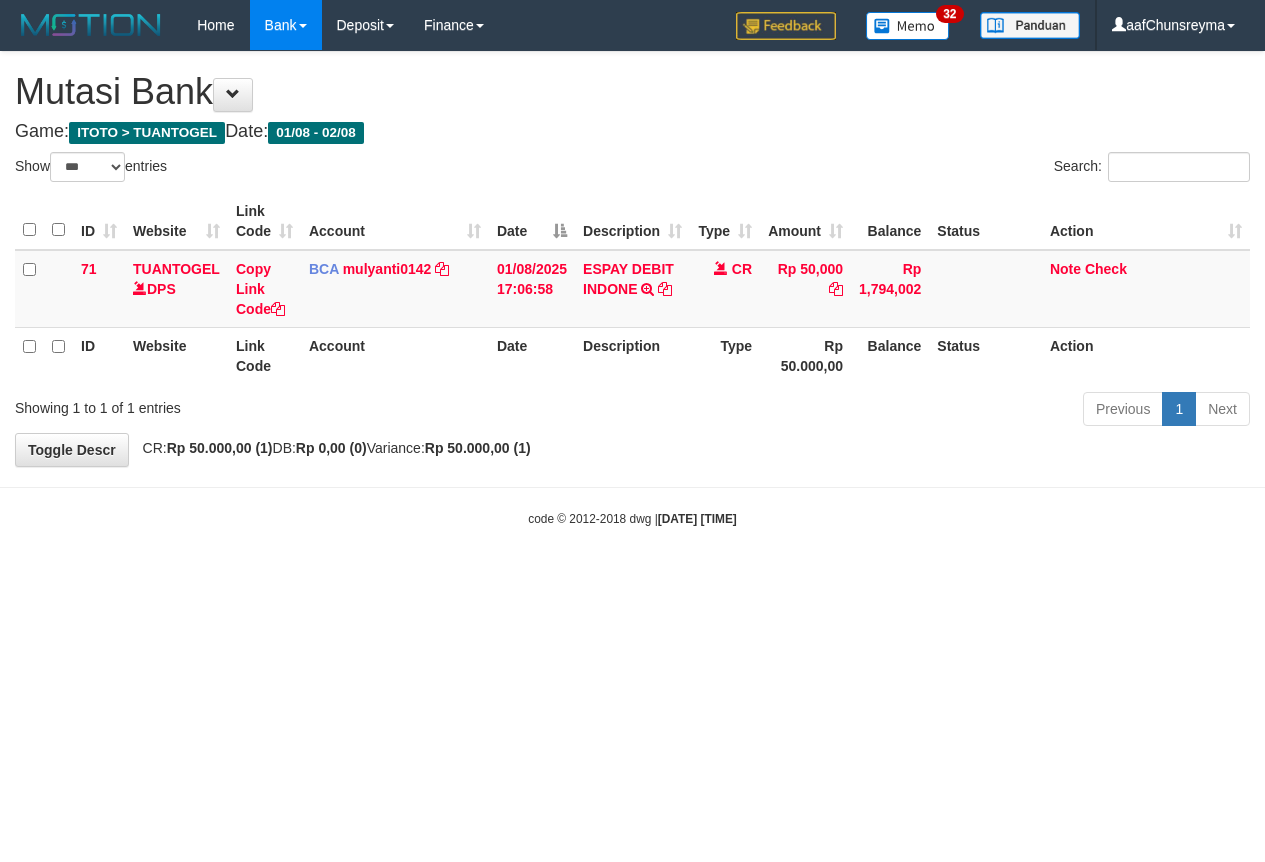 select on "***" 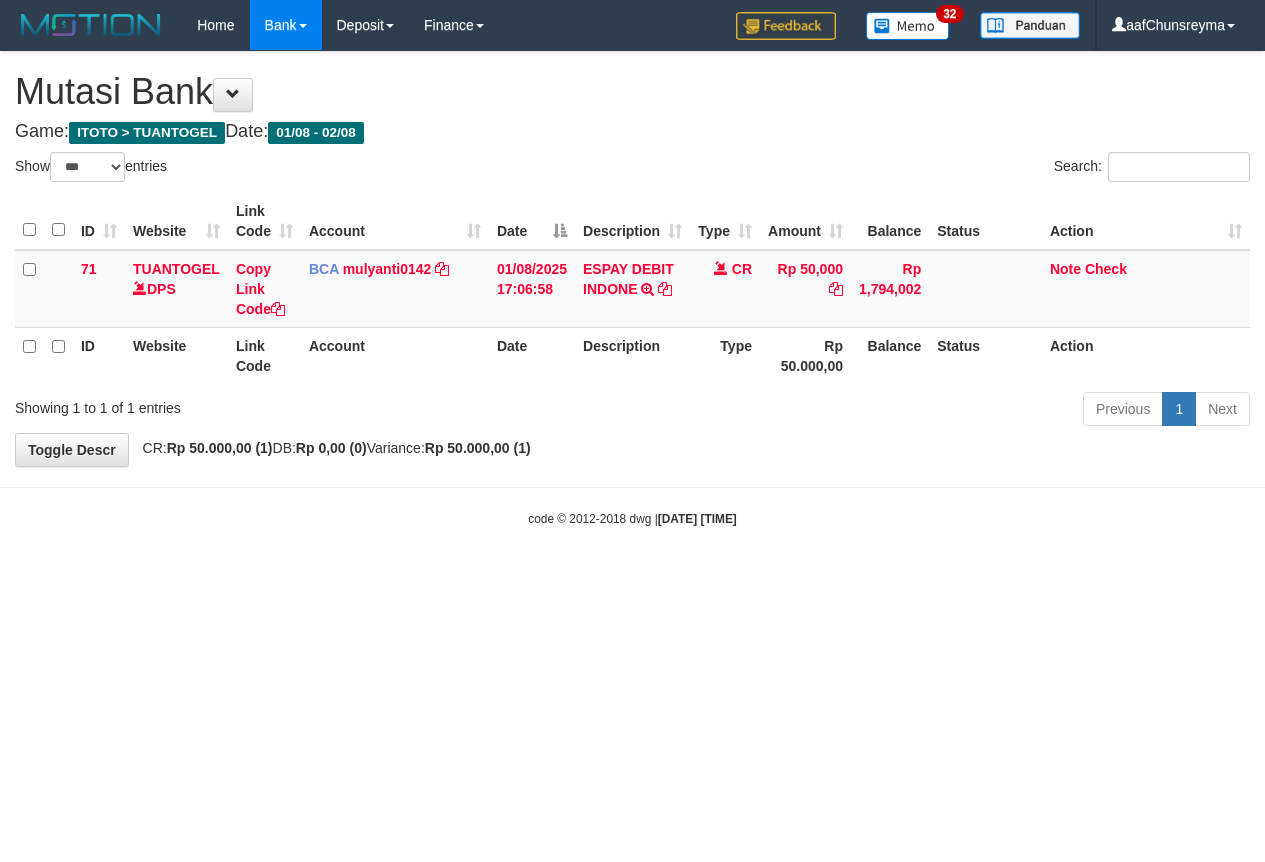 scroll, scrollTop: 0, scrollLeft: 0, axis: both 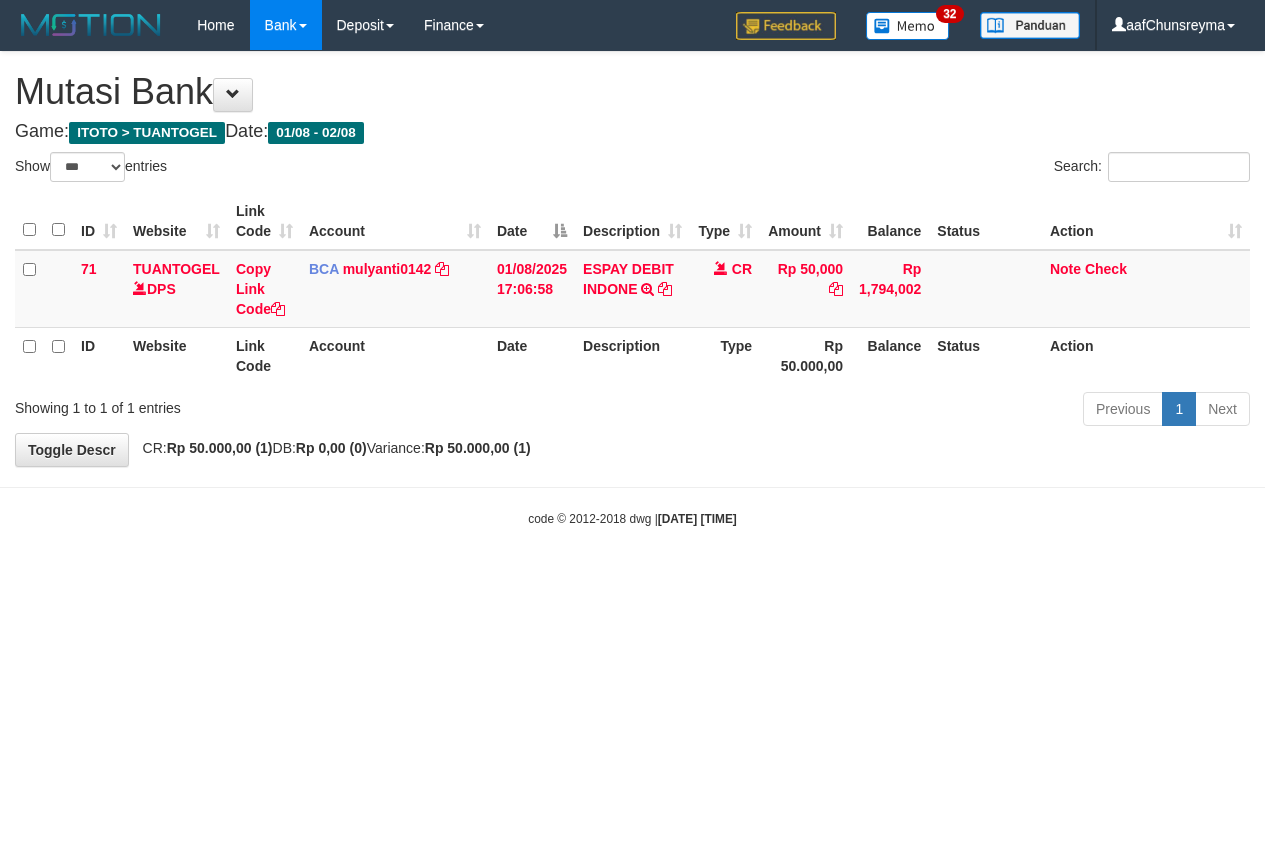 select on "***" 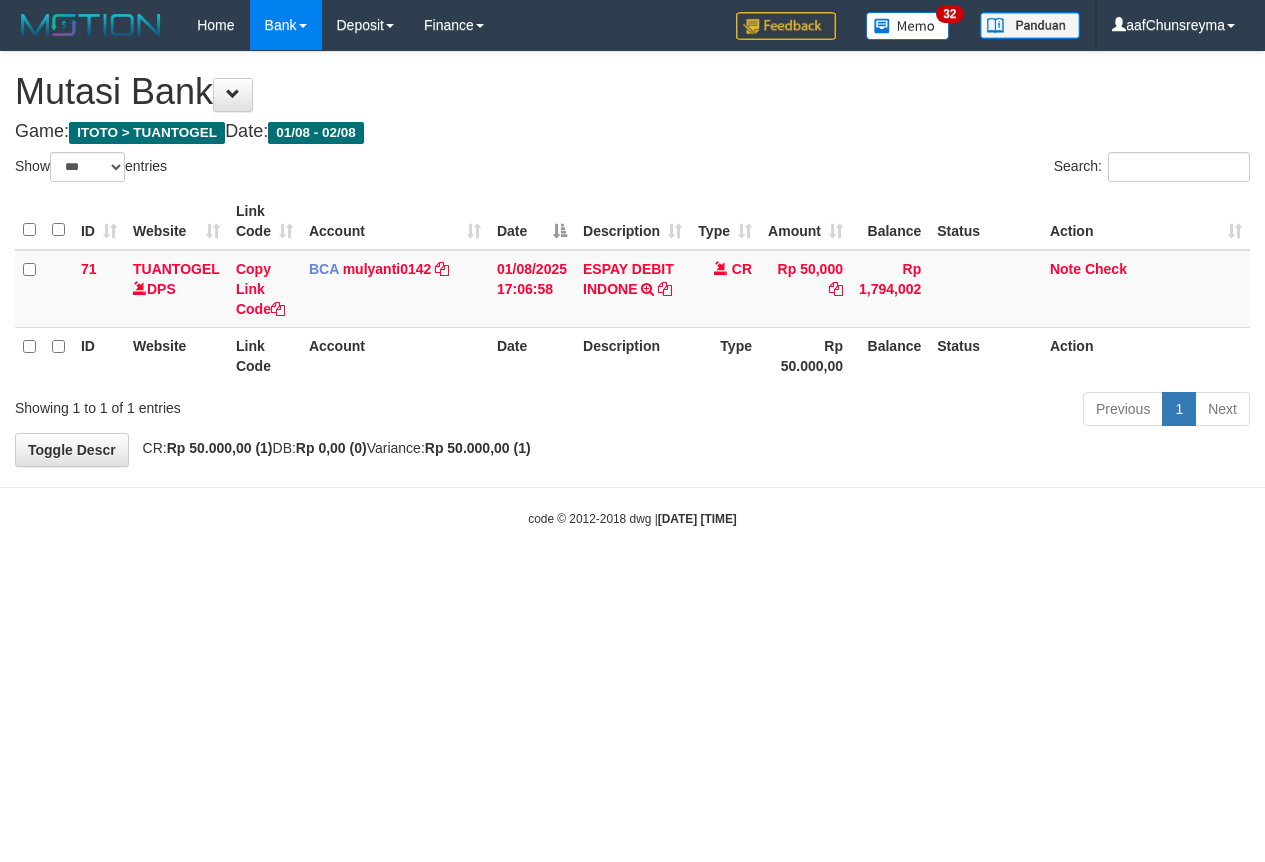 scroll, scrollTop: 0, scrollLeft: 0, axis: both 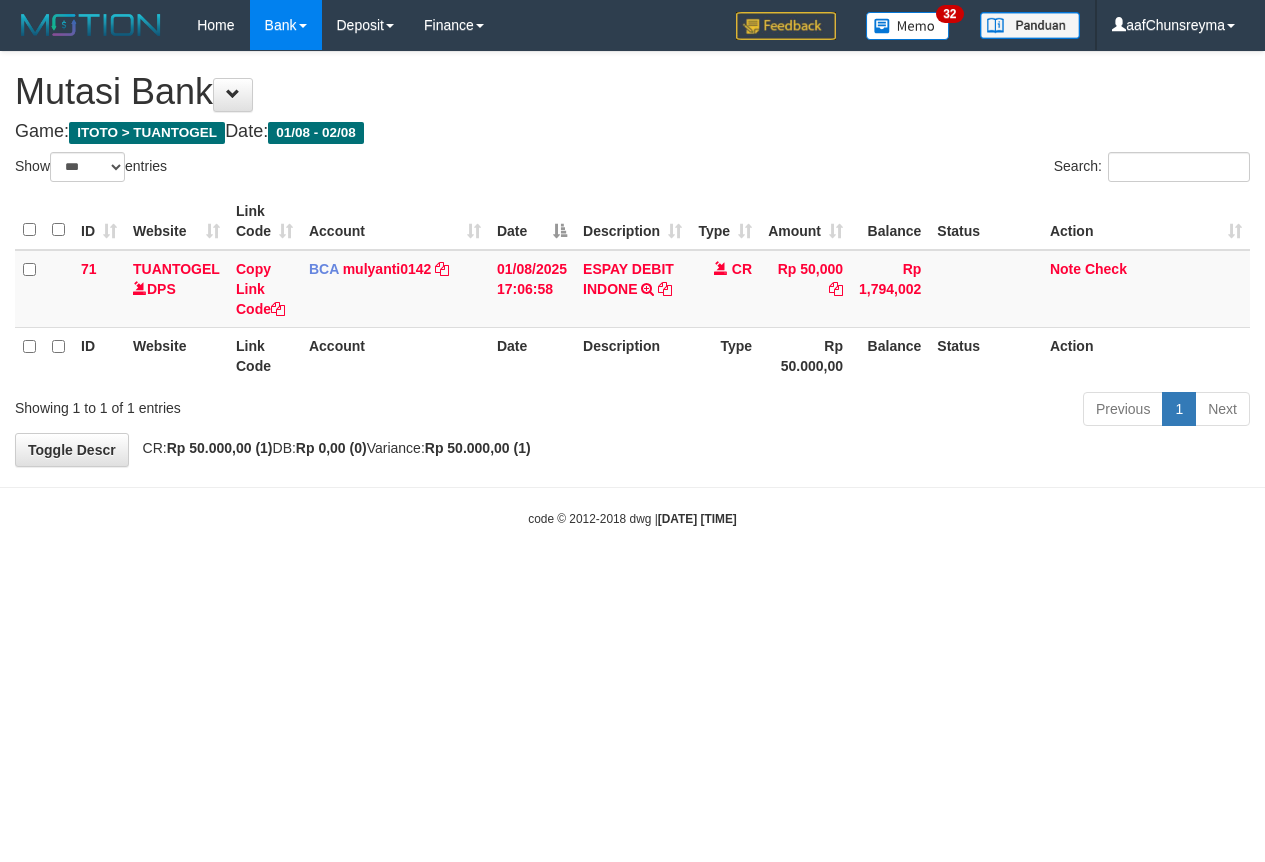 select on "***" 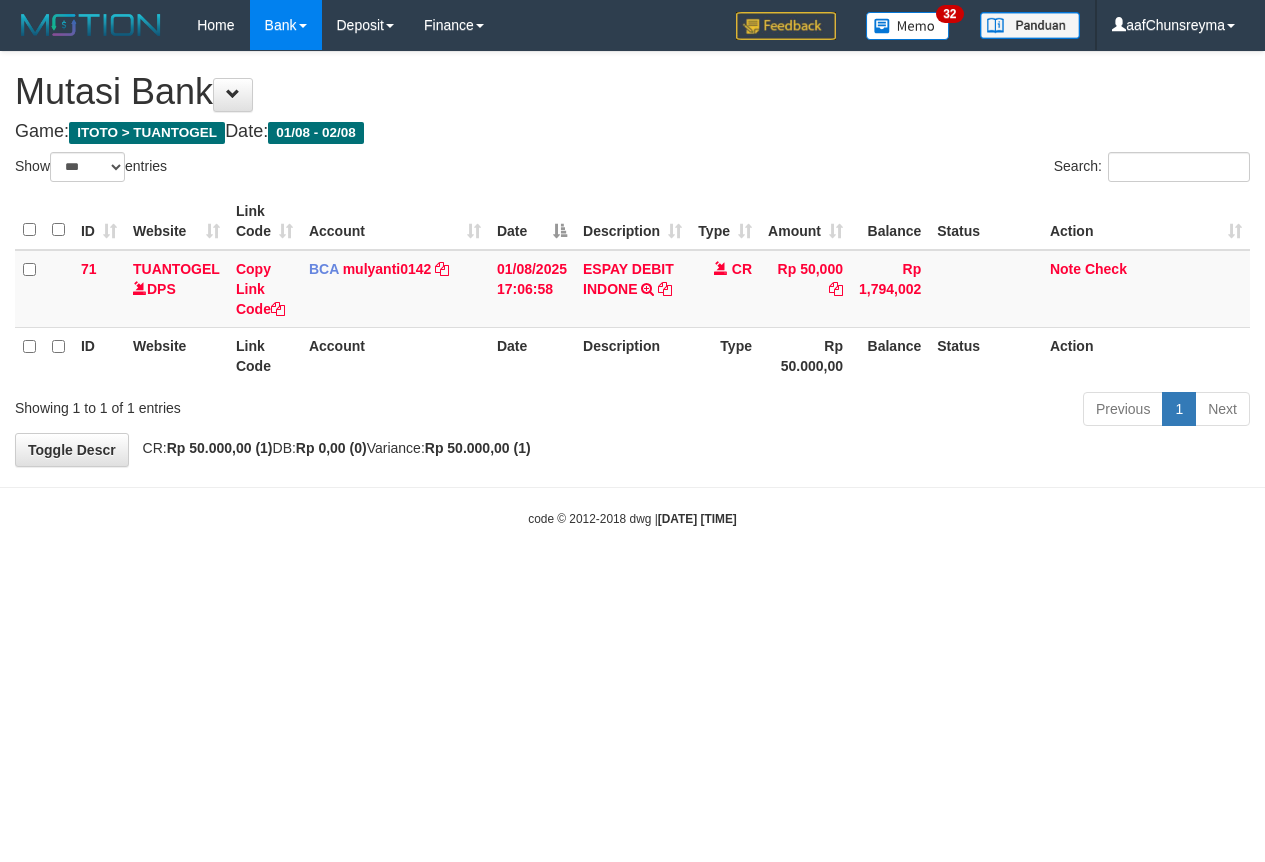 scroll, scrollTop: 0, scrollLeft: 0, axis: both 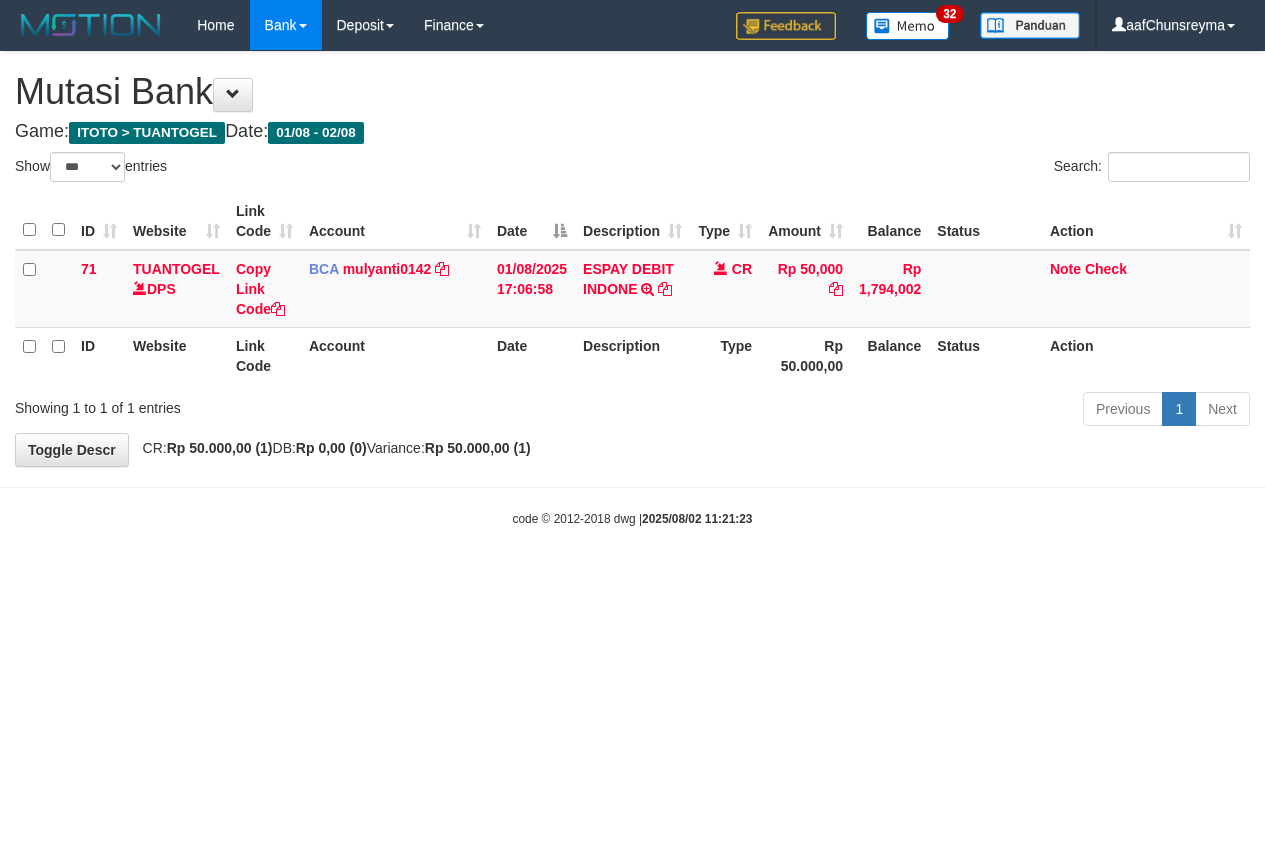 select on "***" 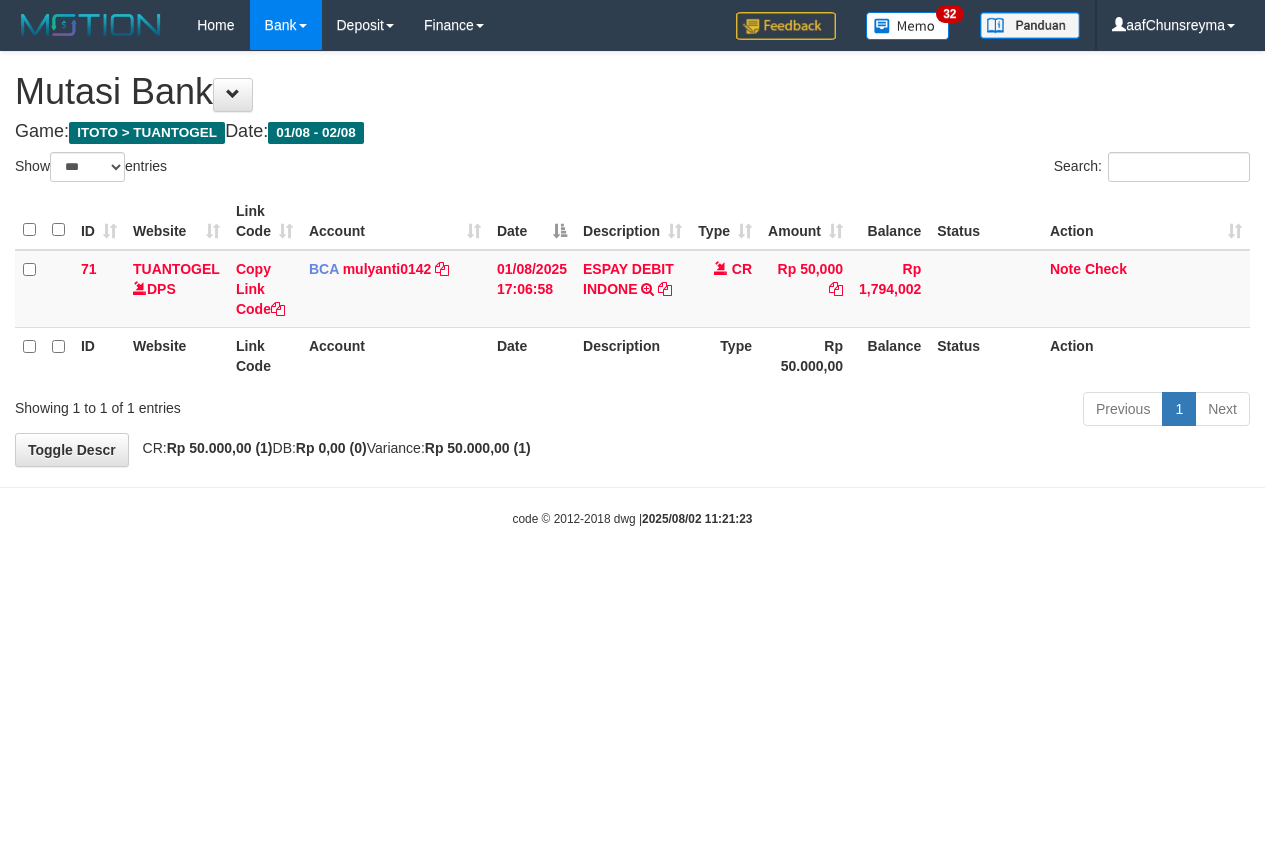 scroll, scrollTop: 0, scrollLeft: 0, axis: both 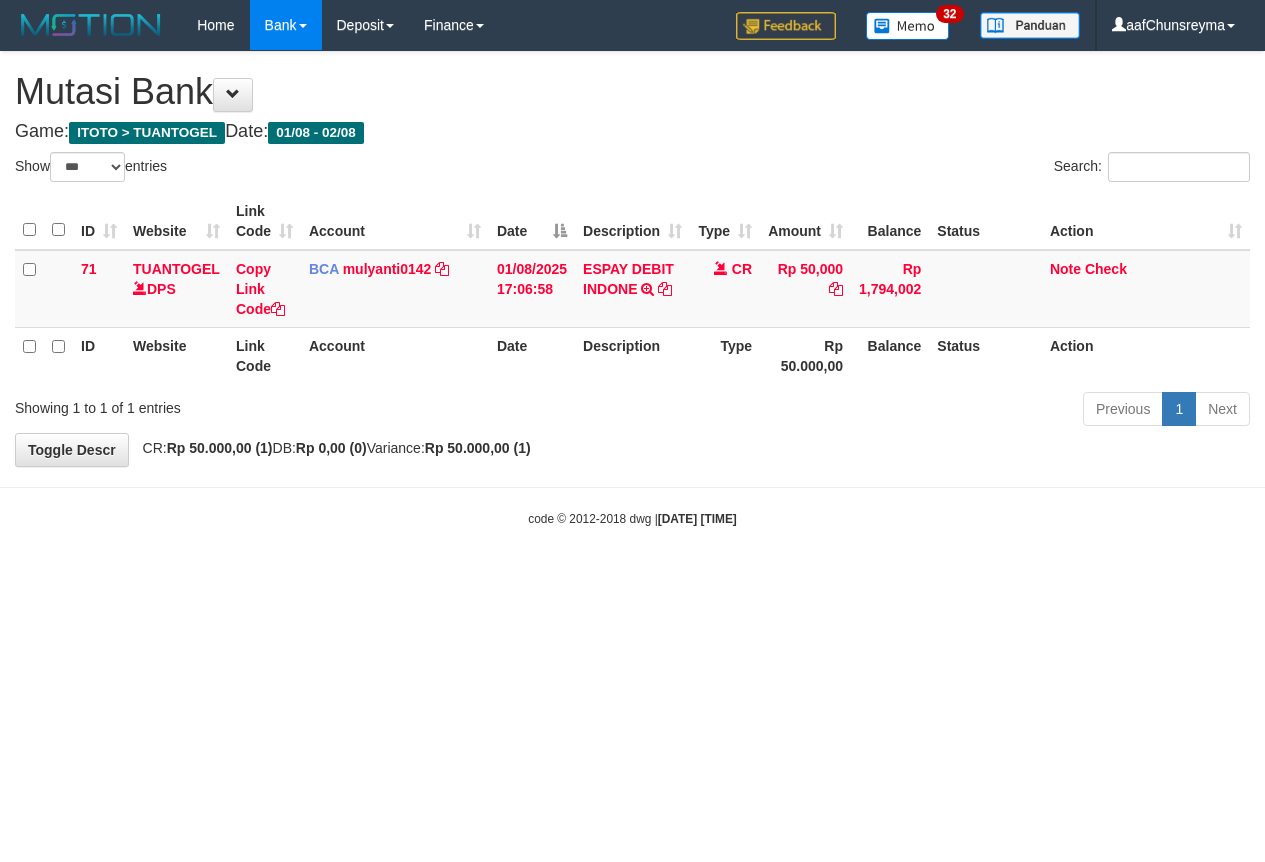 select on "***" 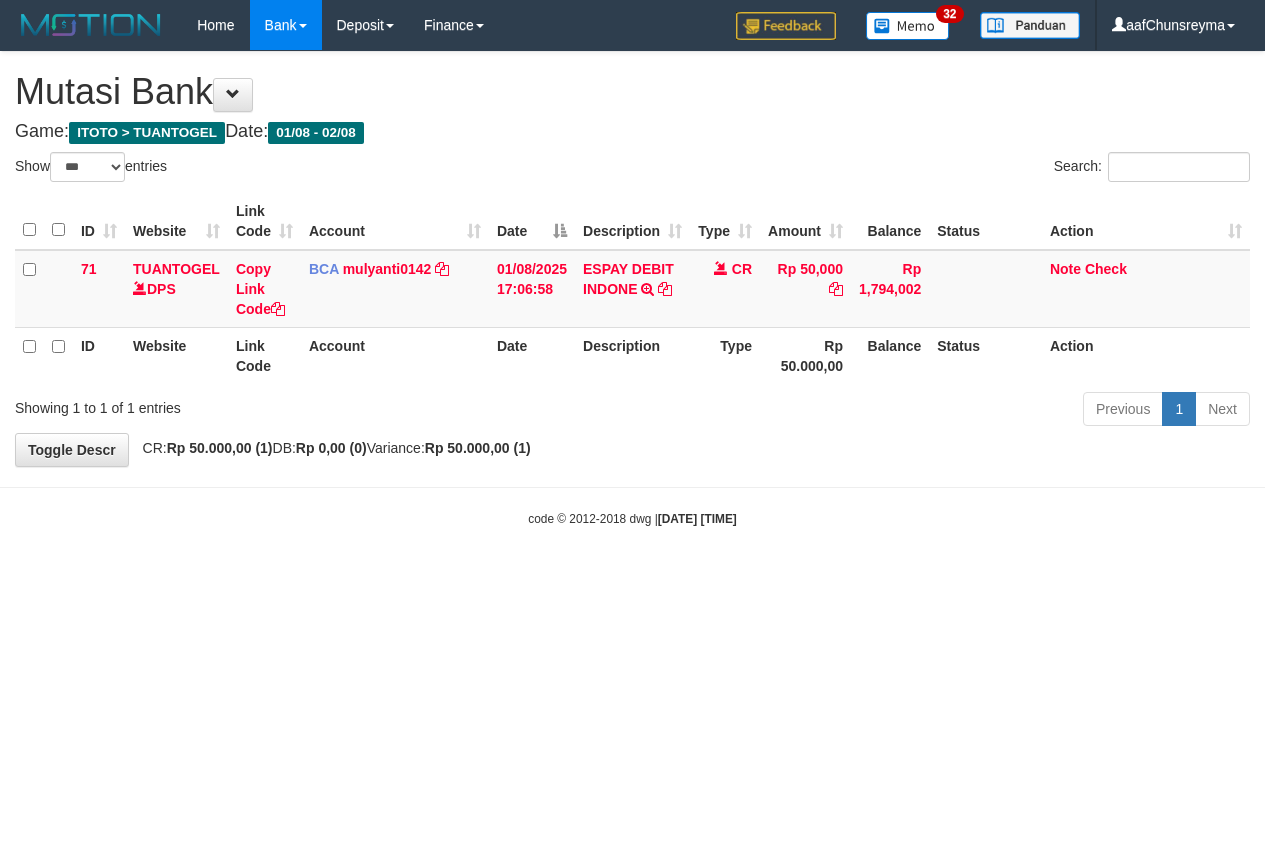 scroll, scrollTop: 0, scrollLeft: 0, axis: both 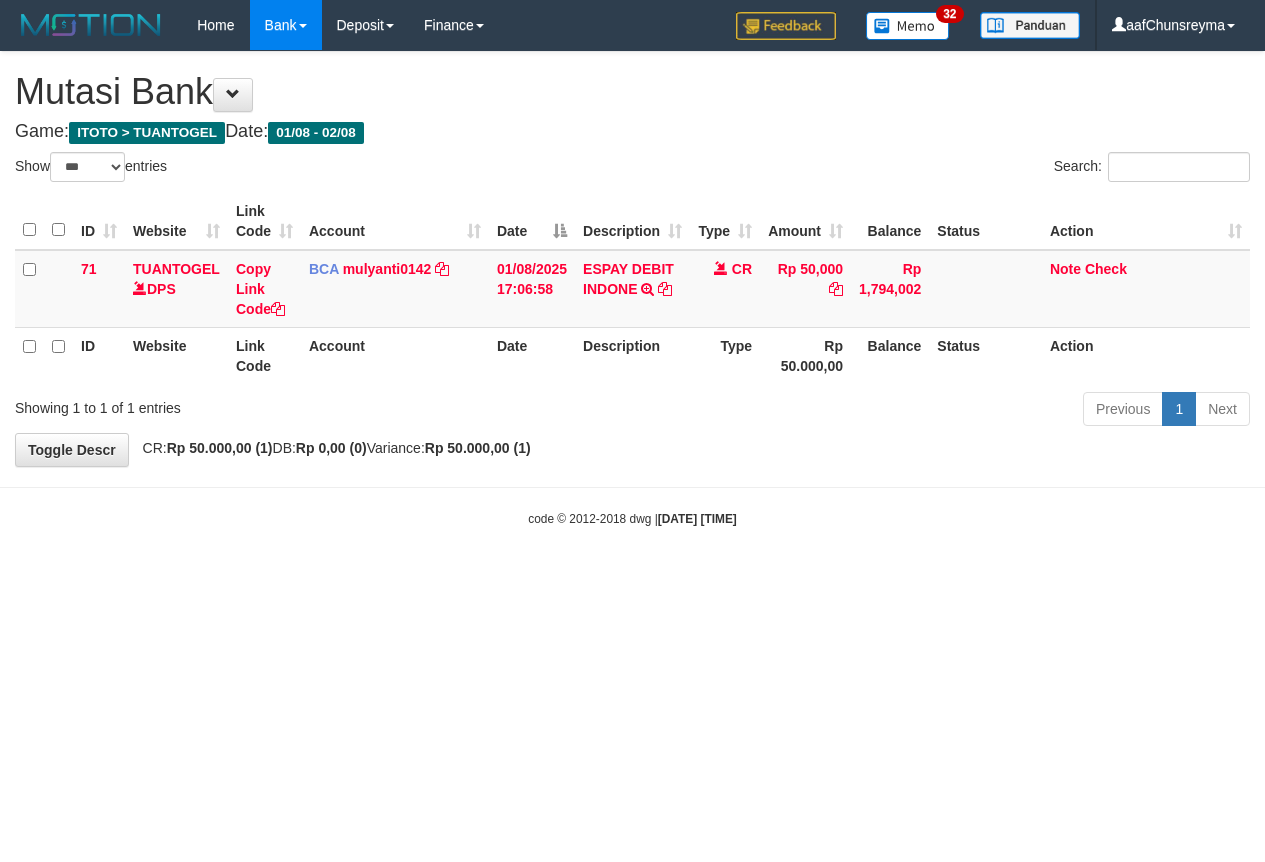 select on "***" 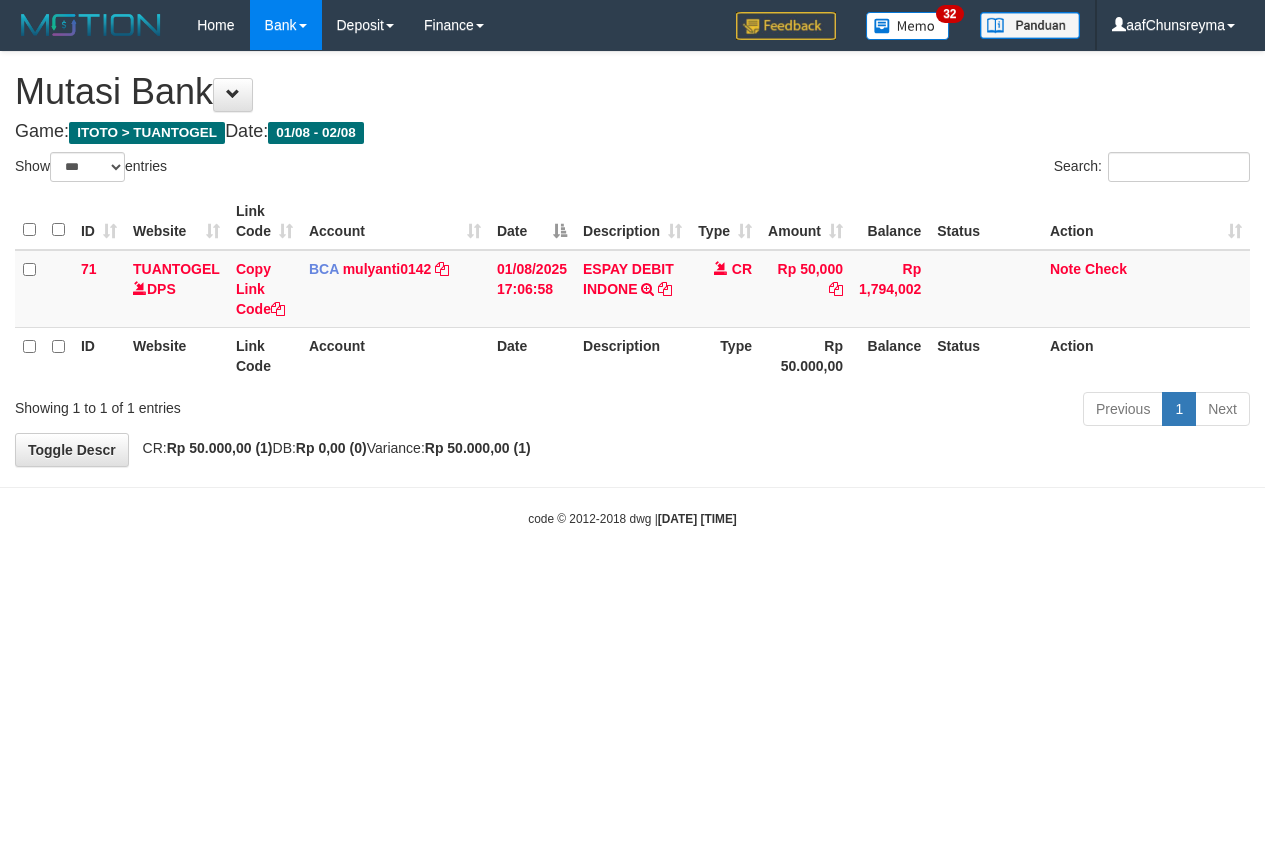 scroll, scrollTop: 0, scrollLeft: 0, axis: both 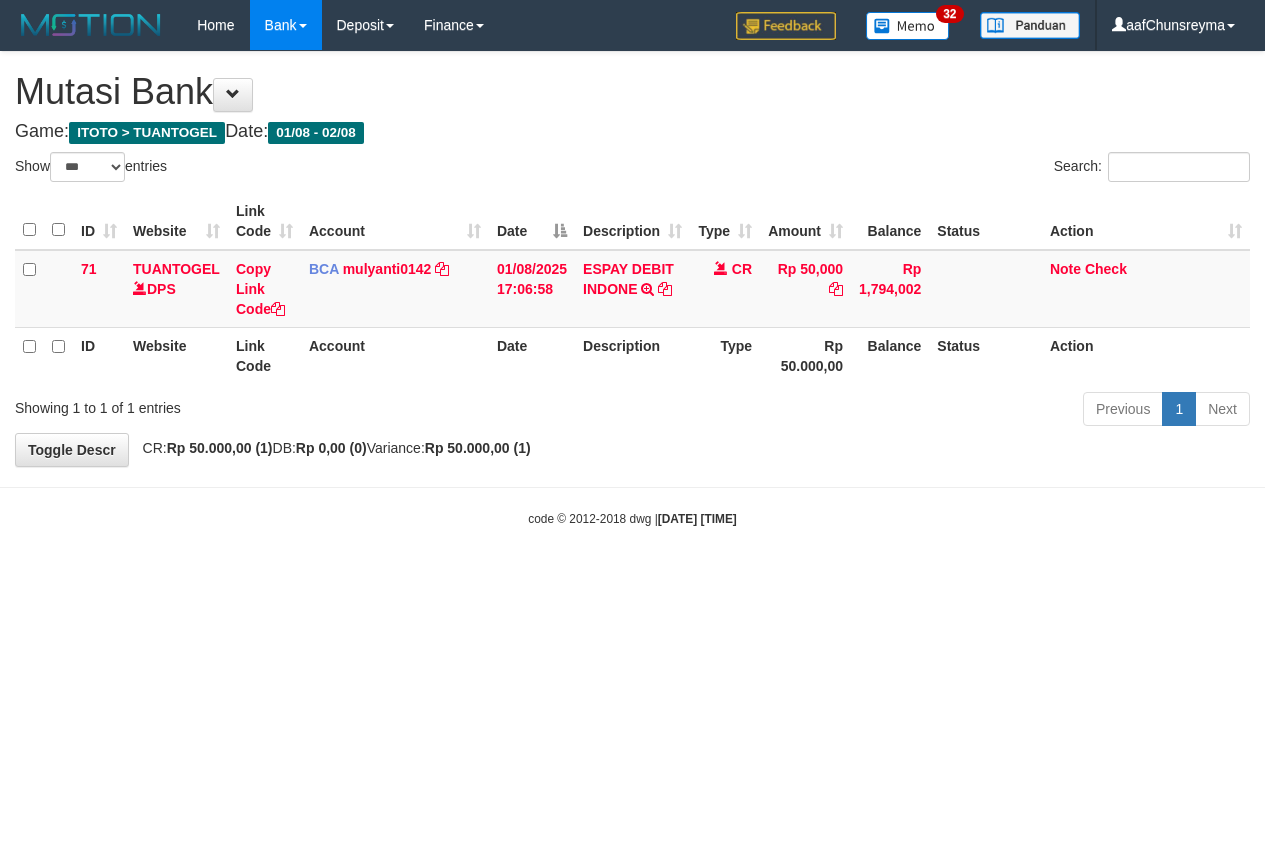 select on "***" 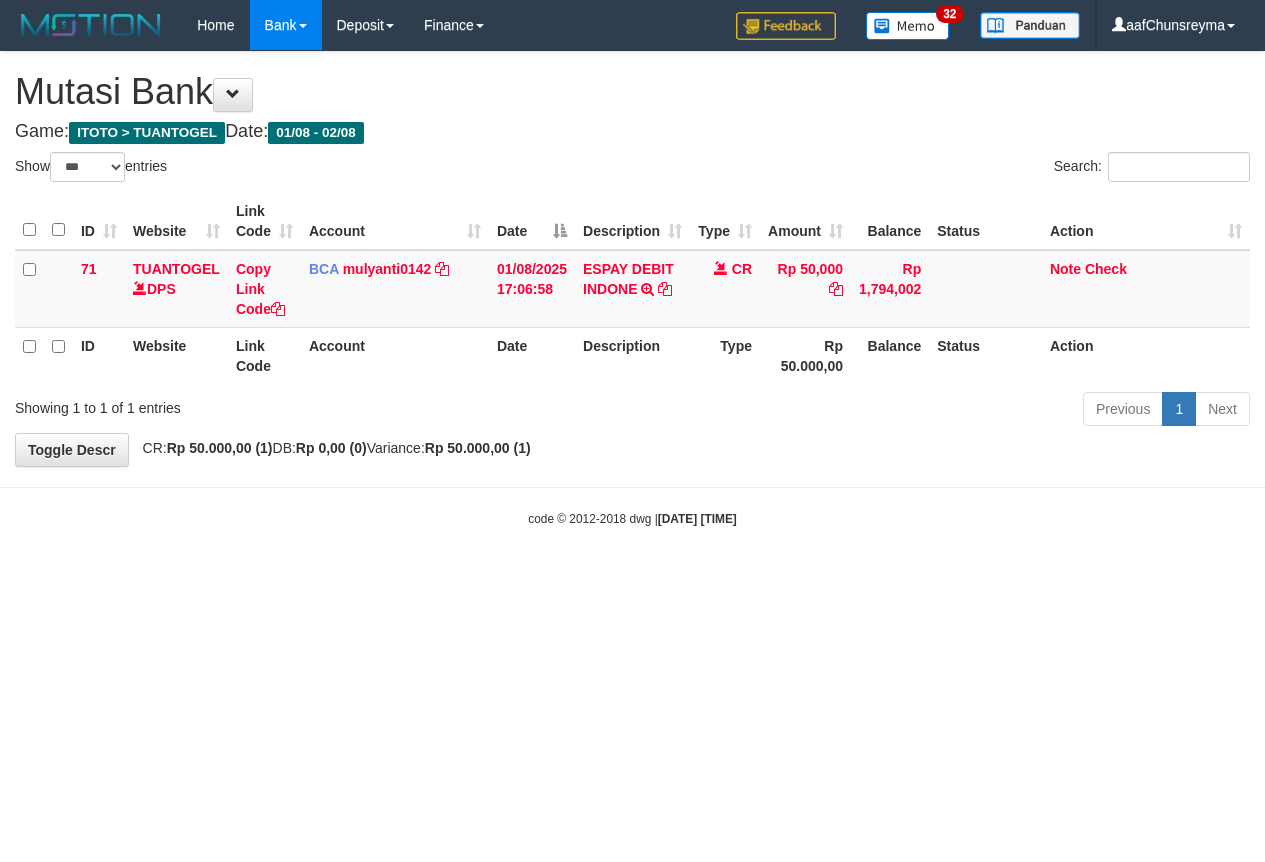 scroll, scrollTop: 0, scrollLeft: 0, axis: both 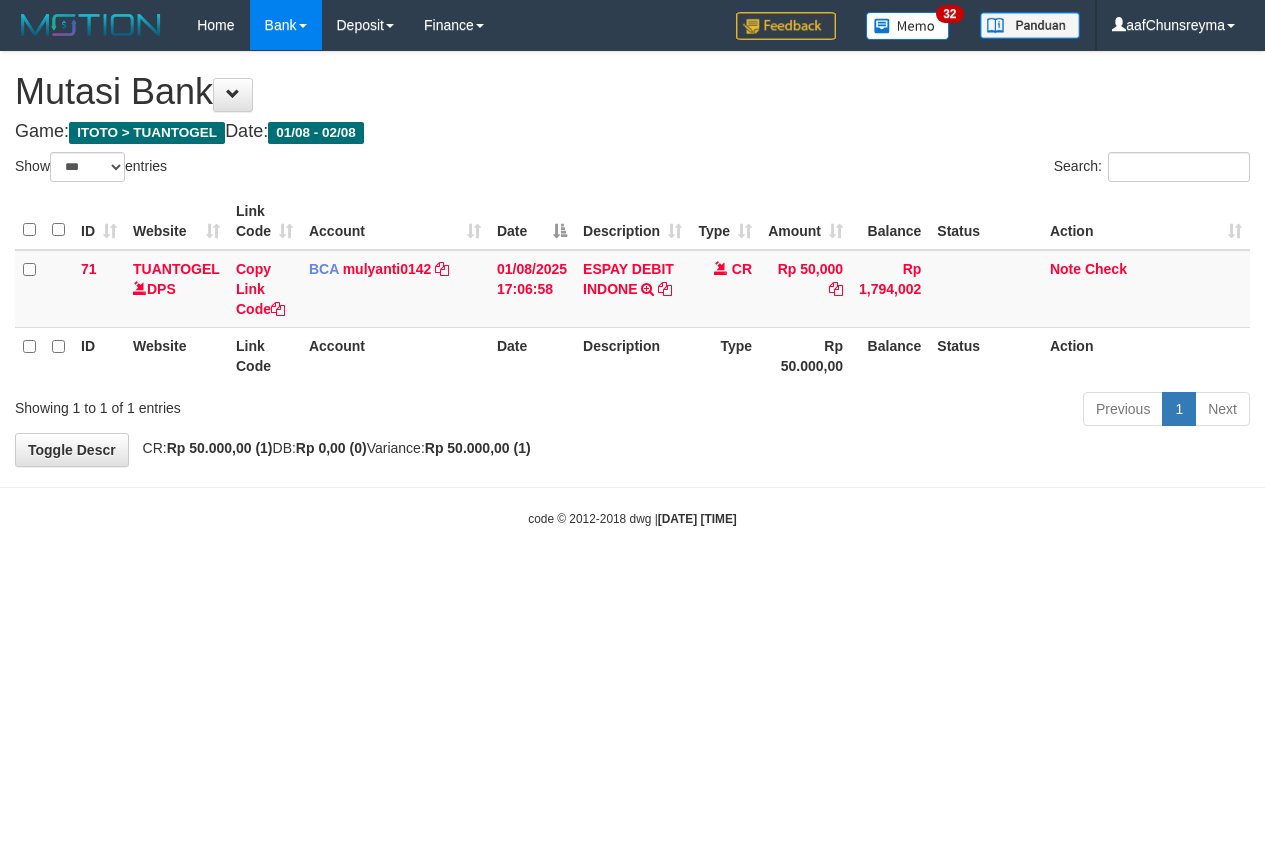 select on "***" 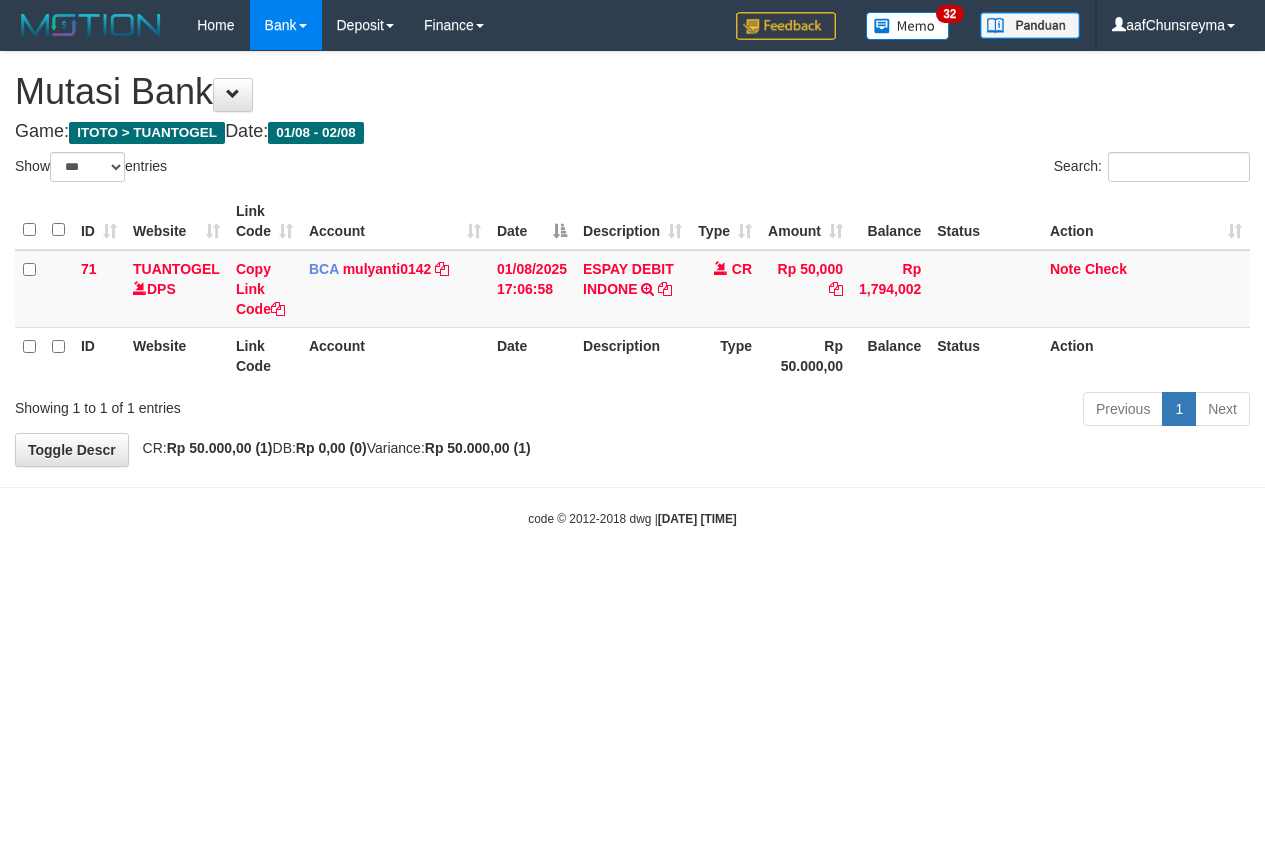scroll, scrollTop: 0, scrollLeft: 0, axis: both 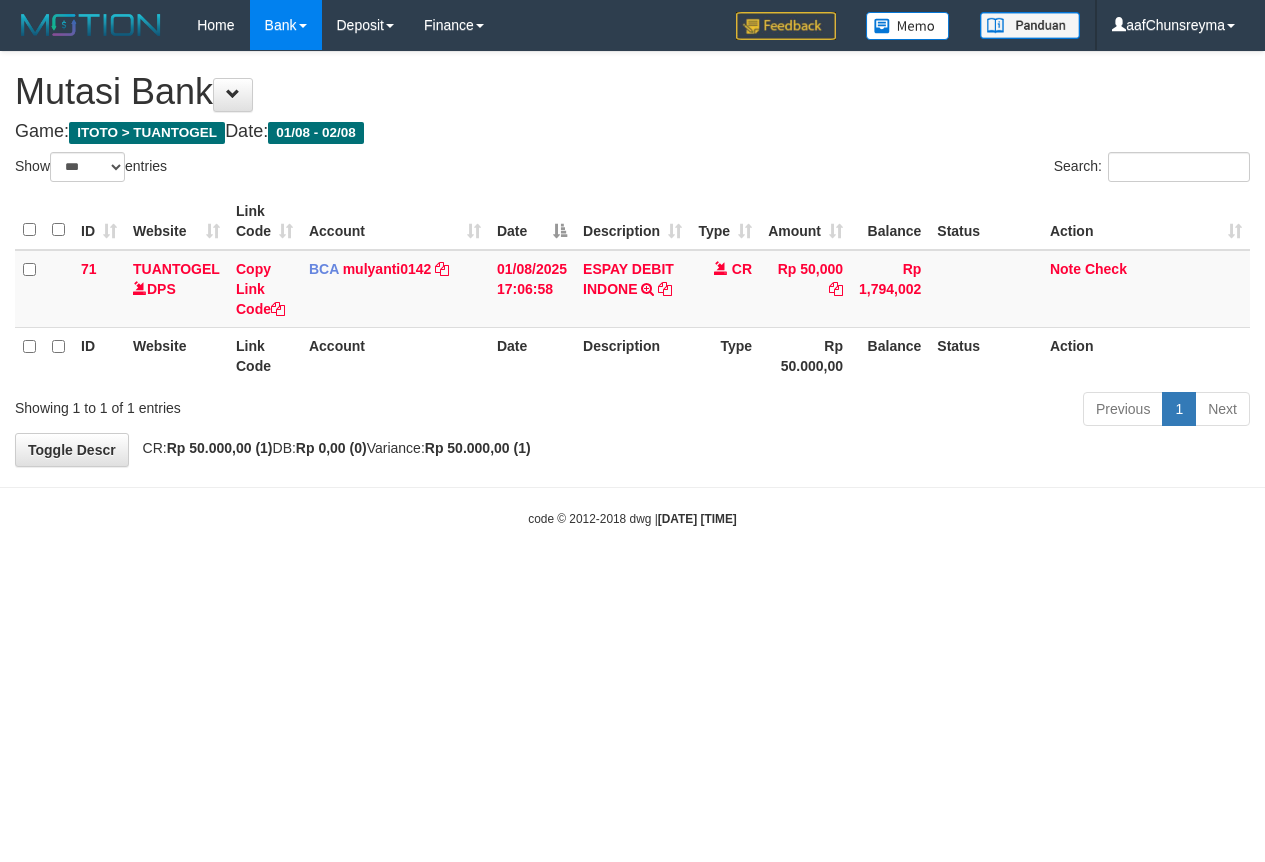 select on "***" 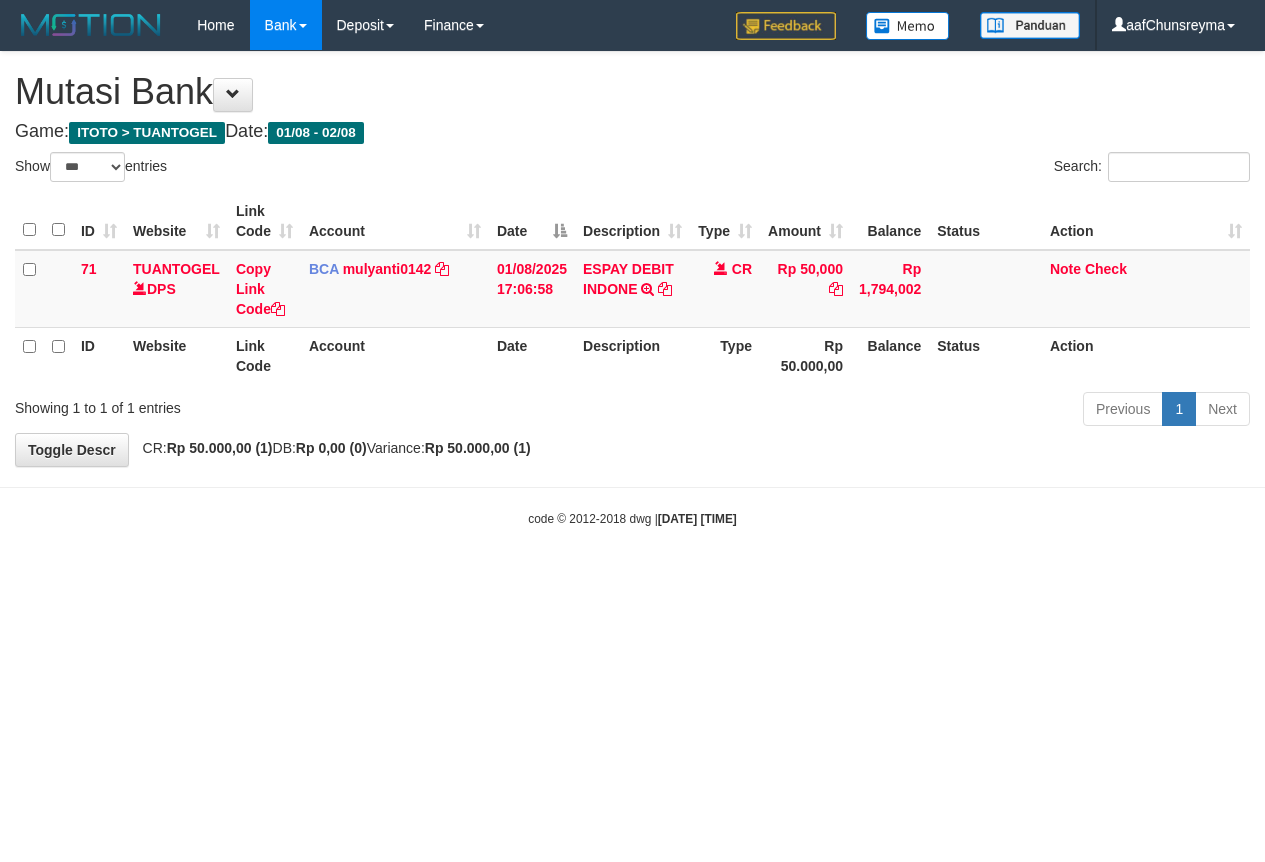 scroll, scrollTop: 0, scrollLeft: 0, axis: both 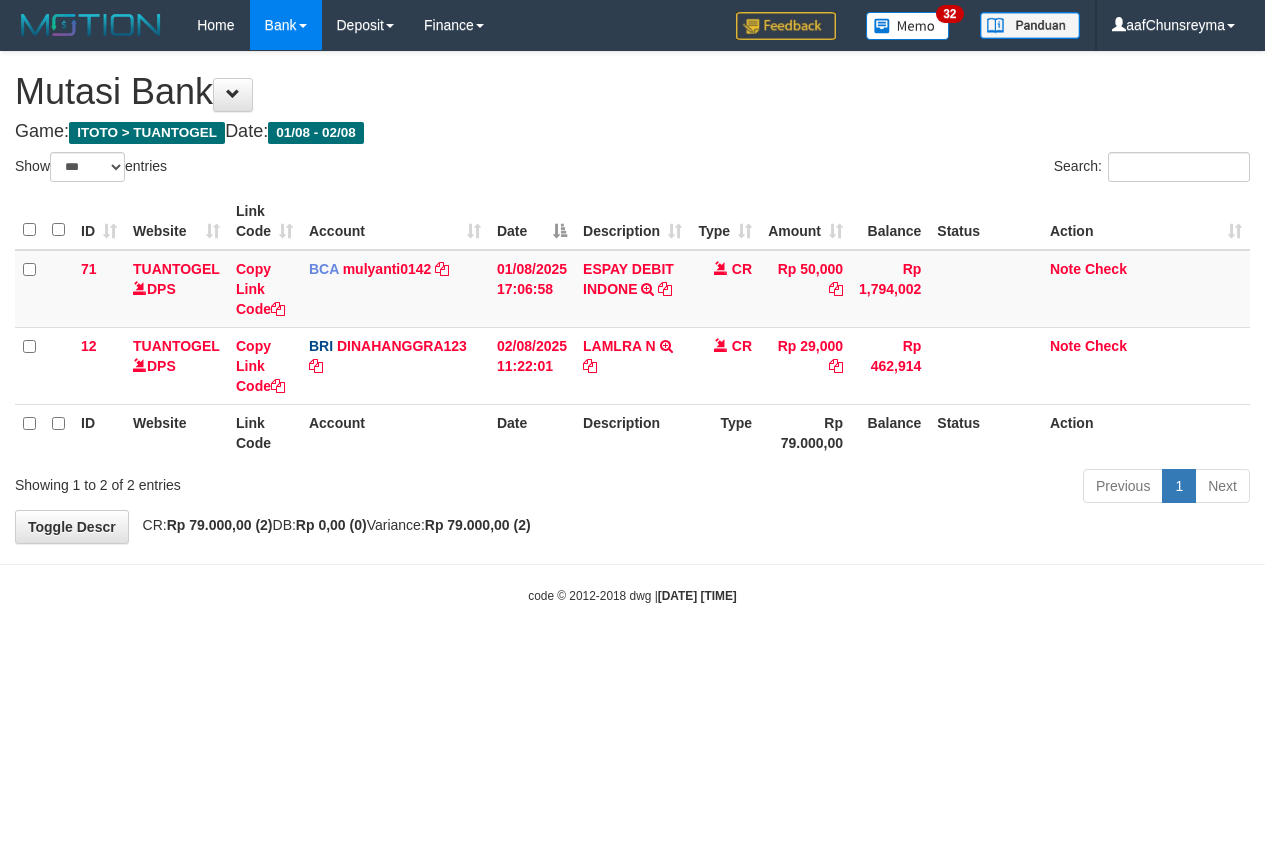 select on "***" 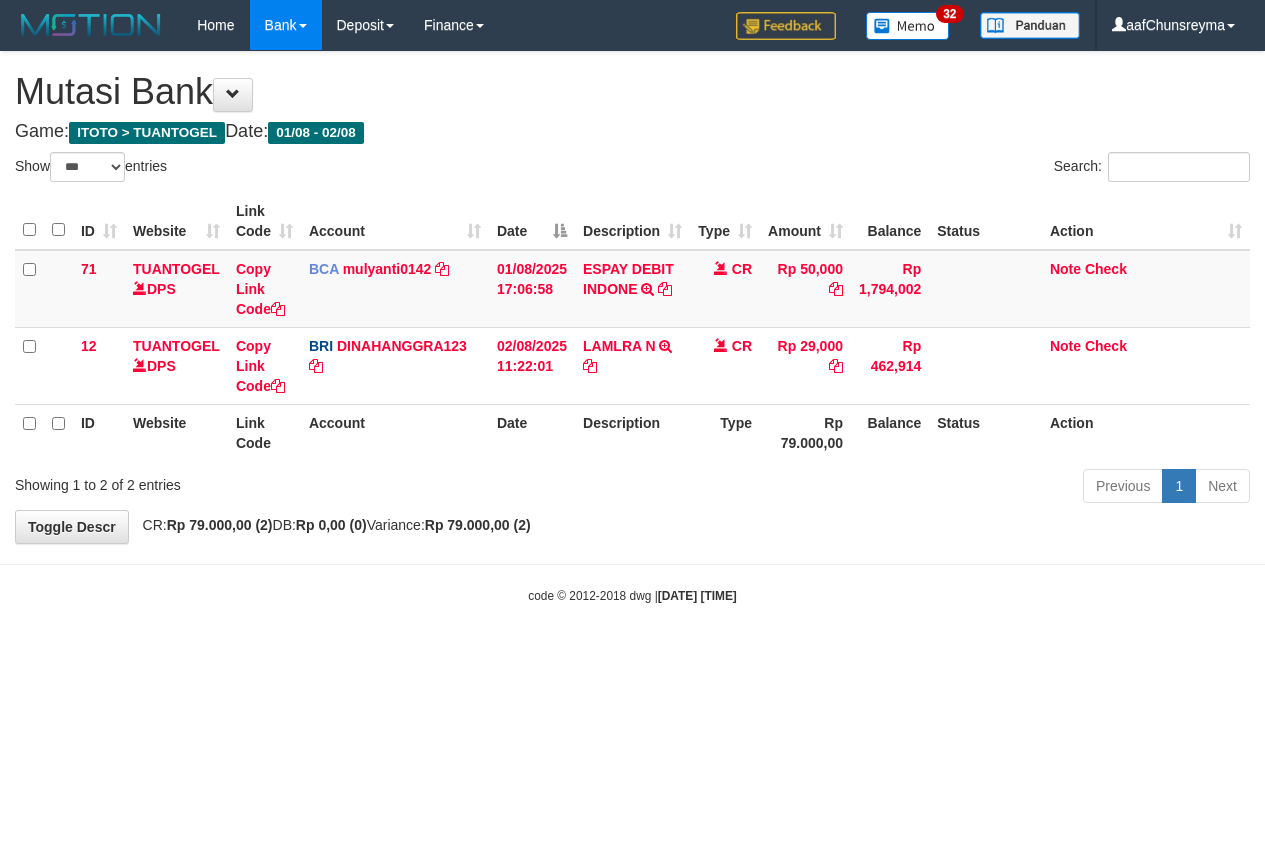 scroll, scrollTop: 0, scrollLeft: 0, axis: both 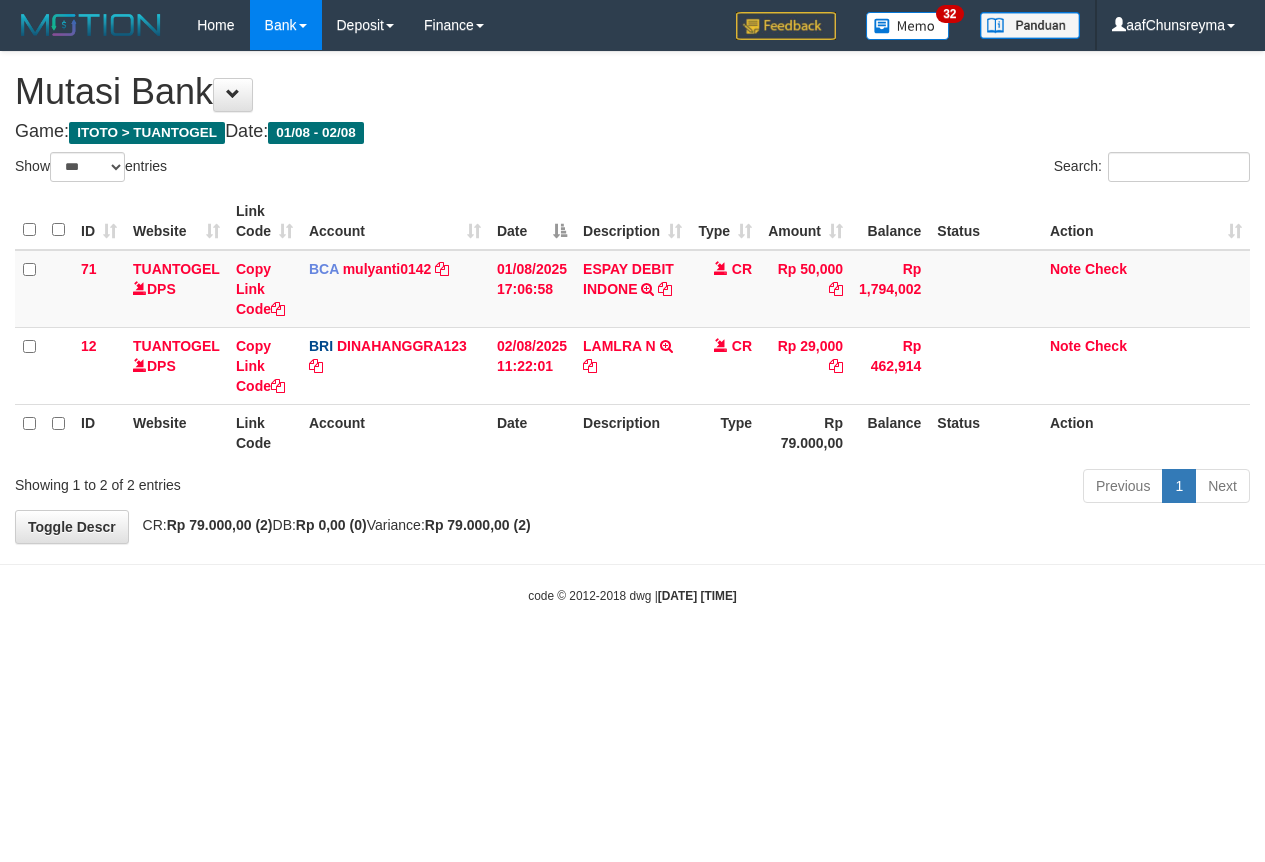 select on "***" 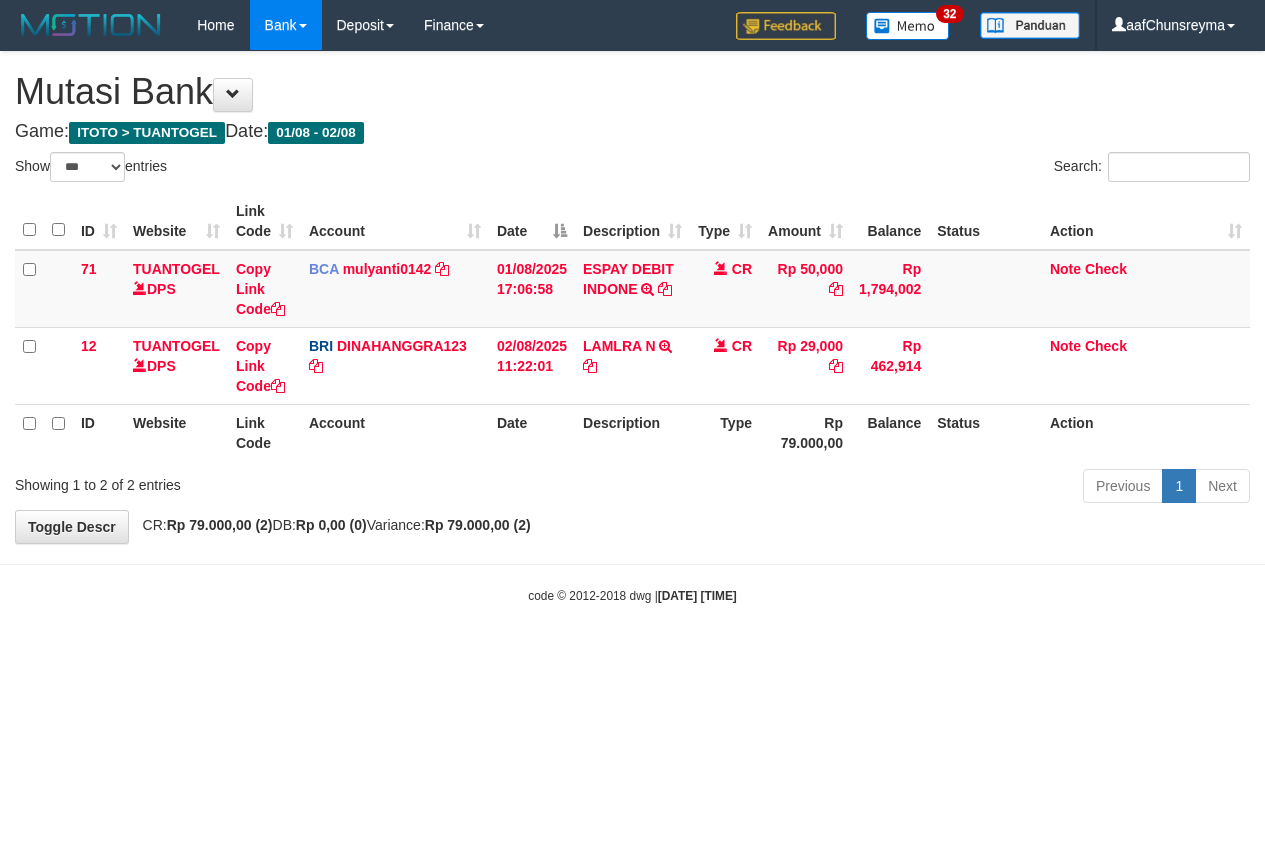 scroll, scrollTop: 0, scrollLeft: 0, axis: both 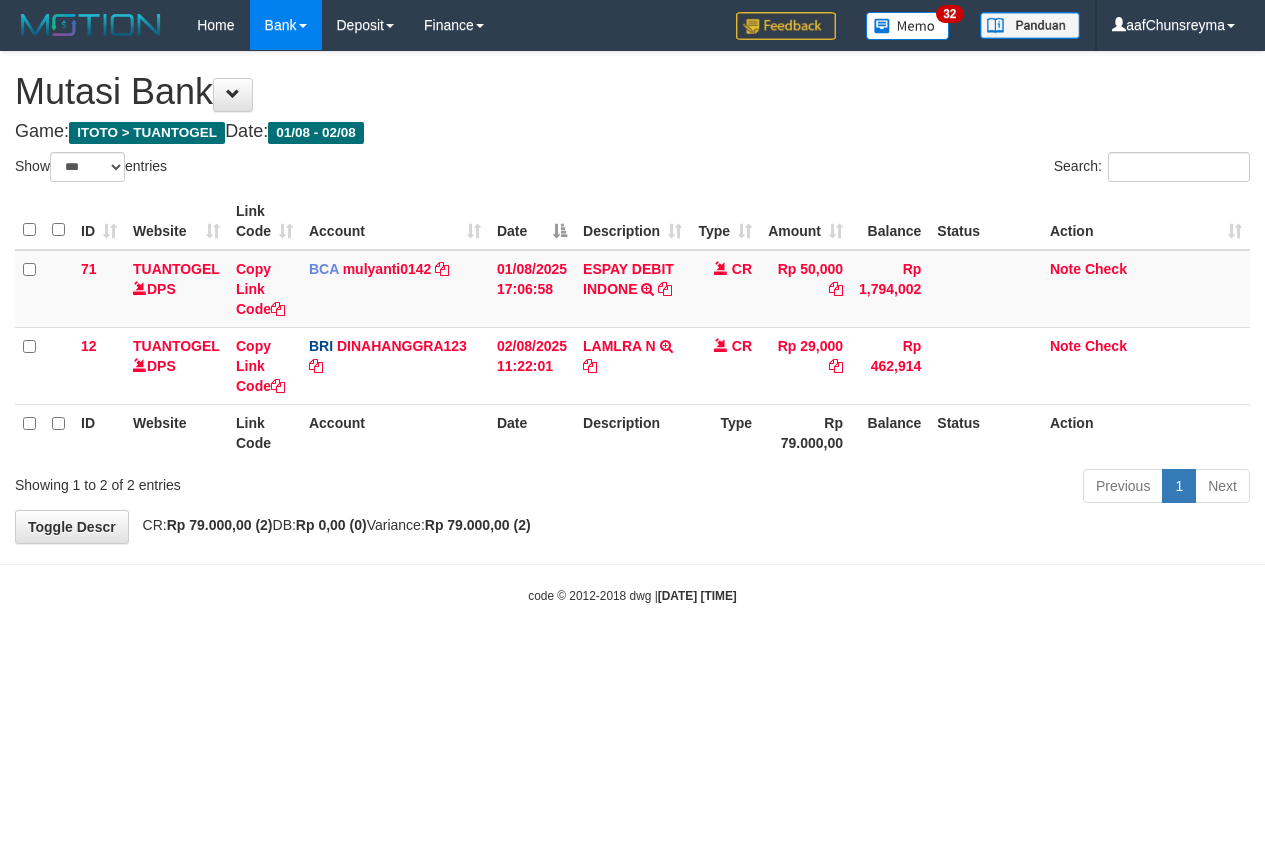 select on "***" 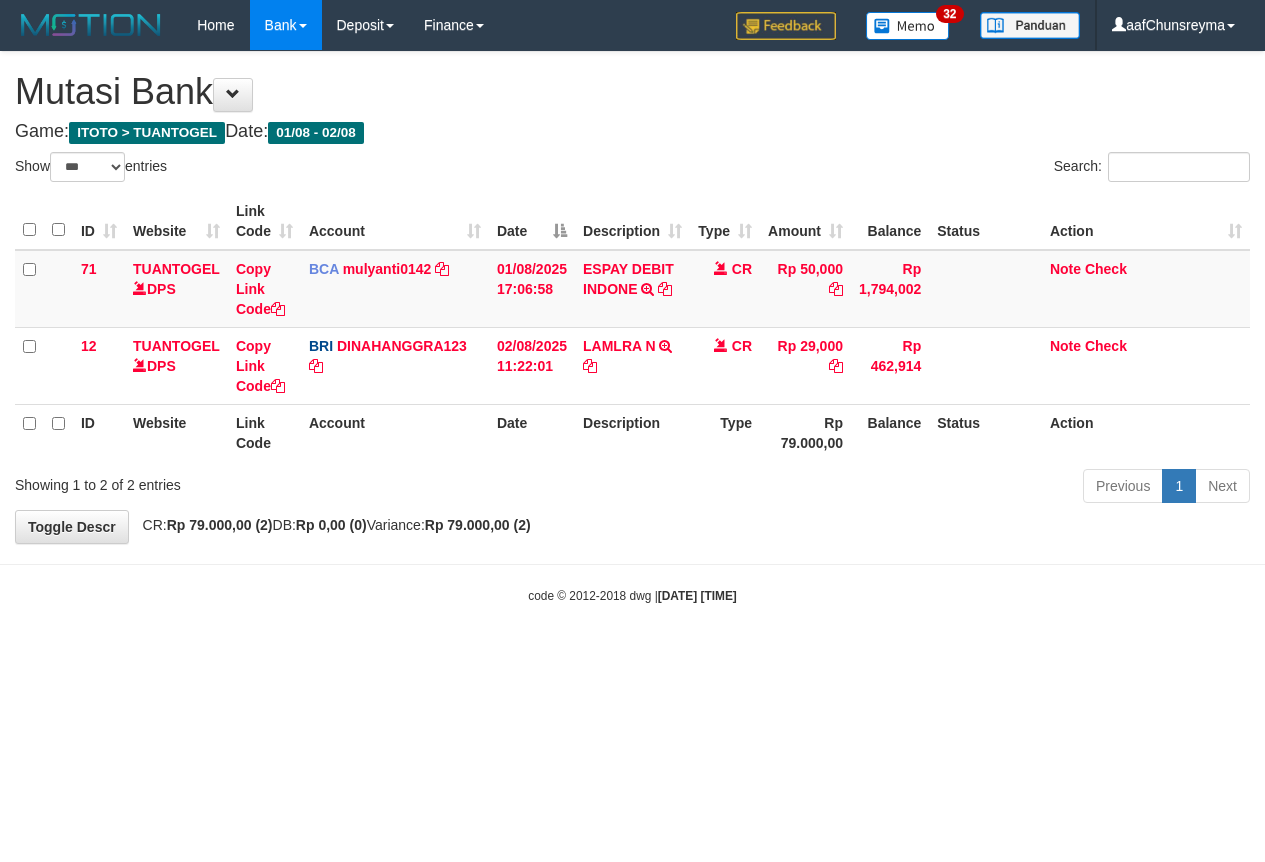 scroll, scrollTop: 0, scrollLeft: 0, axis: both 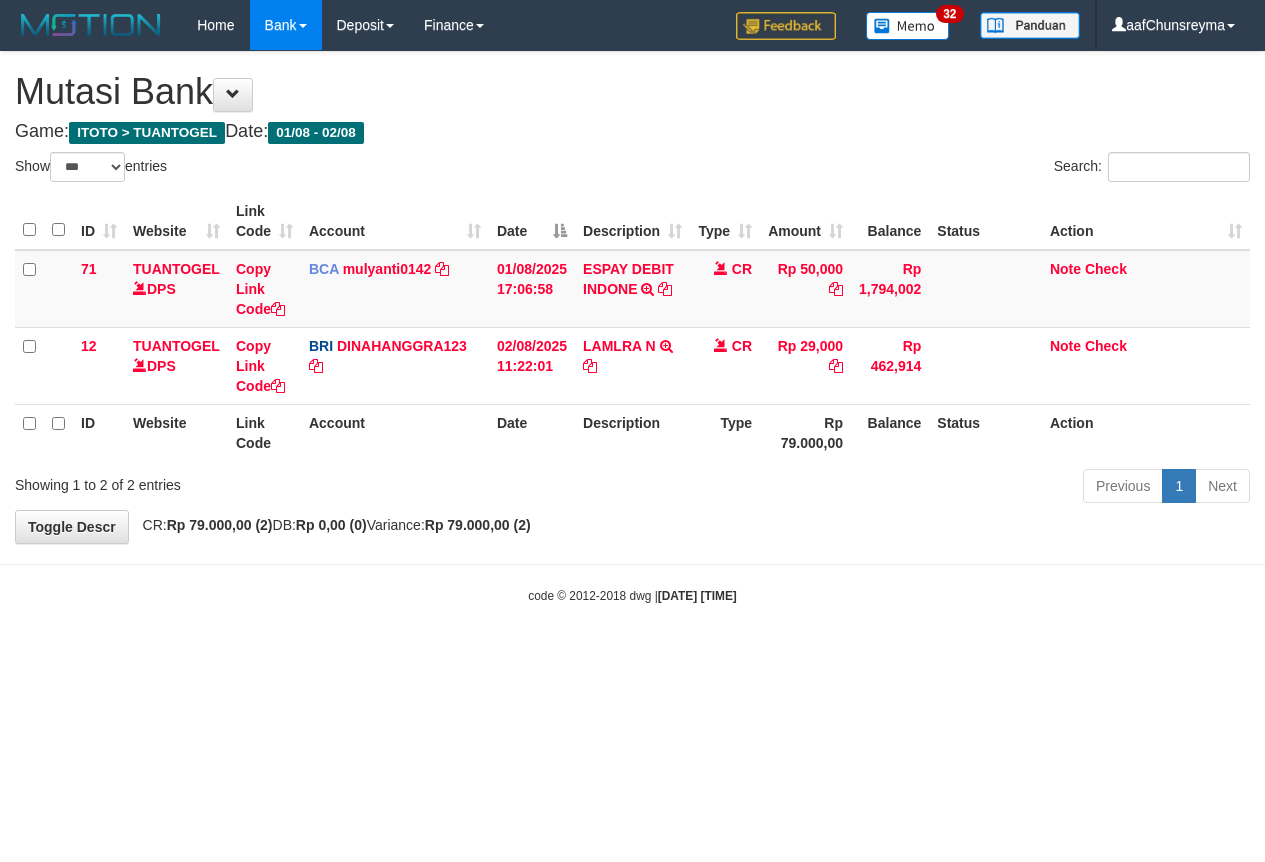 select on "***" 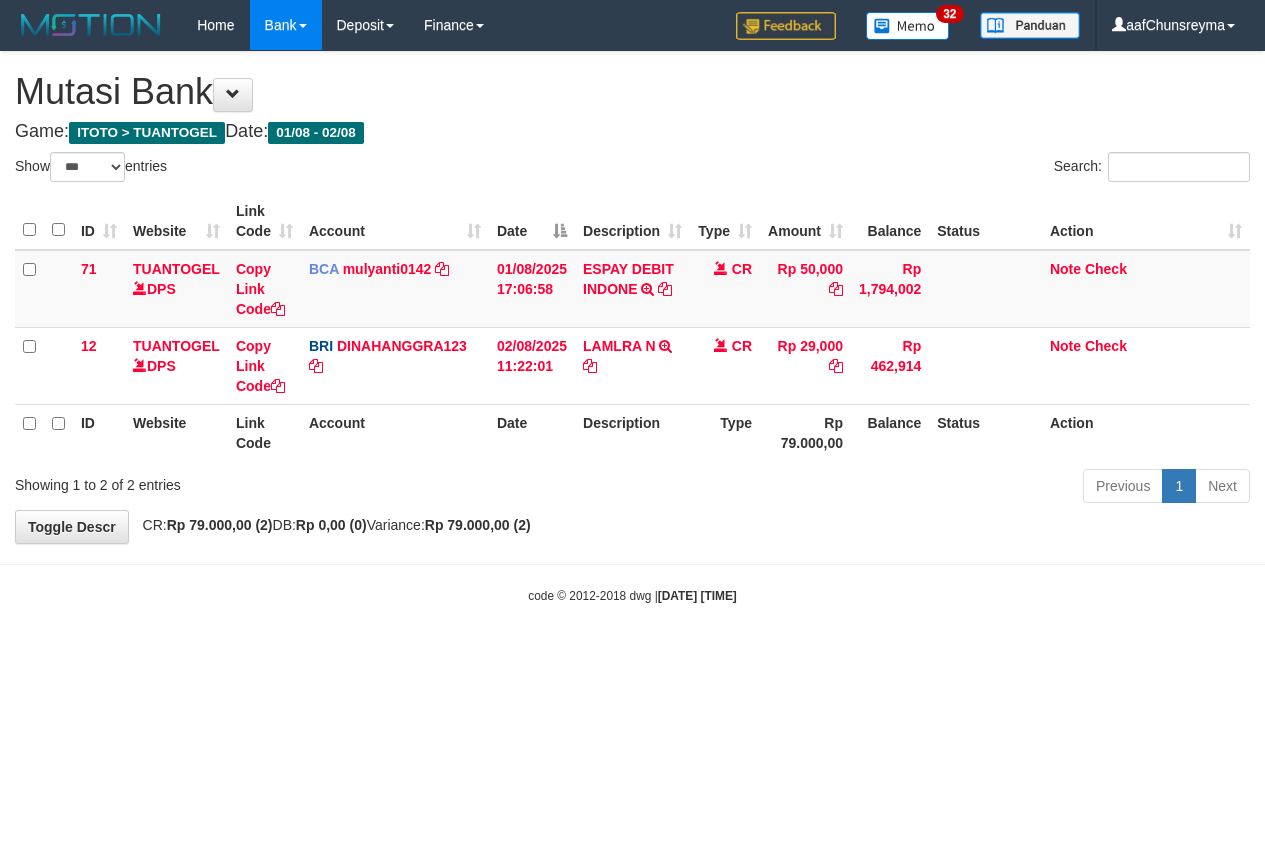 scroll, scrollTop: 0, scrollLeft: 0, axis: both 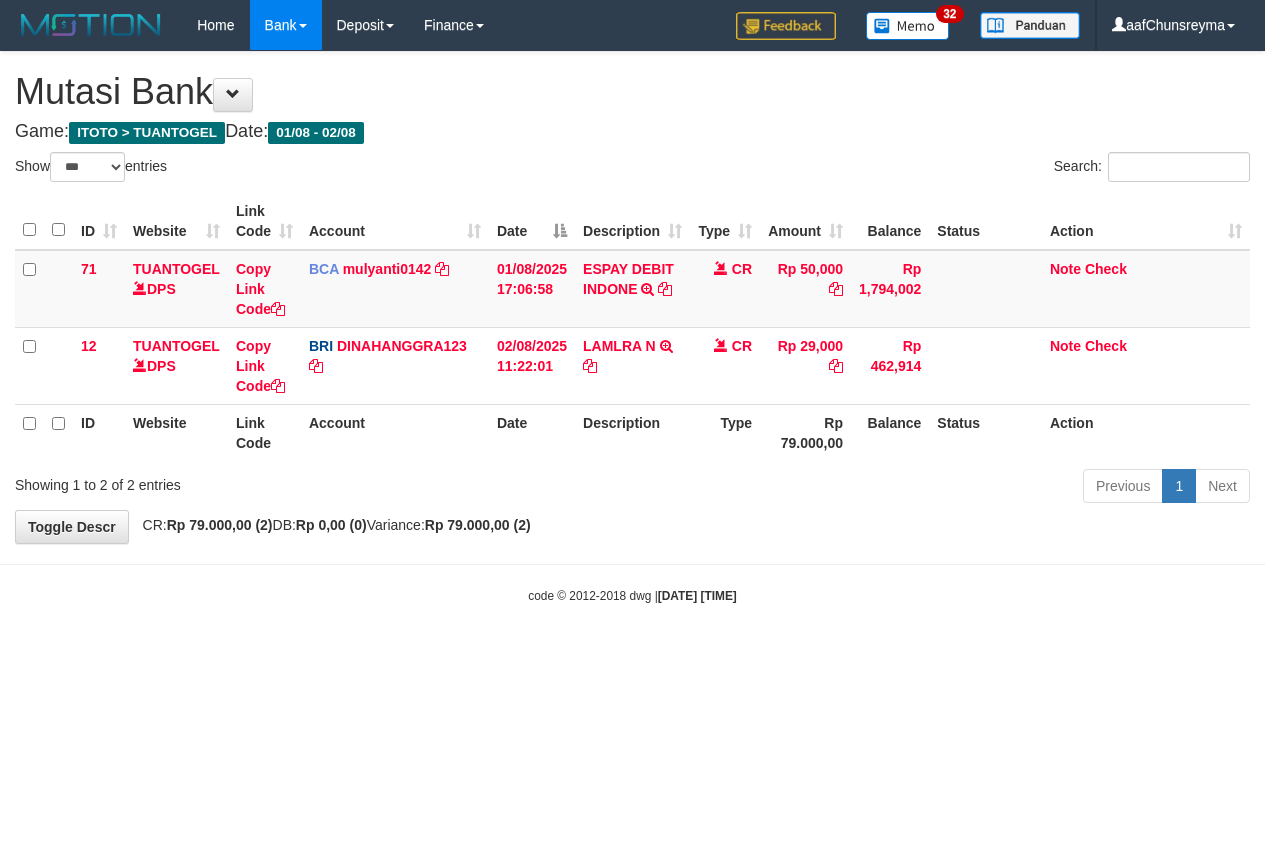 select on "***" 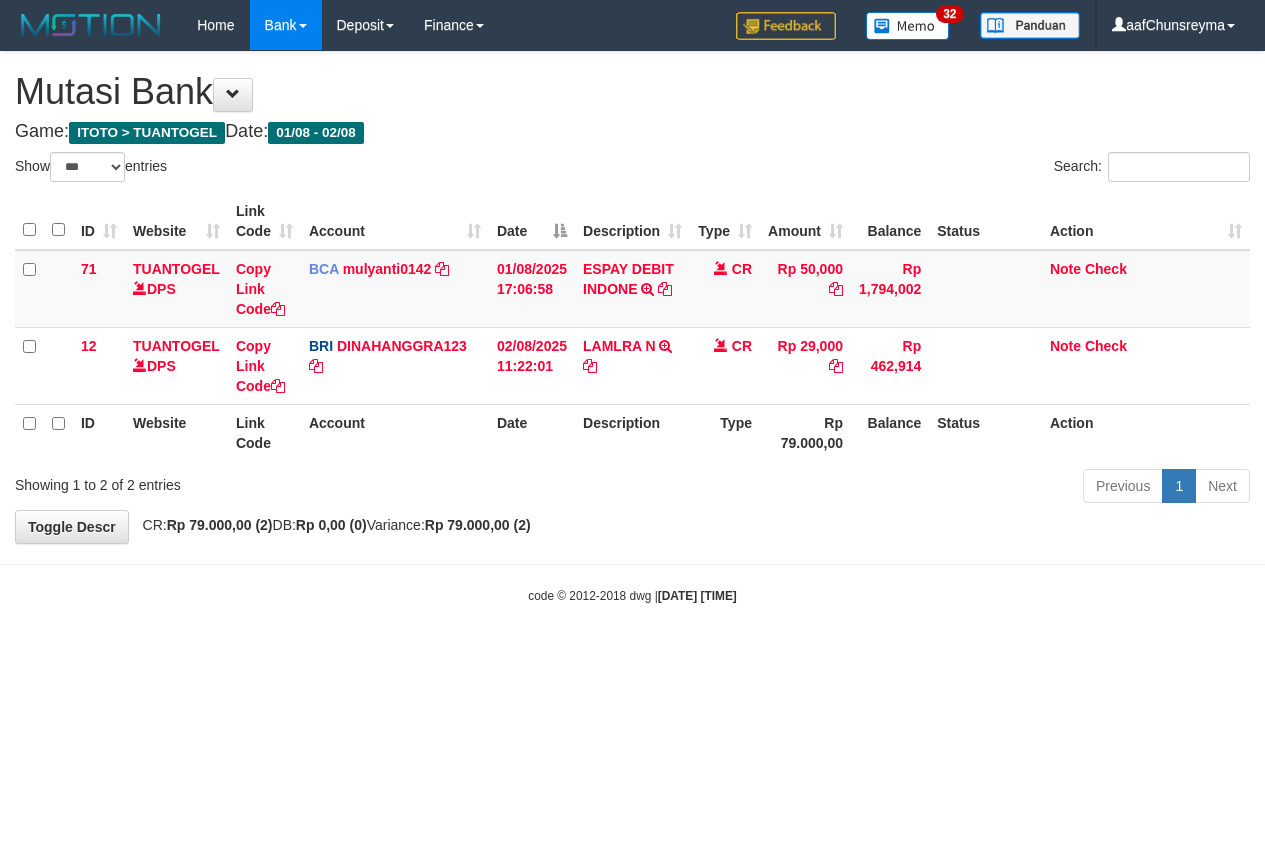 scroll, scrollTop: 0, scrollLeft: 0, axis: both 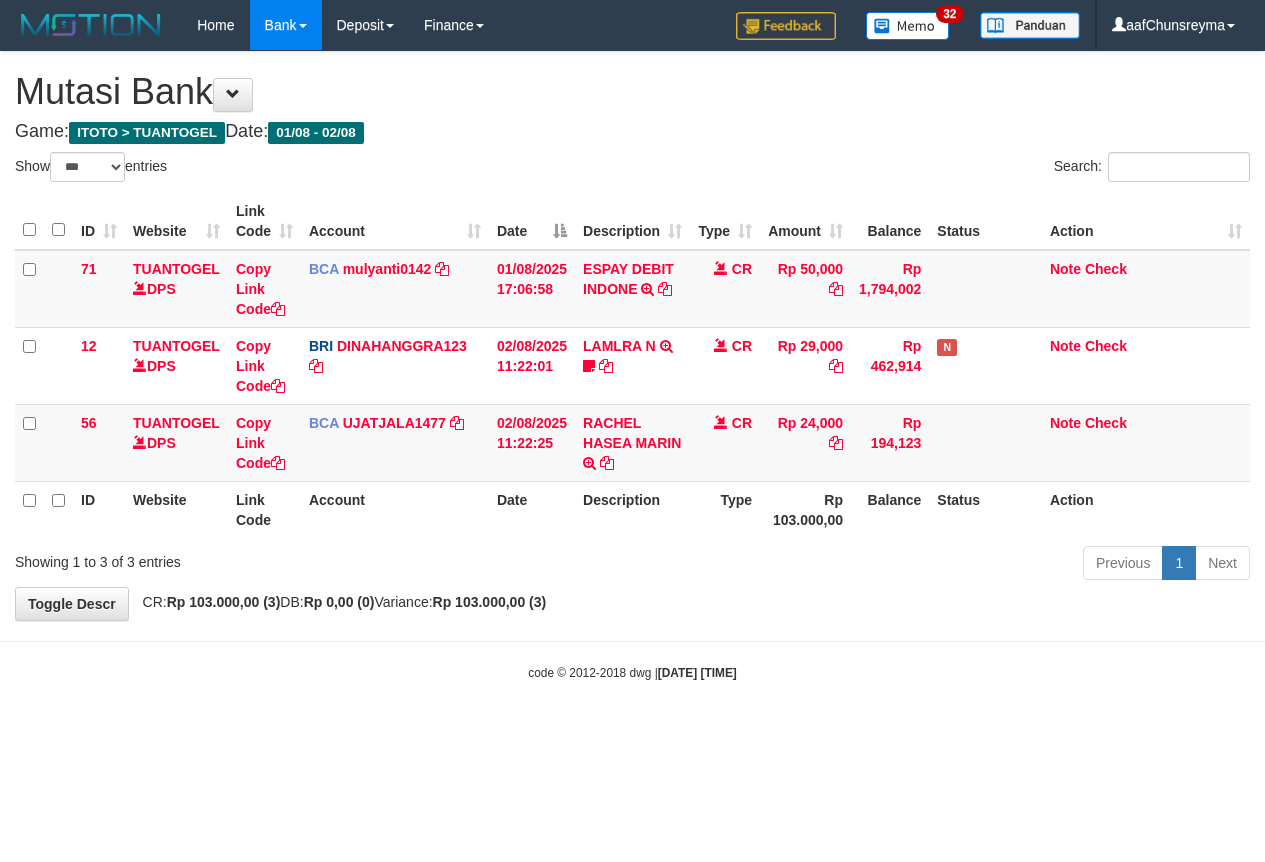 select on "***" 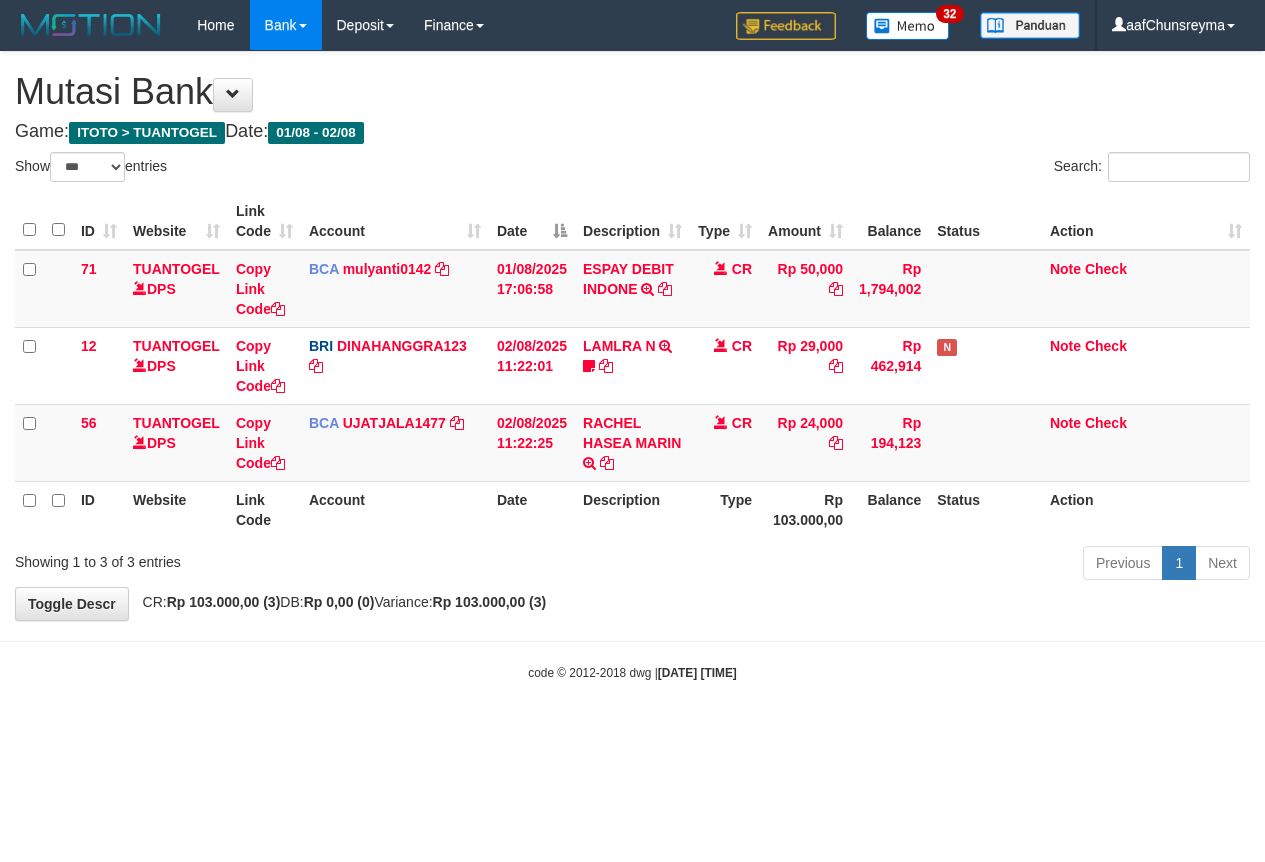 scroll, scrollTop: 0, scrollLeft: 0, axis: both 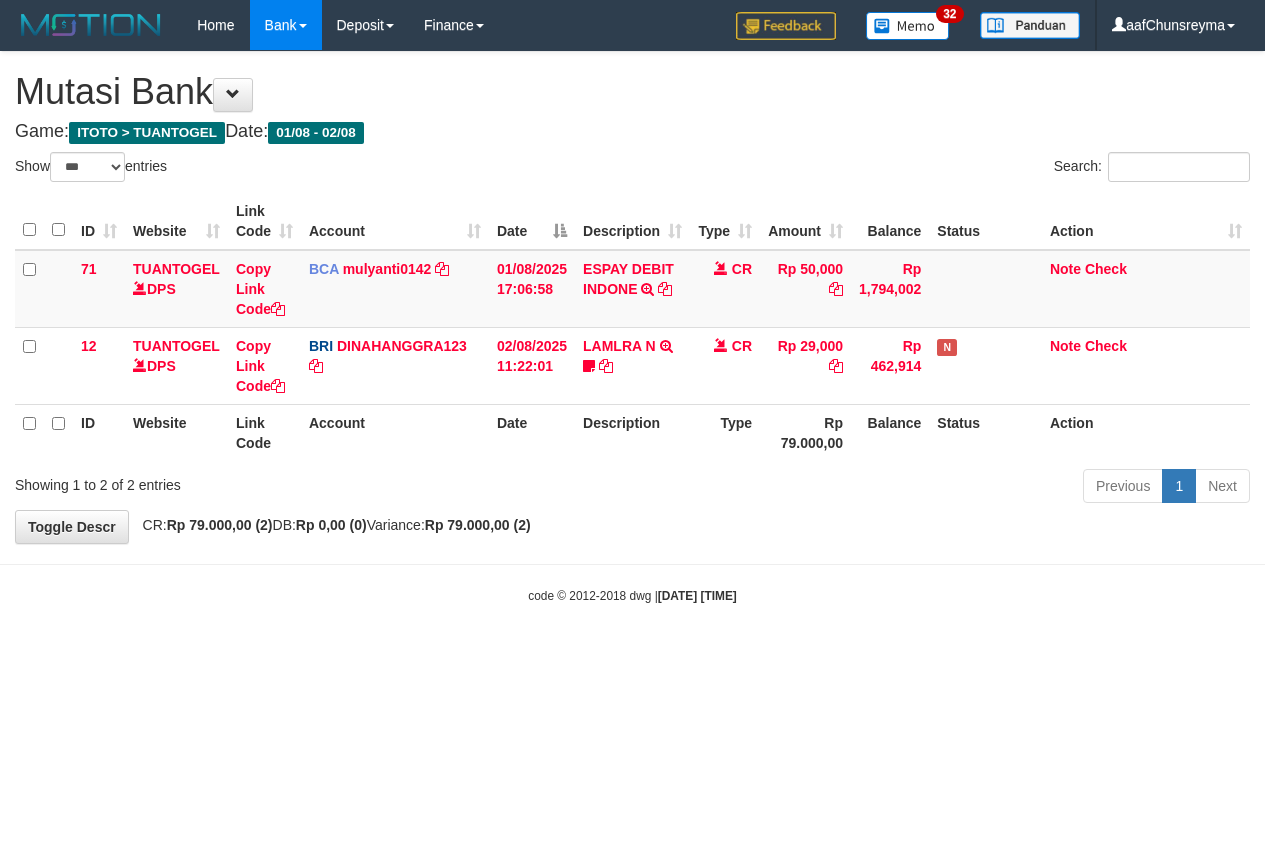 select on "***" 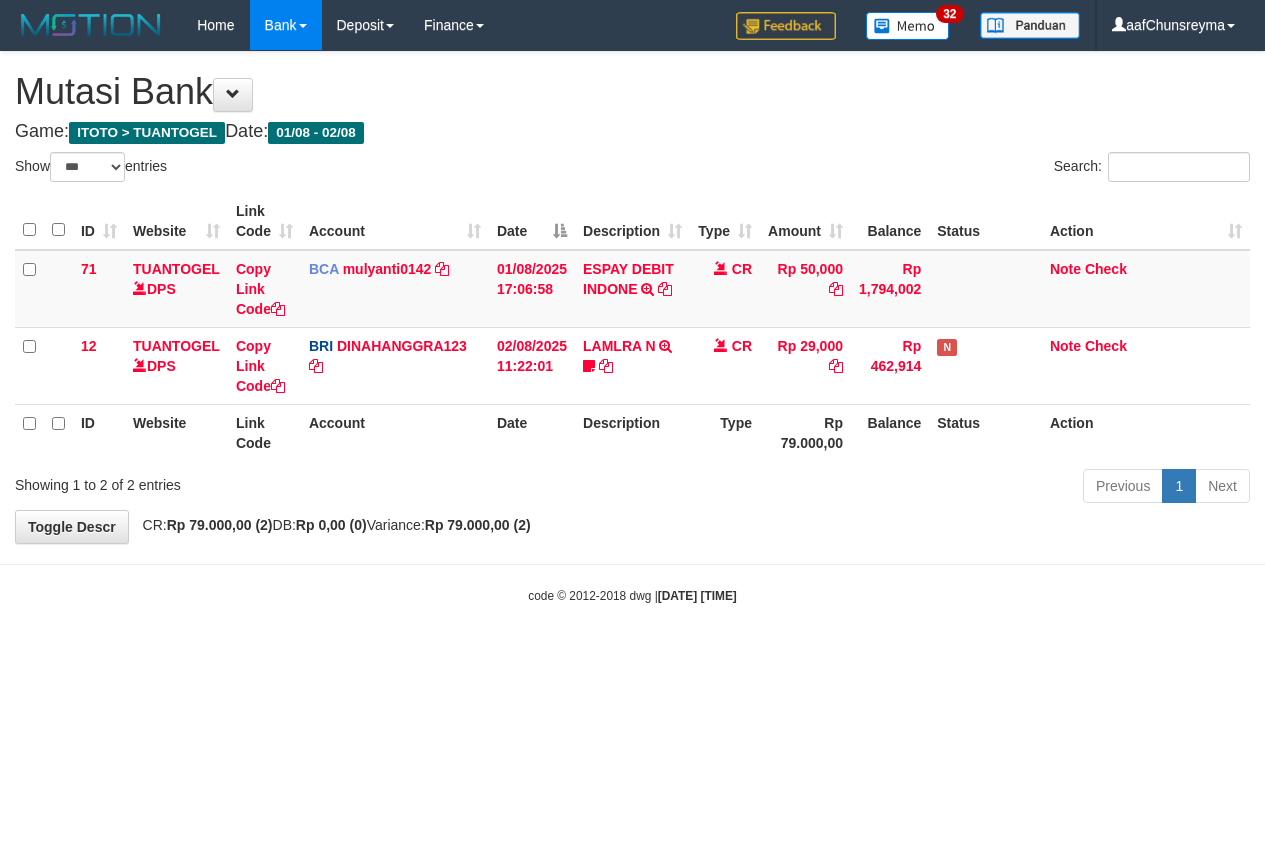 scroll, scrollTop: 0, scrollLeft: 0, axis: both 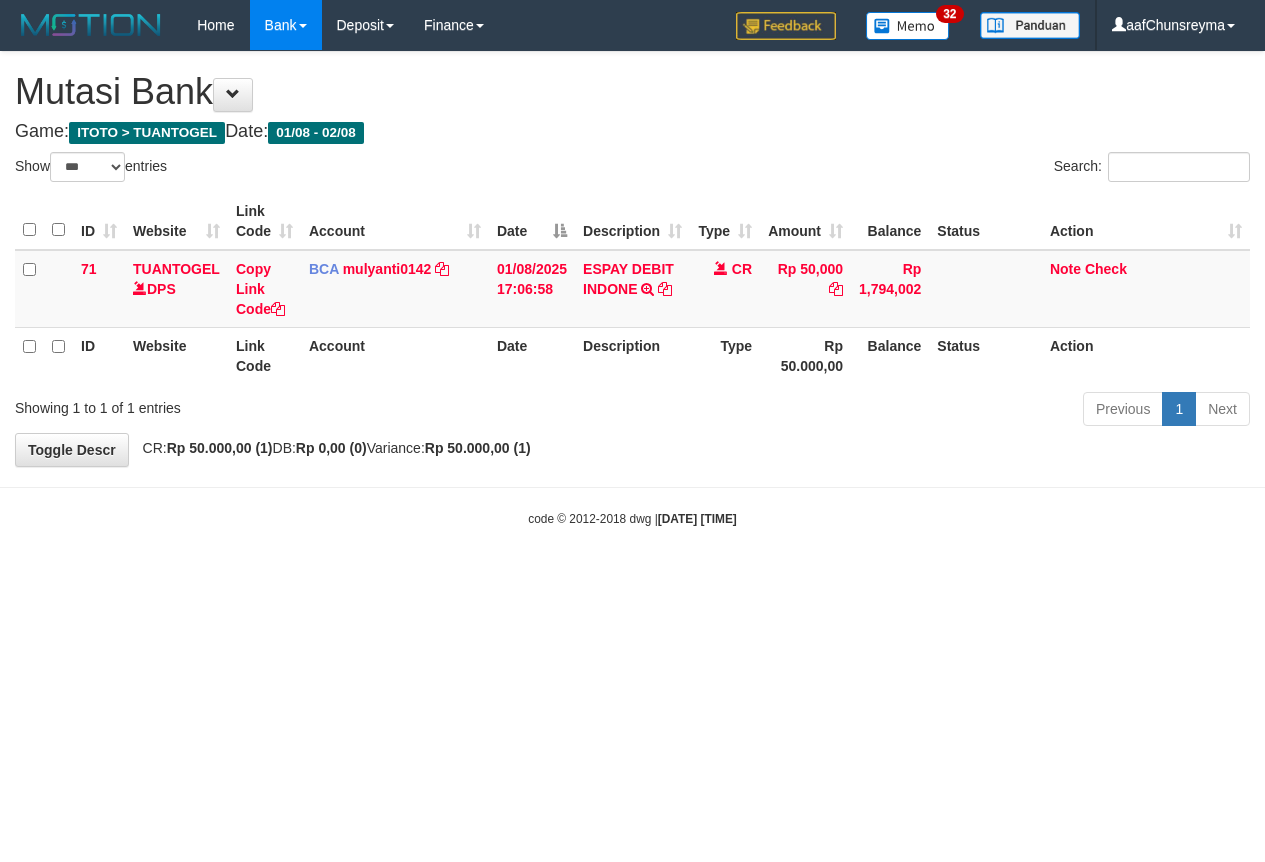 select on "***" 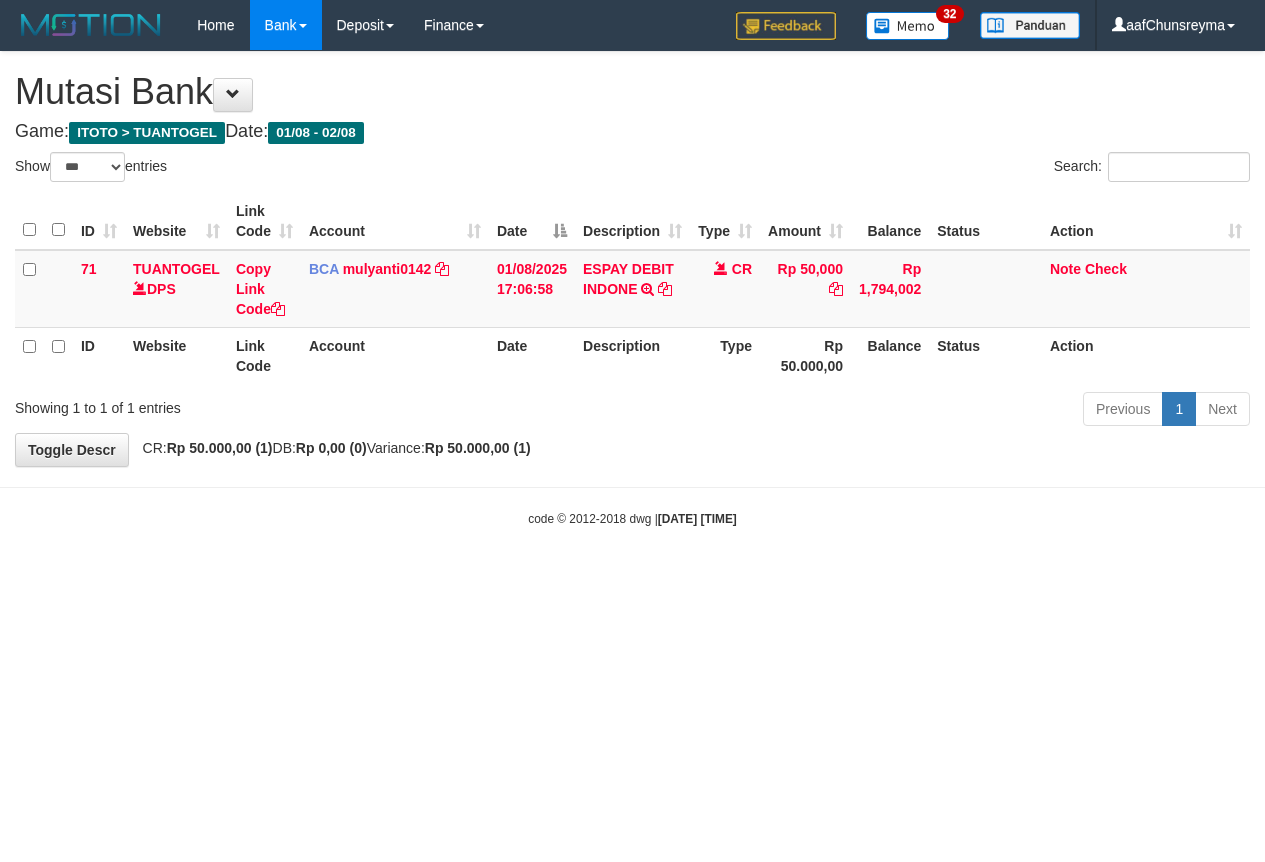 scroll, scrollTop: 0, scrollLeft: 0, axis: both 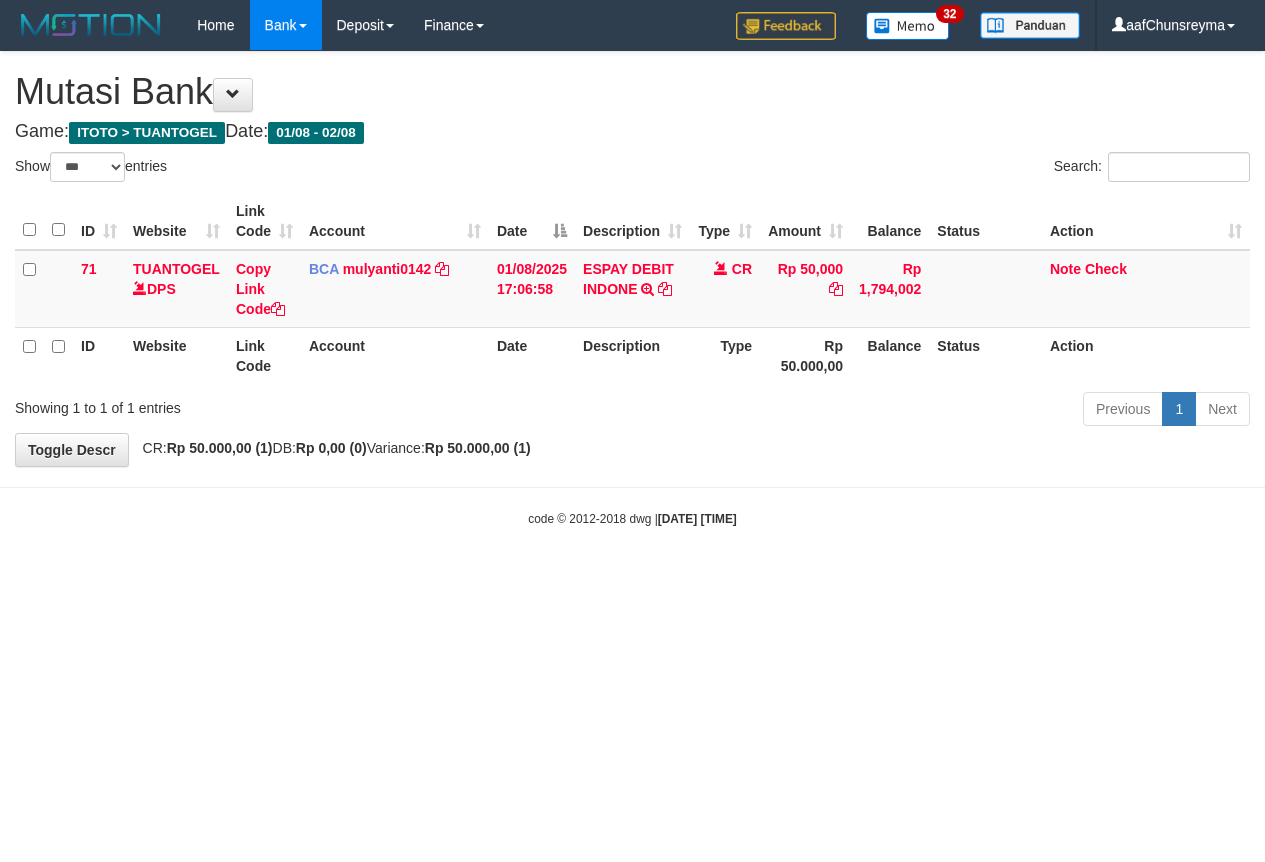 select on "***" 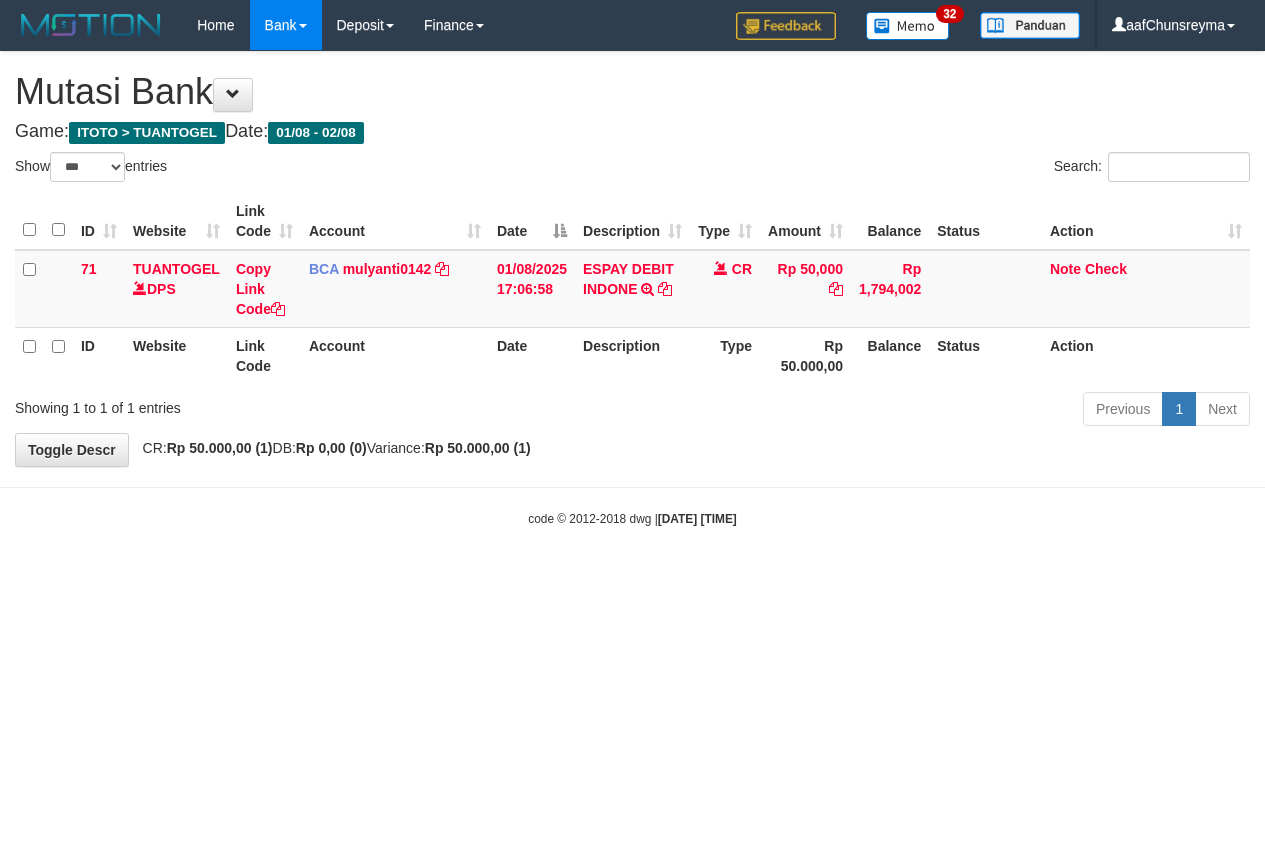 scroll, scrollTop: 0, scrollLeft: 0, axis: both 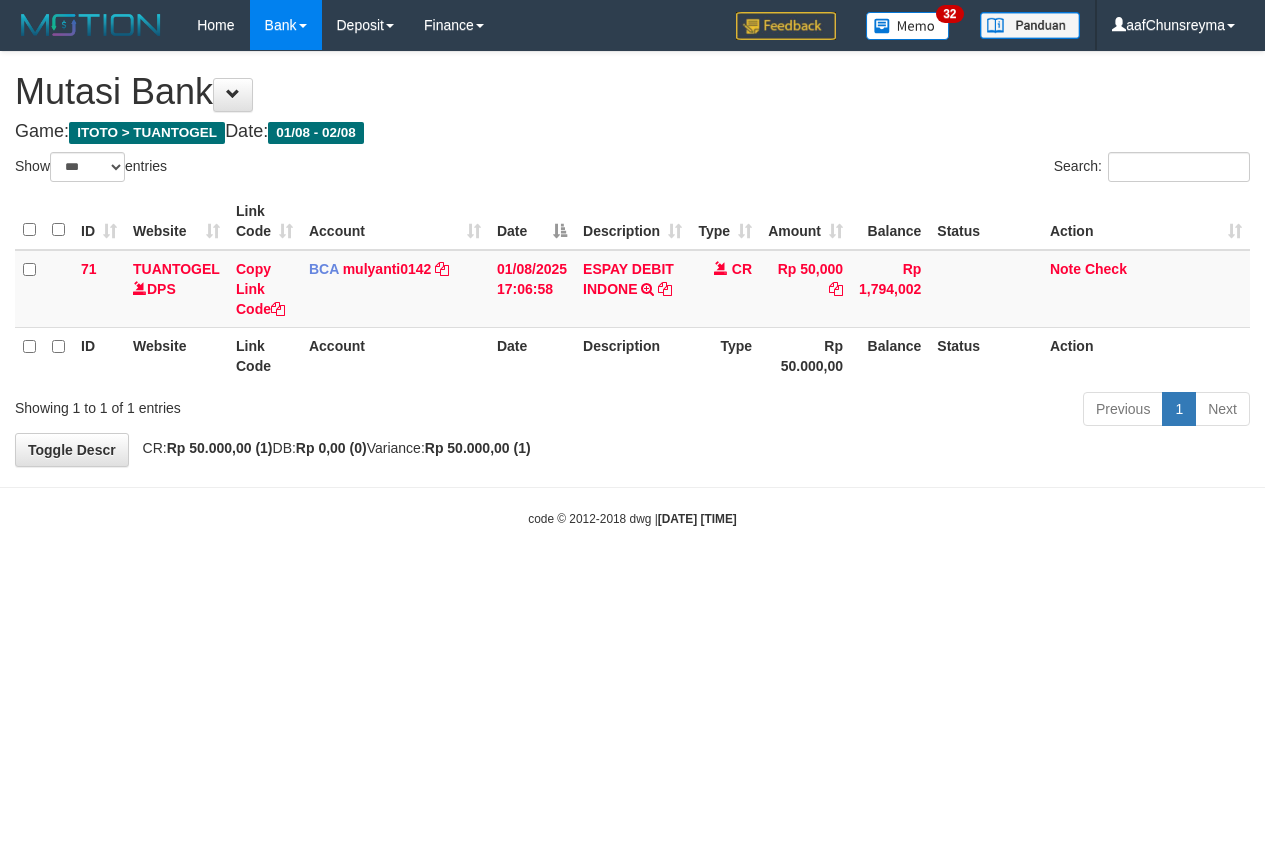 select on "***" 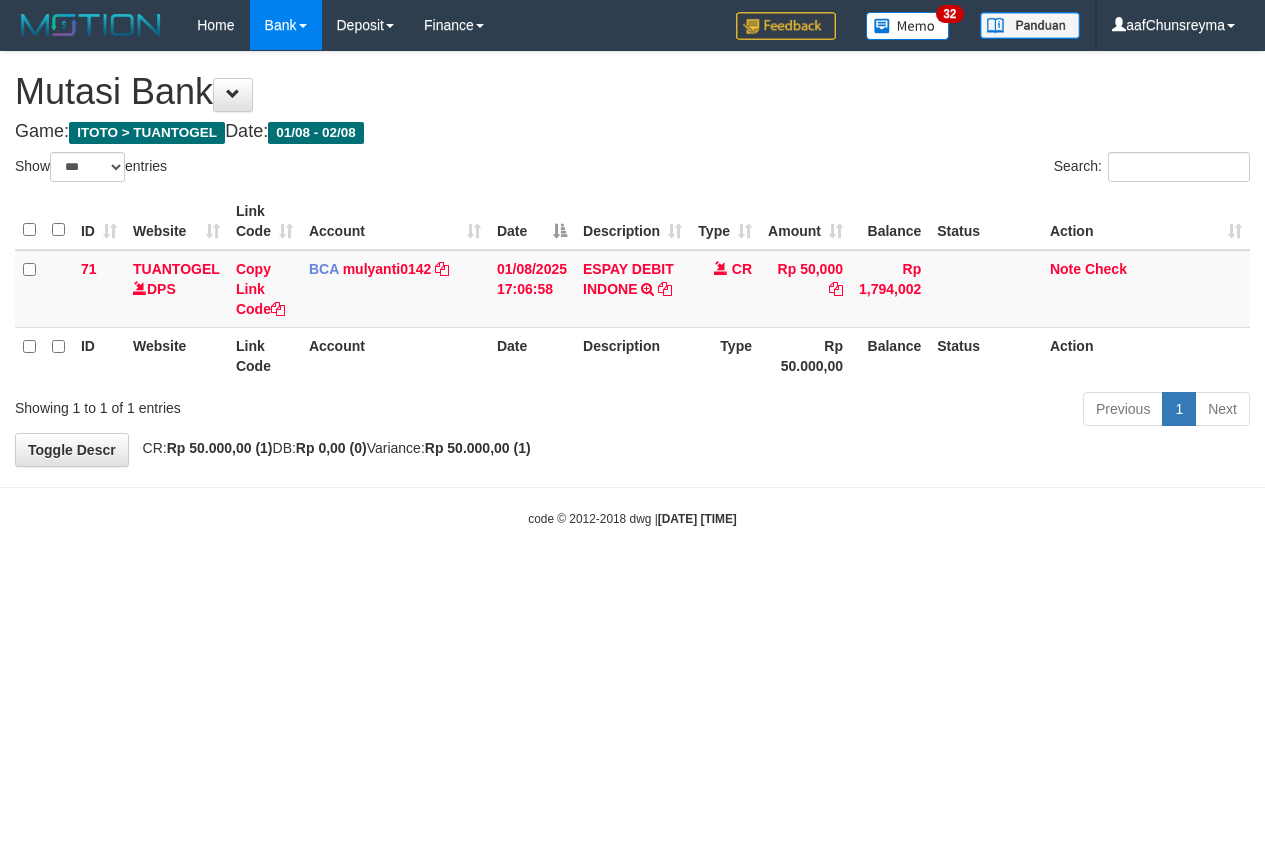 scroll, scrollTop: 0, scrollLeft: 0, axis: both 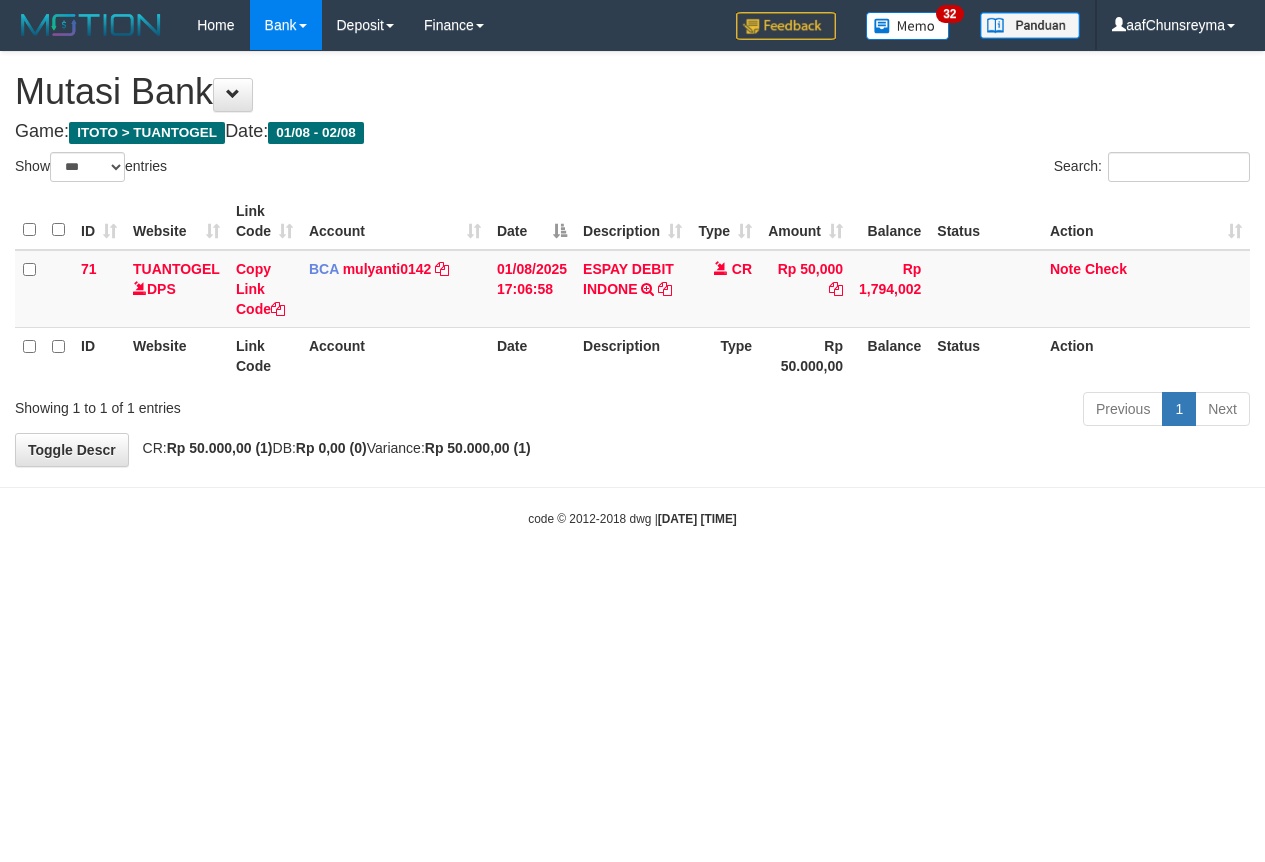 select on "***" 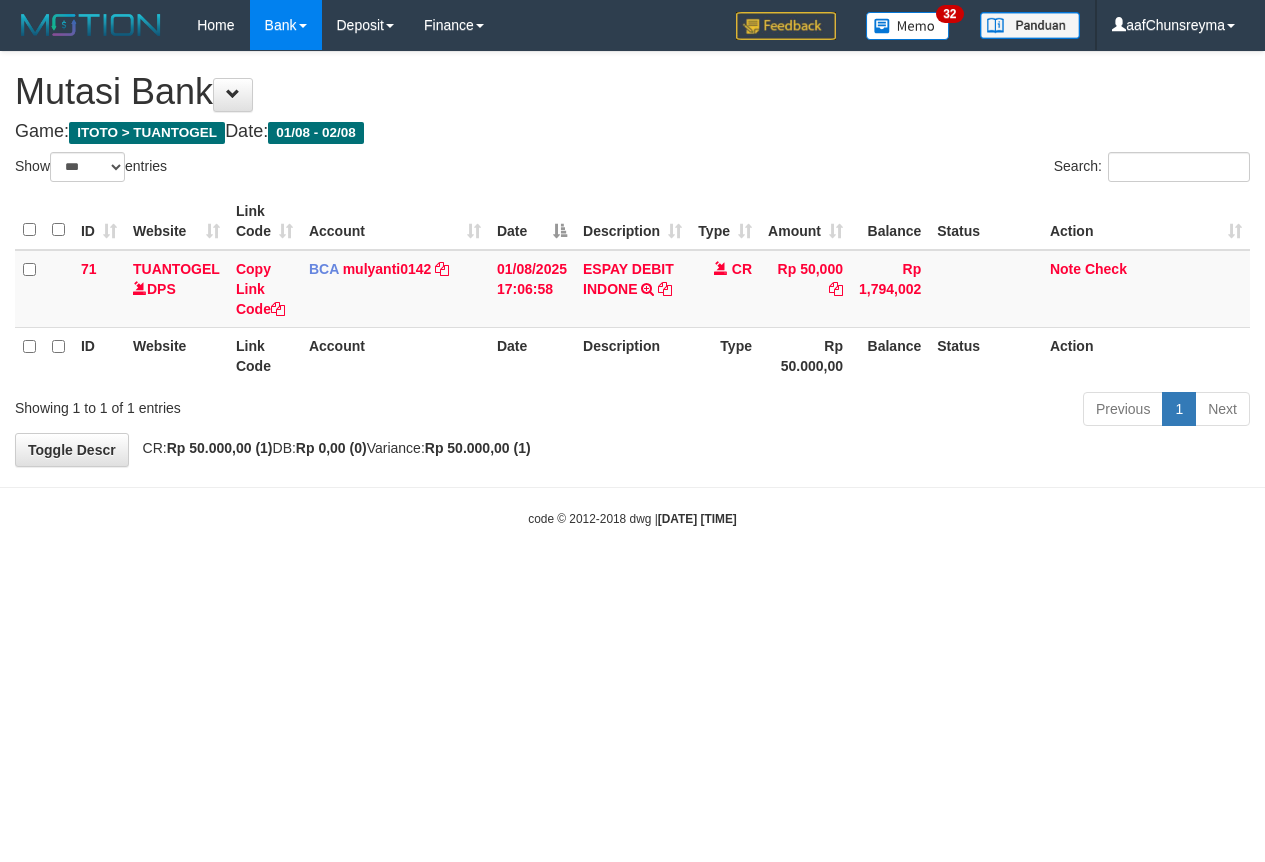 scroll, scrollTop: 0, scrollLeft: 0, axis: both 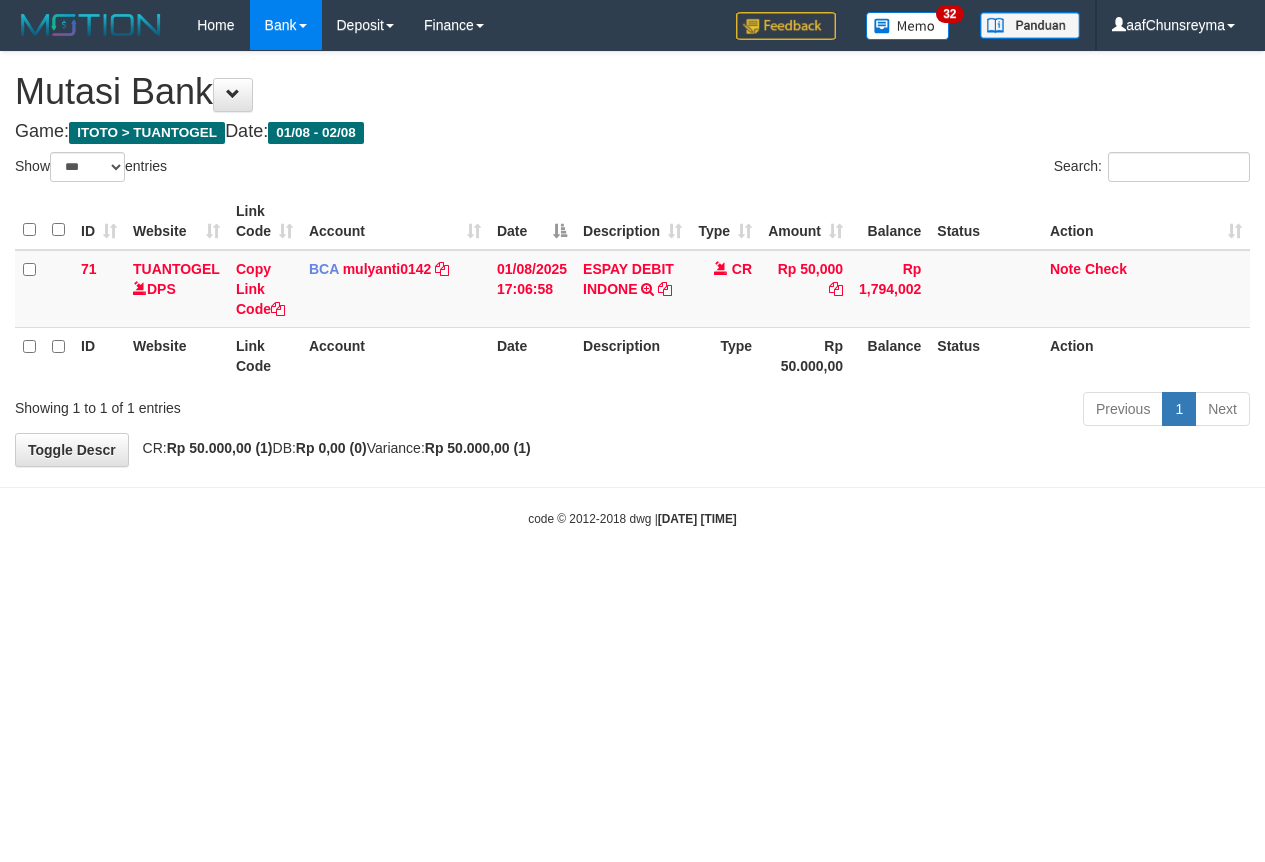 select on "***" 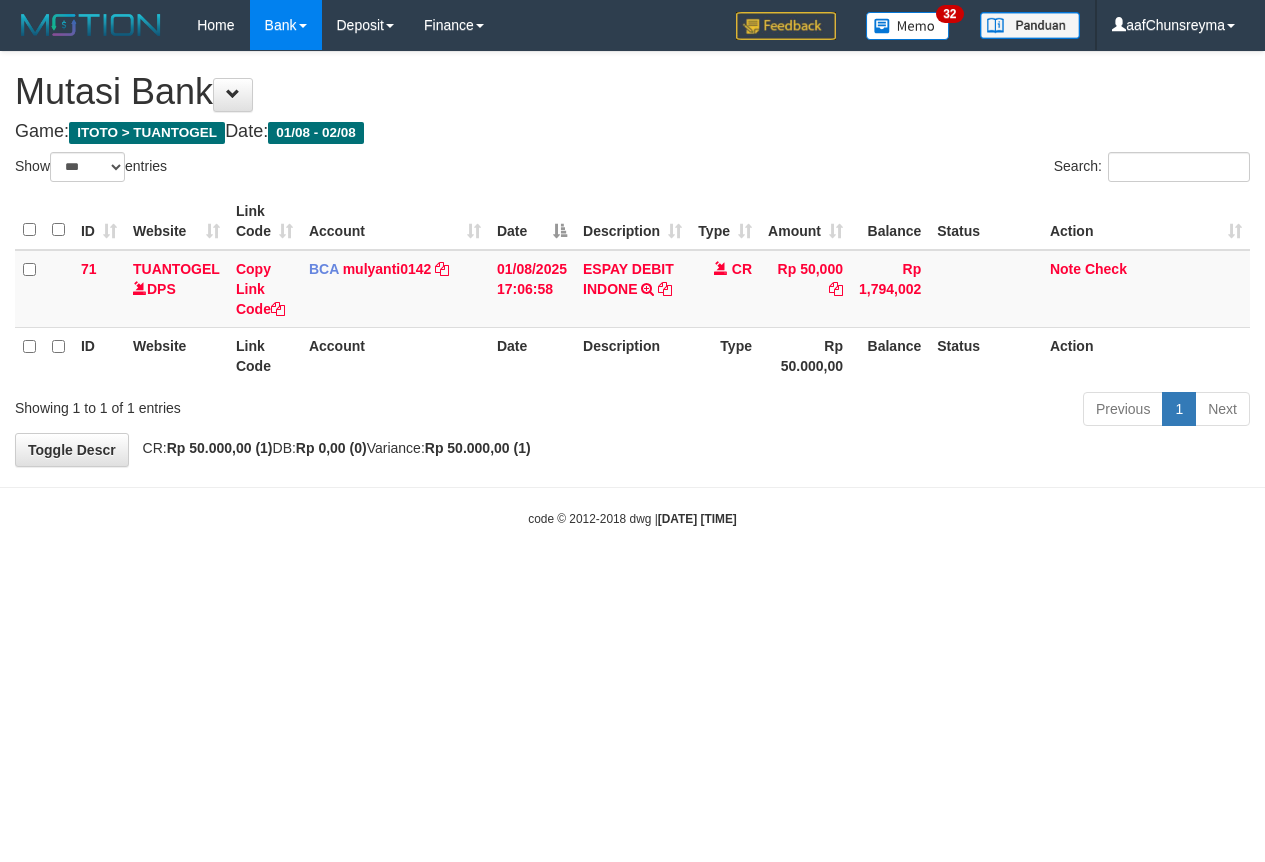 scroll, scrollTop: 0, scrollLeft: 0, axis: both 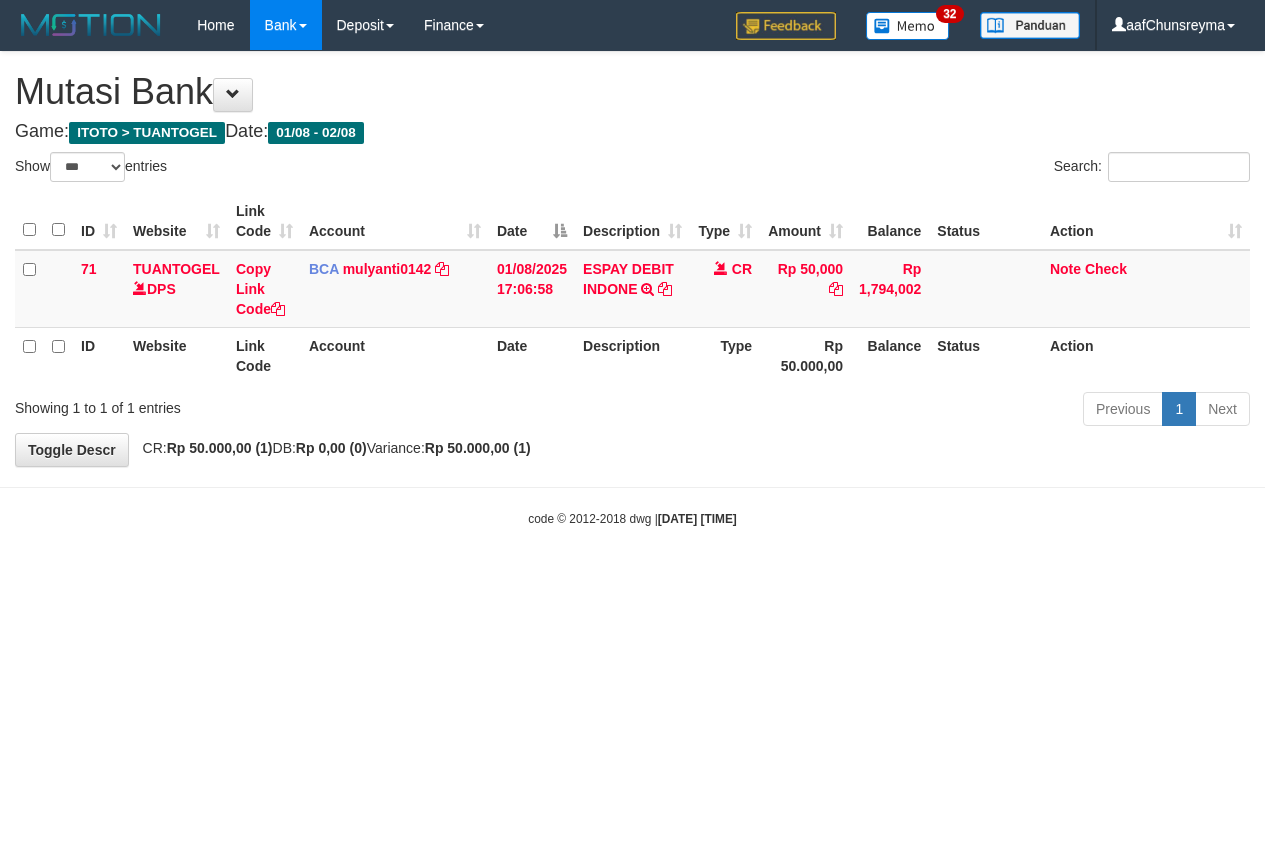 select on "***" 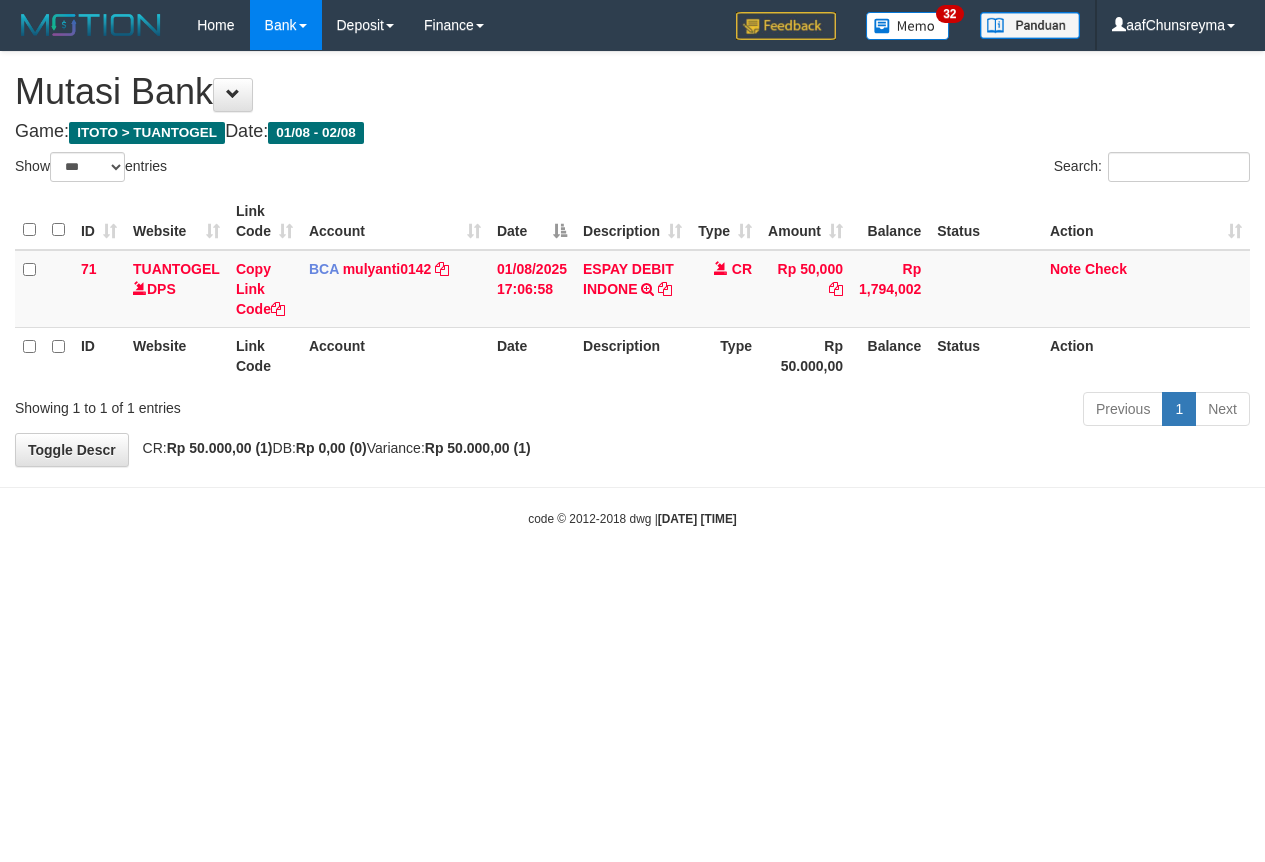 scroll, scrollTop: 0, scrollLeft: 0, axis: both 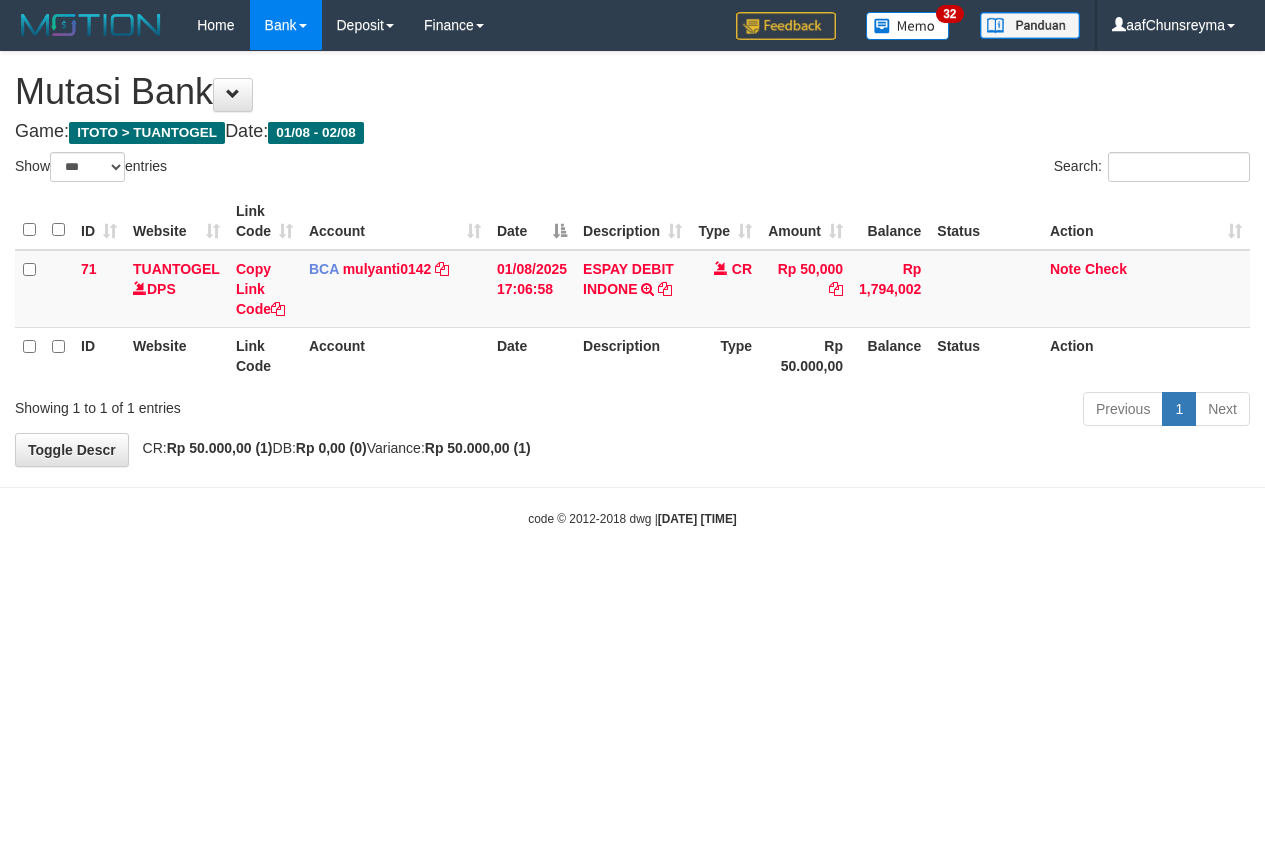 select on "***" 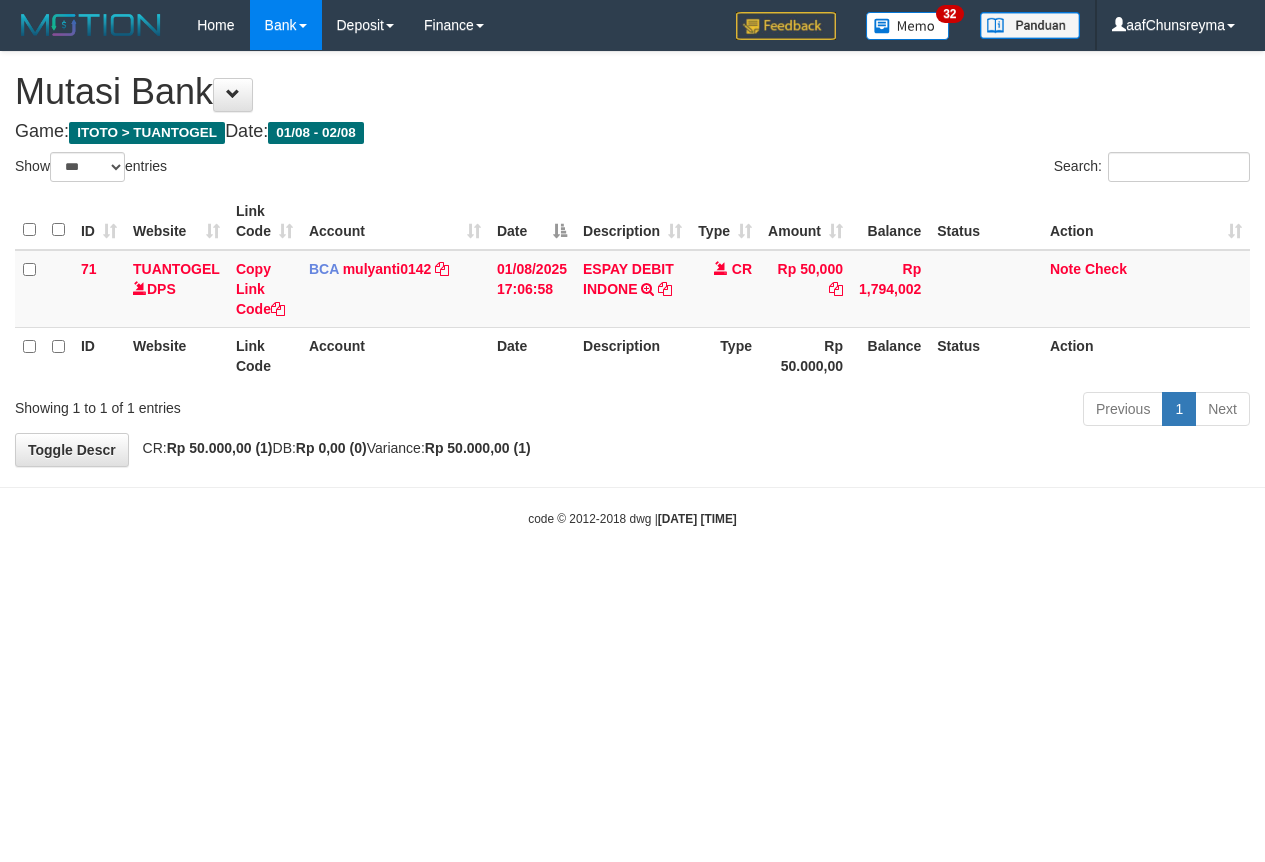 scroll, scrollTop: 0, scrollLeft: 0, axis: both 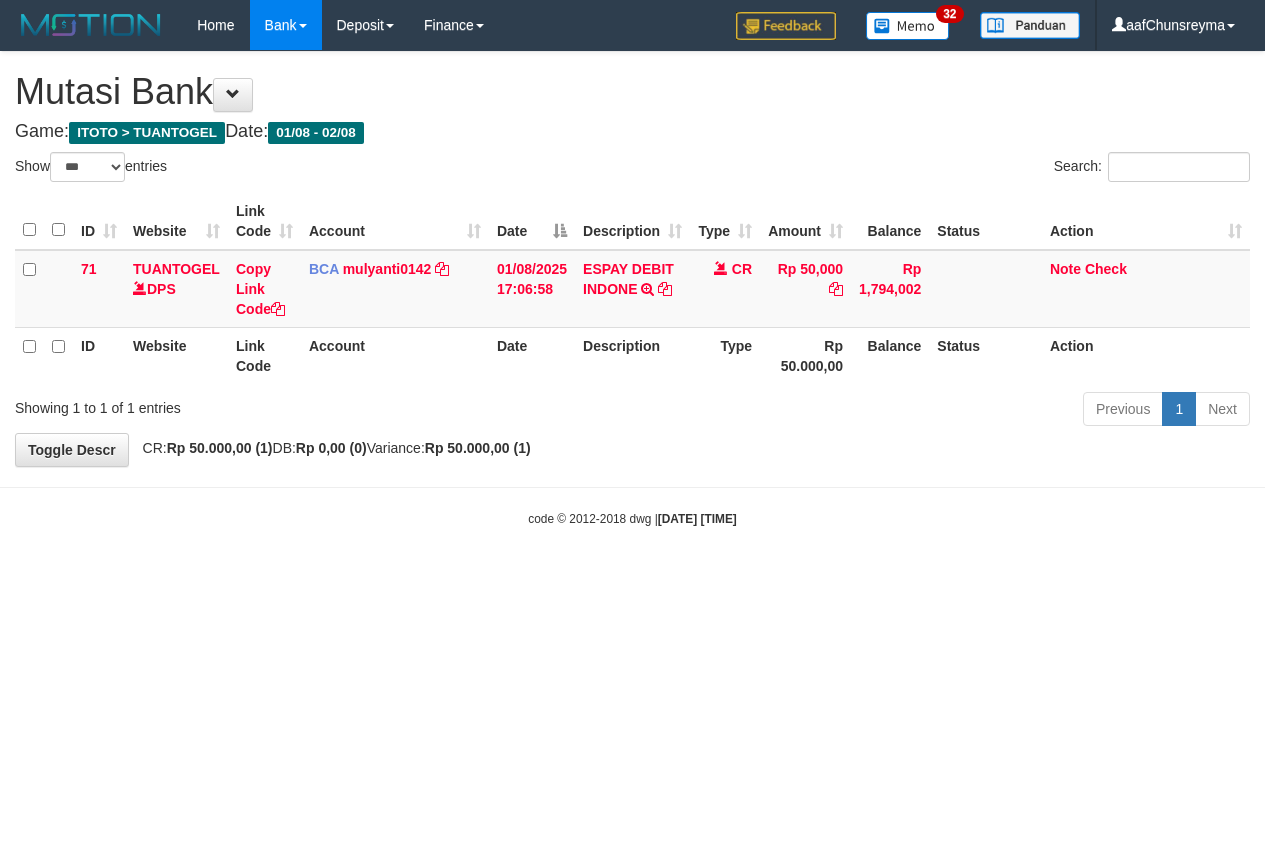 select on "***" 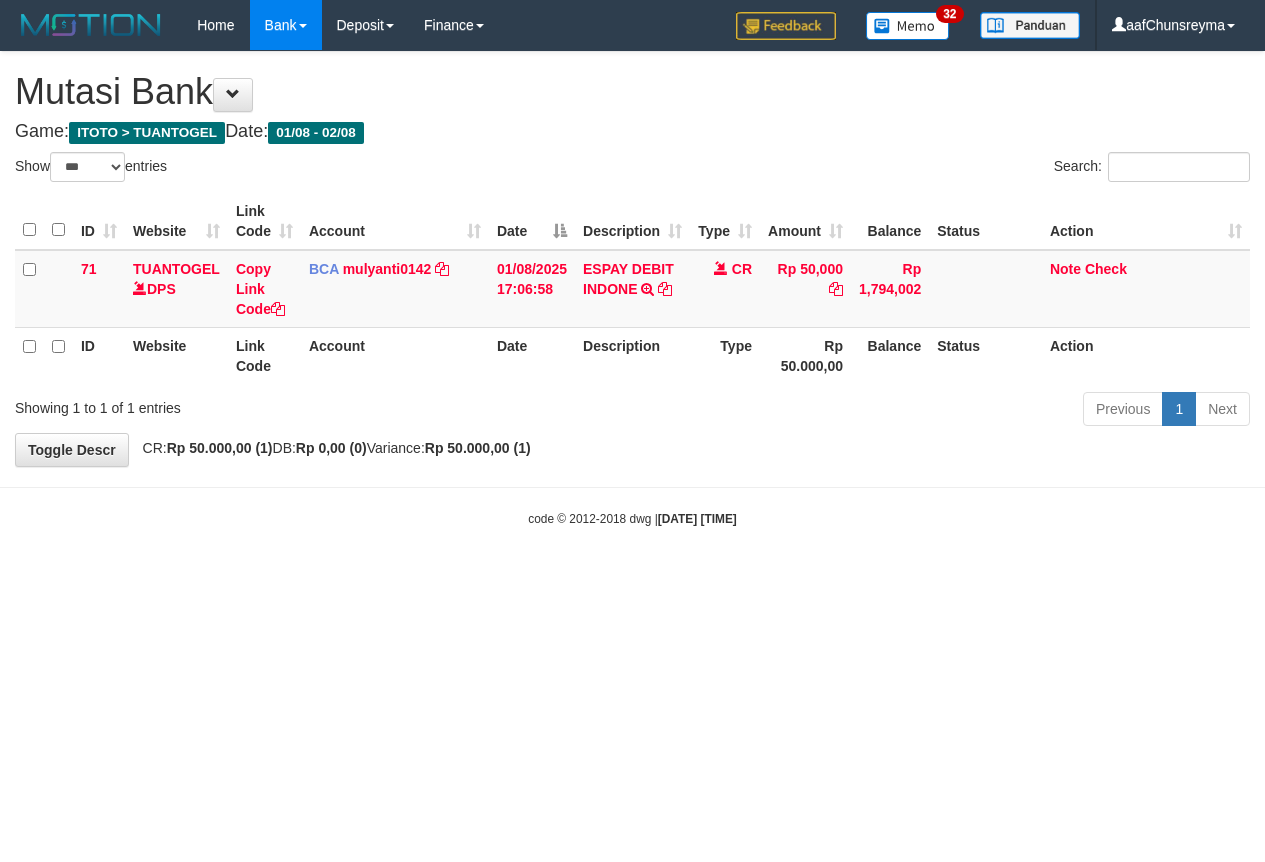 scroll, scrollTop: 0, scrollLeft: 0, axis: both 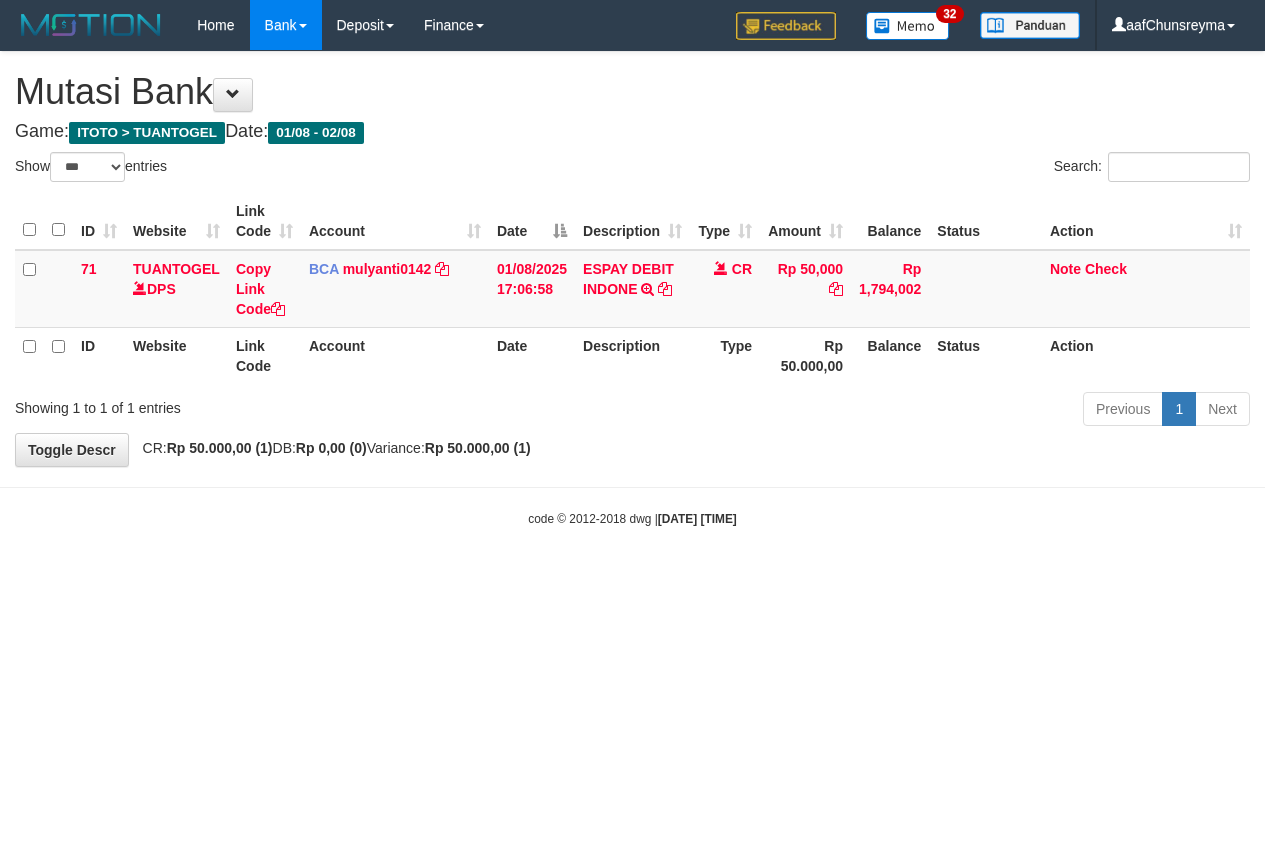 select on "***" 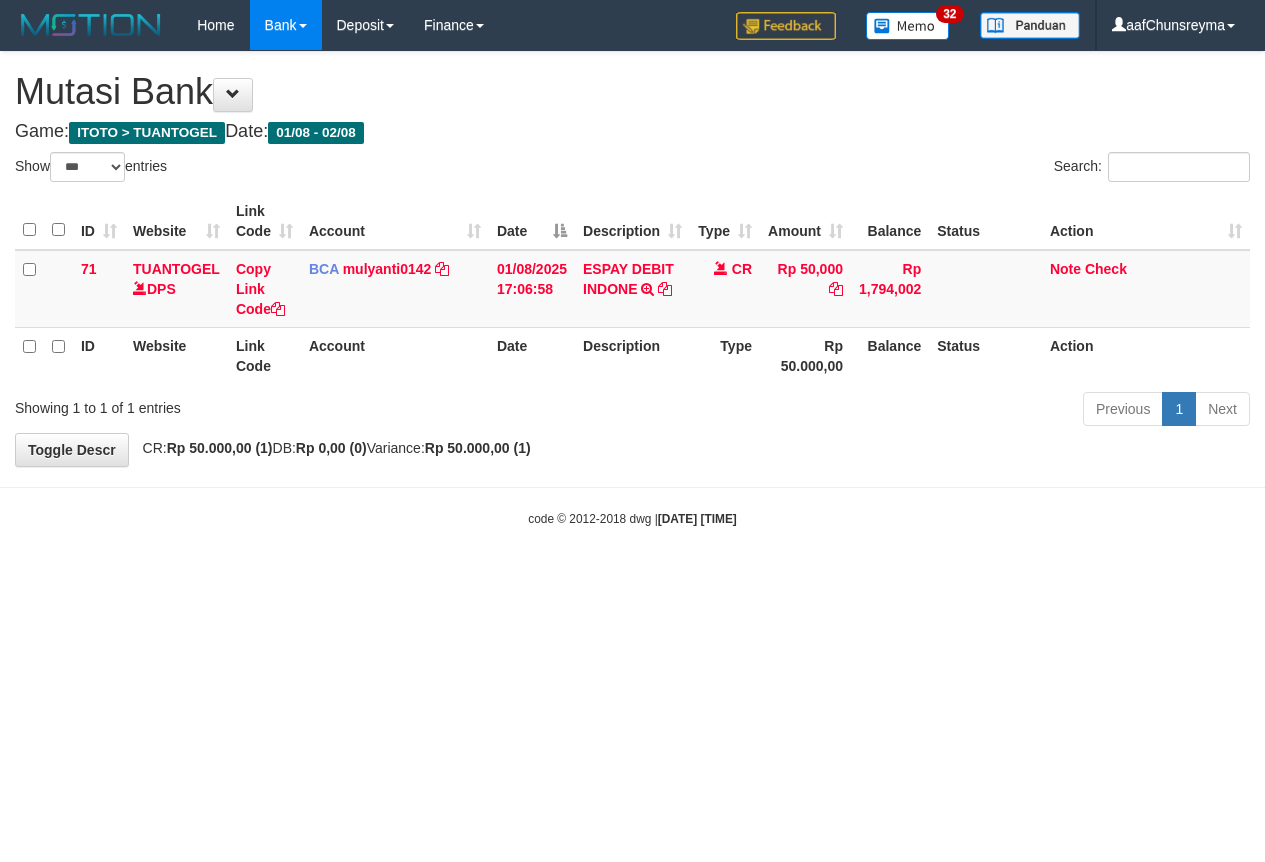 scroll, scrollTop: 0, scrollLeft: 0, axis: both 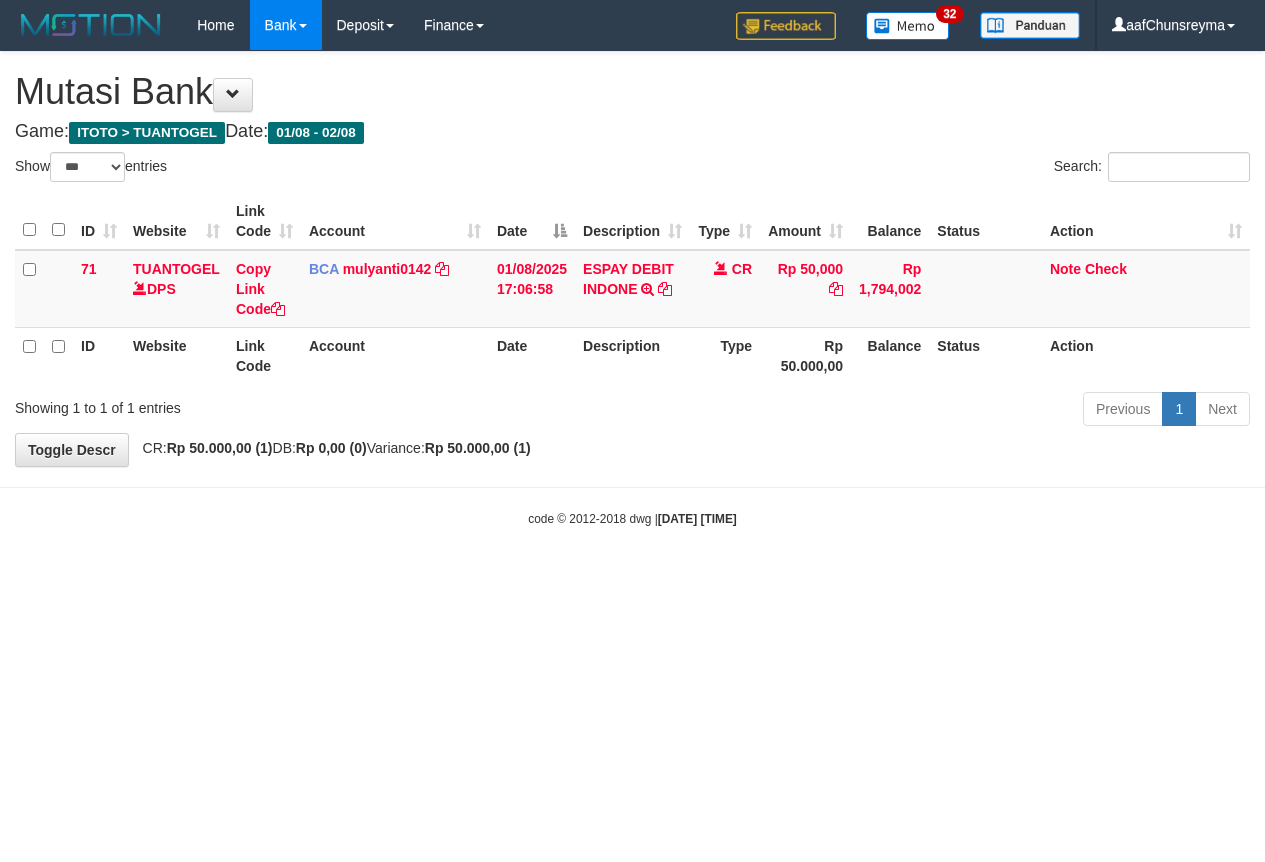 select on "***" 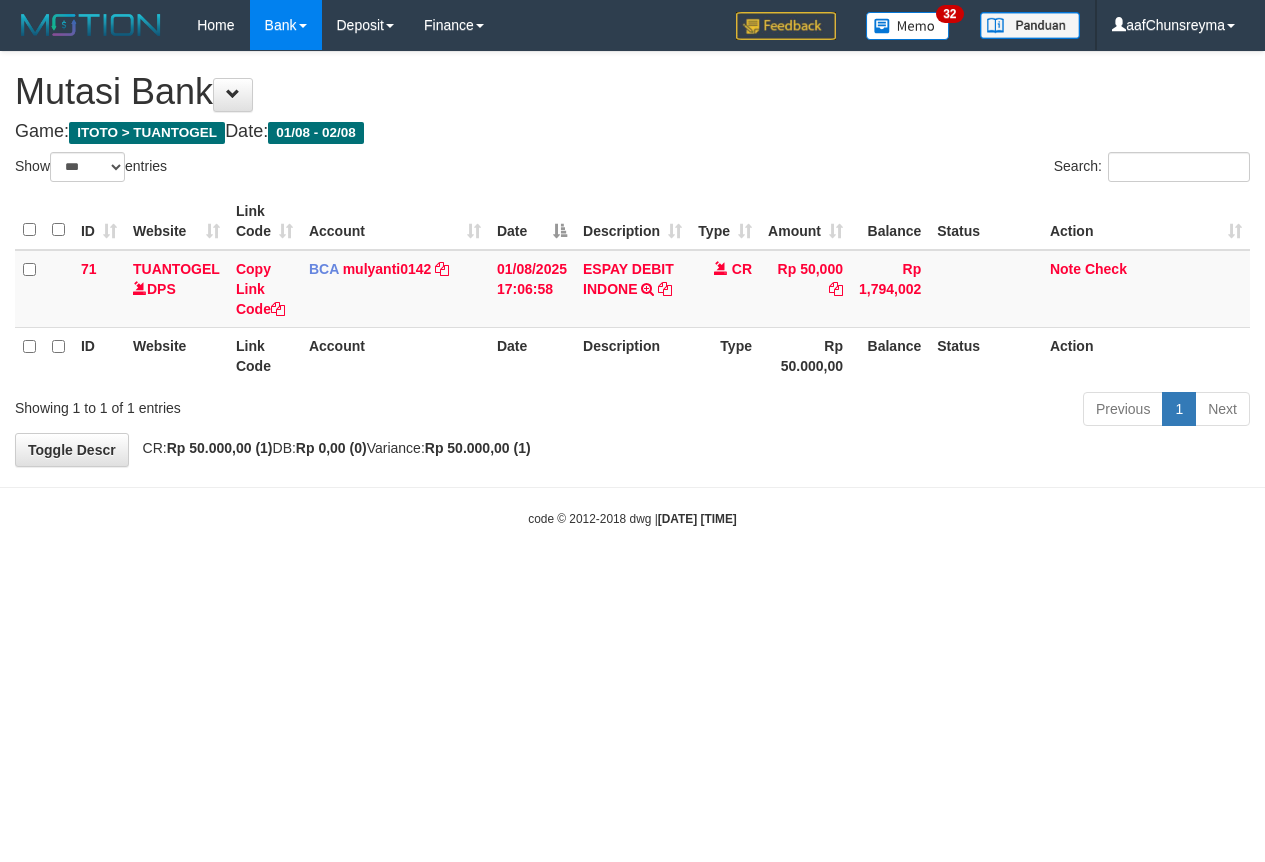 scroll, scrollTop: 0, scrollLeft: 0, axis: both 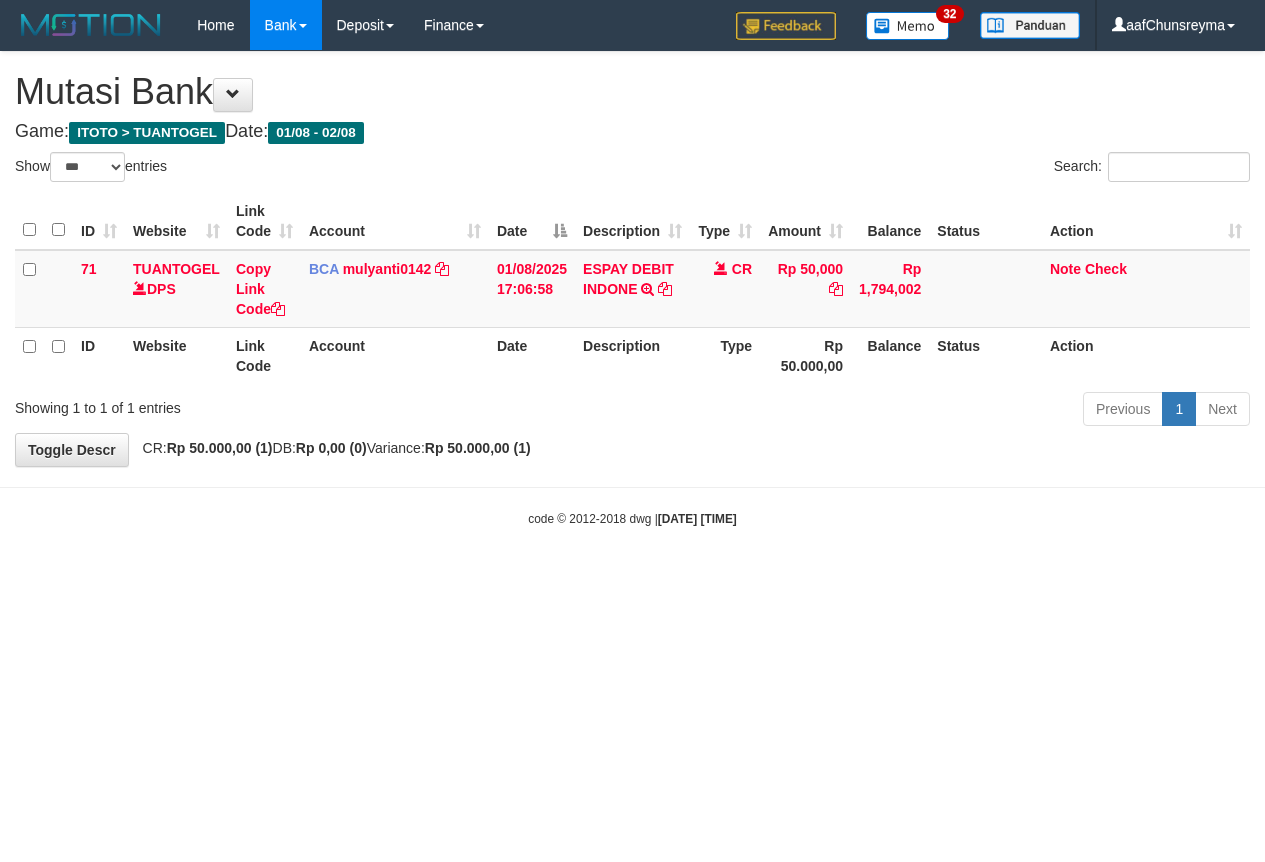 select on "***" 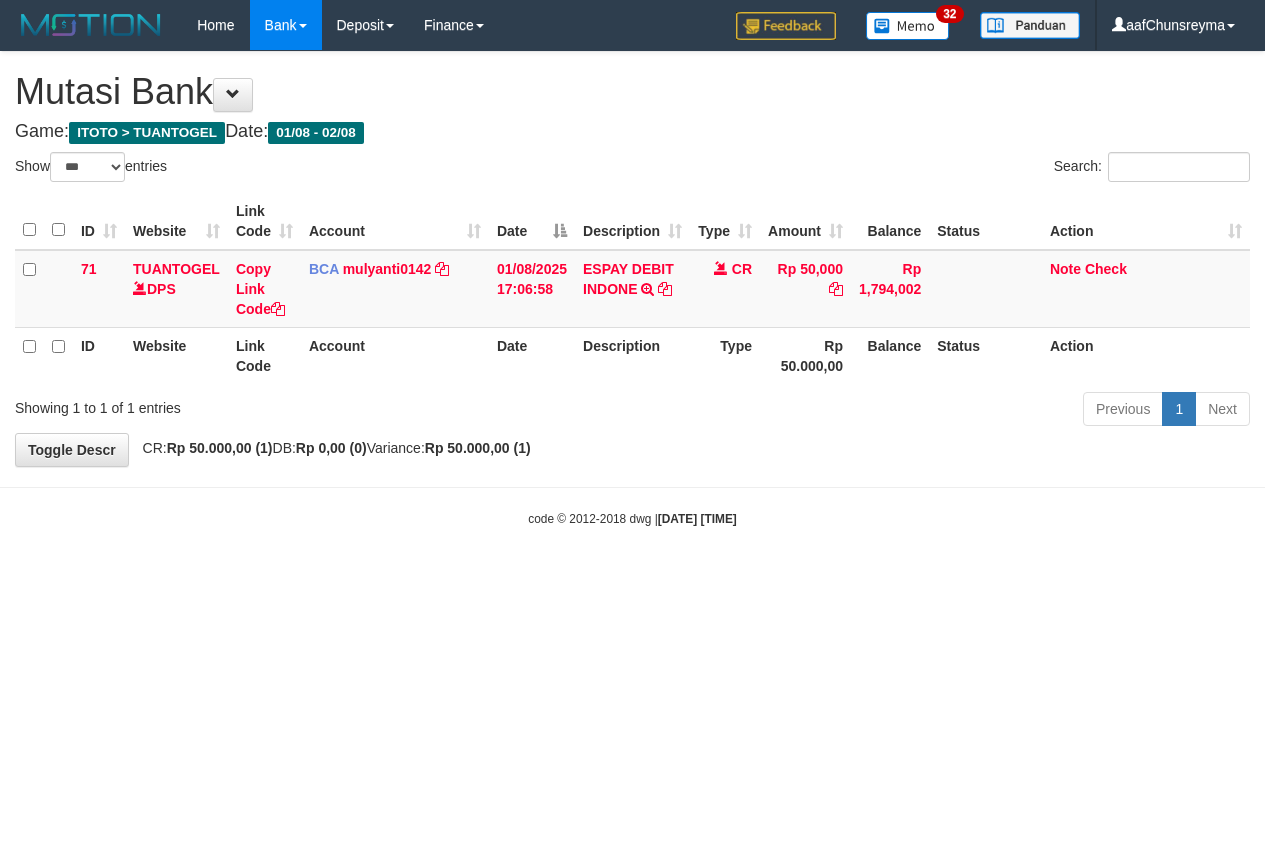 scroll, scrollTop: 0, scrollLeft: 0, axis: both 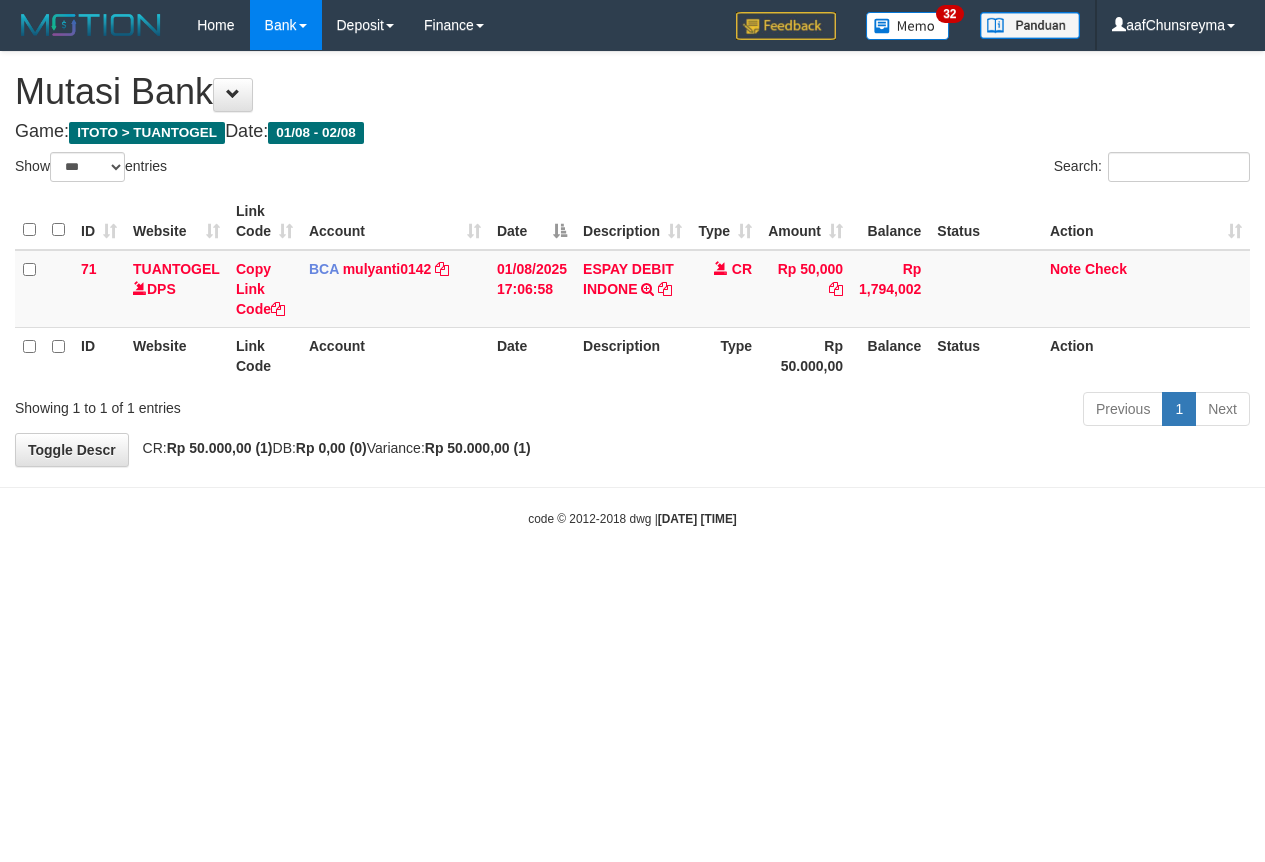 select on "***" 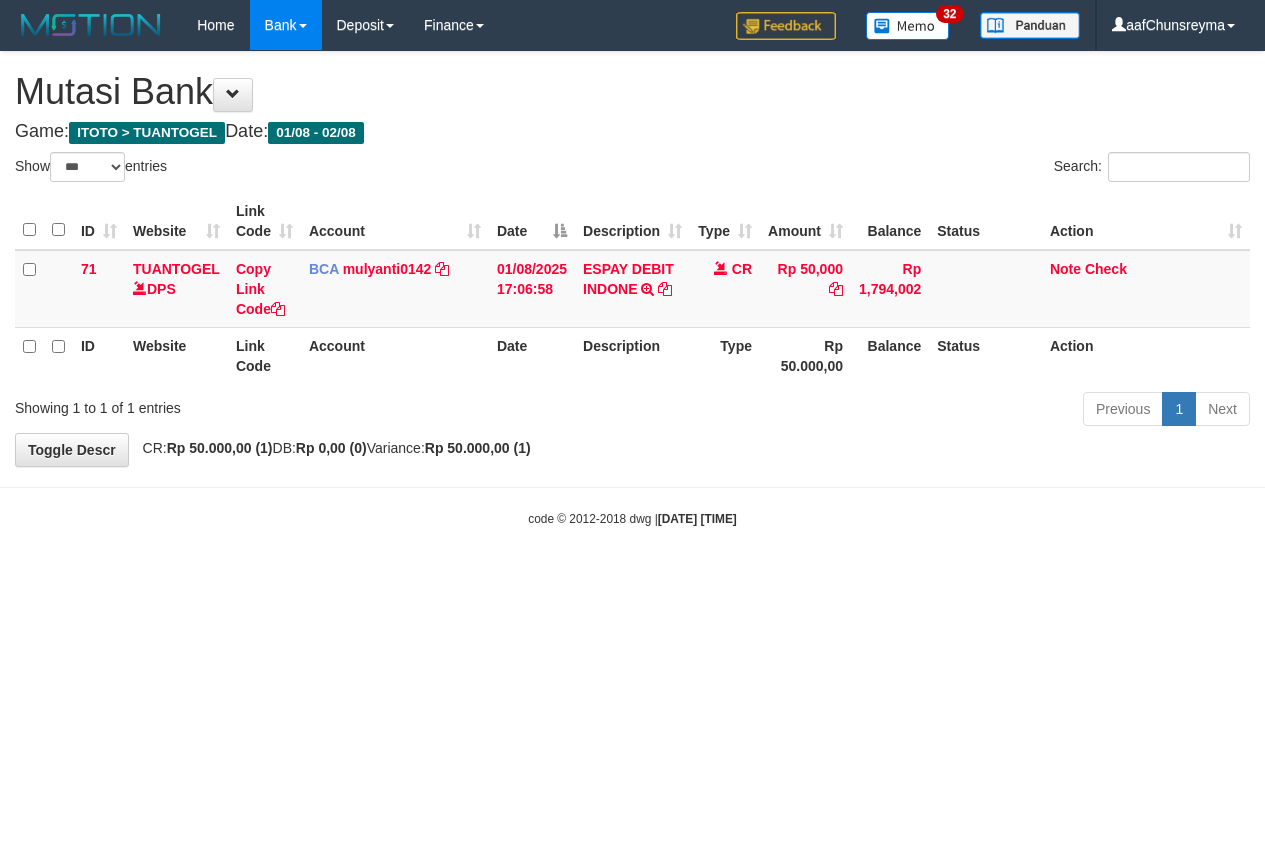 scroll, scrollTop: 0, scrollLeft: 0, axis: both 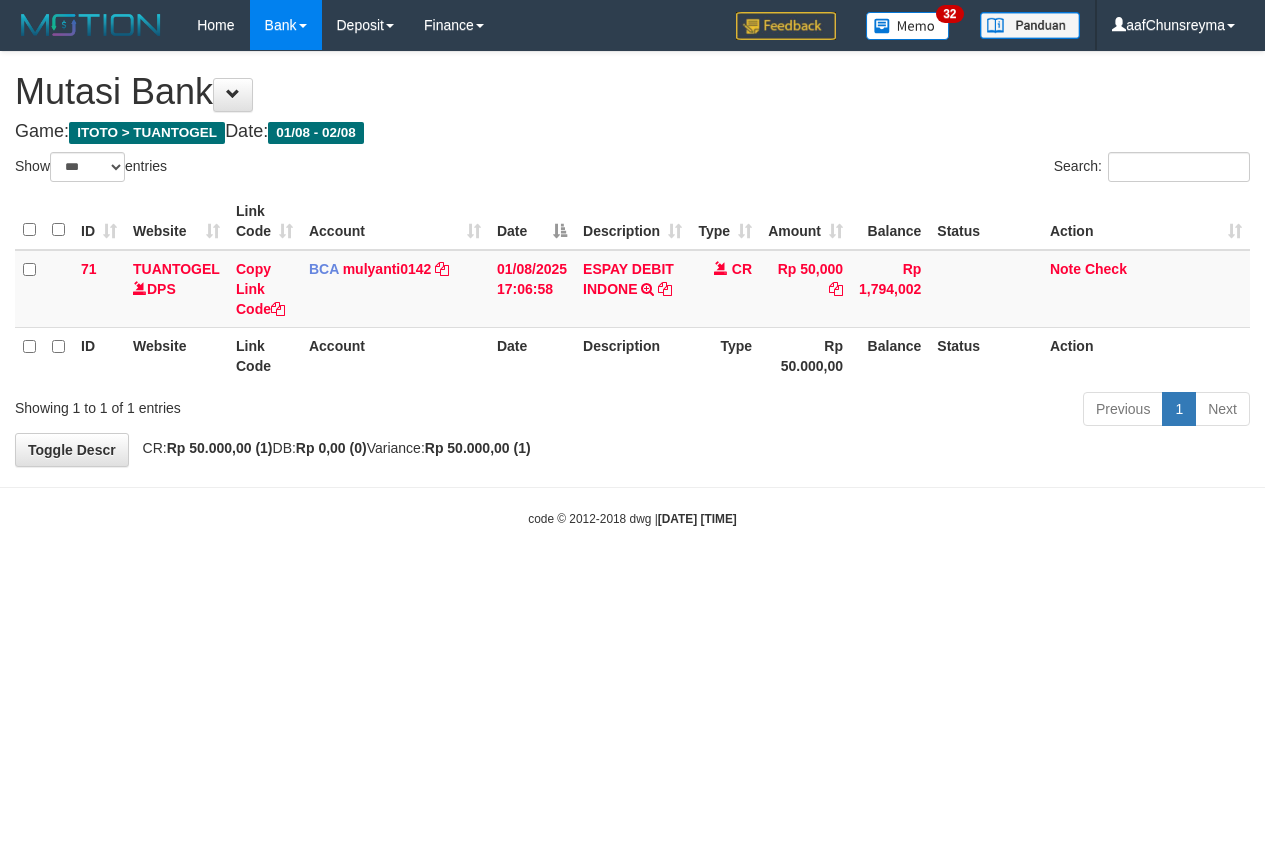 select on "***" 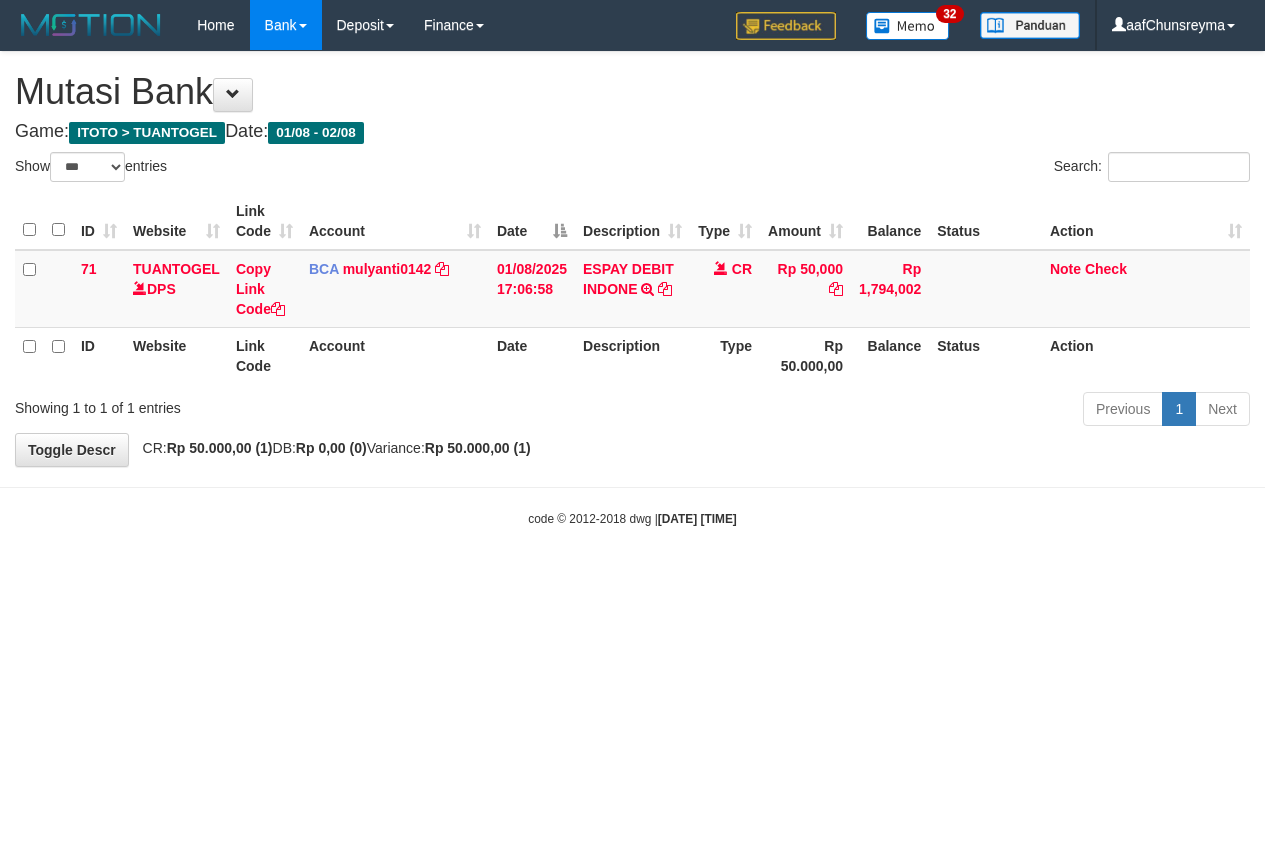 scroll, scrollTop: 0, scrollLeft: 0, axis: both 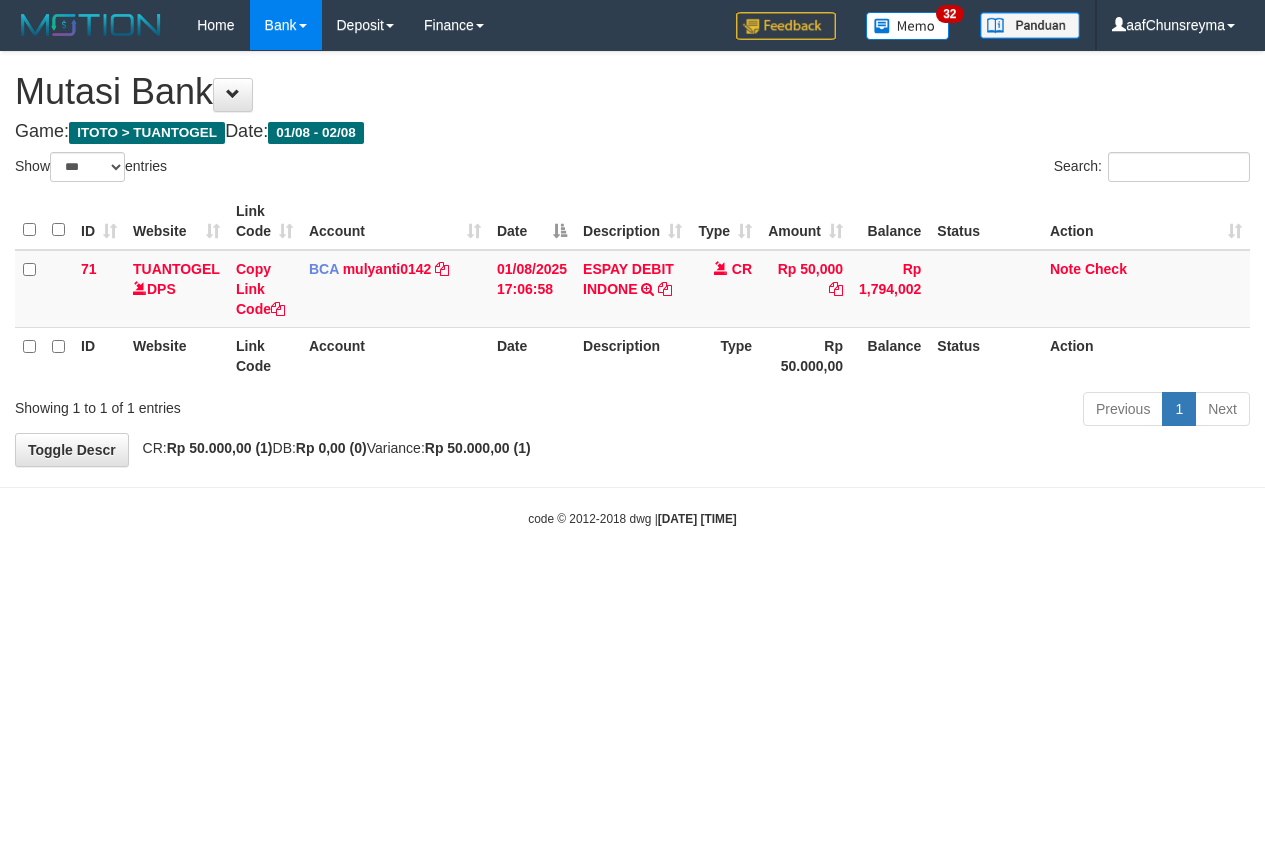 select on "***" 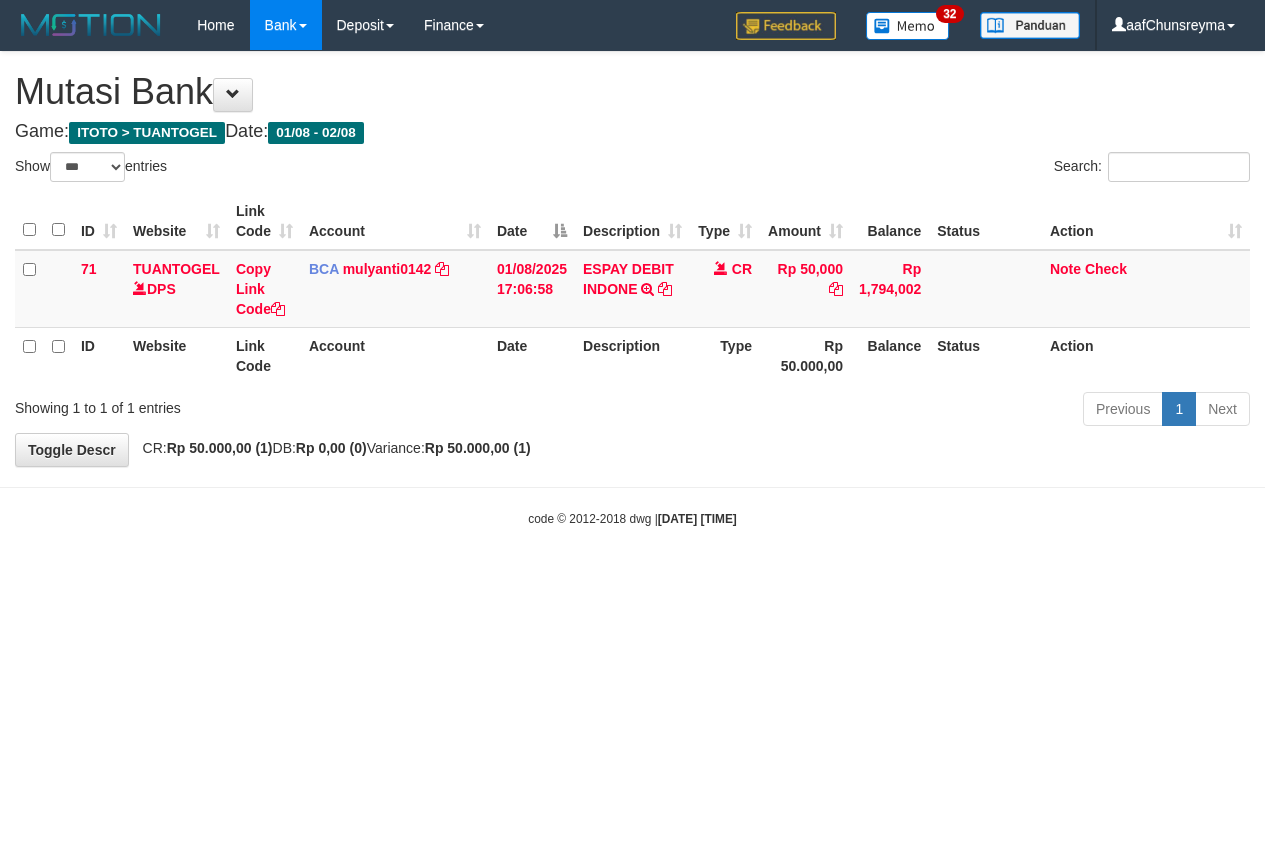 scroll, scrollTop: 0, scrollLeft: 0, axis: both 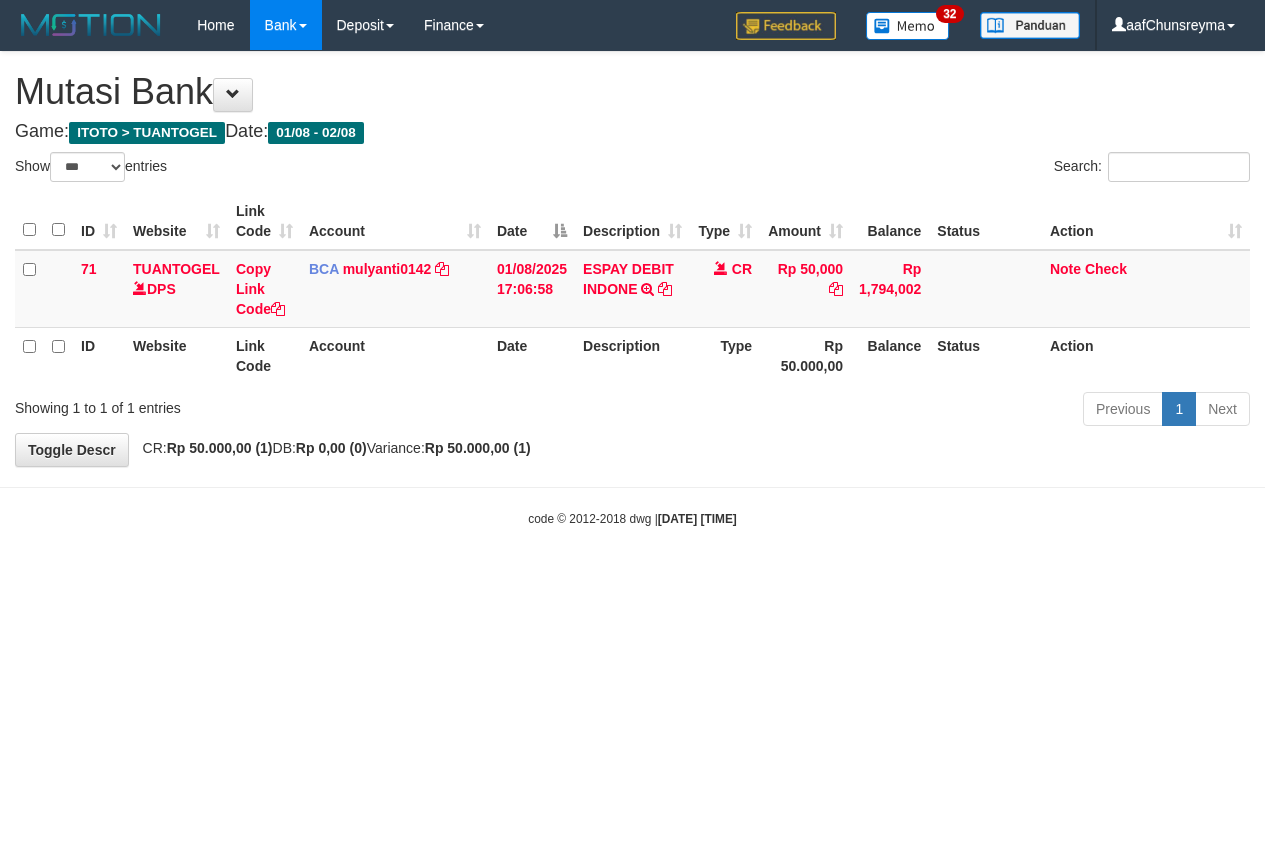 select on "***" 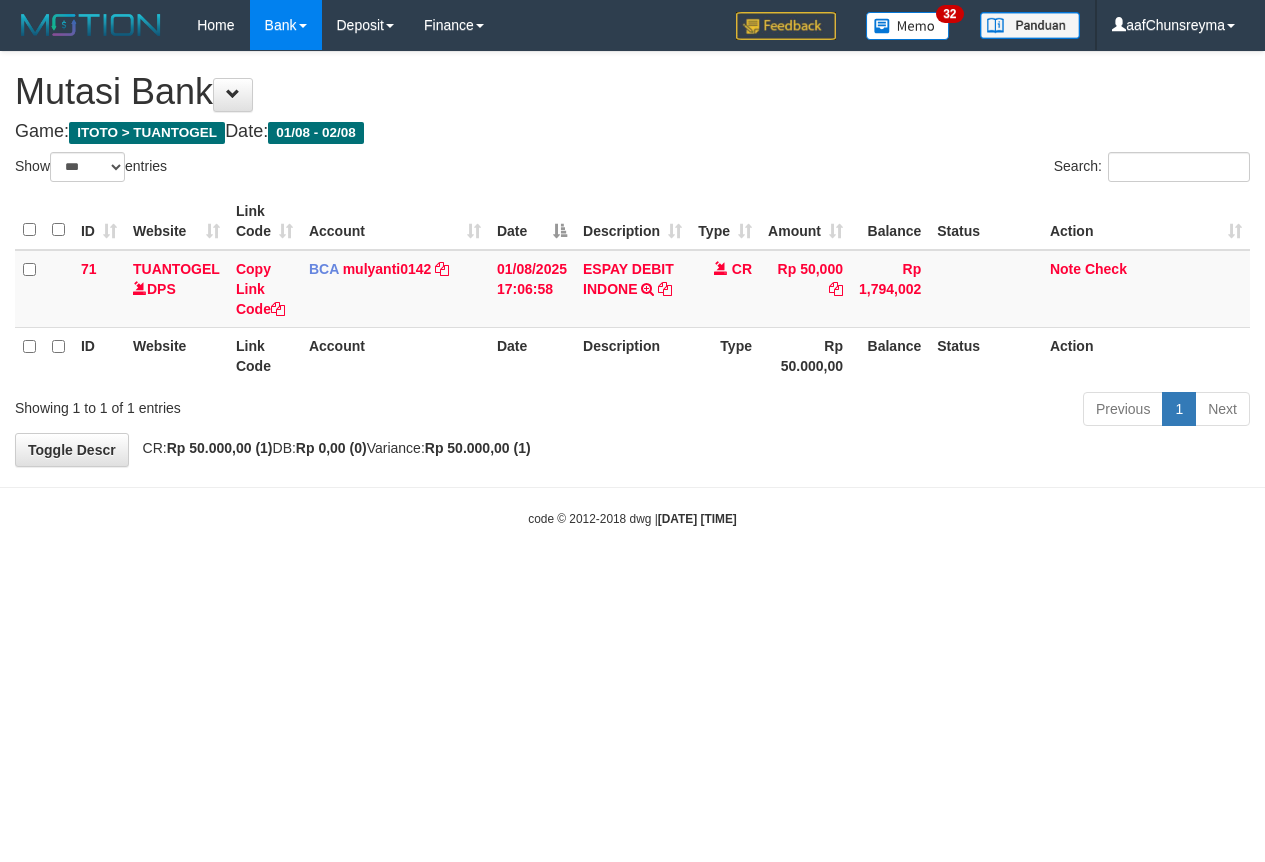 scroll, scrollTop: 0, scrollLeft: 0, axis: both 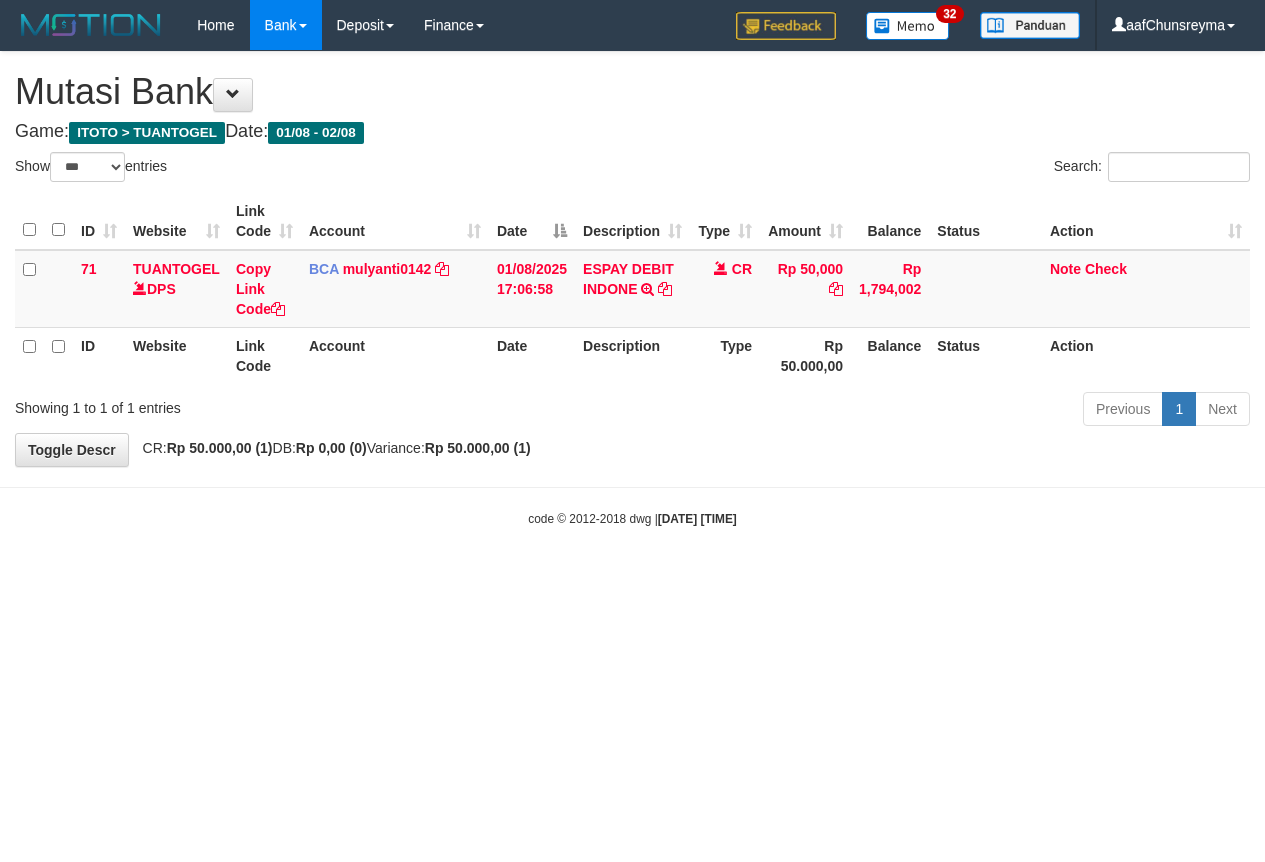 select on "***" 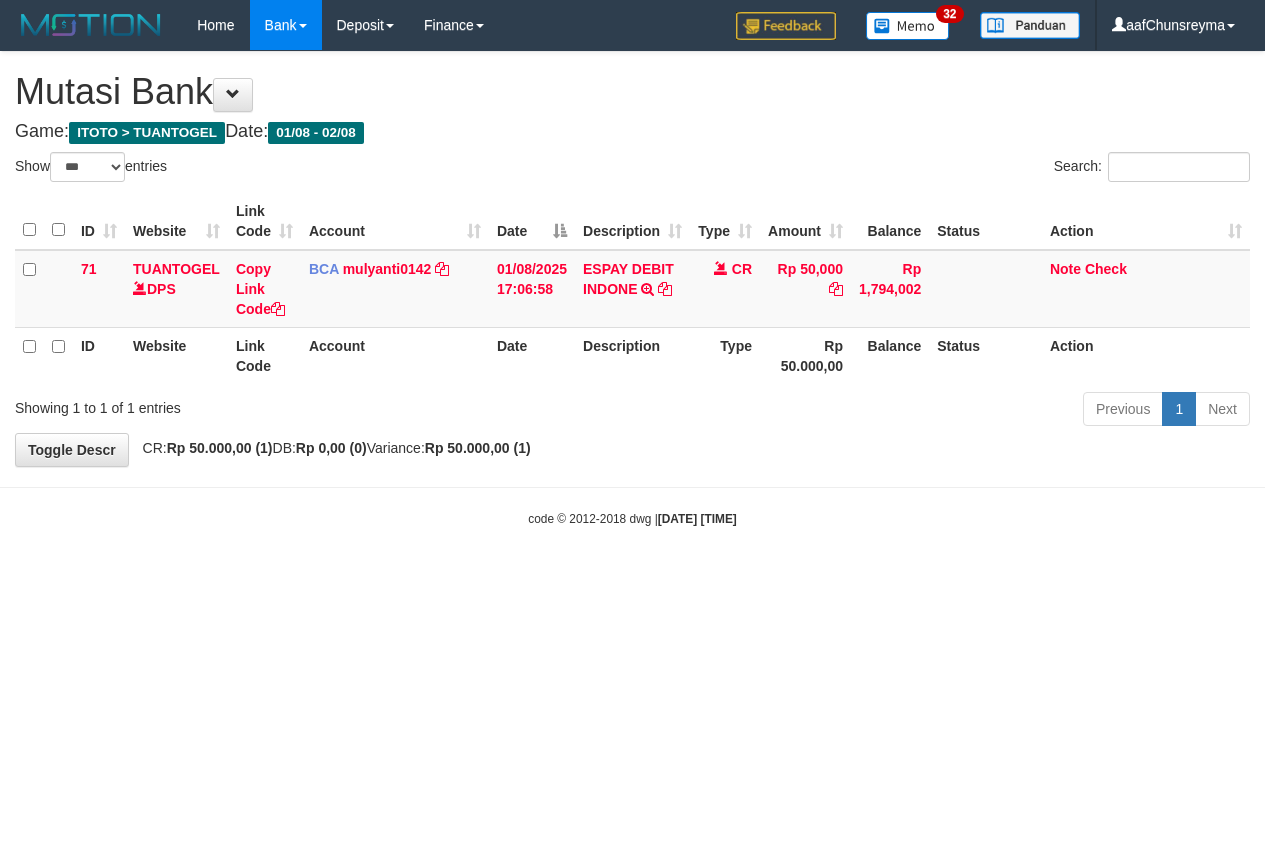 scroll, scrollTop: 0, scrollLeft: 0, axis: both 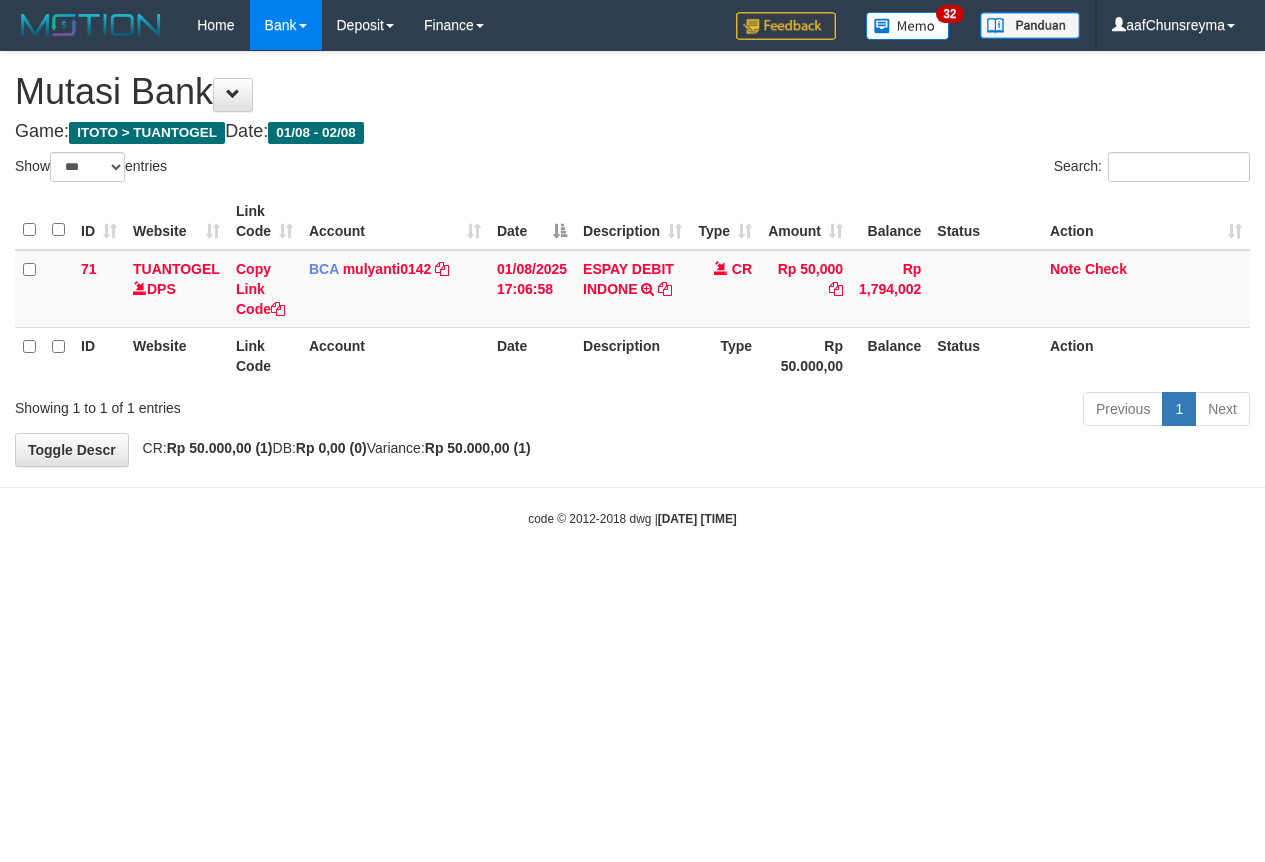 select on "***" 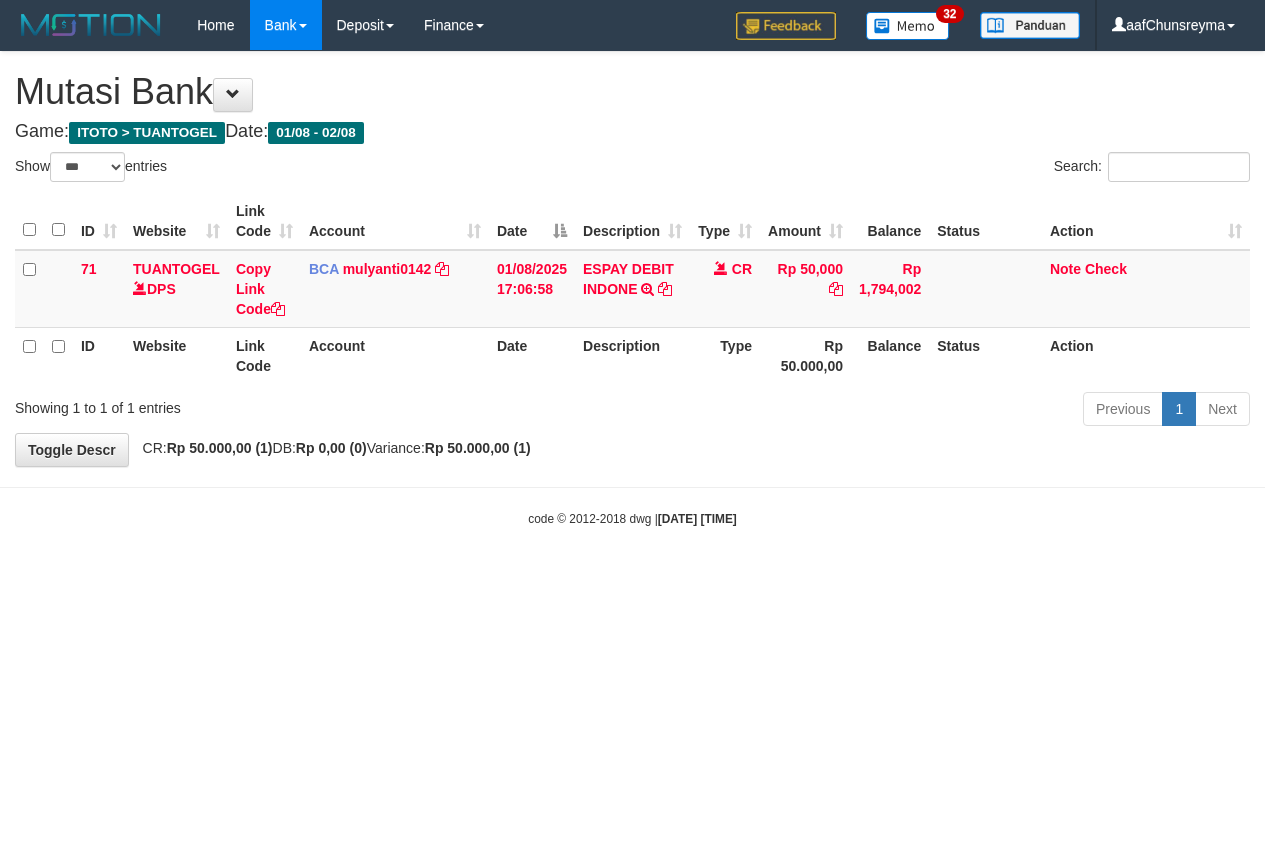 scroll, scrollTop: 0, scrollLeft: 0, axis: both 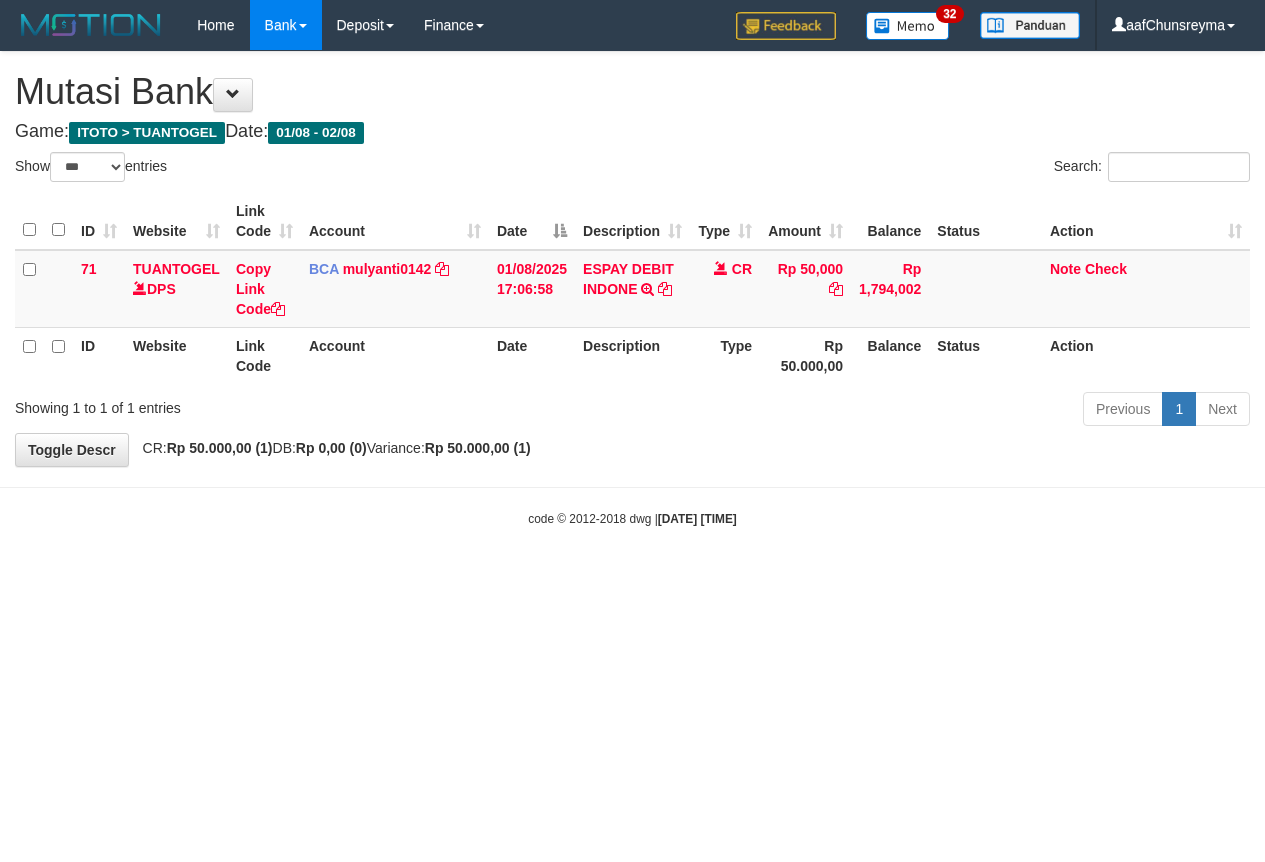 select on "***" 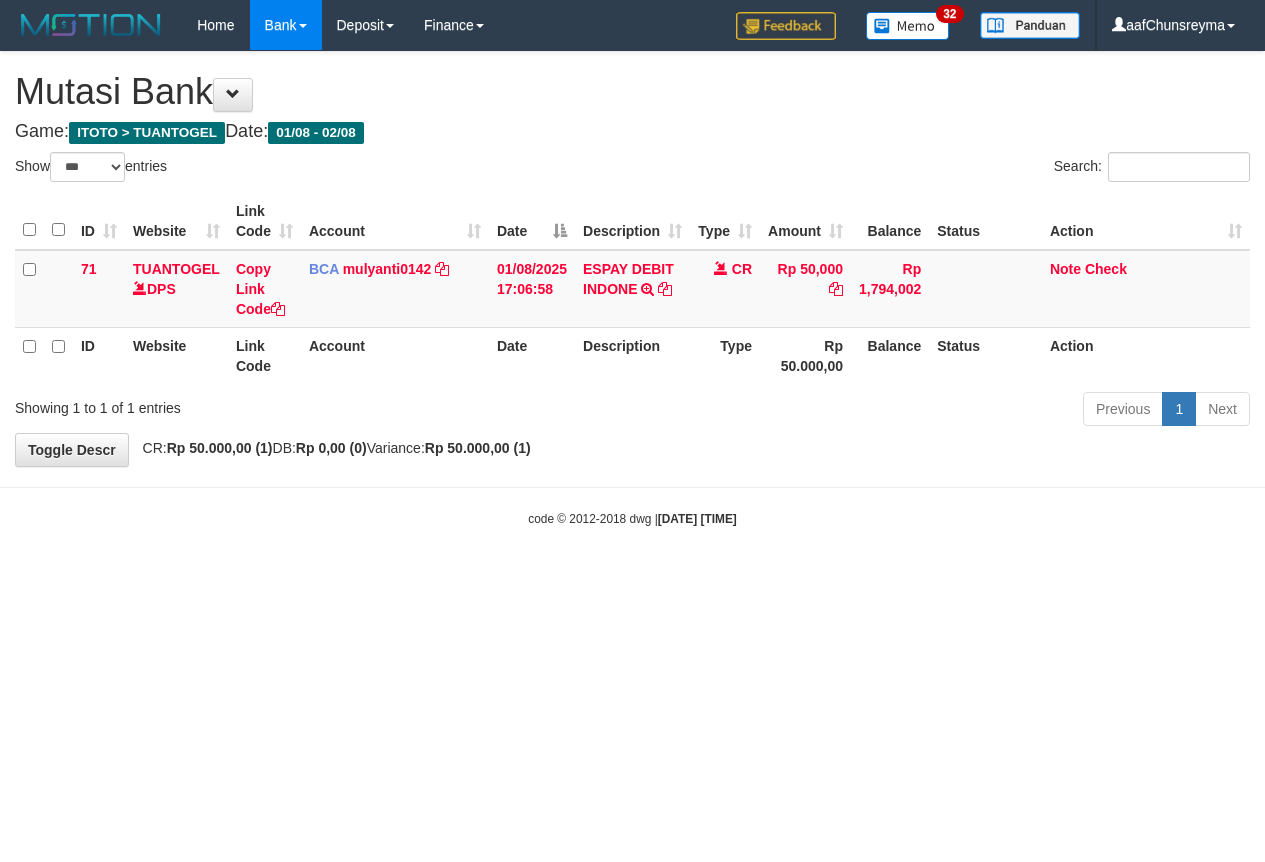 scroll, scrollTop: 0, scrollLeft: 0, axis: both 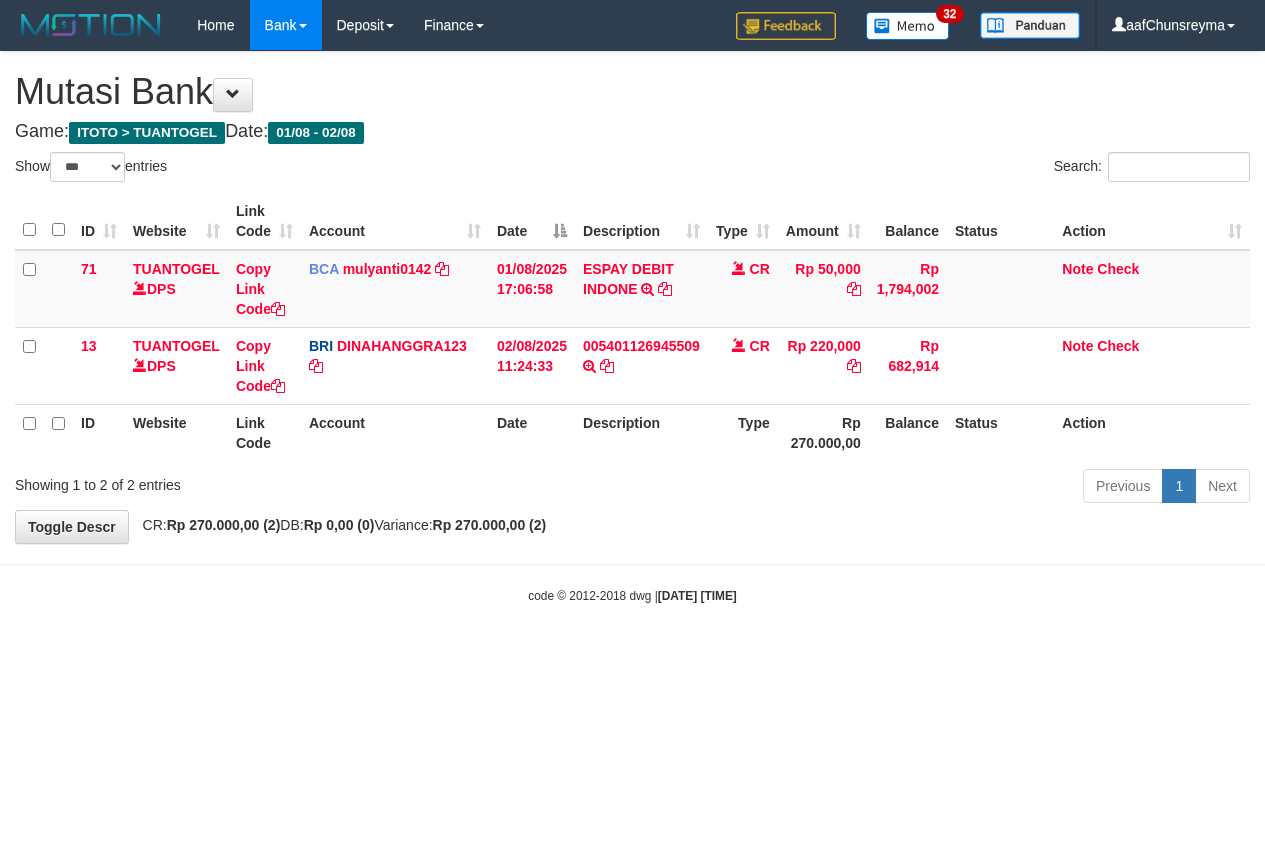 select on "***" 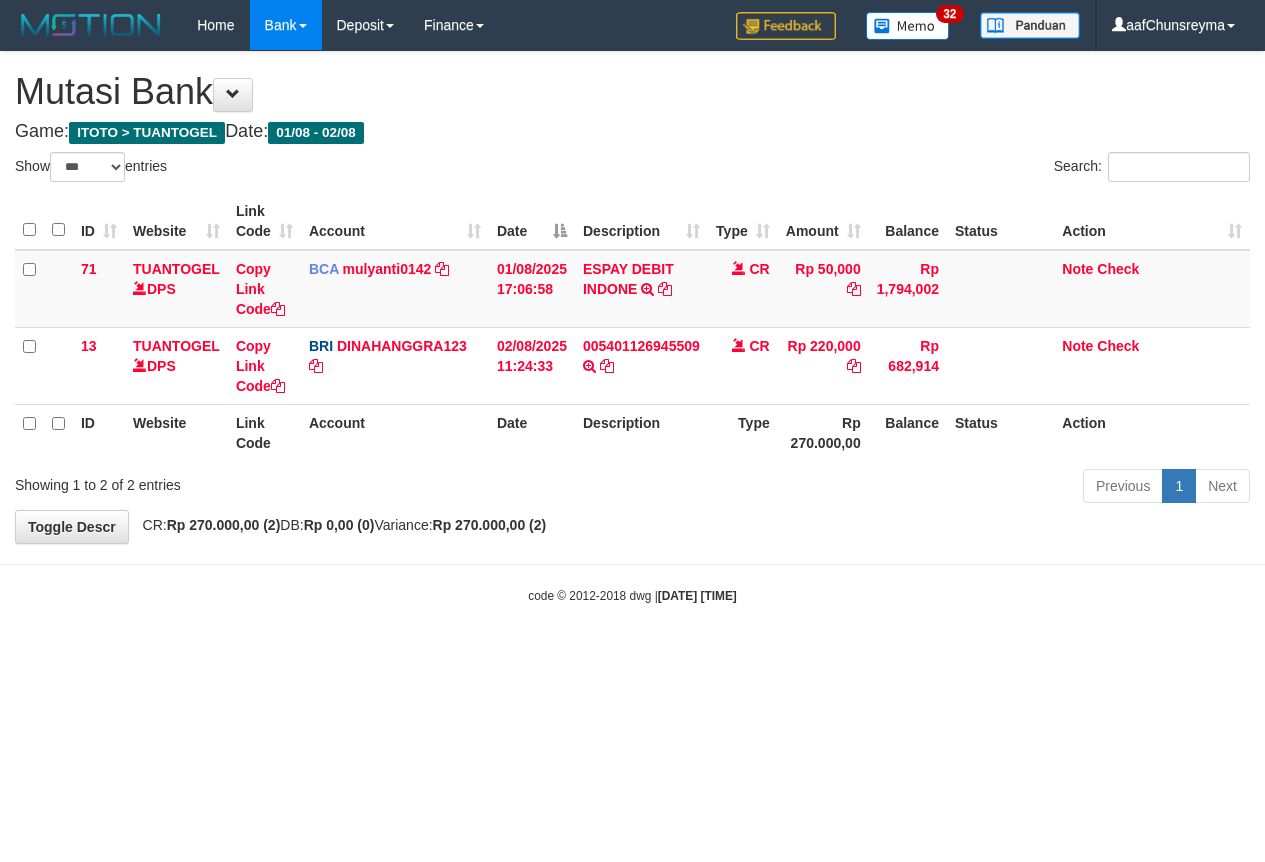scroll, scrollTop: 0, scrollLeft: 0, axis: both 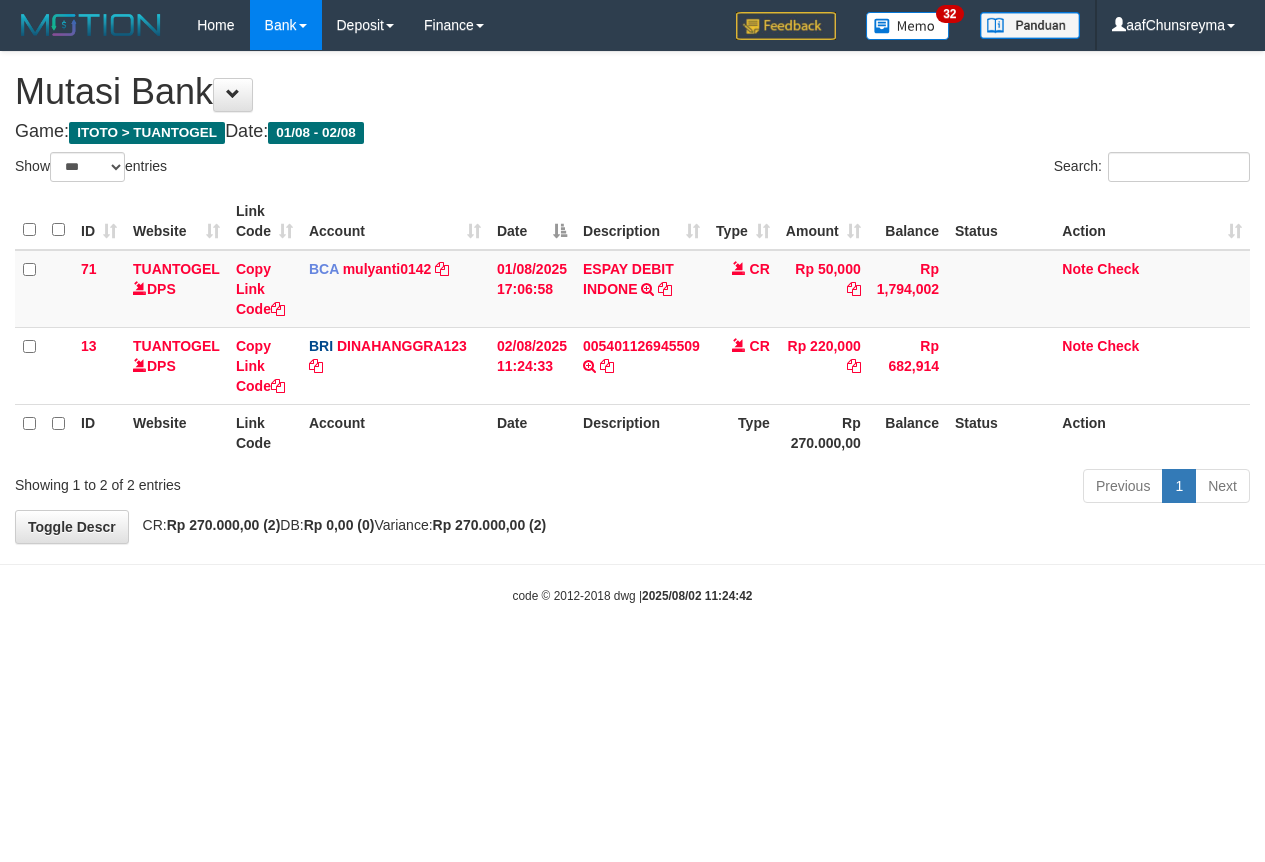 select on "***" 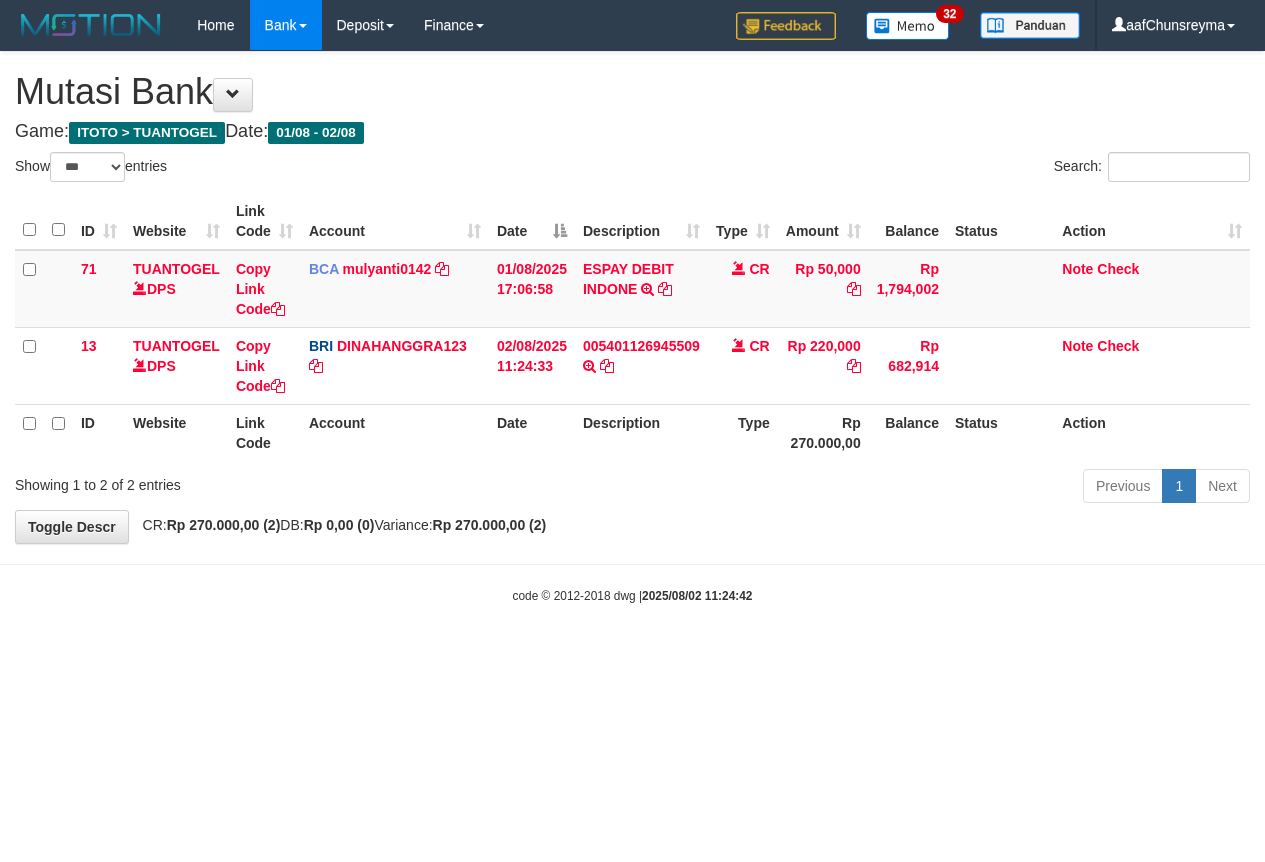 scroll, scrollTop: 0, scrollLeft: 0, axis: both 